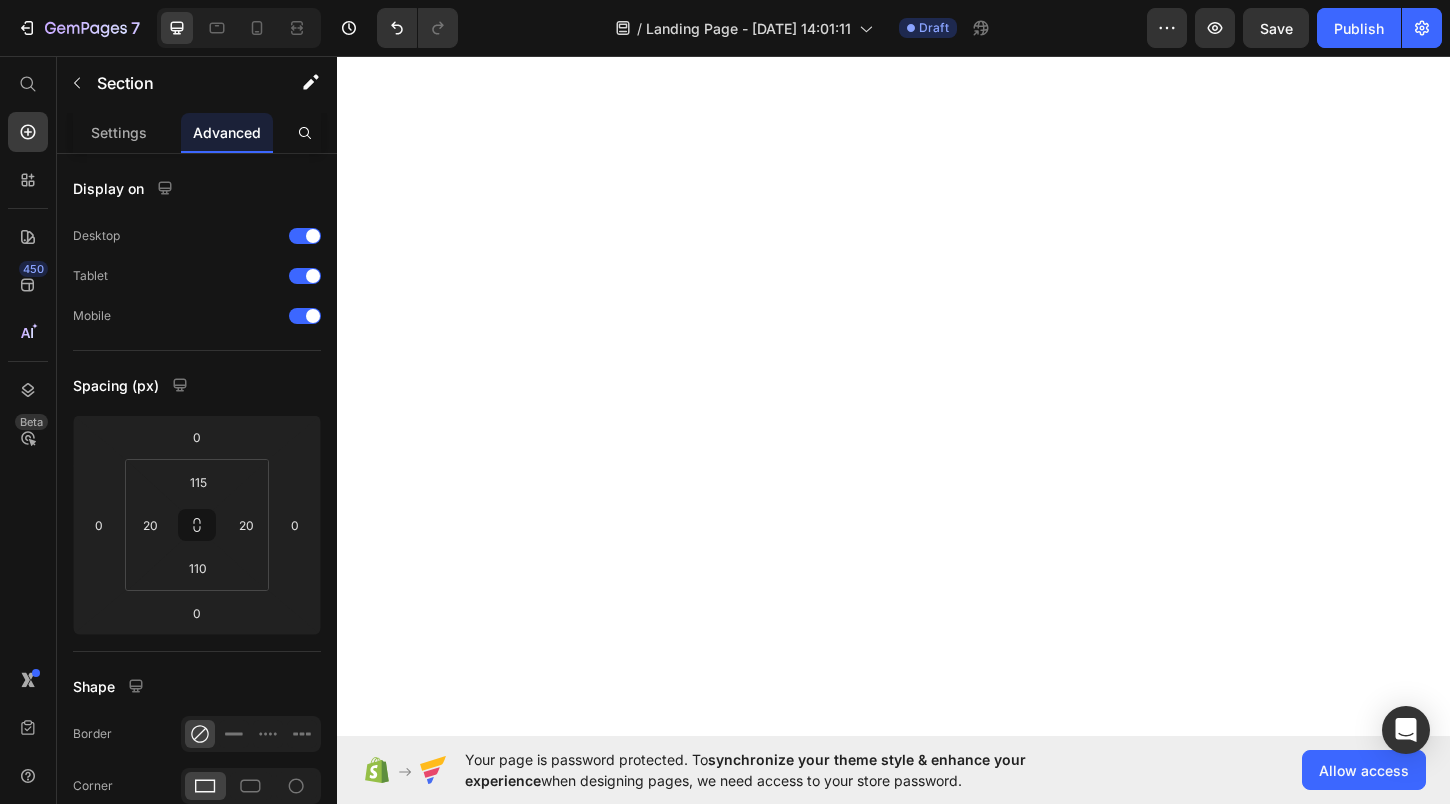 scroll, scrollTop: 0, scrollLeft: 0, axis: both 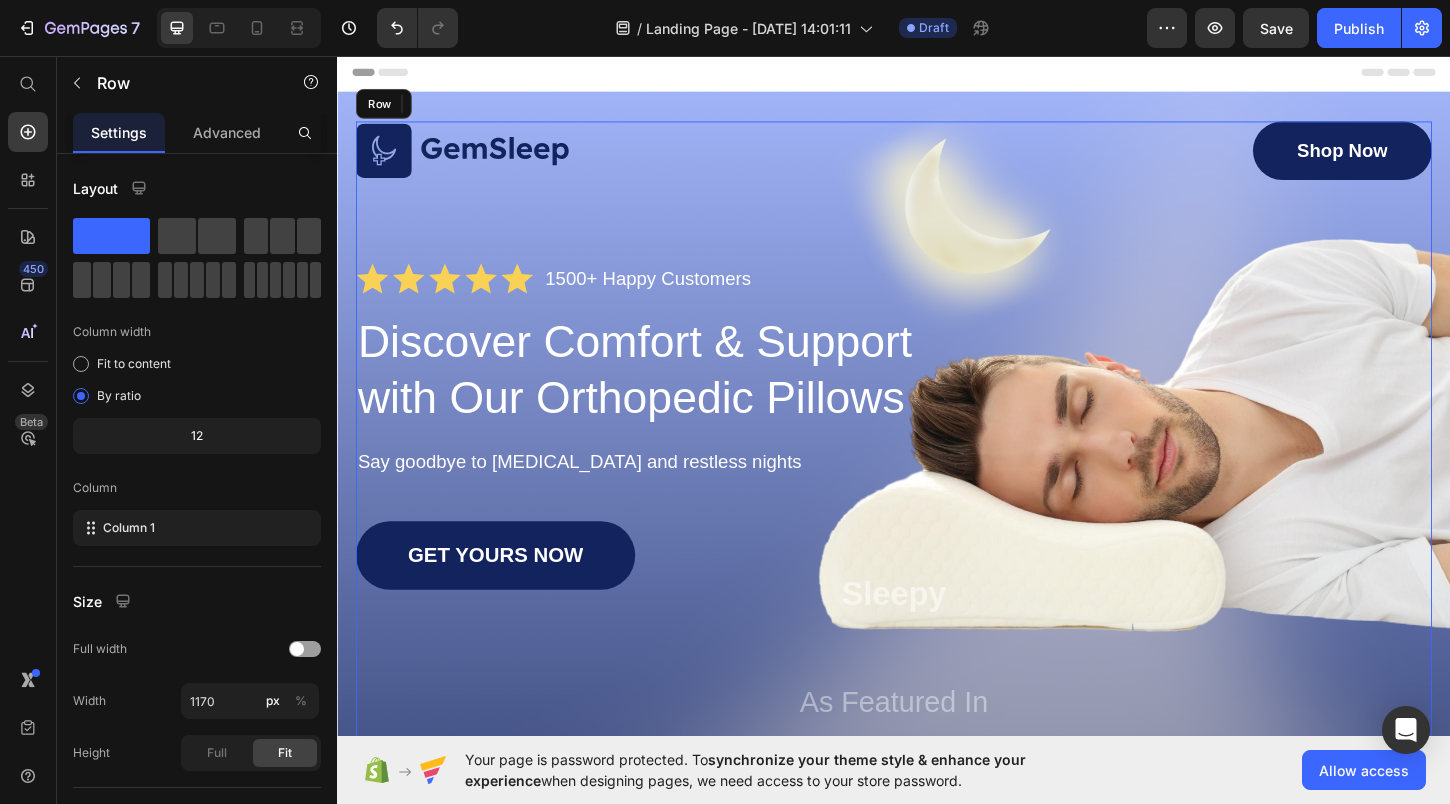 click on "Image Shop Now Button Row
Icon
Icon
Icon
Icon
Icon Icon List 1500+ Happy Customers Text Block Row Discover Comfort & Support with Our Orthopedic Pillows Heading Say goodbye to [MEDICAL_DATA] and restless nights Text Block GET YOURS NOW Button Sleepy Text Block As Featured In Text Block Image Image Image Row" at bounding box center [937, 497] 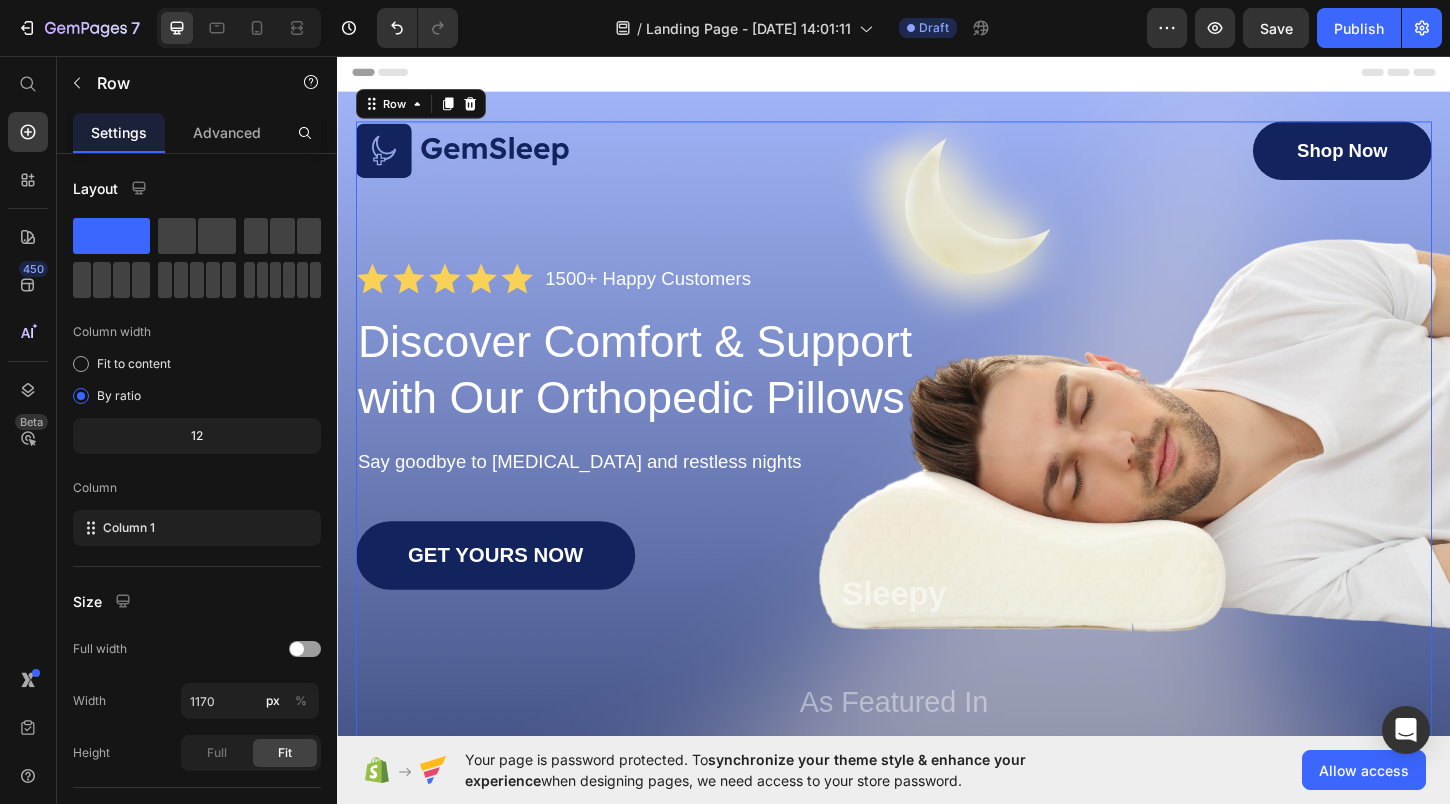scroll, scrollTop: 196, scrollLeft: 0, axis: vertical 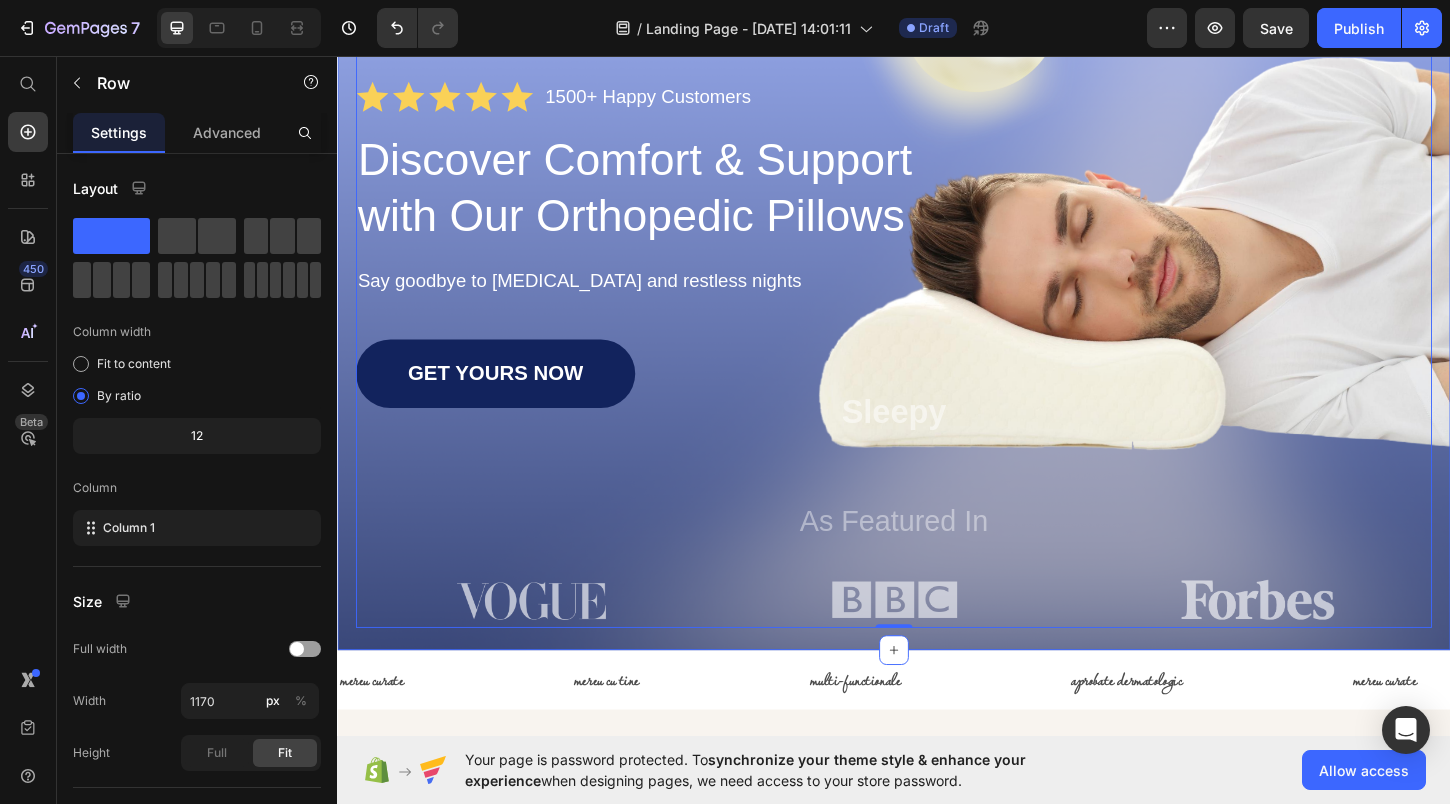 click on "Image Shop Now Button Row
Icon
Icon
Icon
Icon
Icon Icon List 1500+ Happy Customers Text Block Row Discover Comfort & Support with Our Orthopedic Pillows Heading Say goodbye to [MEDICAL_DATA] and restless nights Text Block GET YOURS NOW Button Sleepy Text Block As Featured In Text Block Image Image Image Row Row   0 Section 1" at bounding box center [937, 297] 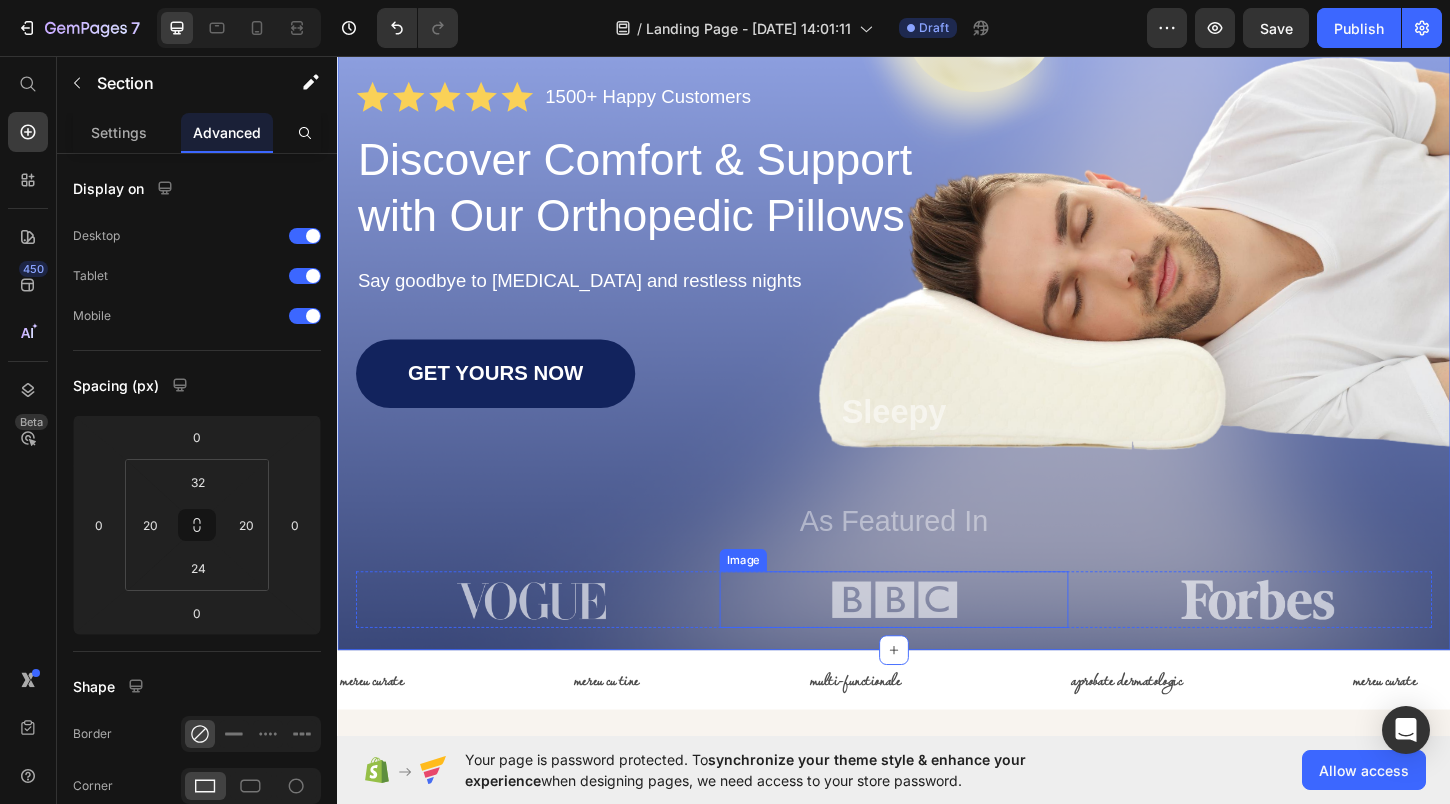 click at bounding box center (937, 642) 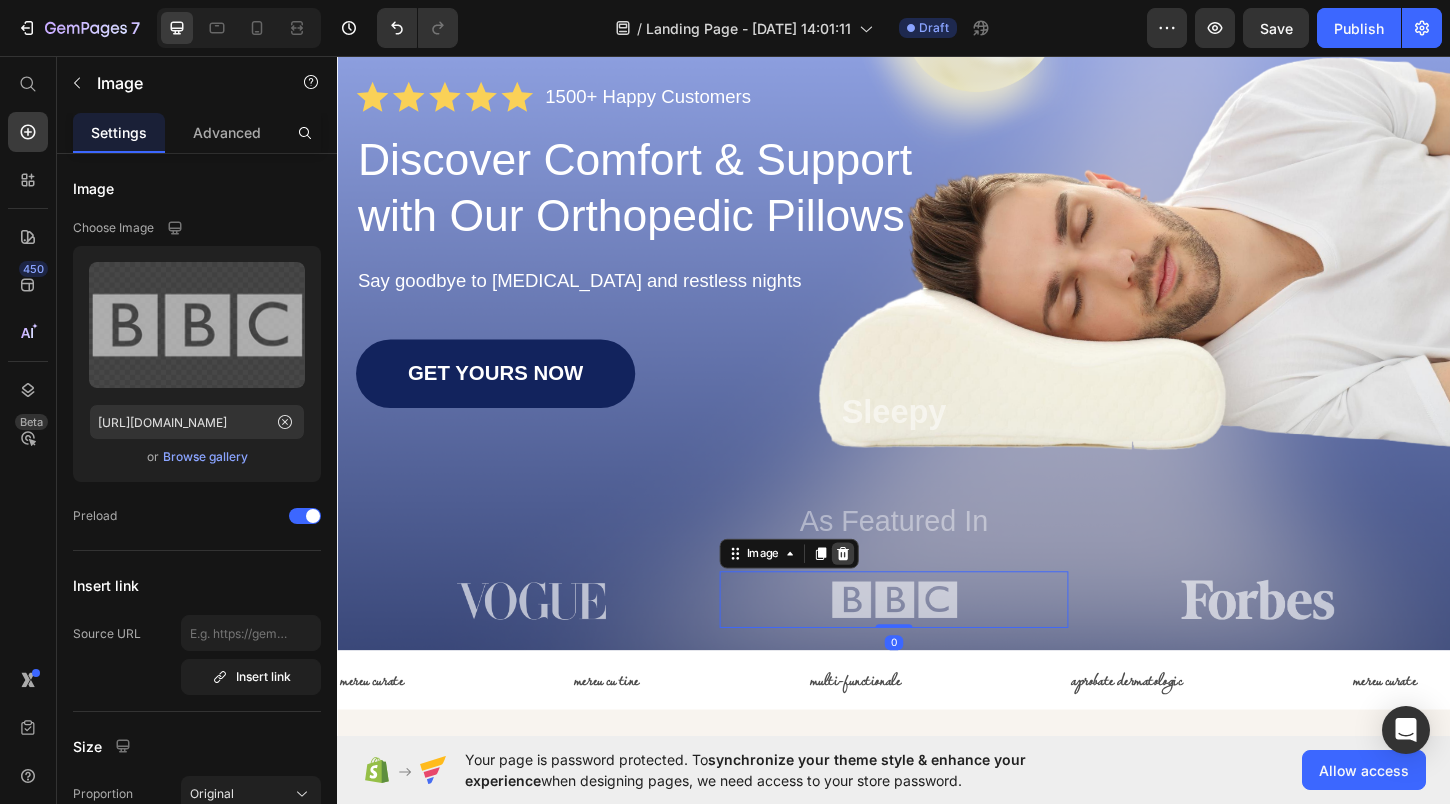 click 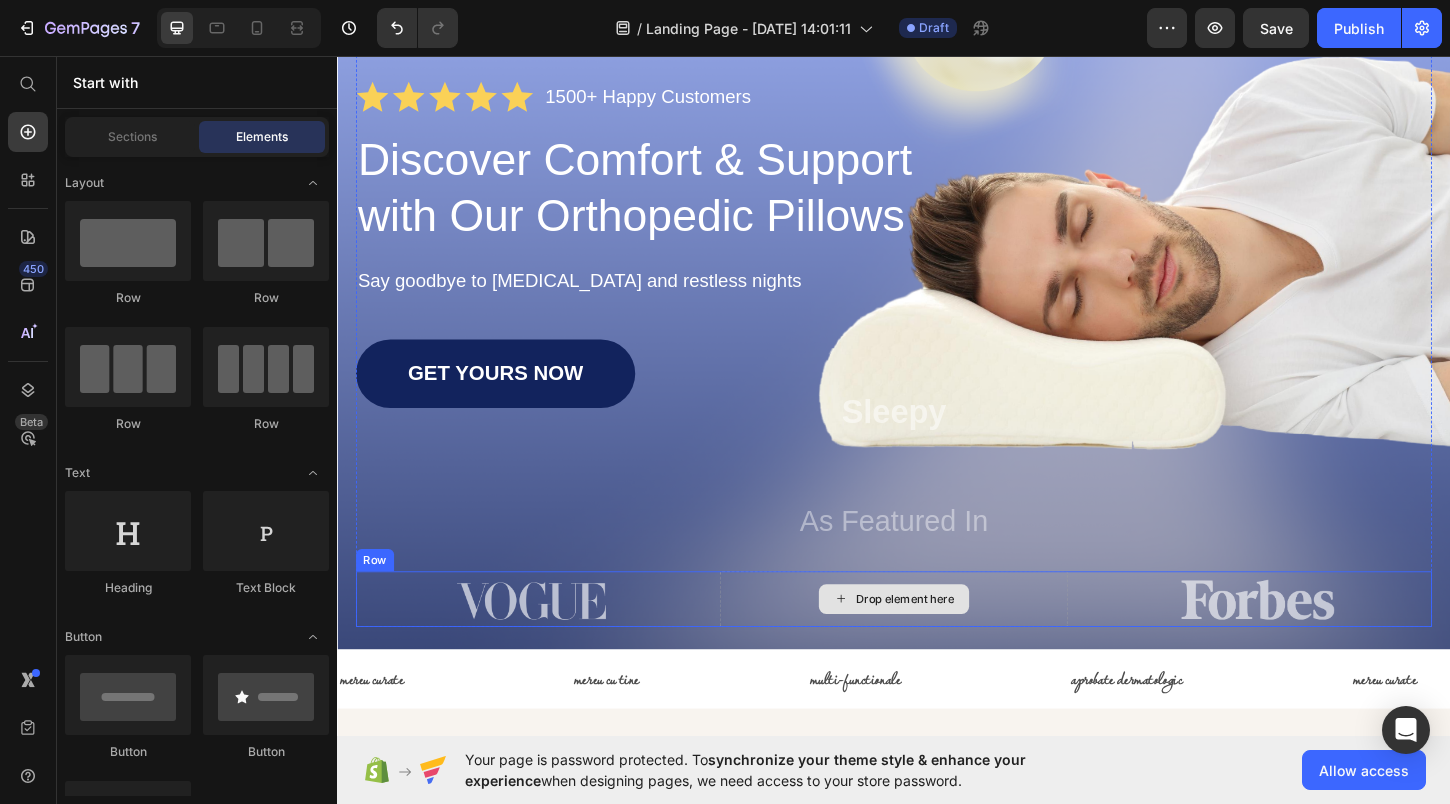click on "Drop element here" at bounding box center (937, 641) 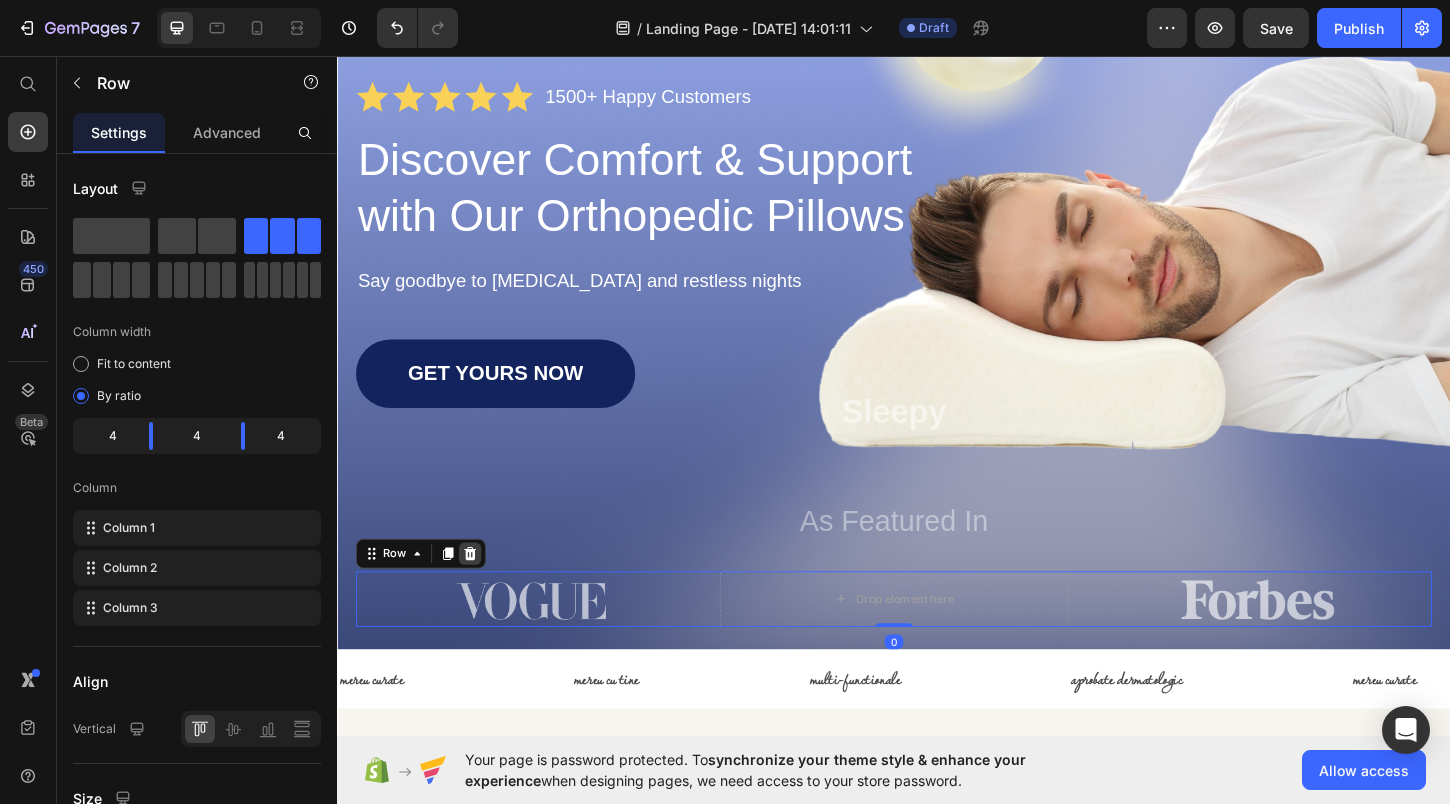 click 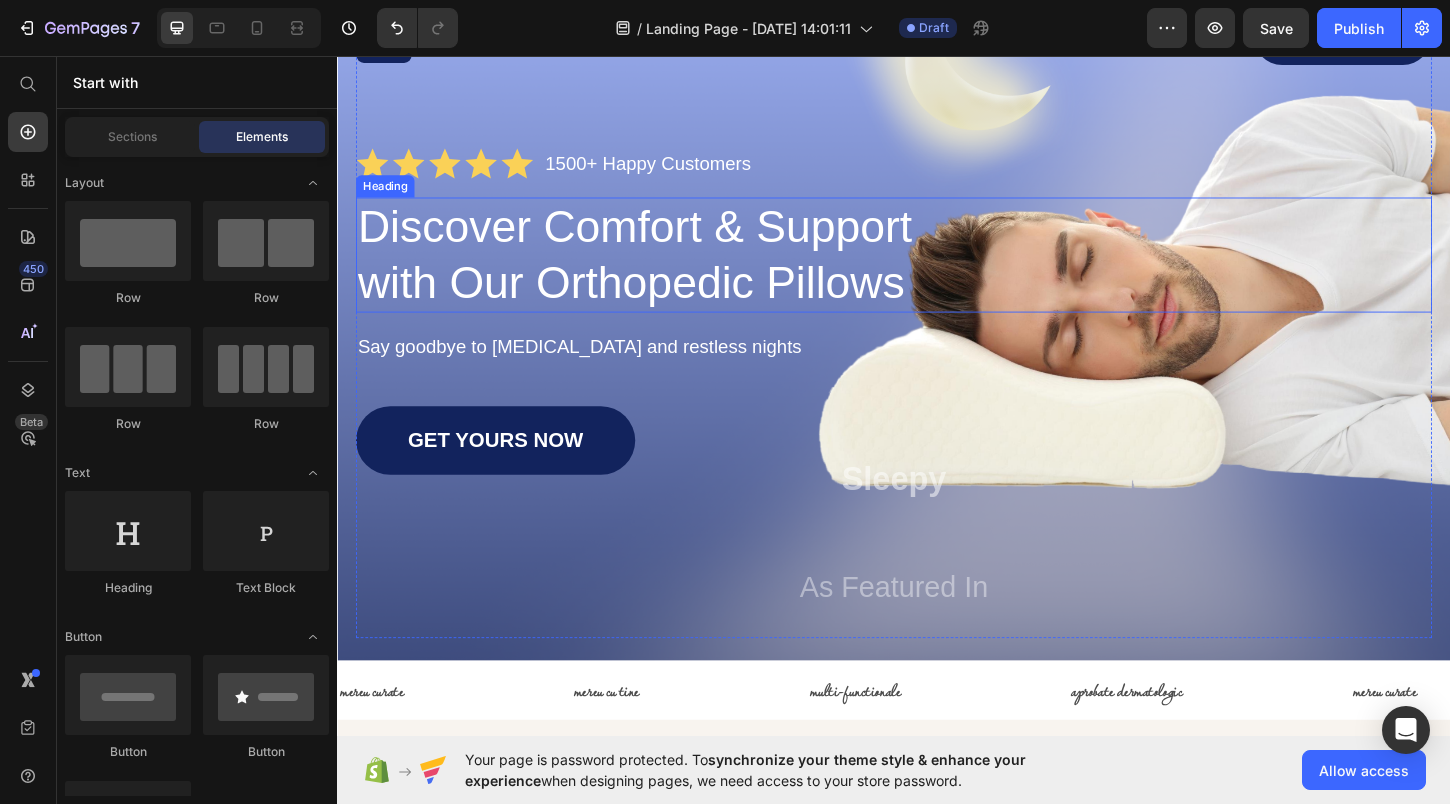 scroll, scrollTop: 332, scrollLeft: 0, axis: vertical 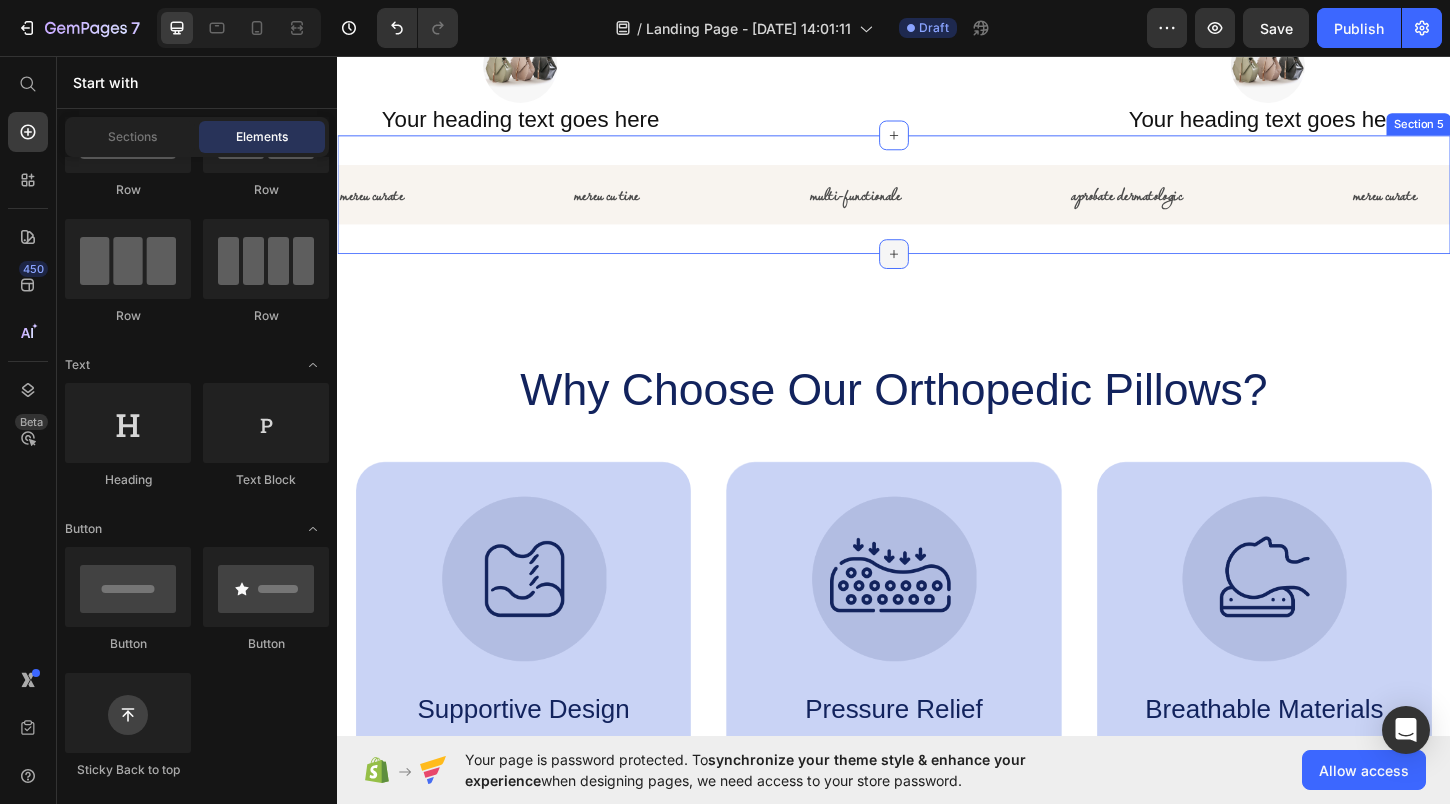 click 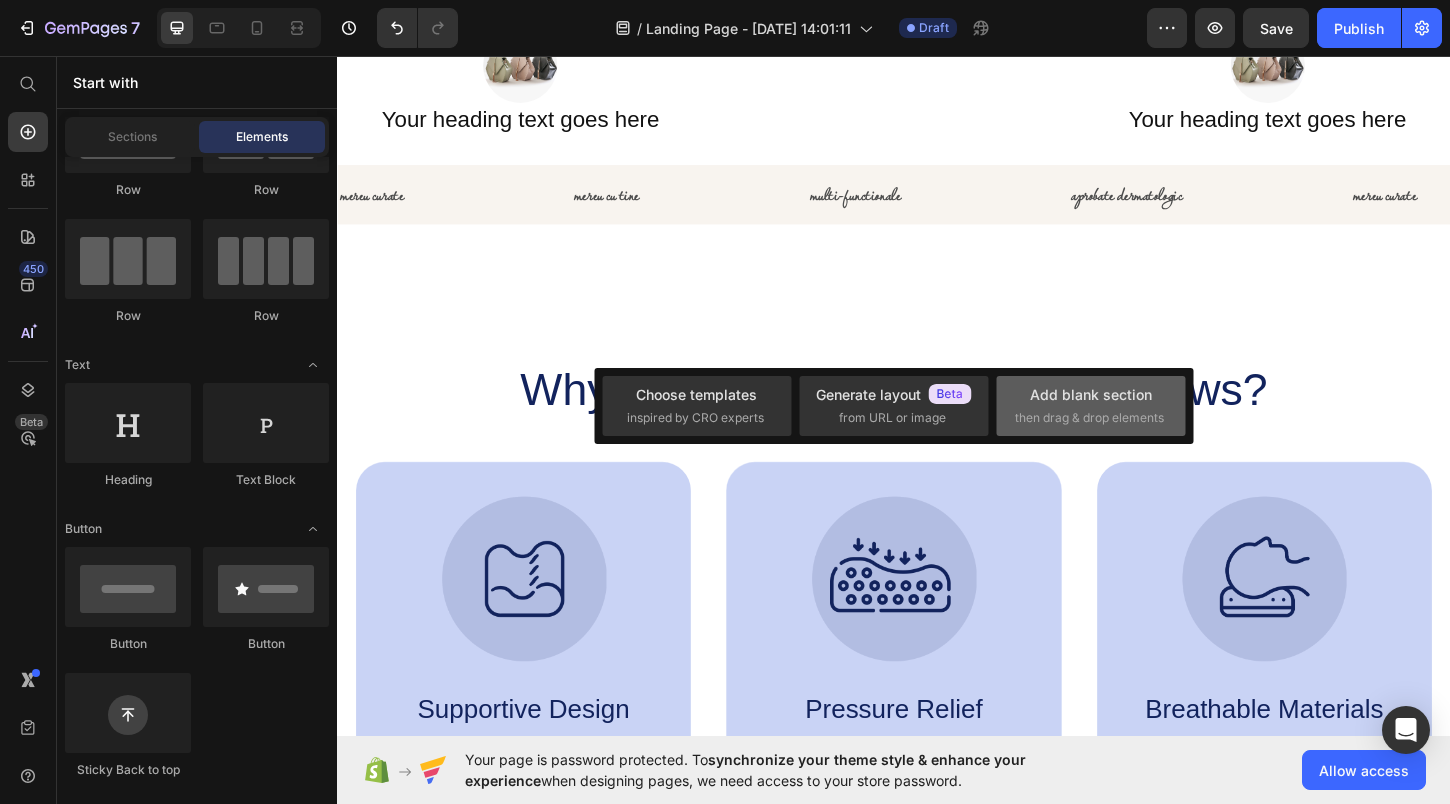 click on "then drag & drop elements" at bounding box center (1089, 418) 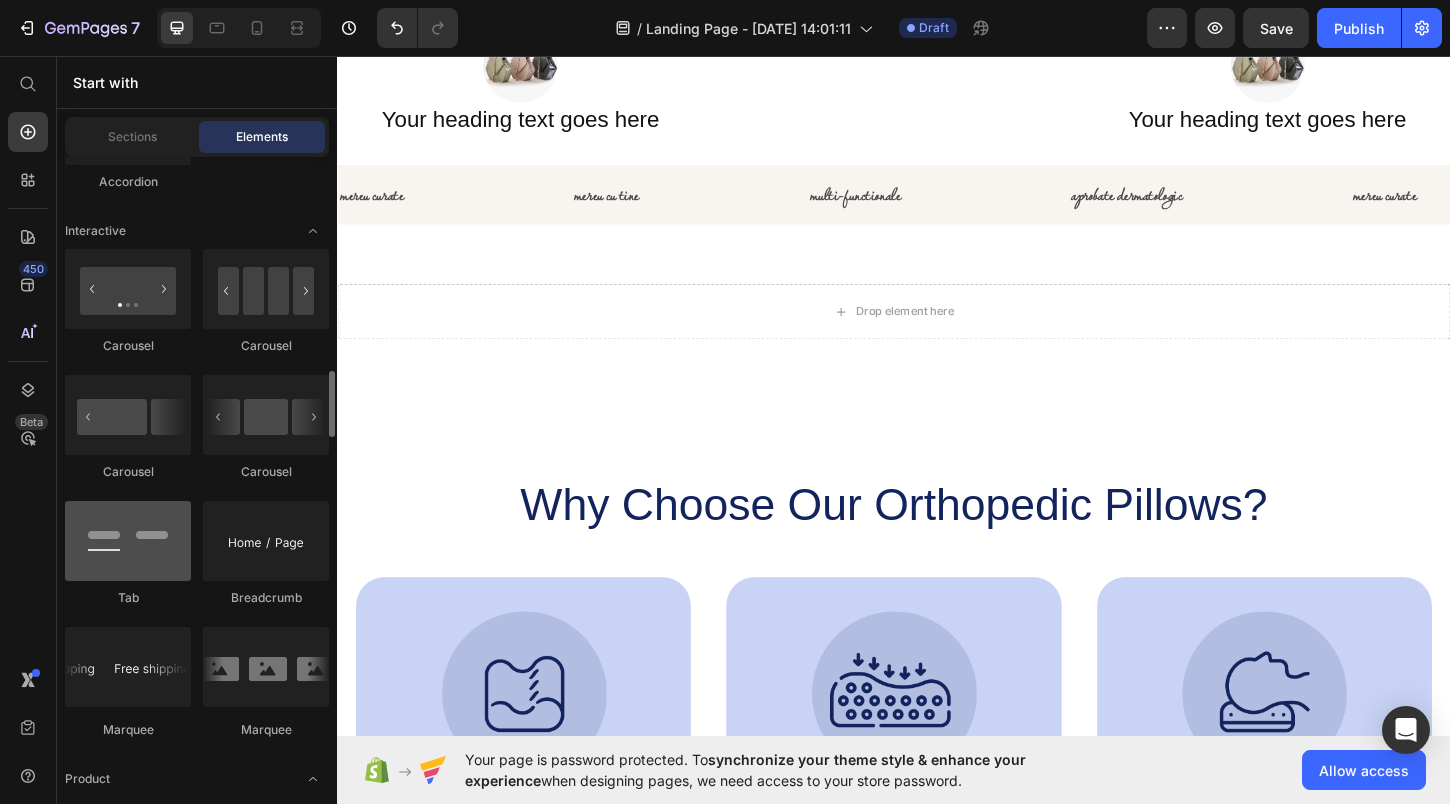 scroll, scrollTop: 2020, scrollLeft: 0, axis: vertical 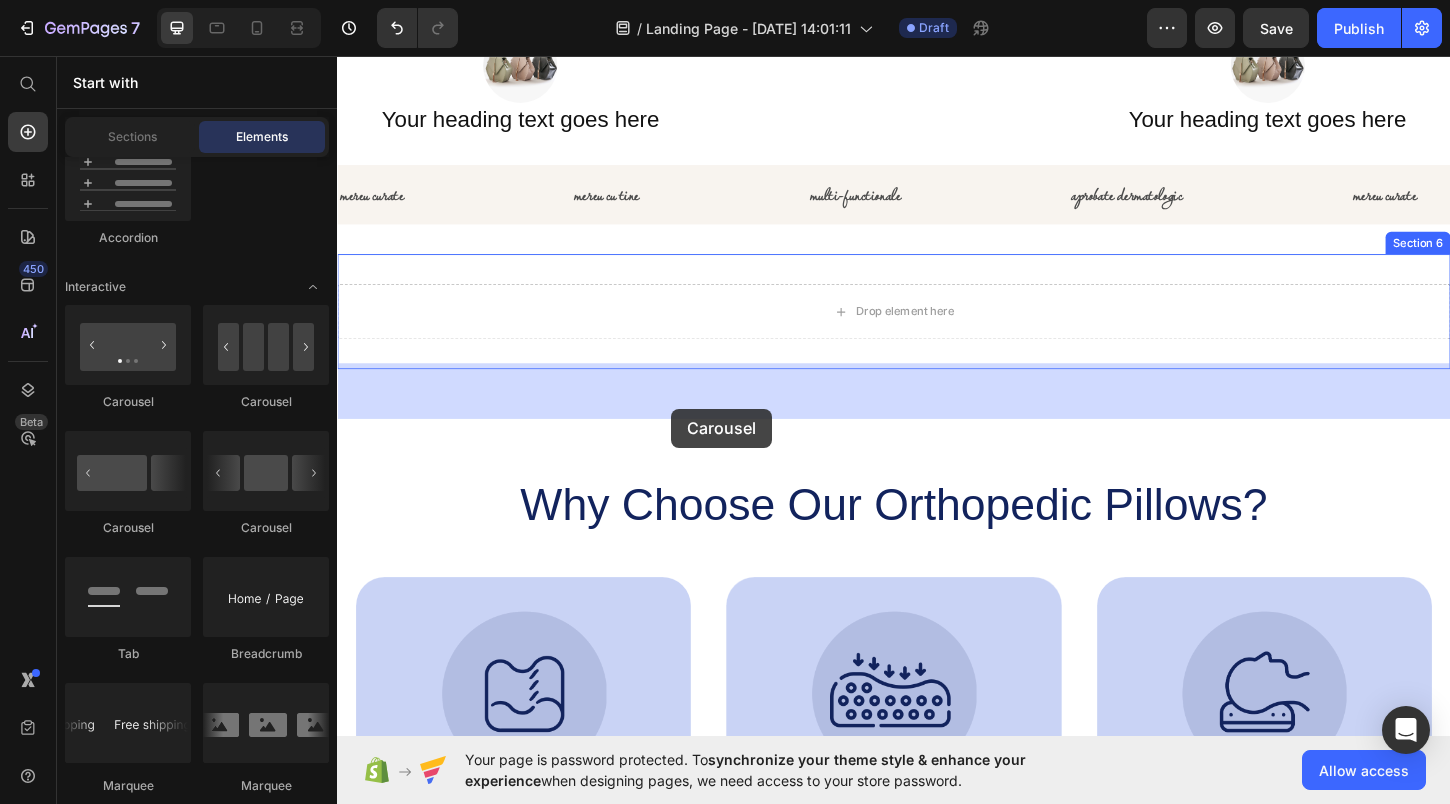 drag, startPoint x: 576, startPoint y: 547, endPoint x: 697, endPoint y: 436, distance: 164.2011 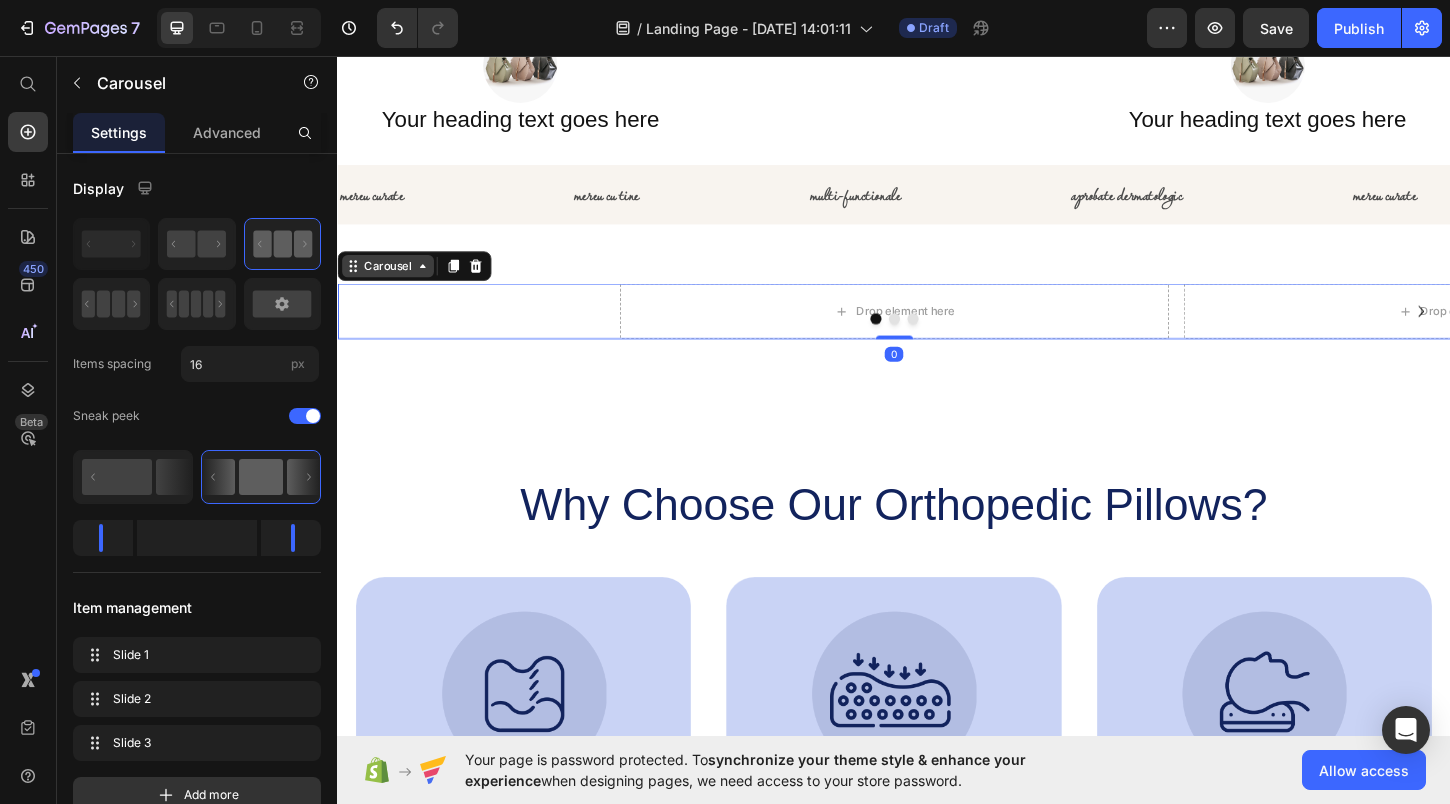 click on "Carousel" at bounding box center (391, 282) 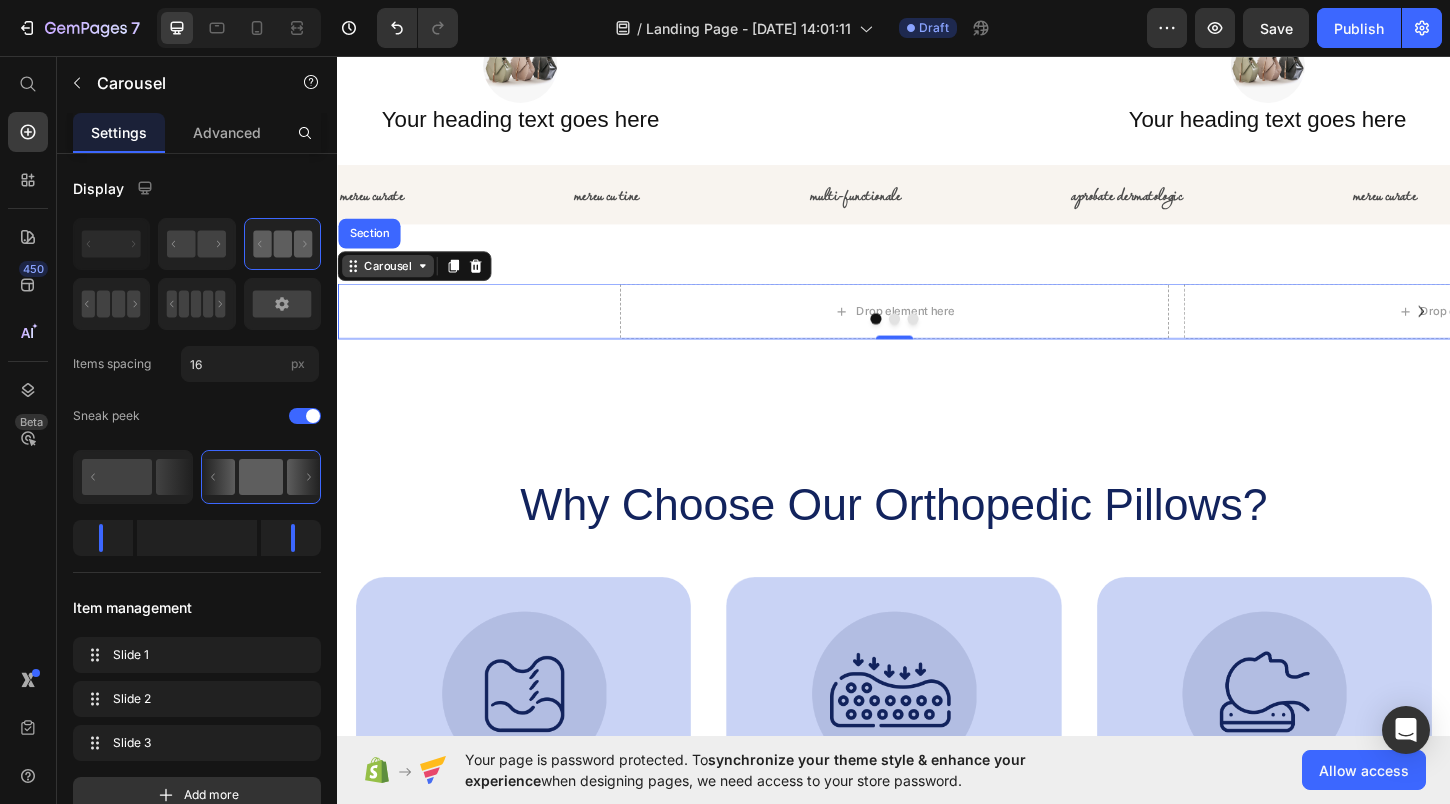 click on "Carousel" at bounding box center (391, 282) 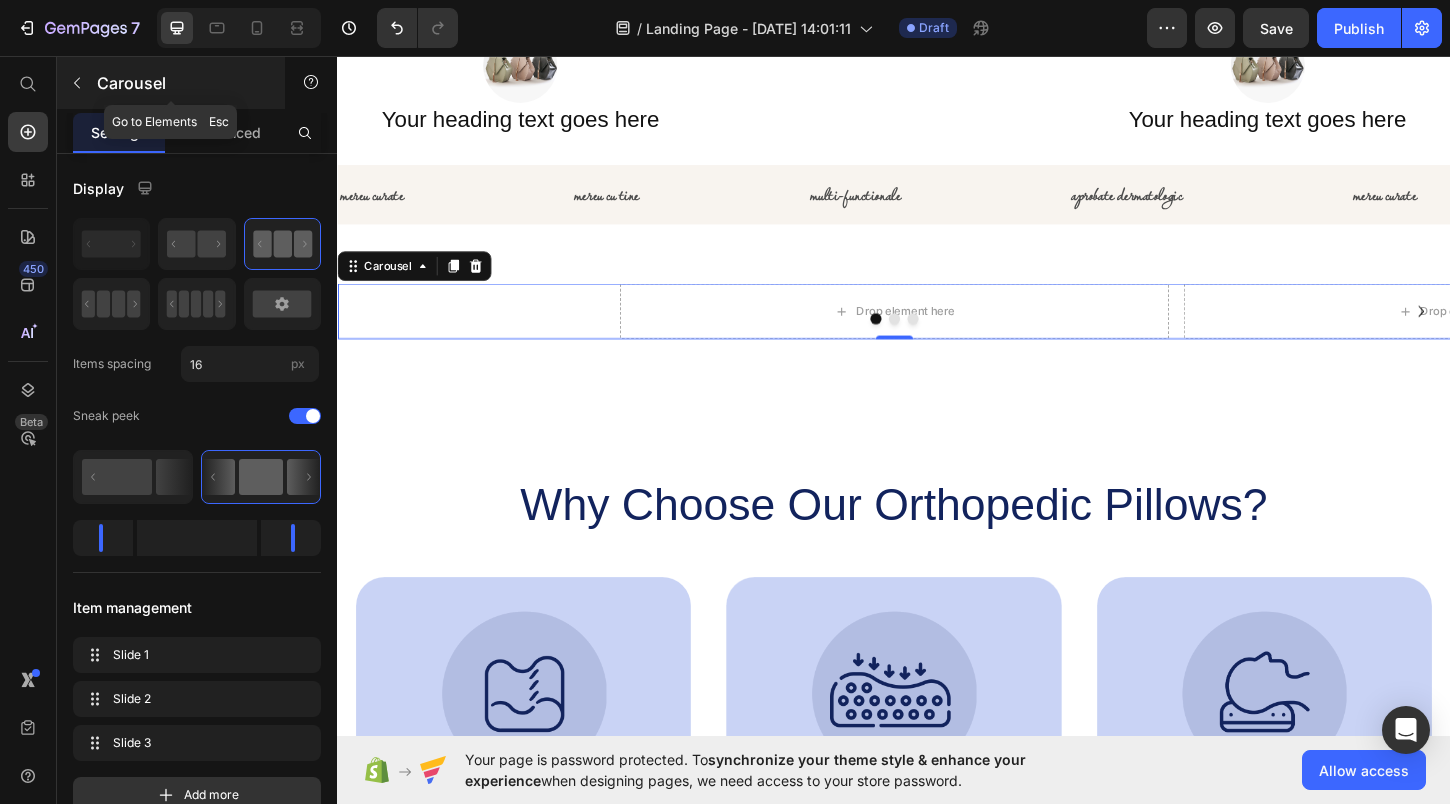 click at bounding box center (77, 83) 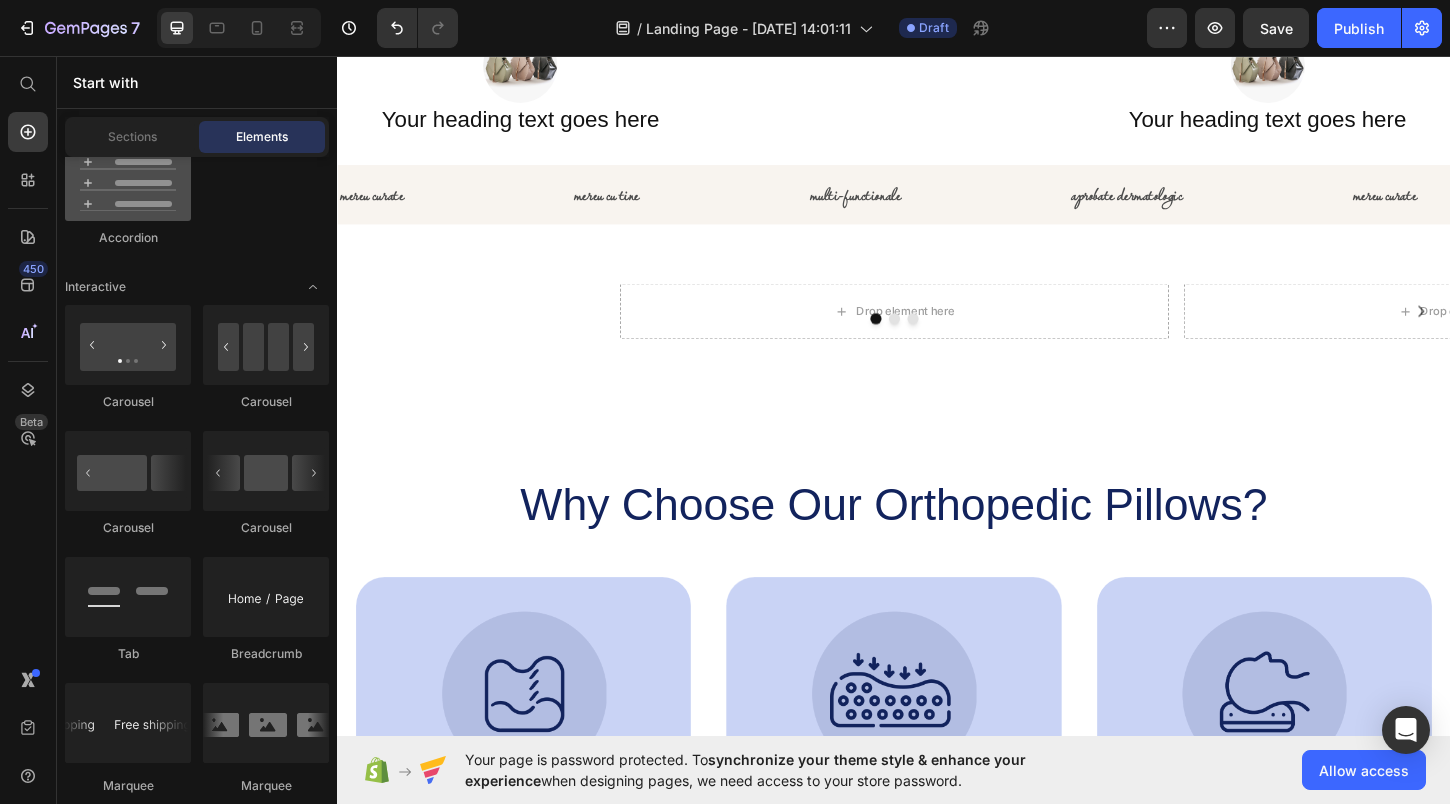 scroll, scrollTop: 0, scrollLeft: 0, axis: both 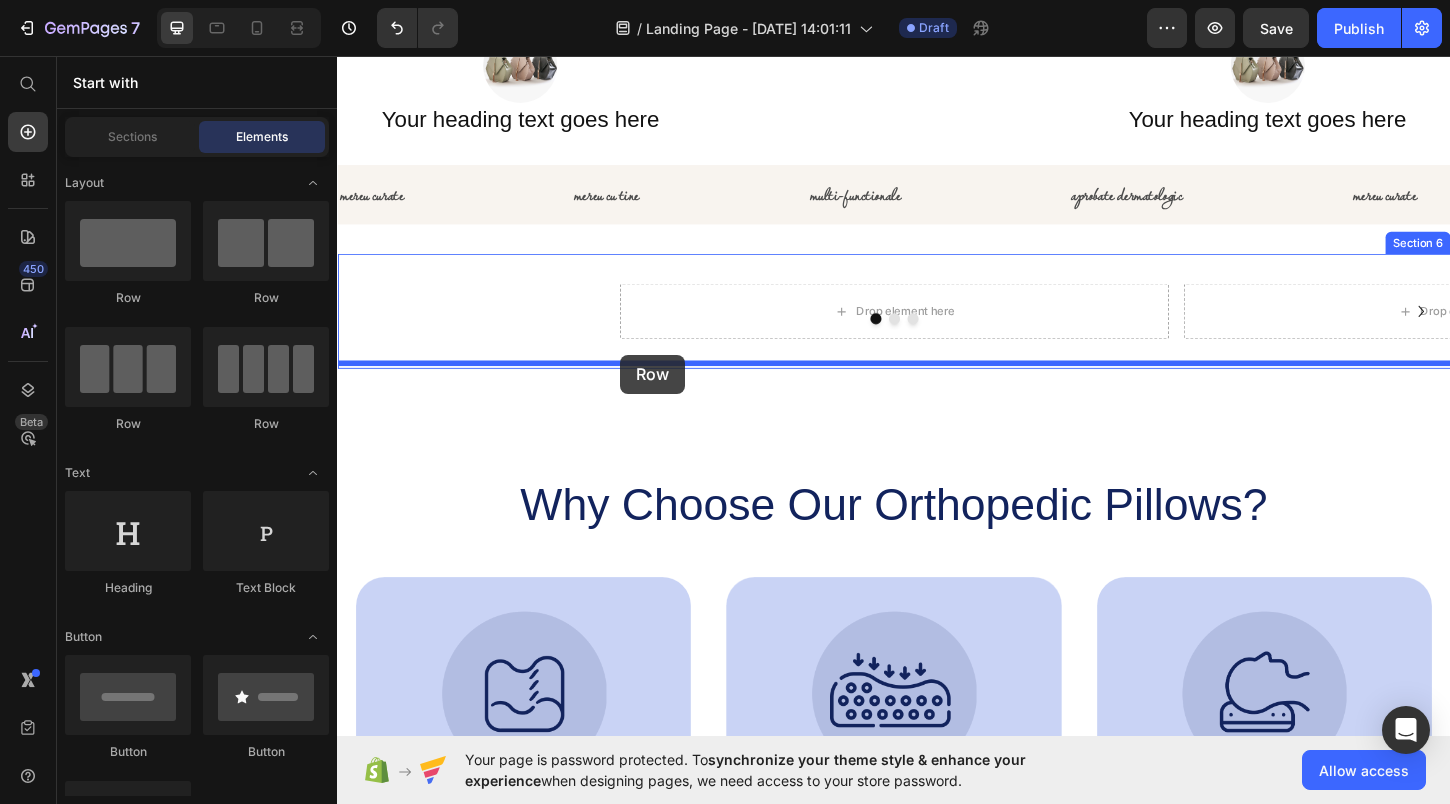 drag, startPoint x: 430, startPoint y: 272, endPoint x: 642, endPoint y: 378, distance: 237.02321 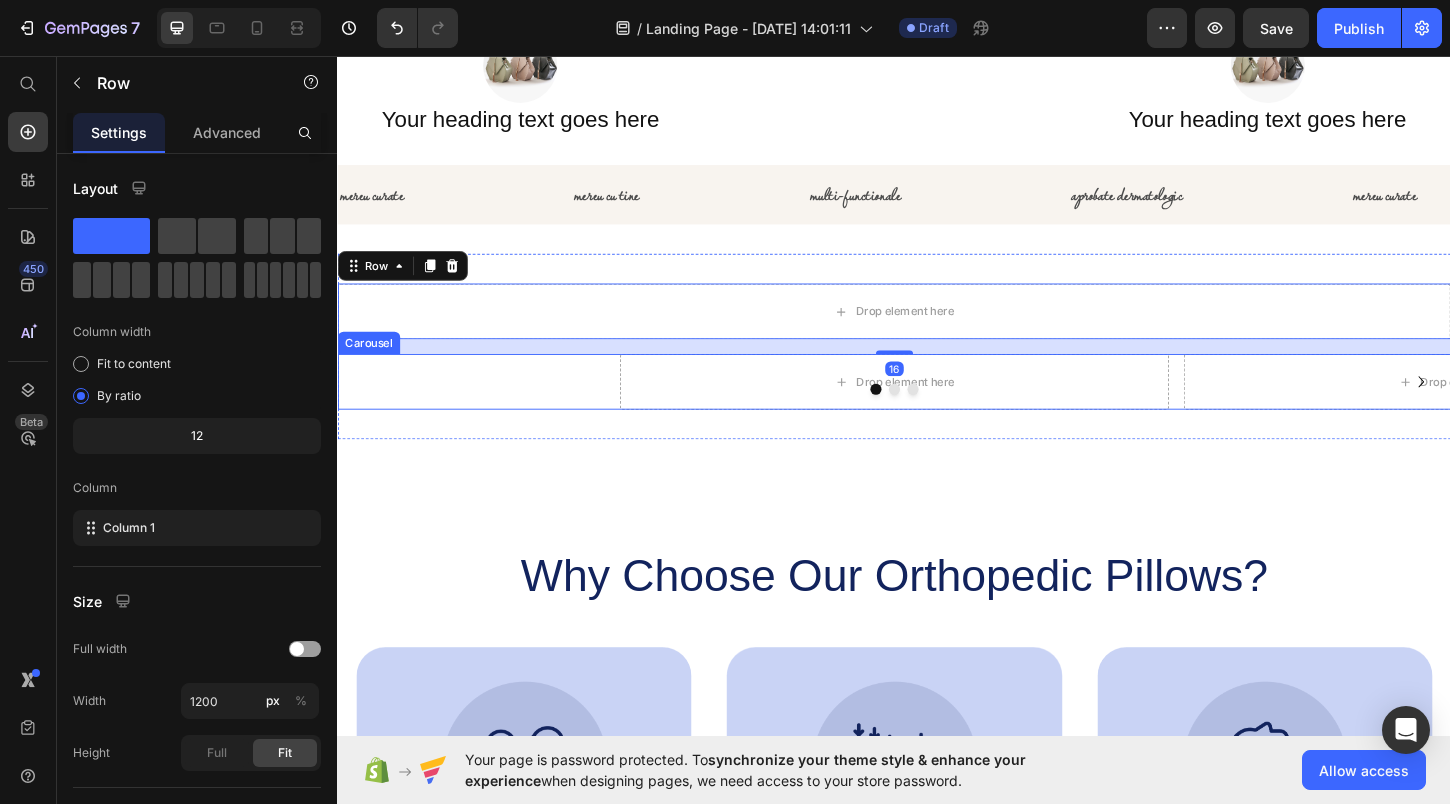 click at bounding box center [937, 415] 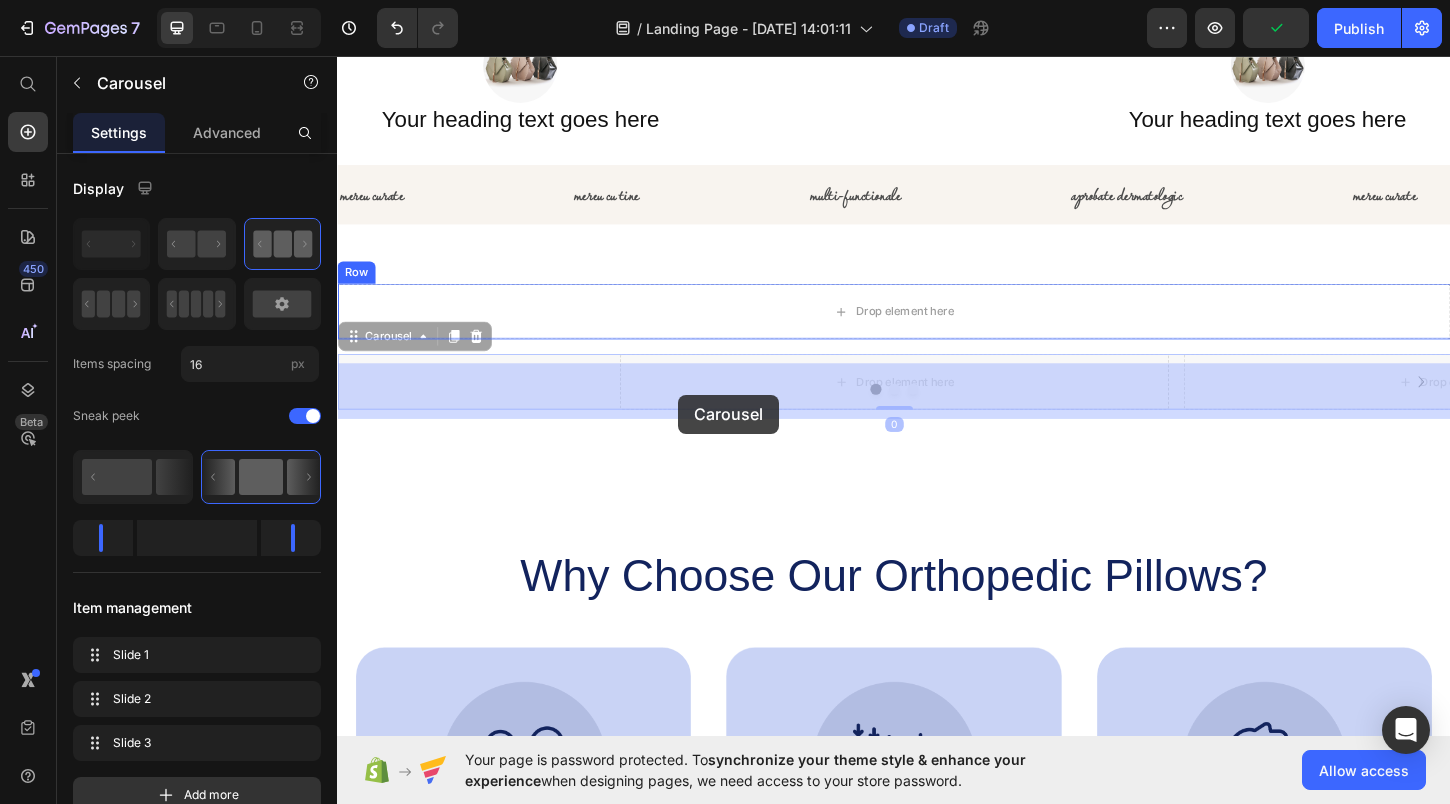 drag, startPoint x: 353, startPoint y: 449, endPoint x: 705, endPoint y: 421, distance: 353.11188 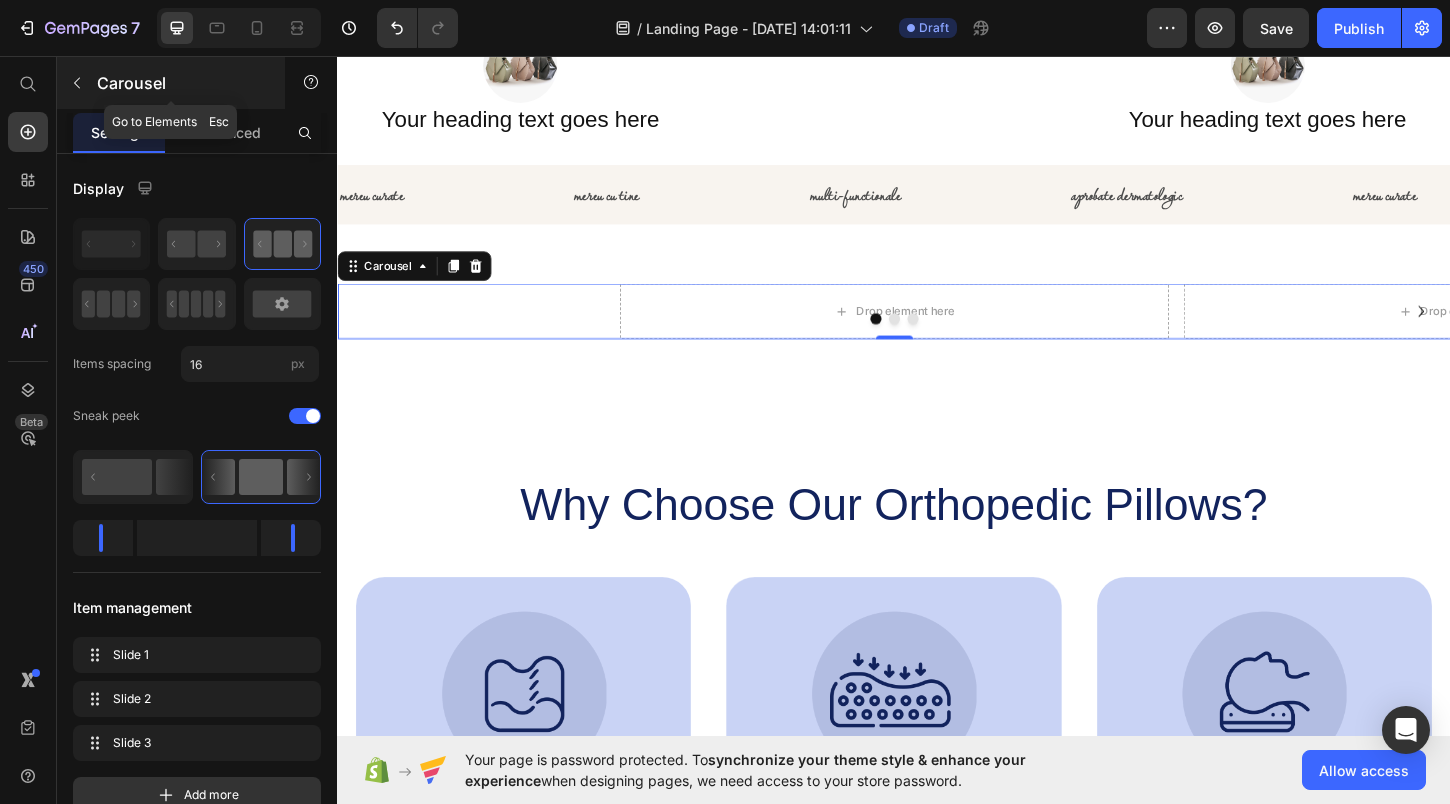 click on "Carousel" at bounding box center (171, 83) 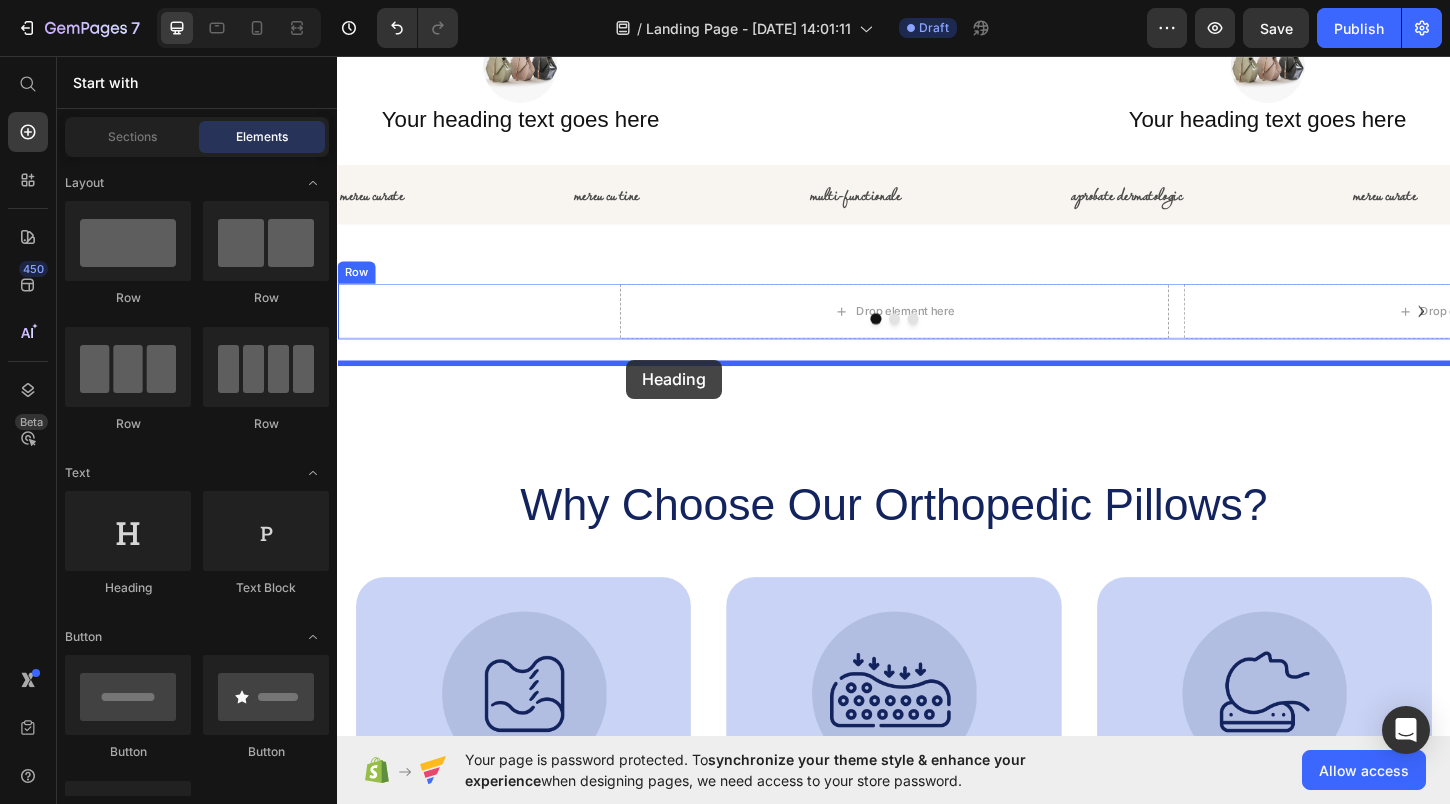 drag, startPoint x: 463, startPoint y: 612, endPoint x: 649, endPoint y: 383, distance: 295.02032 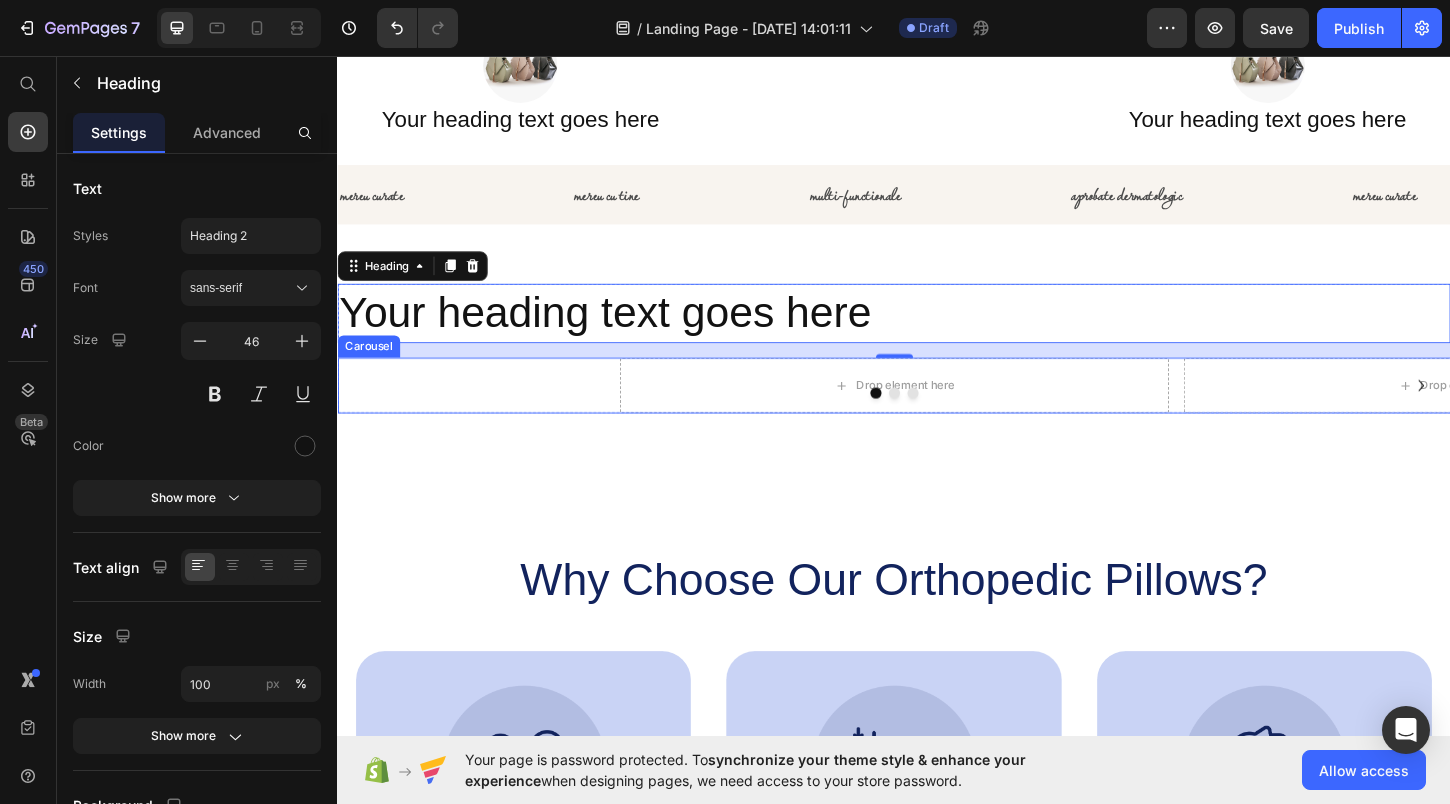 click at bounding box center (937, 419) 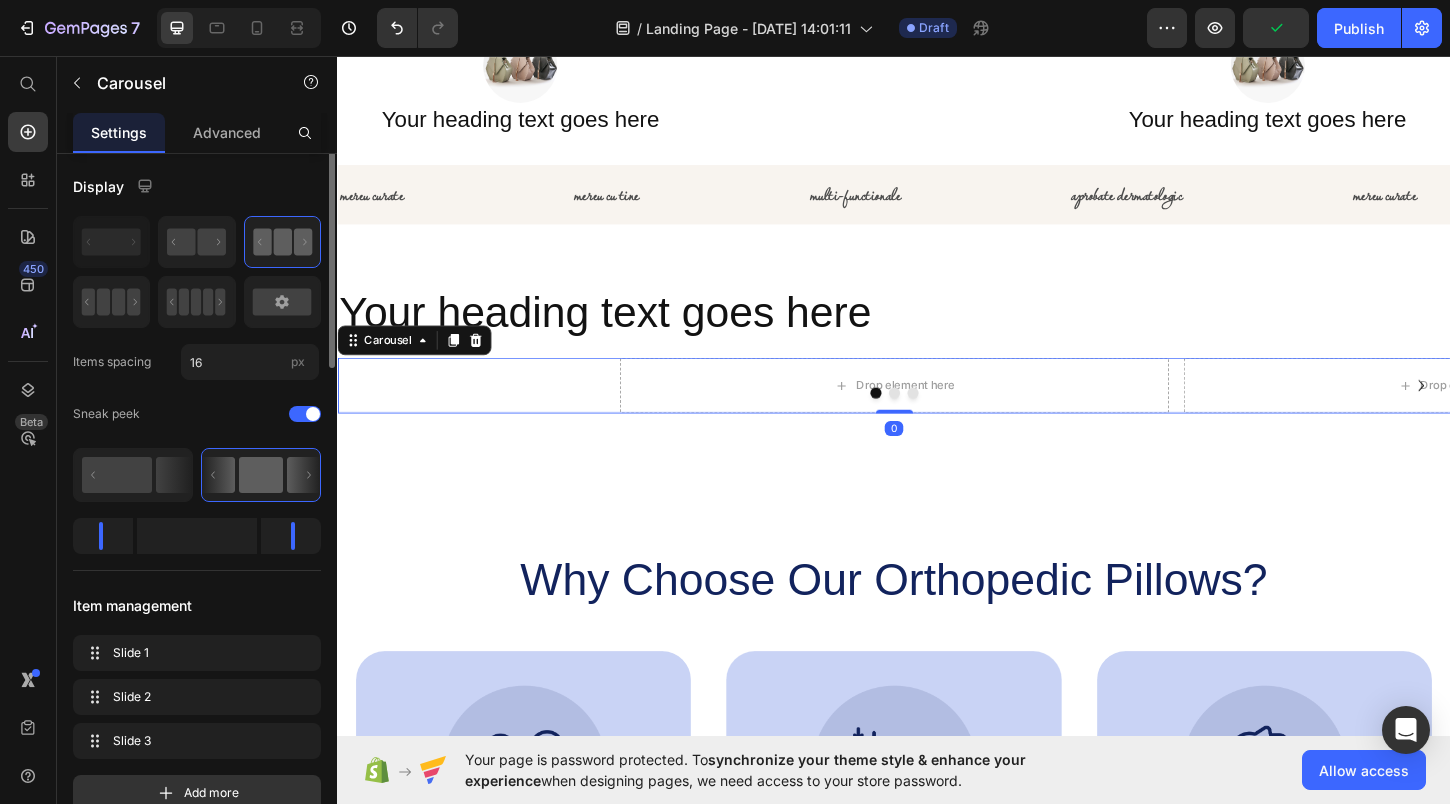 scroll, scrollTop: 0, scrollLeft: 0, axis: both 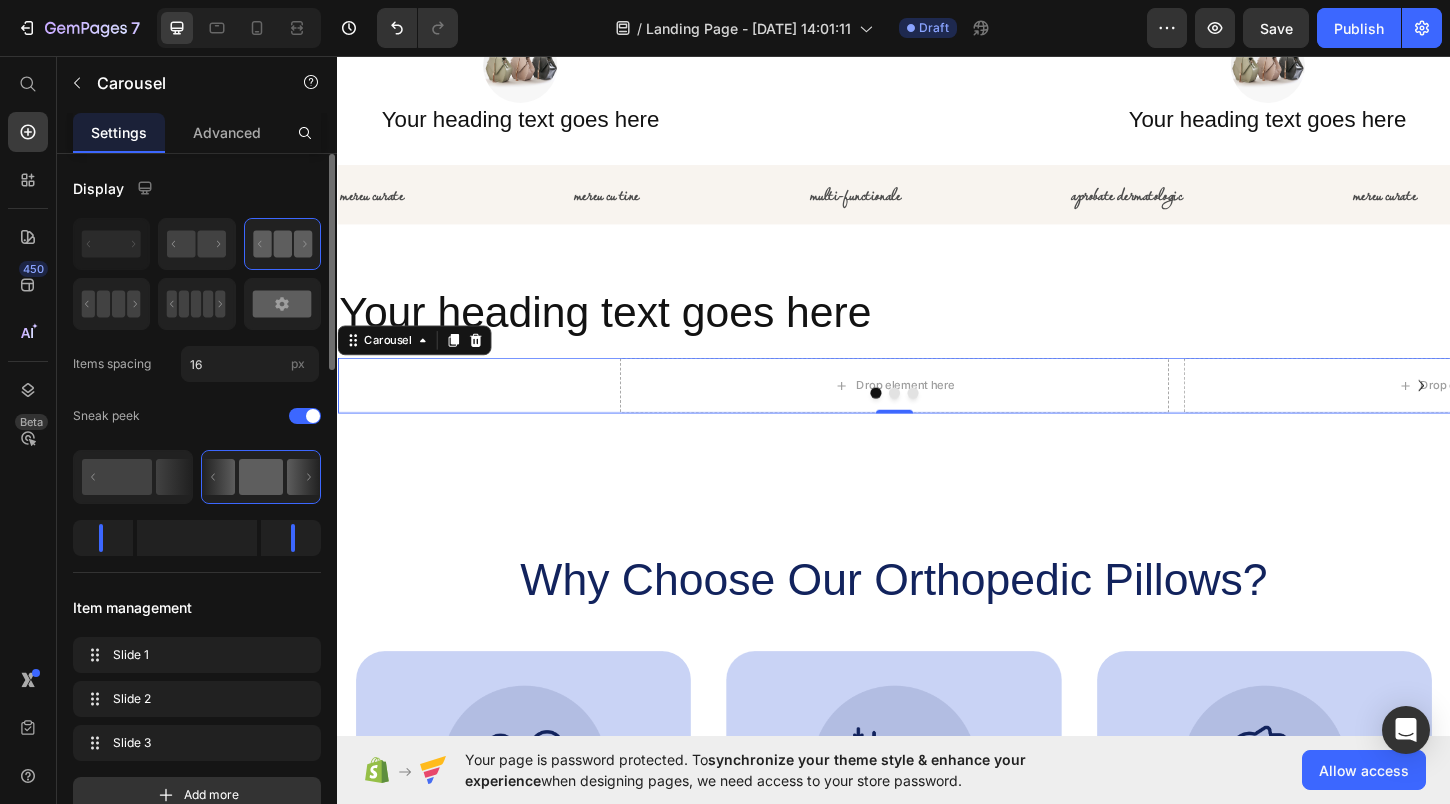 click 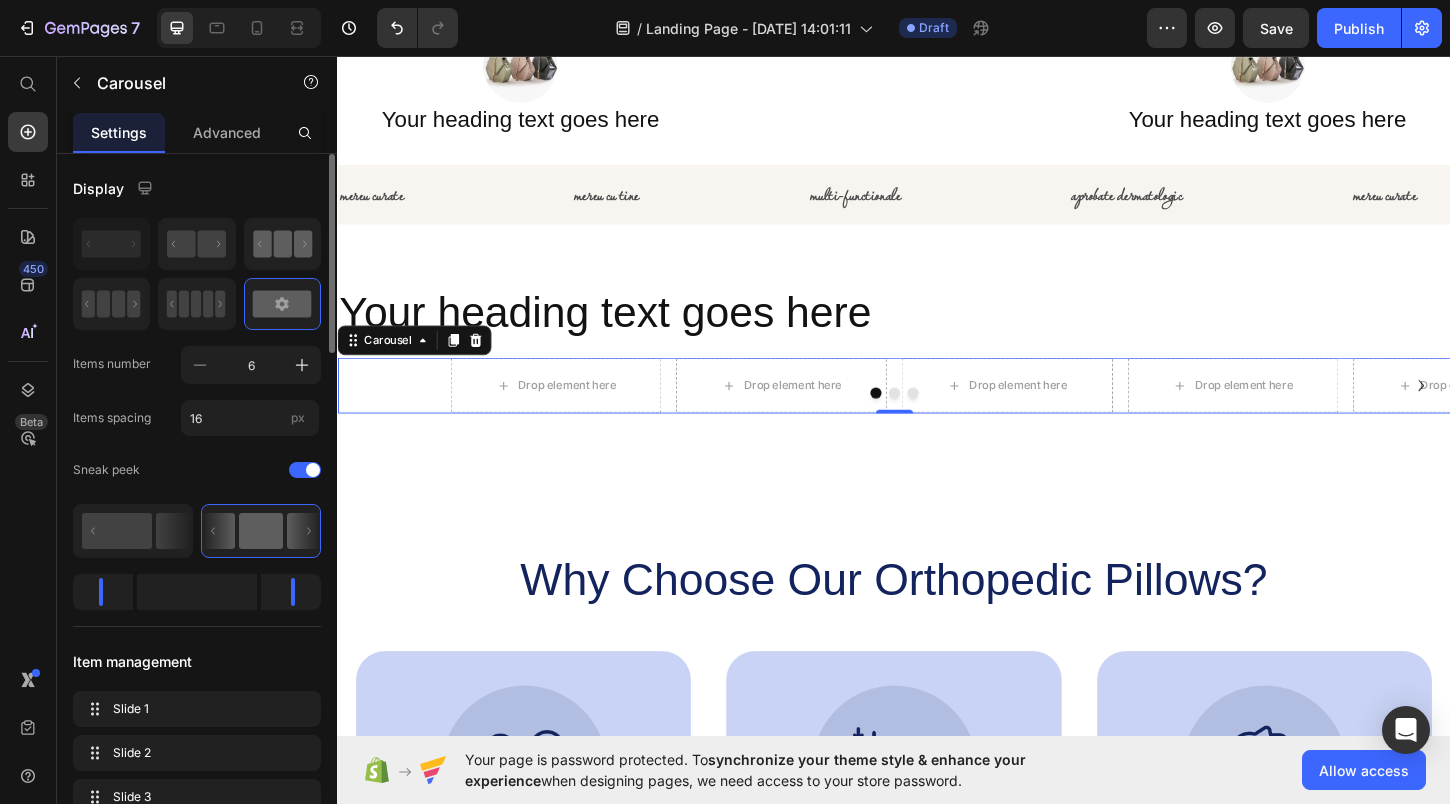 click 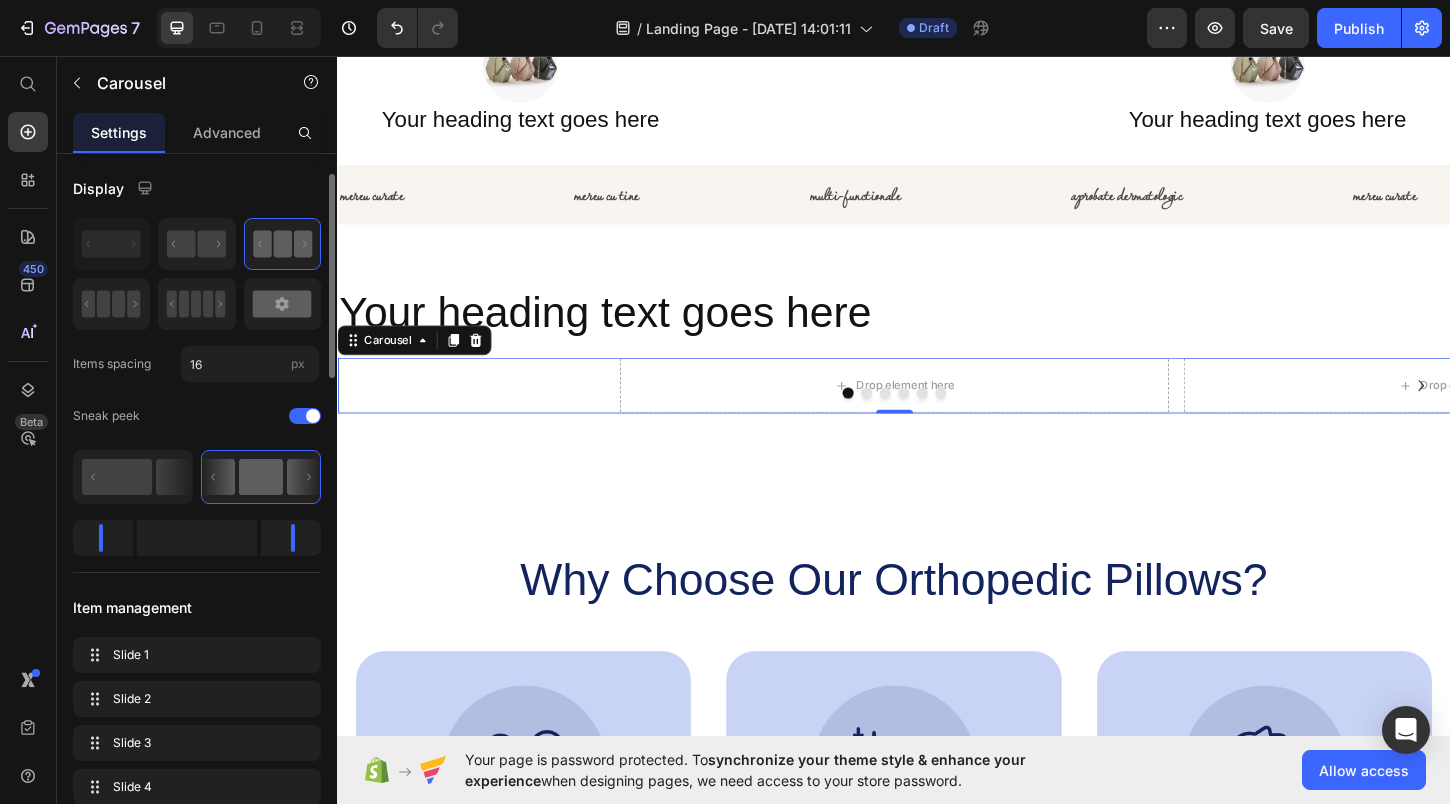 scroll, scrollTop: 20, scrollLeft: 0, axis: vertical 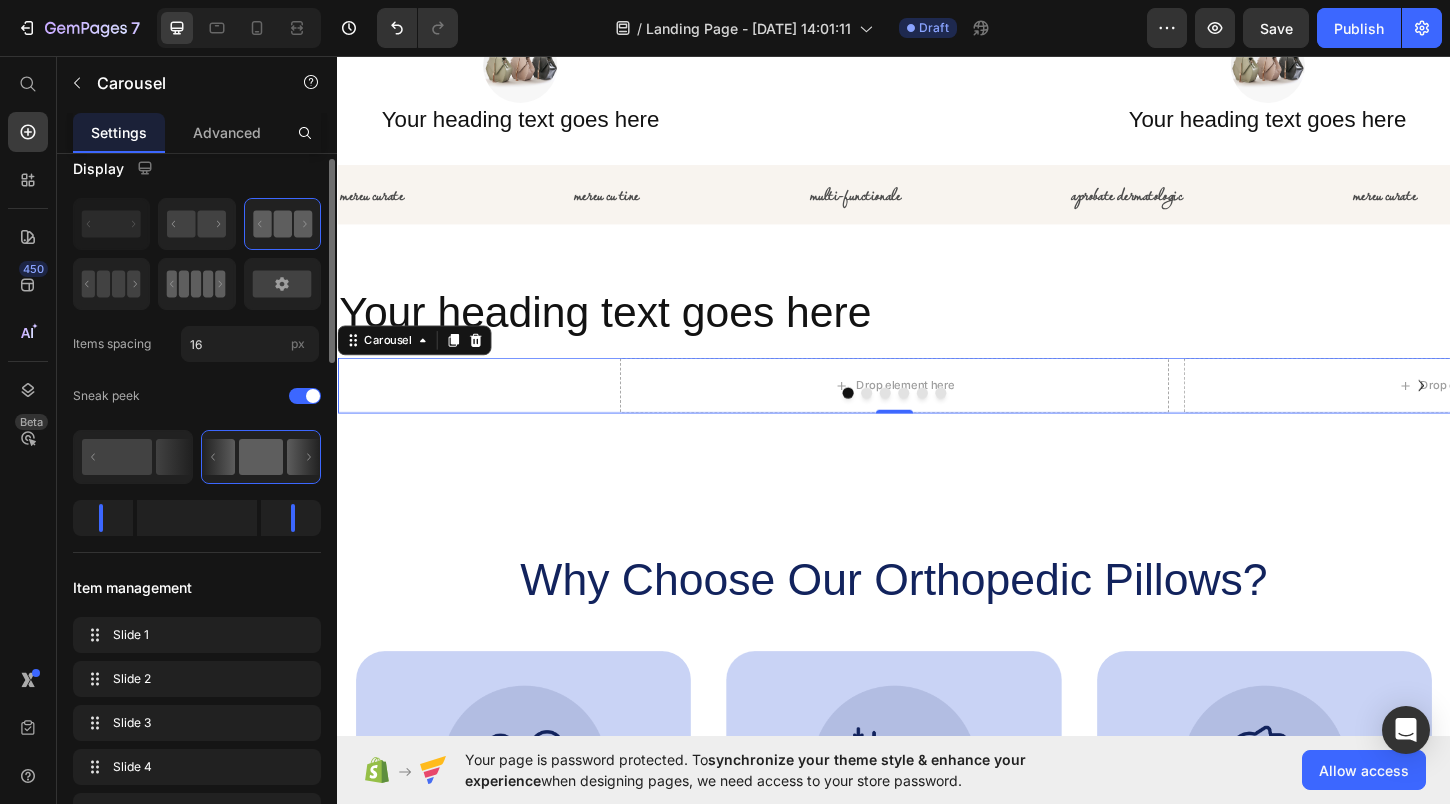 click 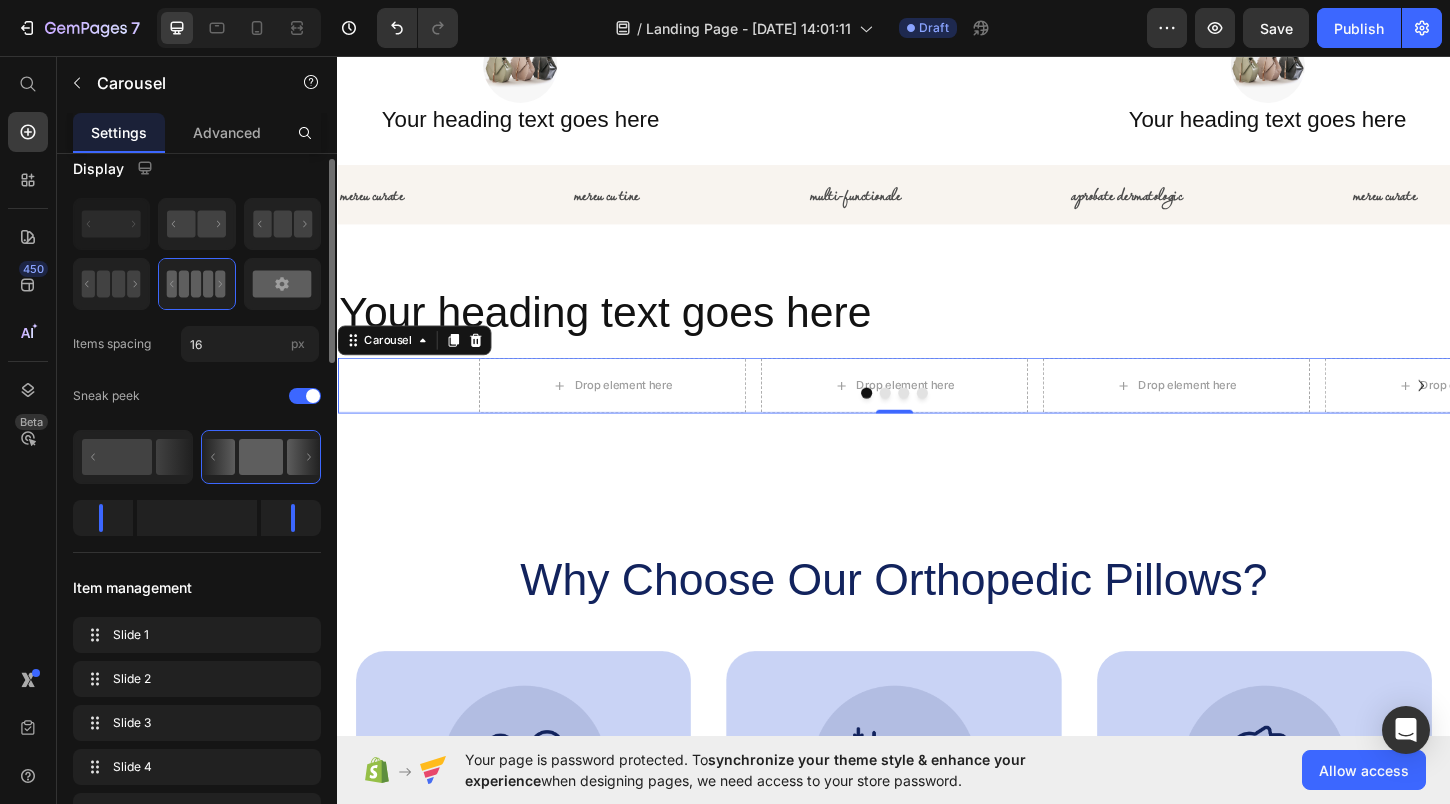 click 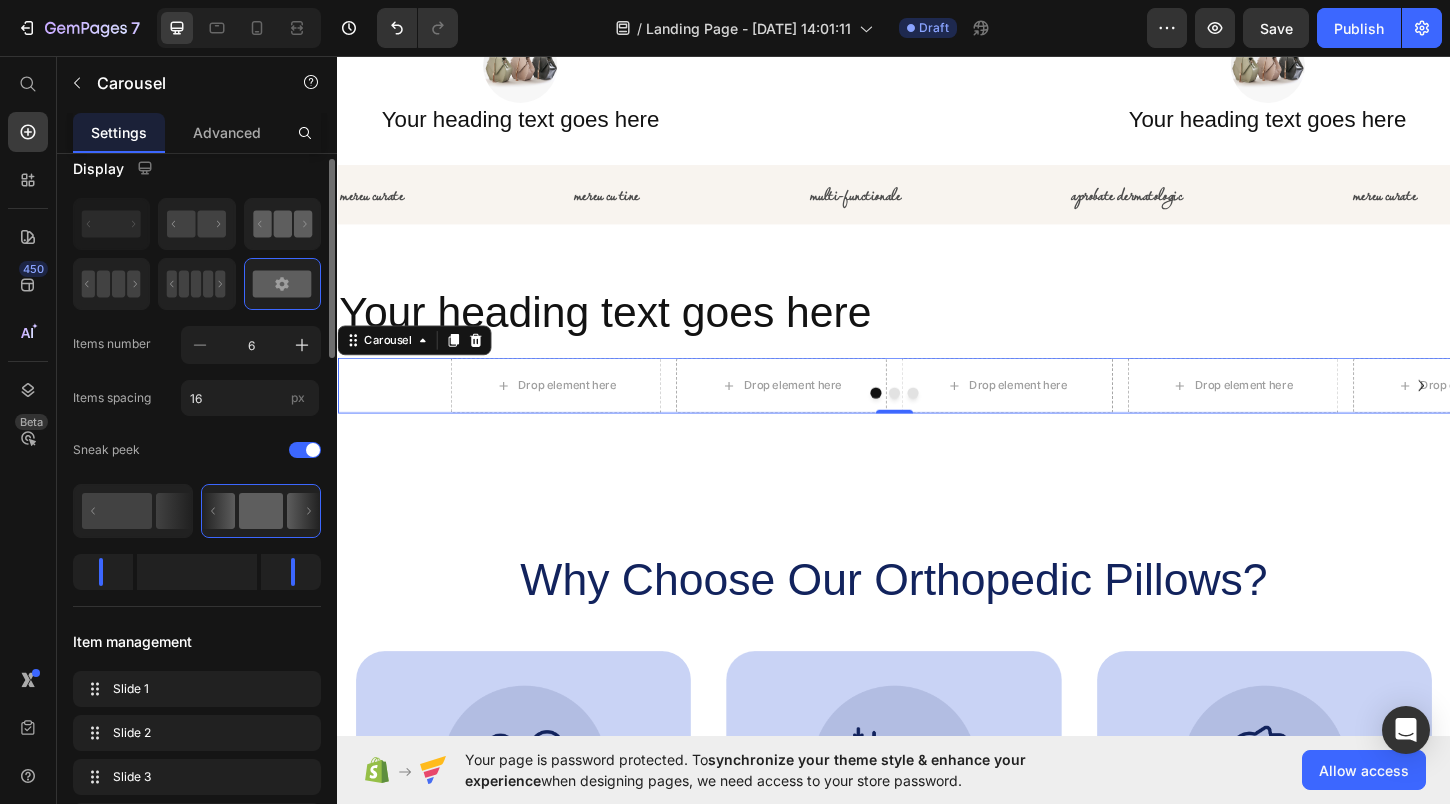click 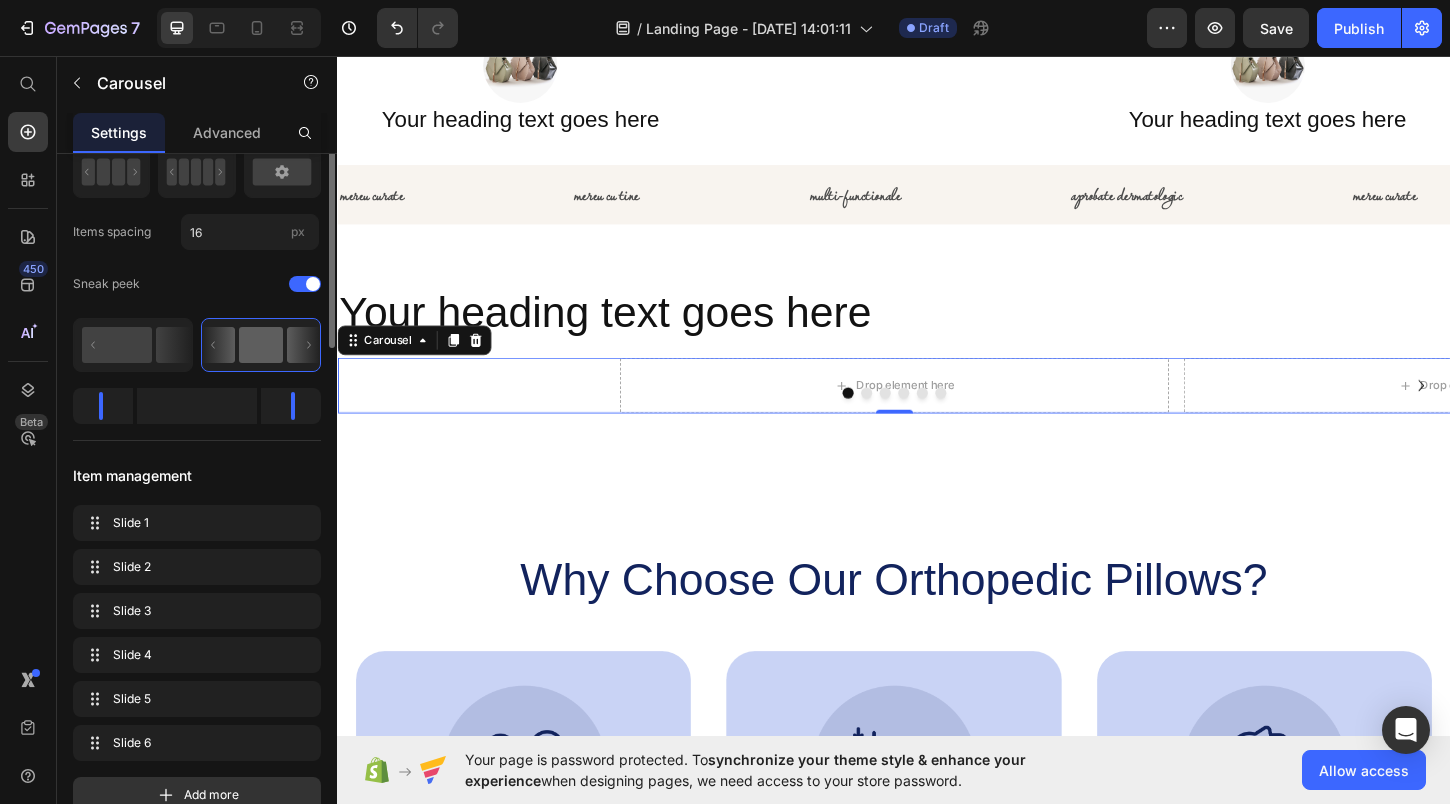 scroll, scrollTop: 165, scrollLeft: 0, axis: vertical 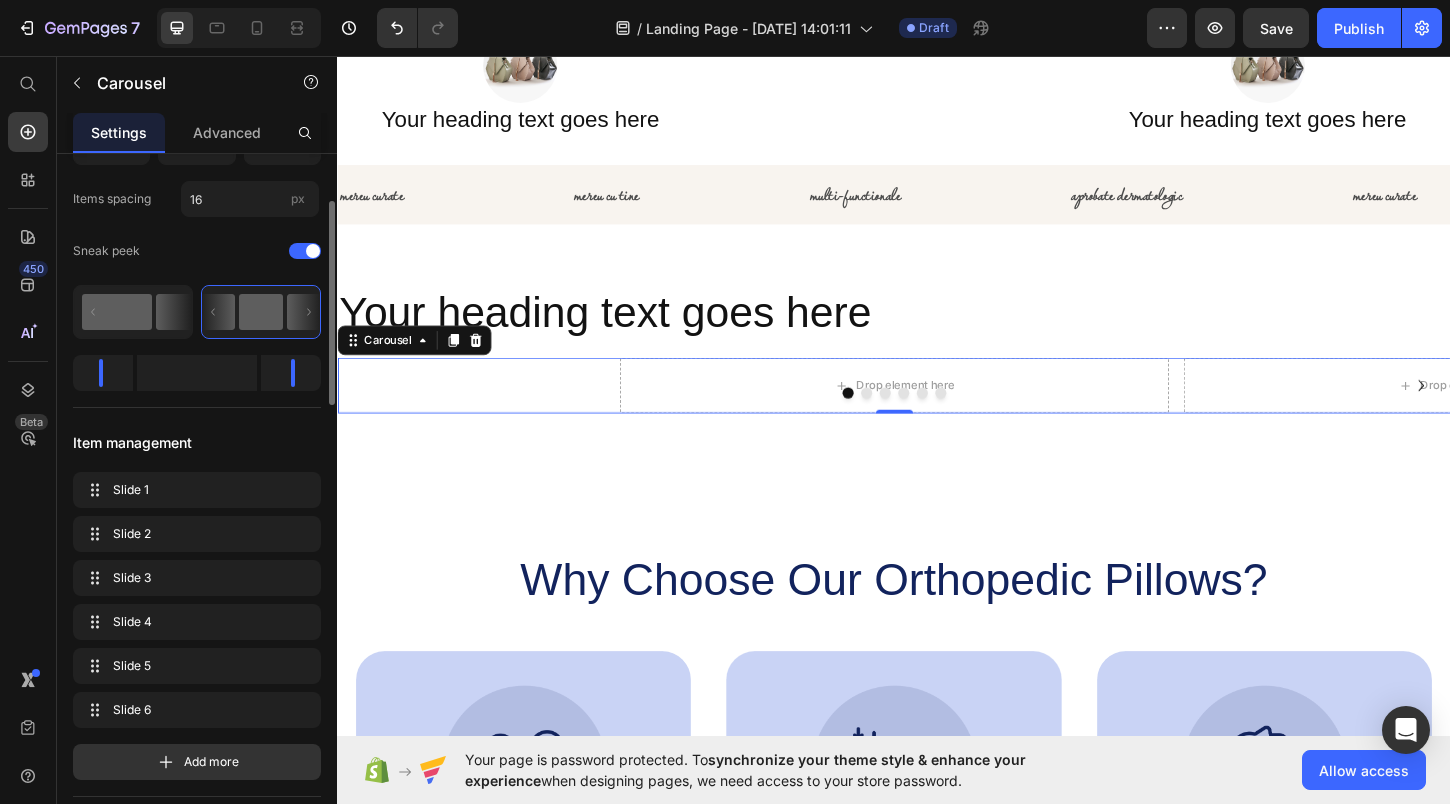 click 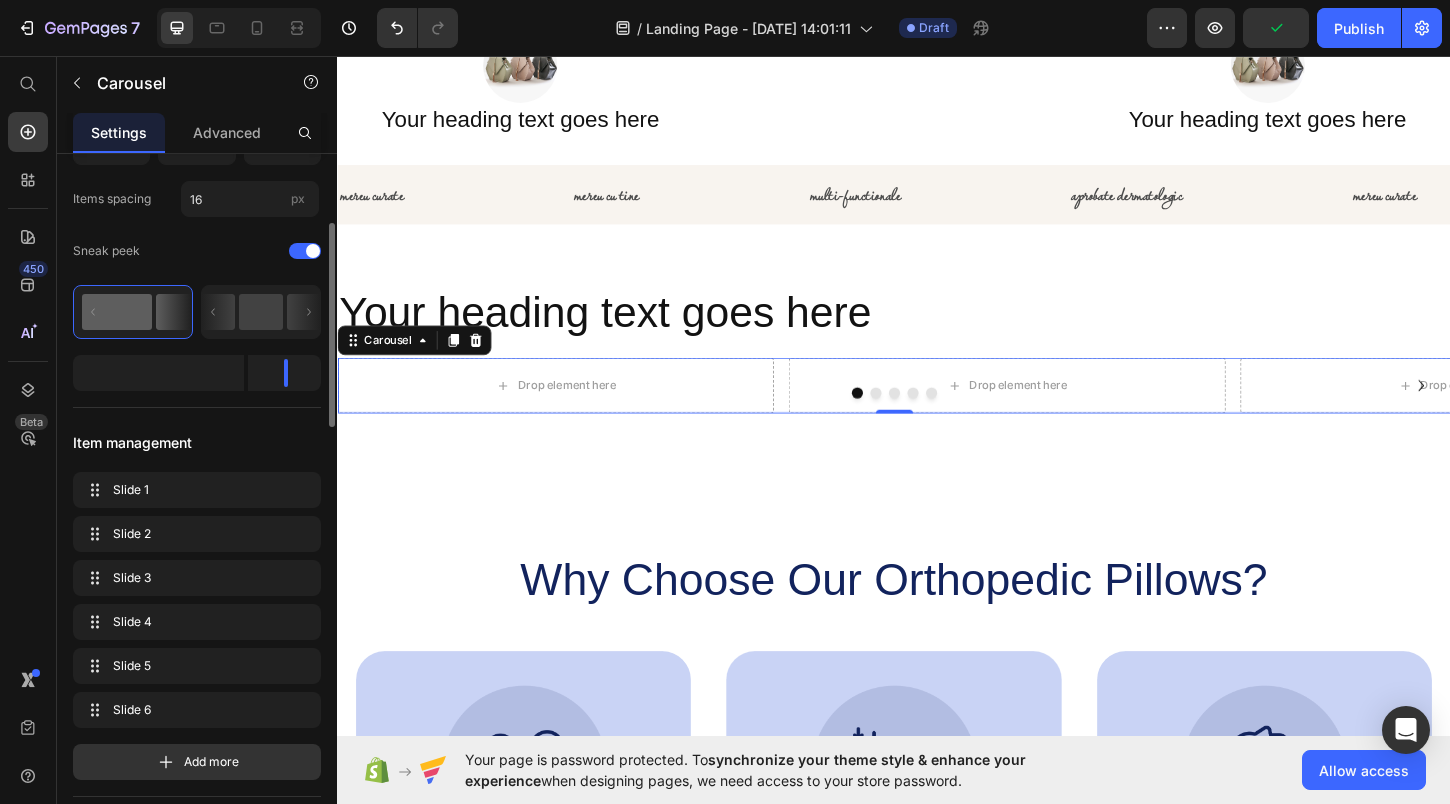 scroll, scrollTop: 182, scrollLeft: 0, axis: vertical 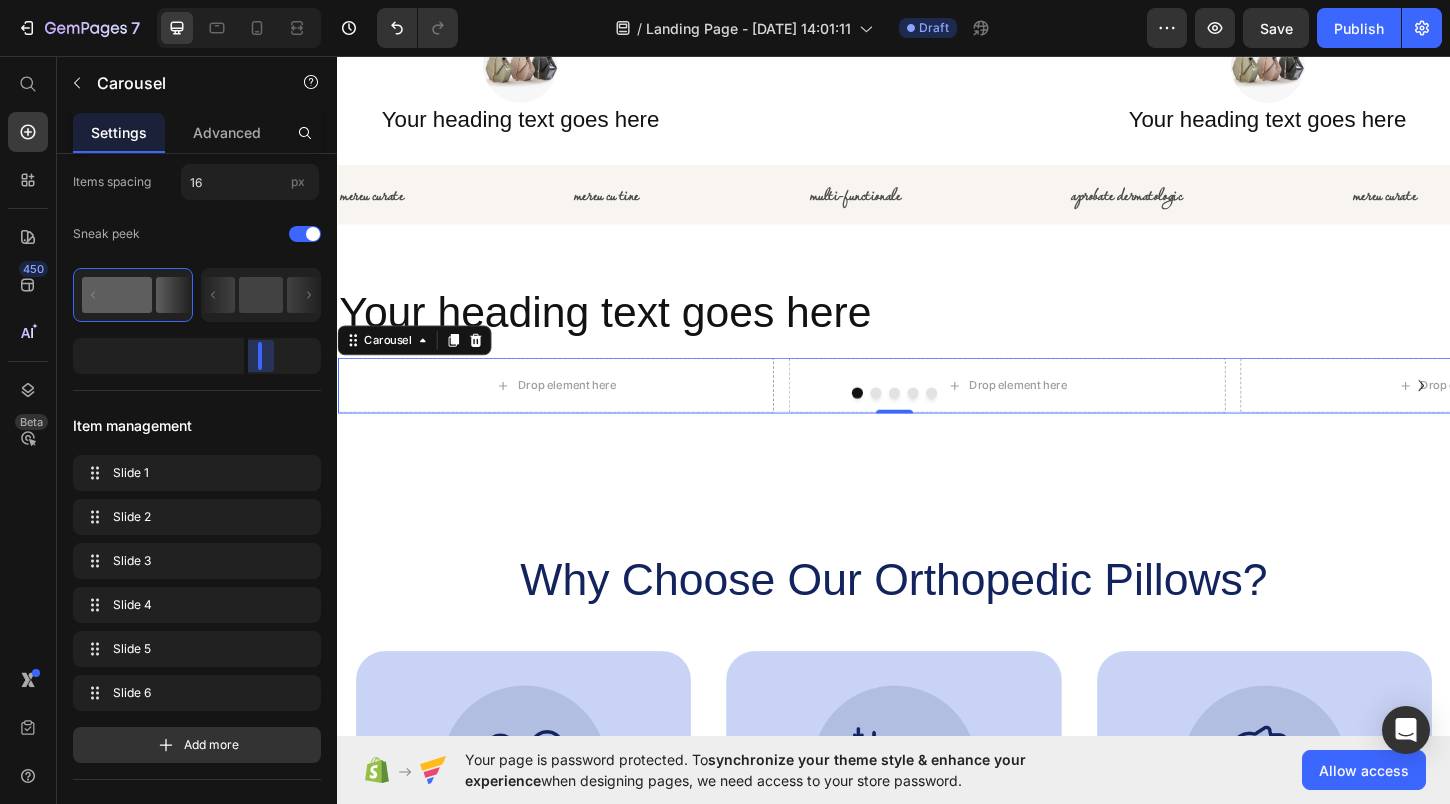 drag, startPoint x: 284, startPoint y: 355, endPoint x: 175, endPoint y: 362, distance: 109.22454 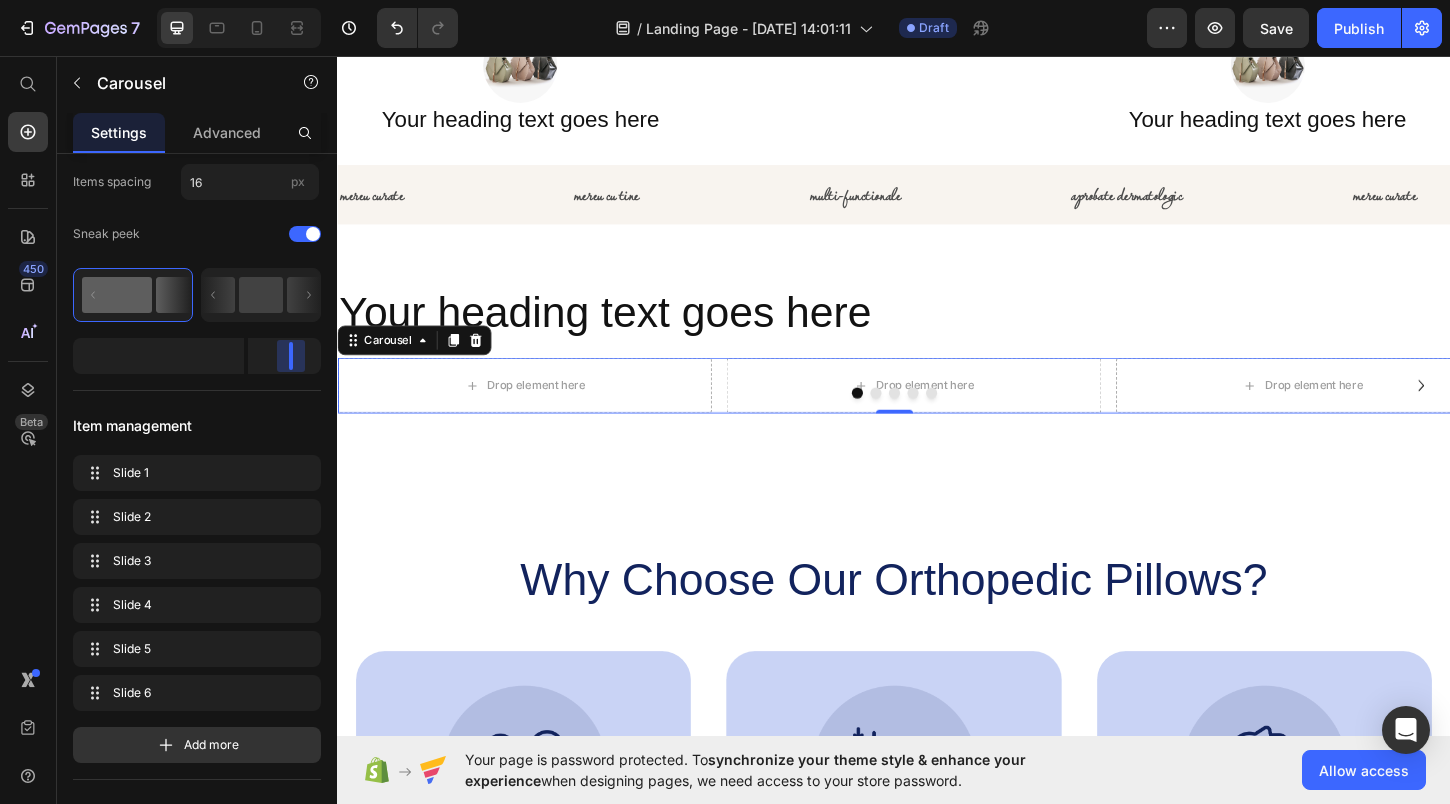 drag, startPoint x: 256, startPoint y: 357, endPoint x: 301, endPoint y: 357, distance: 45 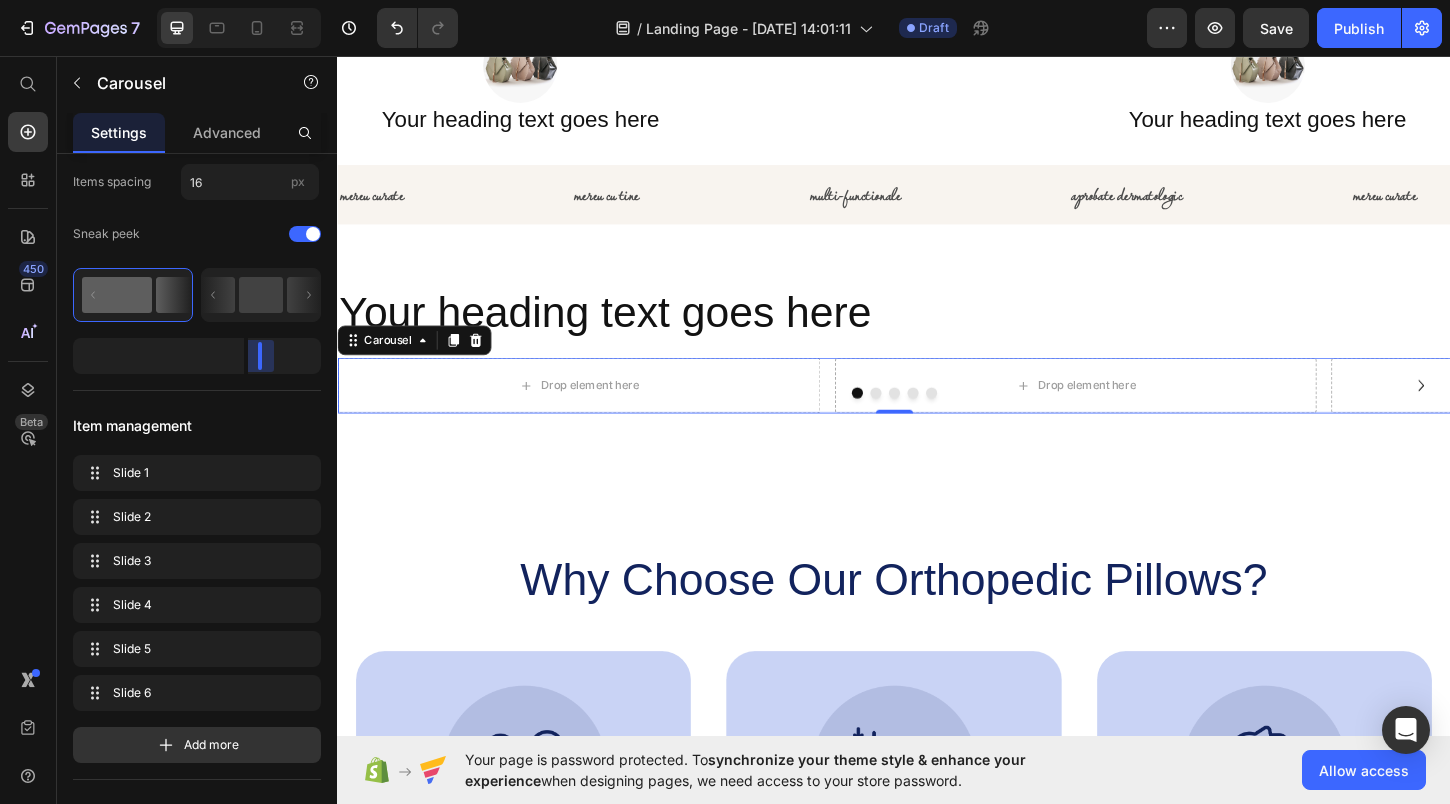 drag, startPoint x: 301, startPoint y: 357, endPoint x: 228, endPoint y: 360, distance: 73.061615 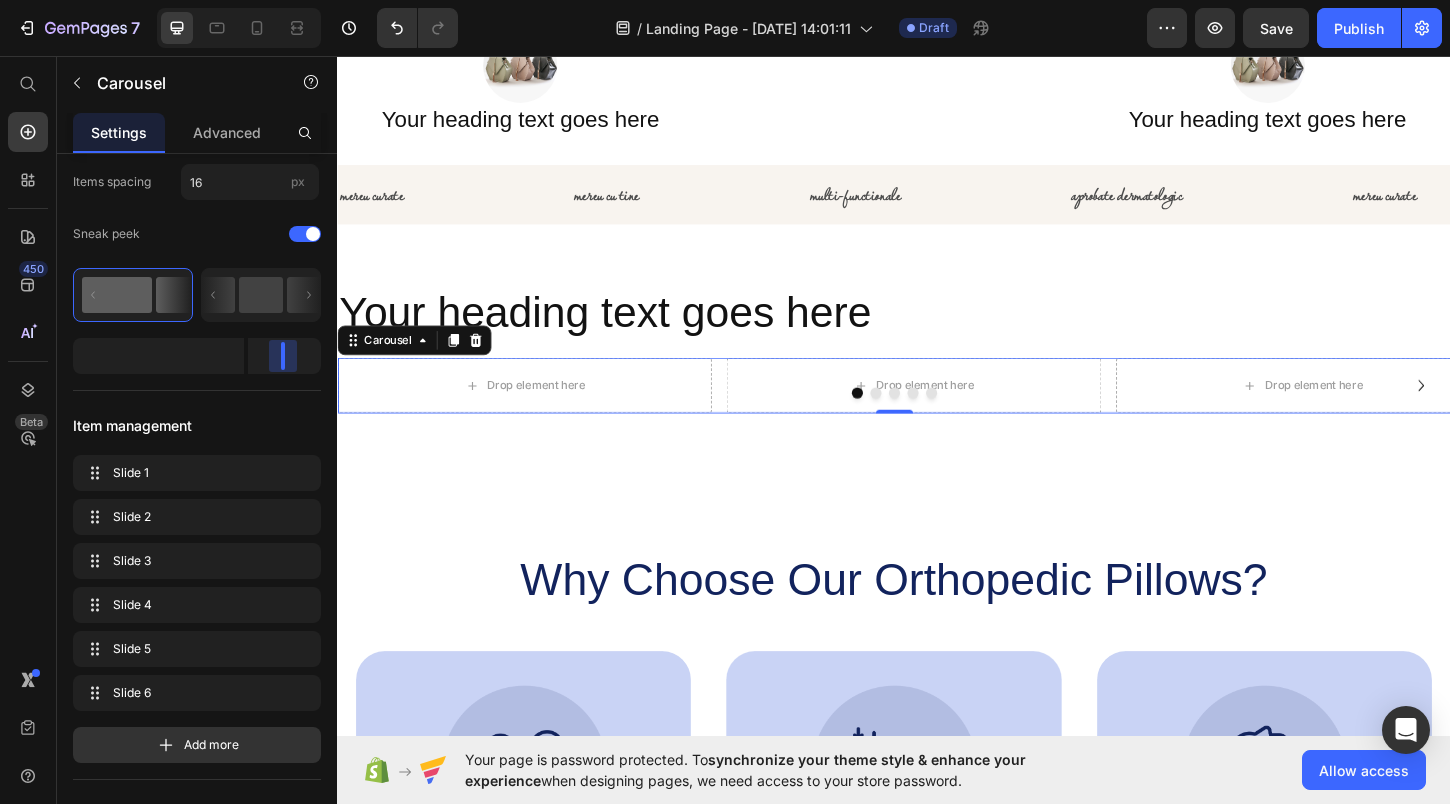 drag, startPoint x: 261, startPoint y: 357, endPoint x: 289, endPoint y: 357, distance: 28 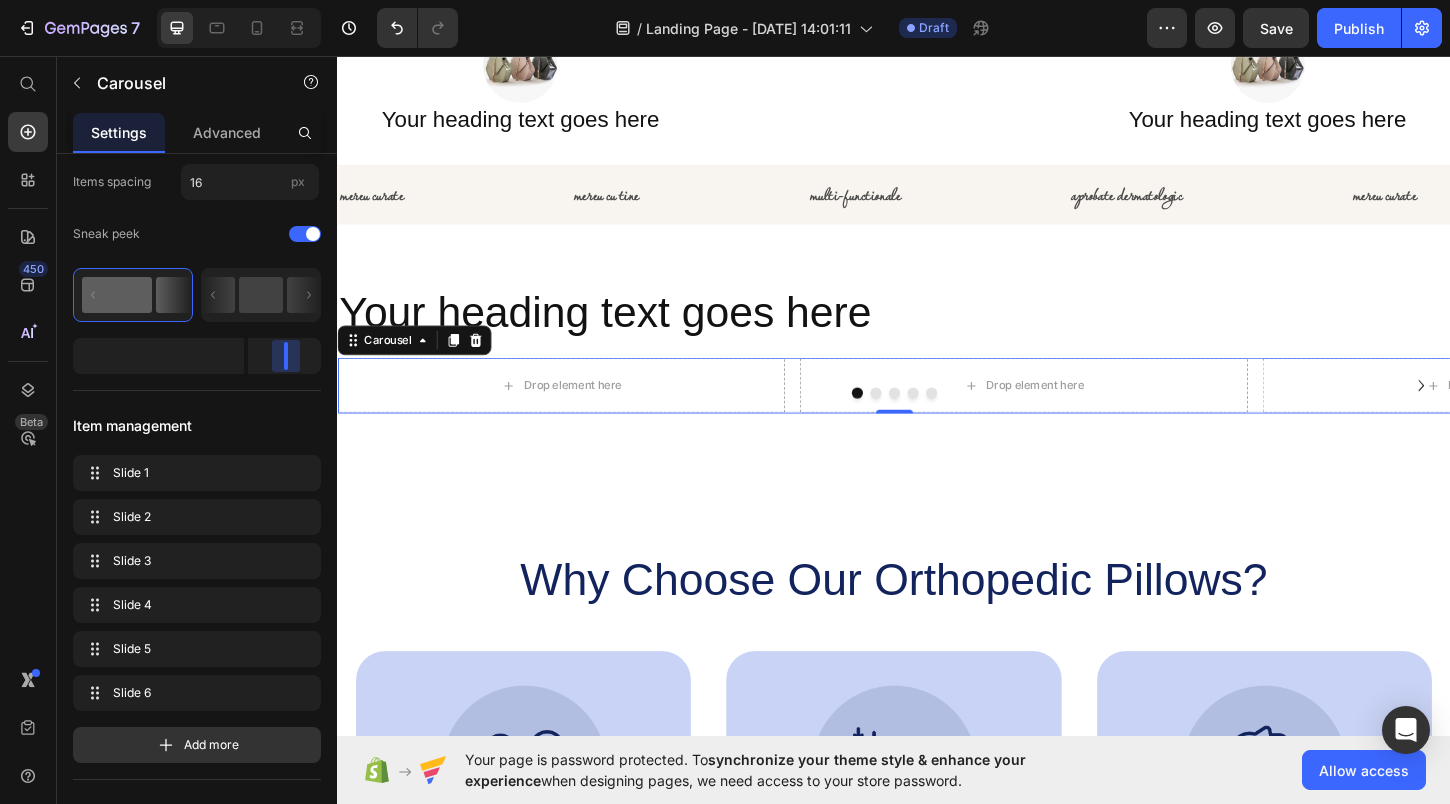 drag, startPoint x: 289, startPoint y: 357, endPoint x: 307, endPoint y: 357, distance: 18 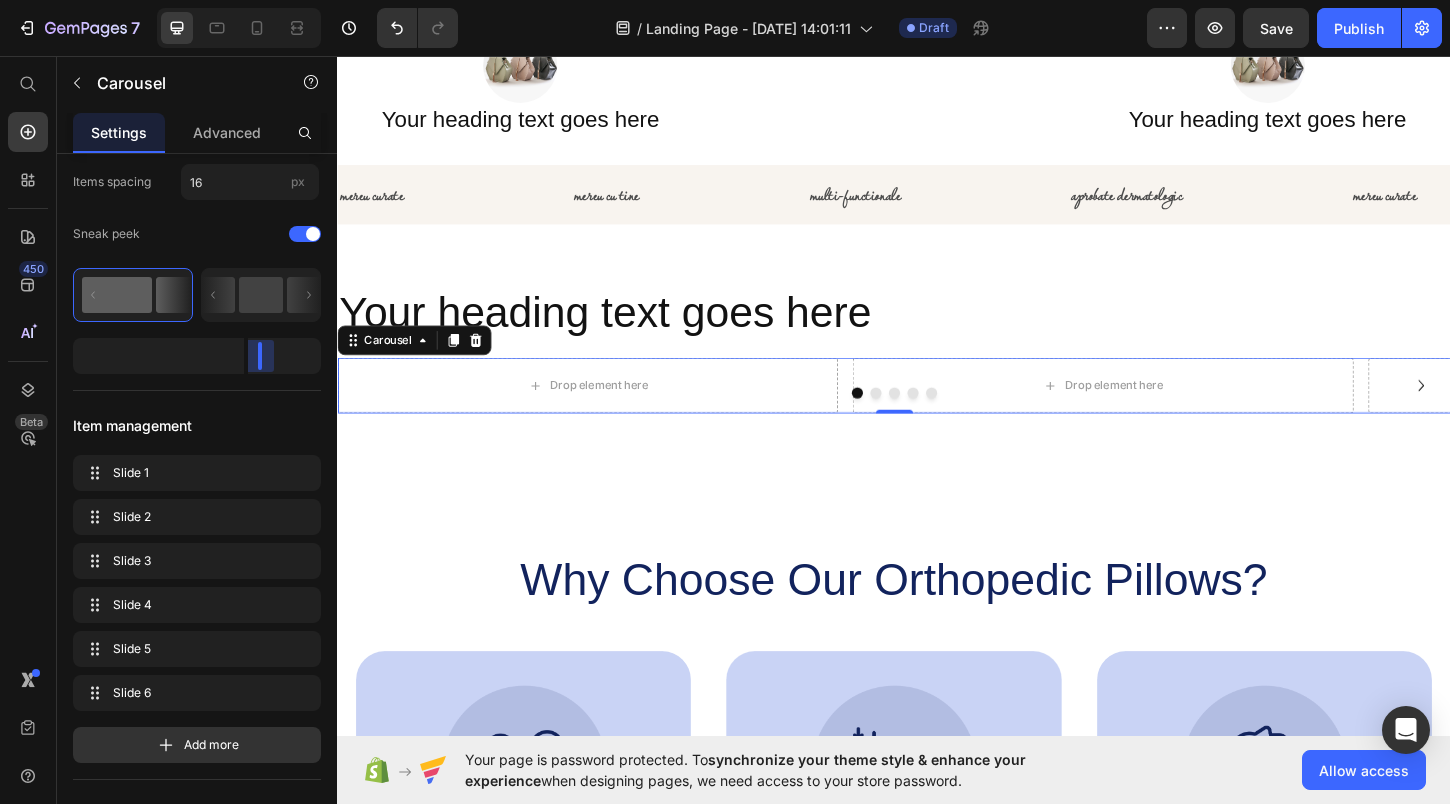 drag, startPoint x: 307, startPoint y: 358, endPoint x: 230, endPoint y: 358, distance: 77 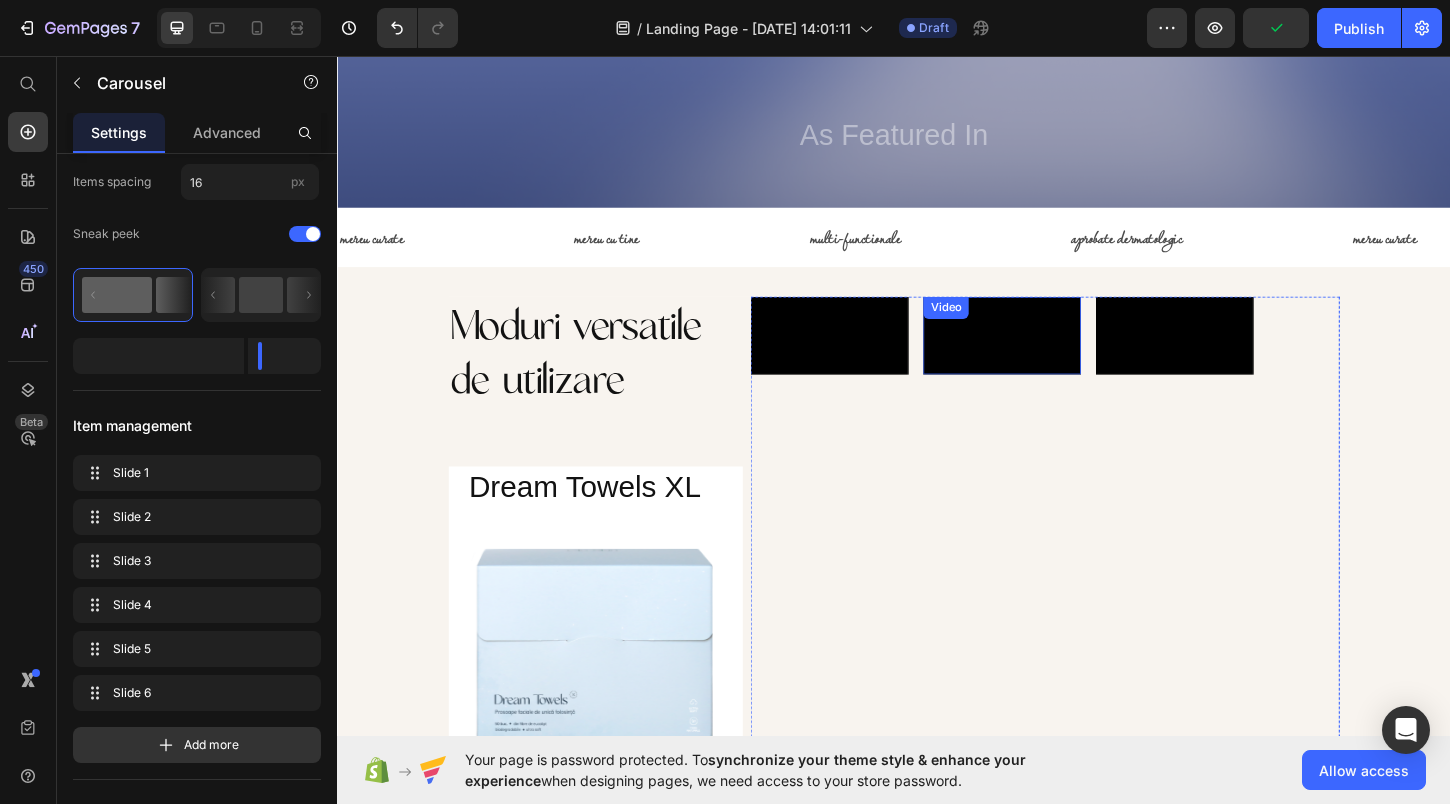scroll, scrollTop: 502, scrollLeft: 0, axis: vertical 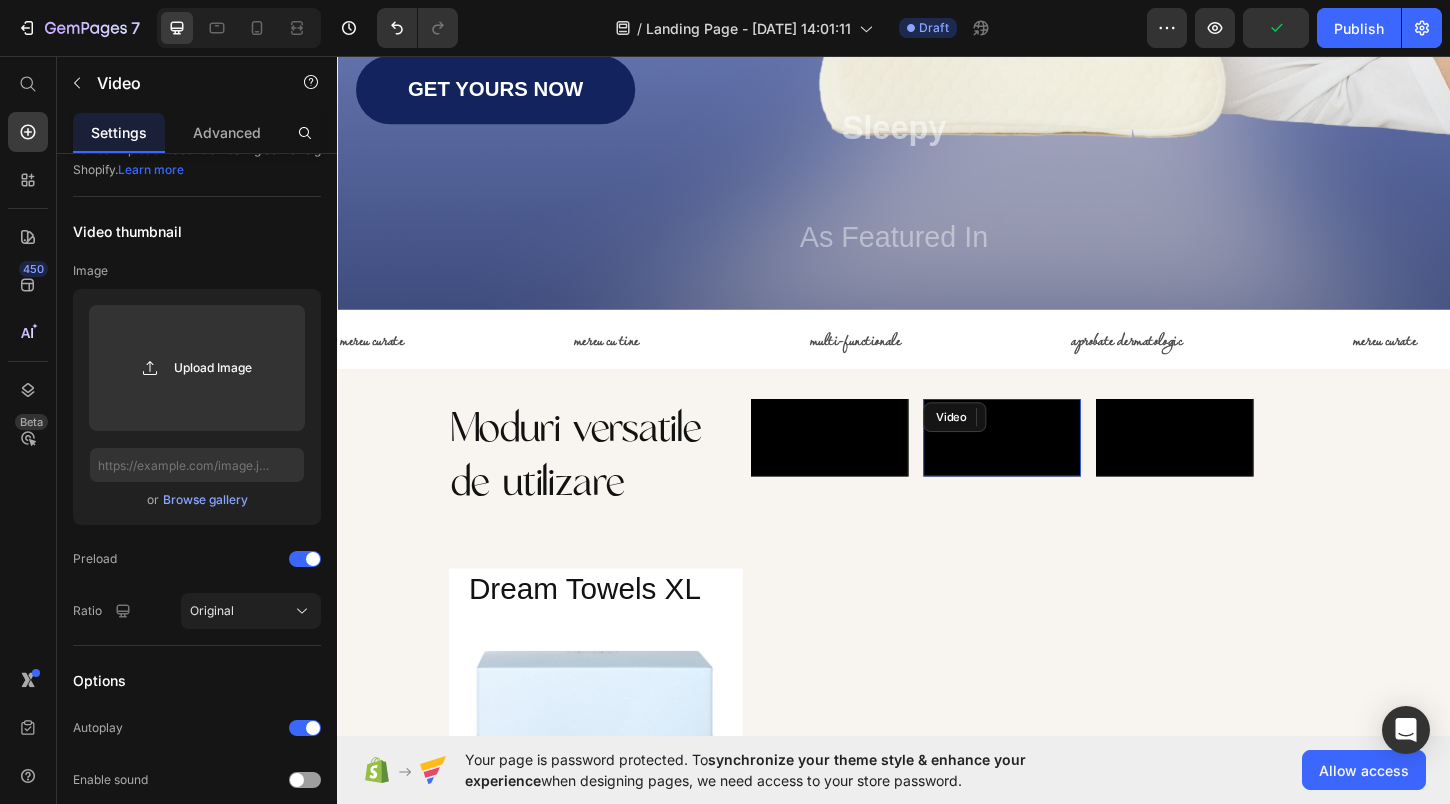 click at bounding box center [1053, 467] 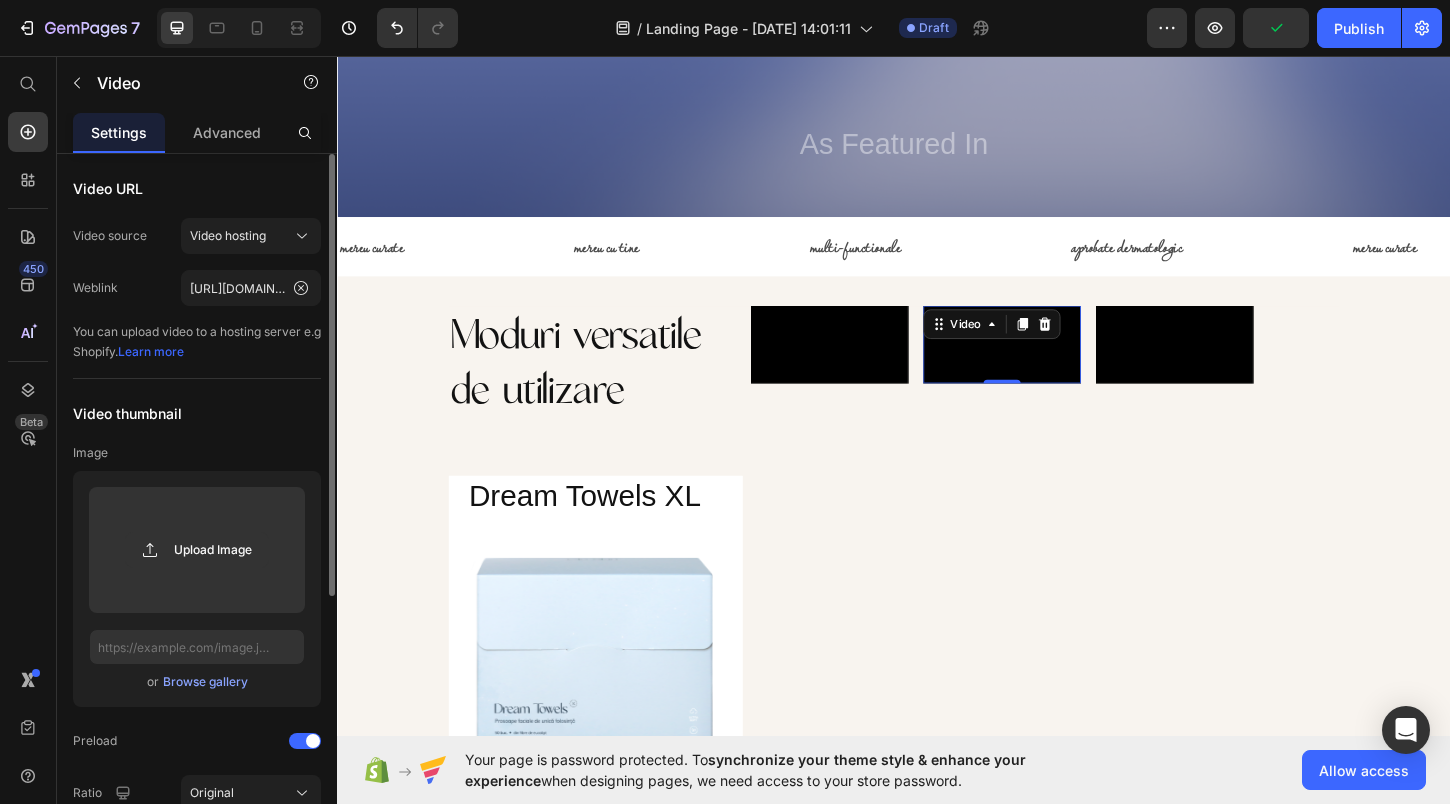 scroll, scrollTop: 729, scrollLeft: 0, axis: vertical 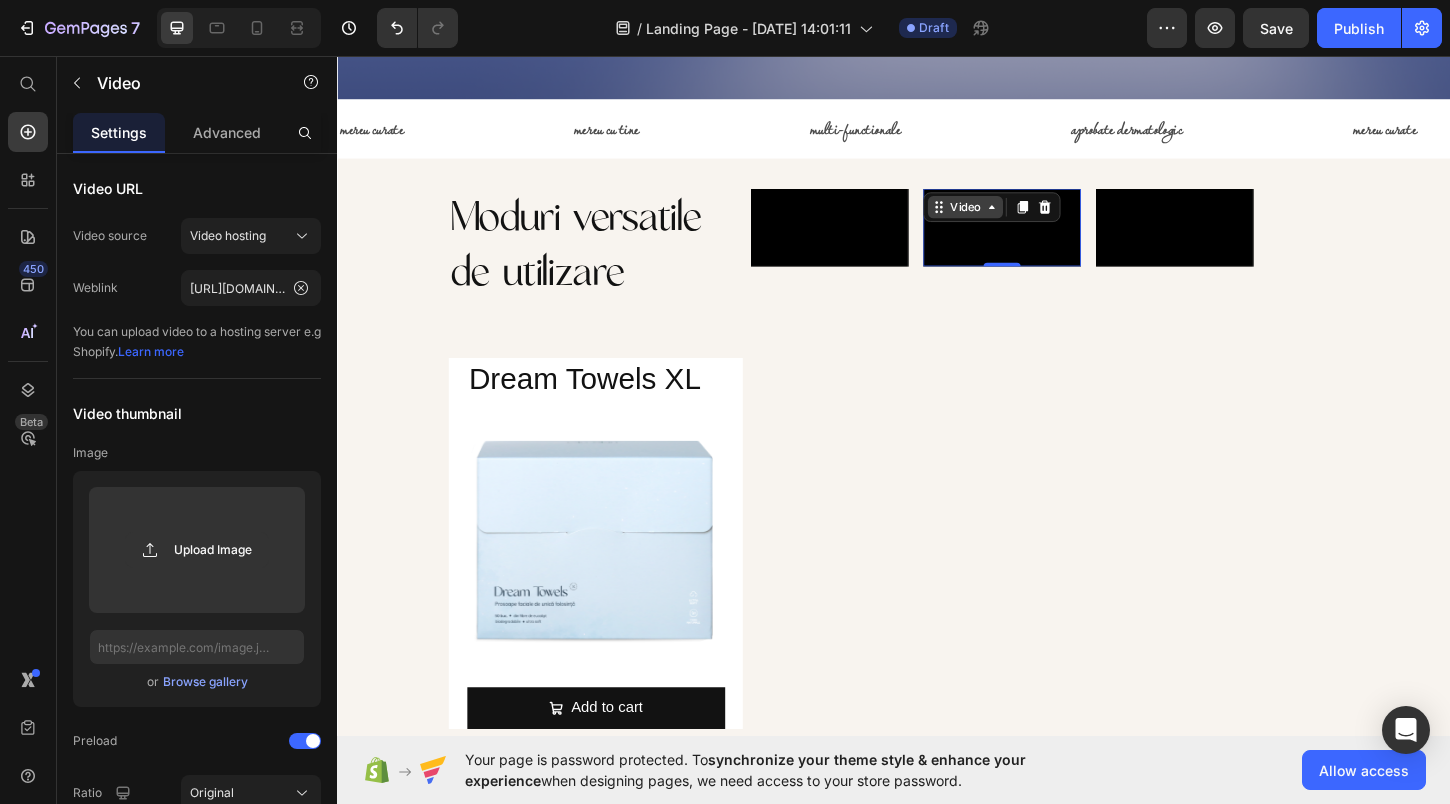 click on "Video" at bounding box center [1013, 218] 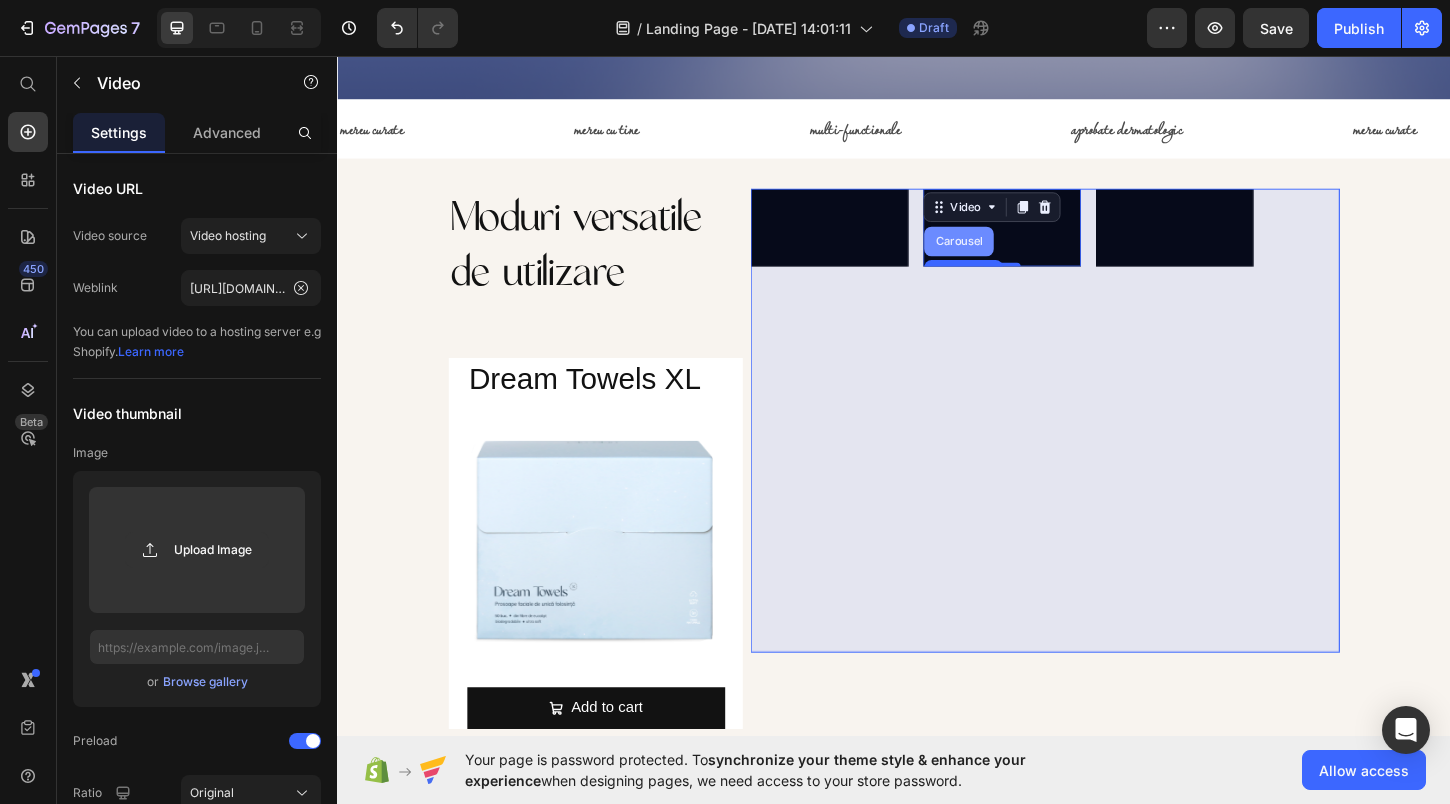 click on "Carousel" at bounding box center (1006, 255) 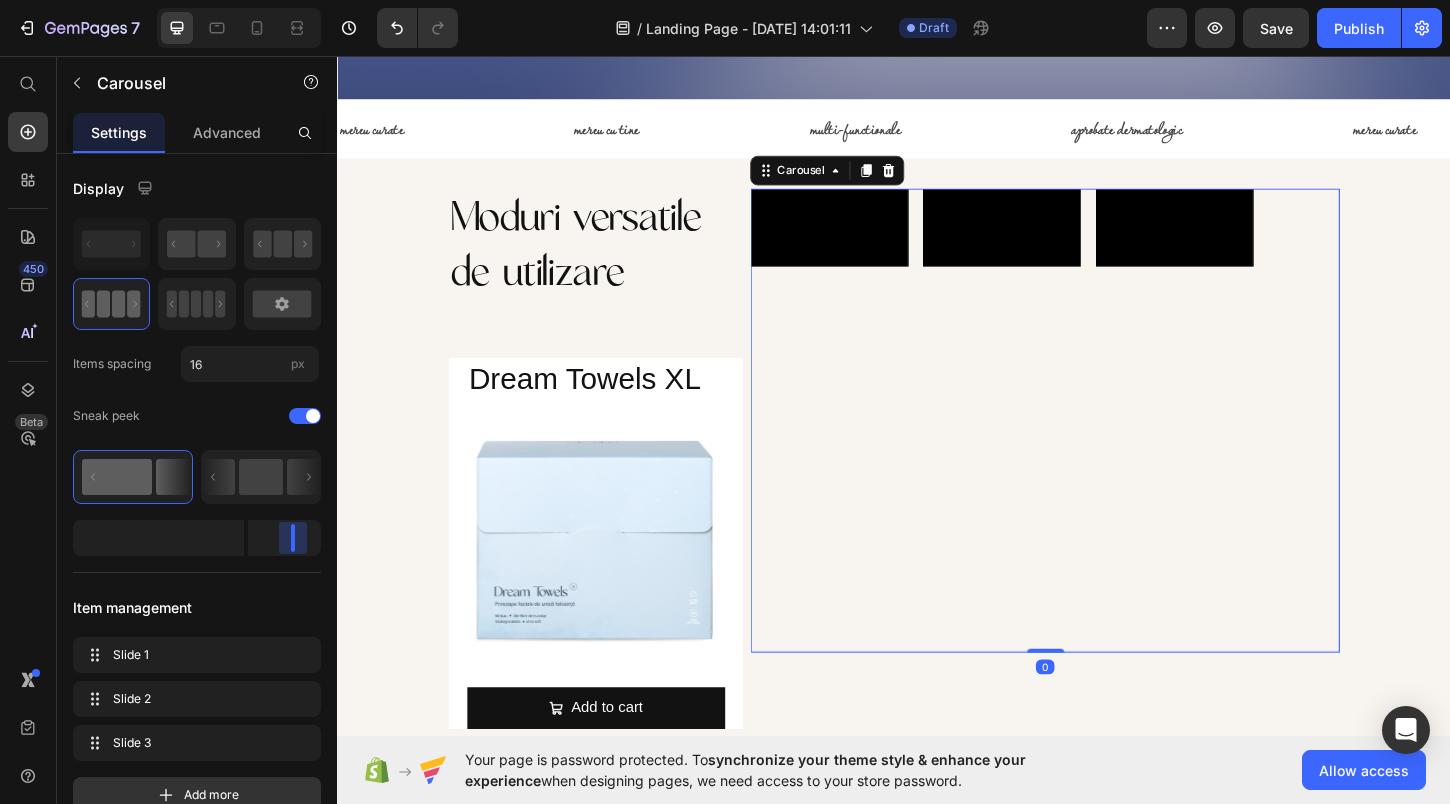drag, startPoint x: 285, startPoint y: 541, endPoint x: 300, endPoint y: 540, distance: 15.033297 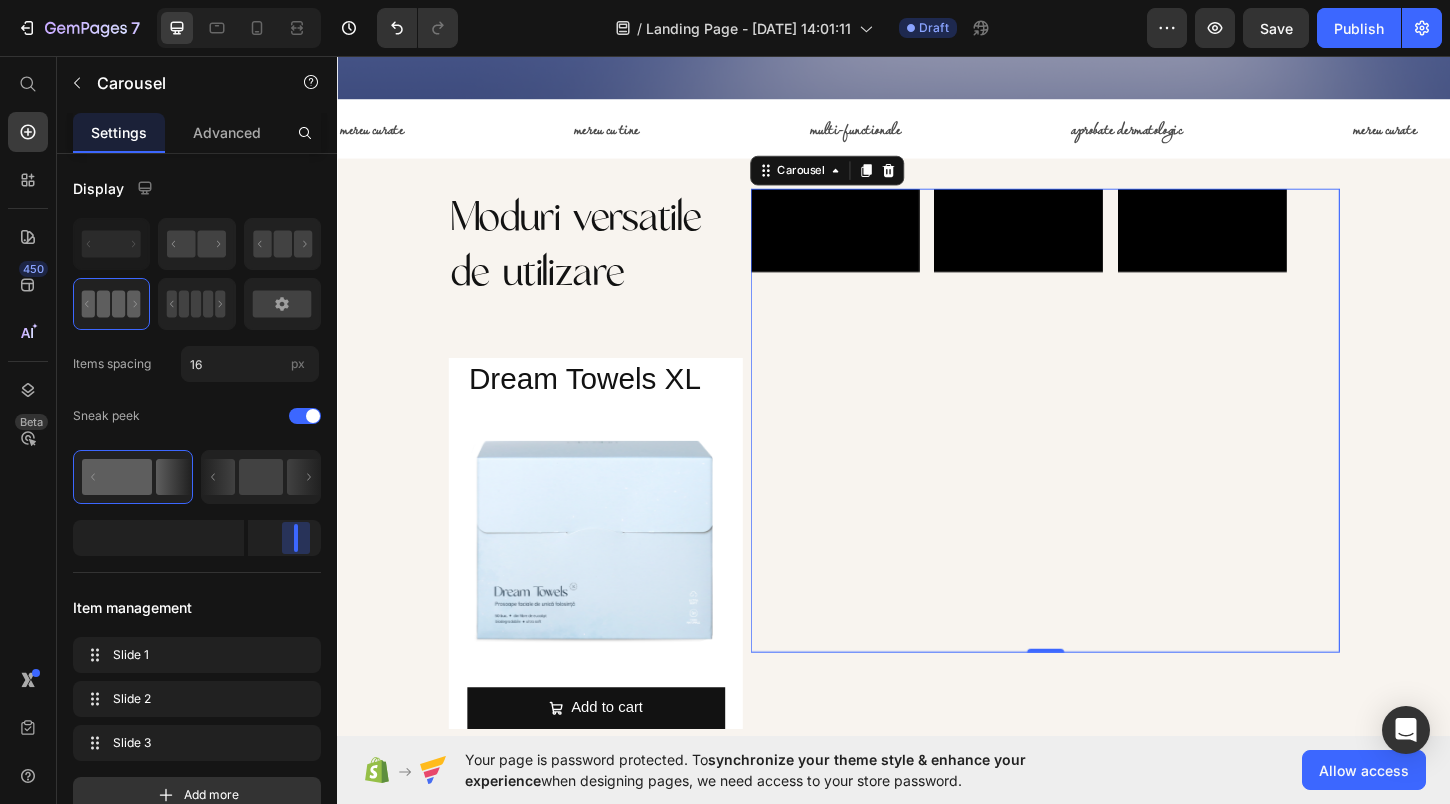 drag, startPoint x: 300, startPoint y: 540, endPoint x: 316, endPoint y: 540, distance: 16 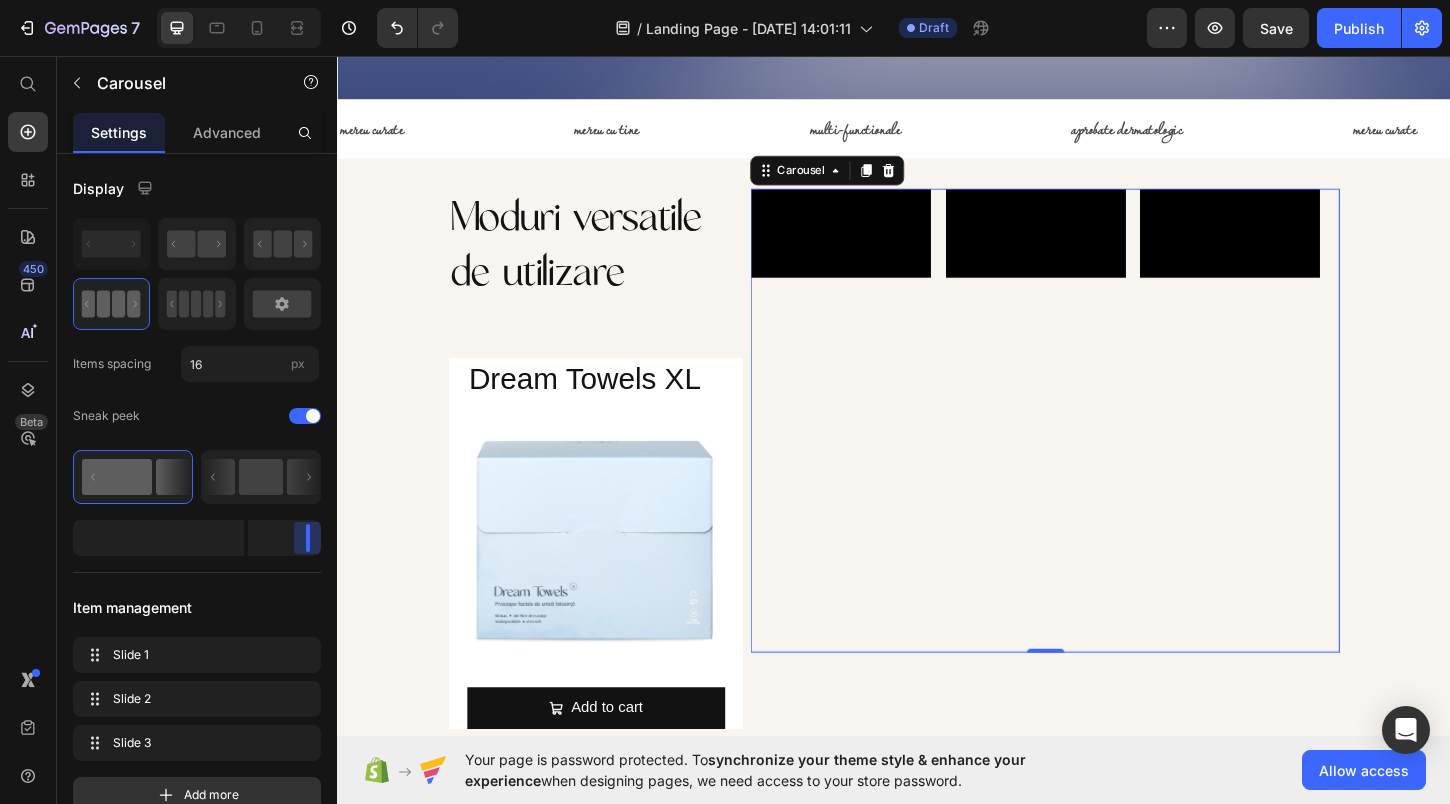 drag, startPoint x: 316, startPoint y: 540, endPoint x: 339, endPoint y: 540, distance: 23 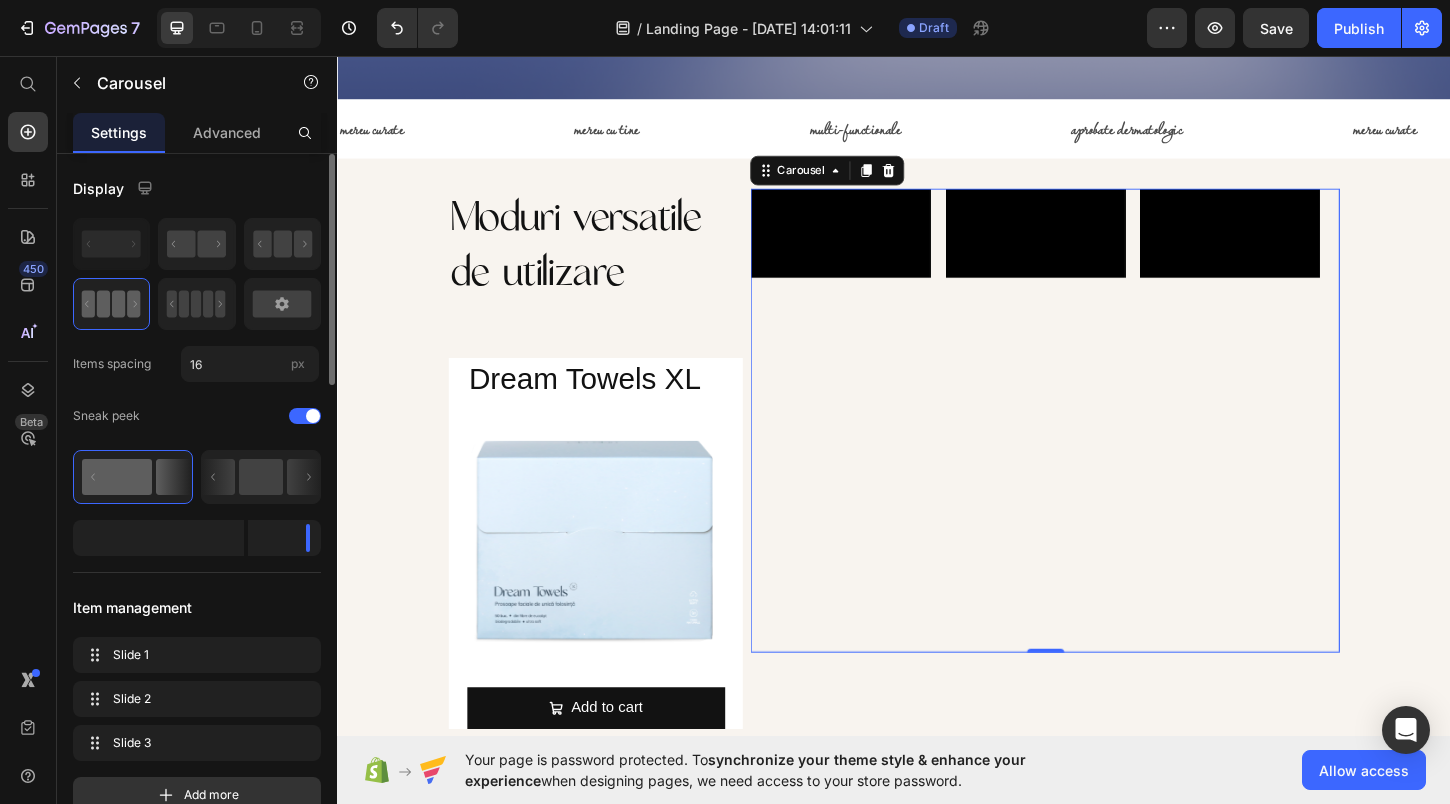click at bounding box center (158, 538) 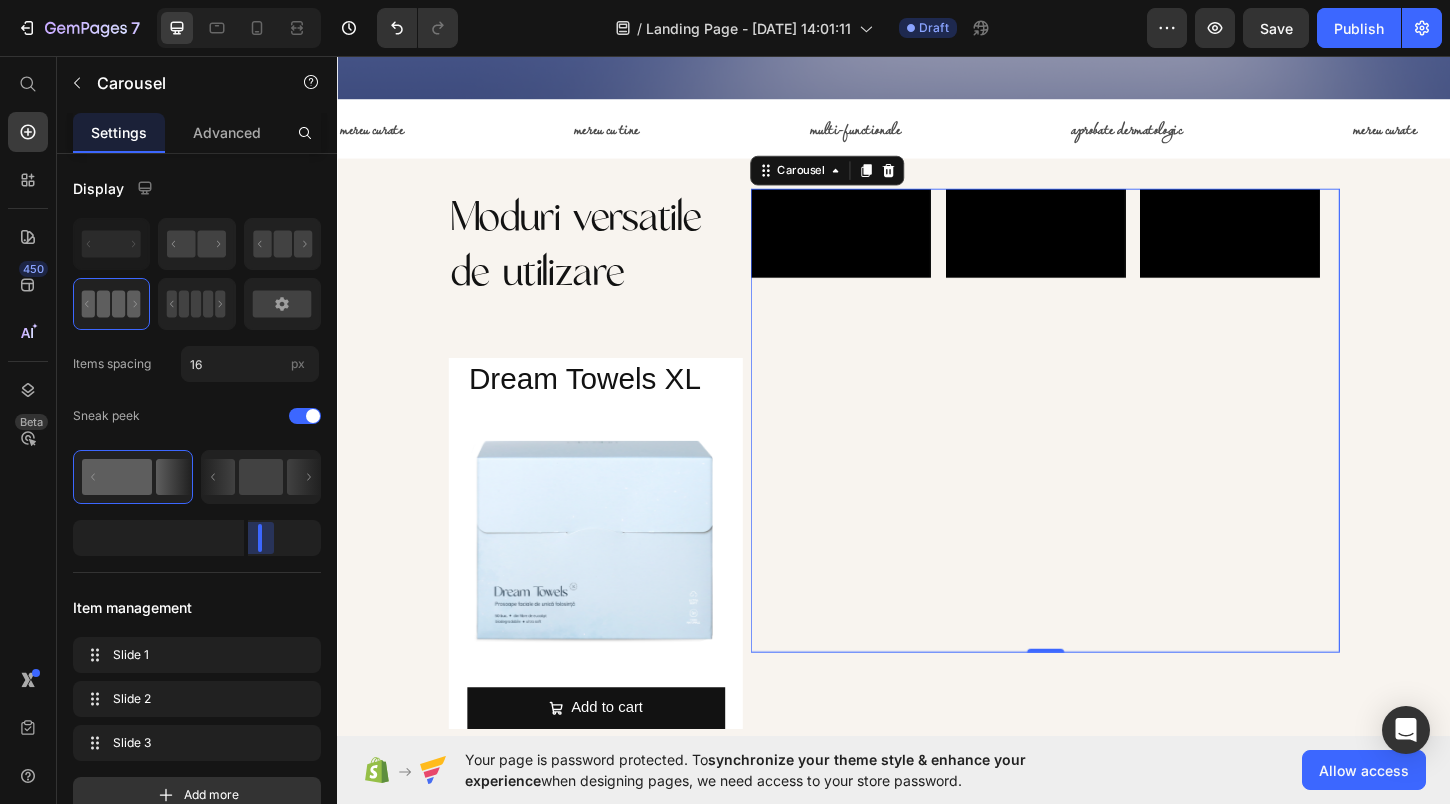 drag, startPoint x: 303, startPoint y: 540, endPoint x: 108, endPoint y: 541, distance: 195.00256 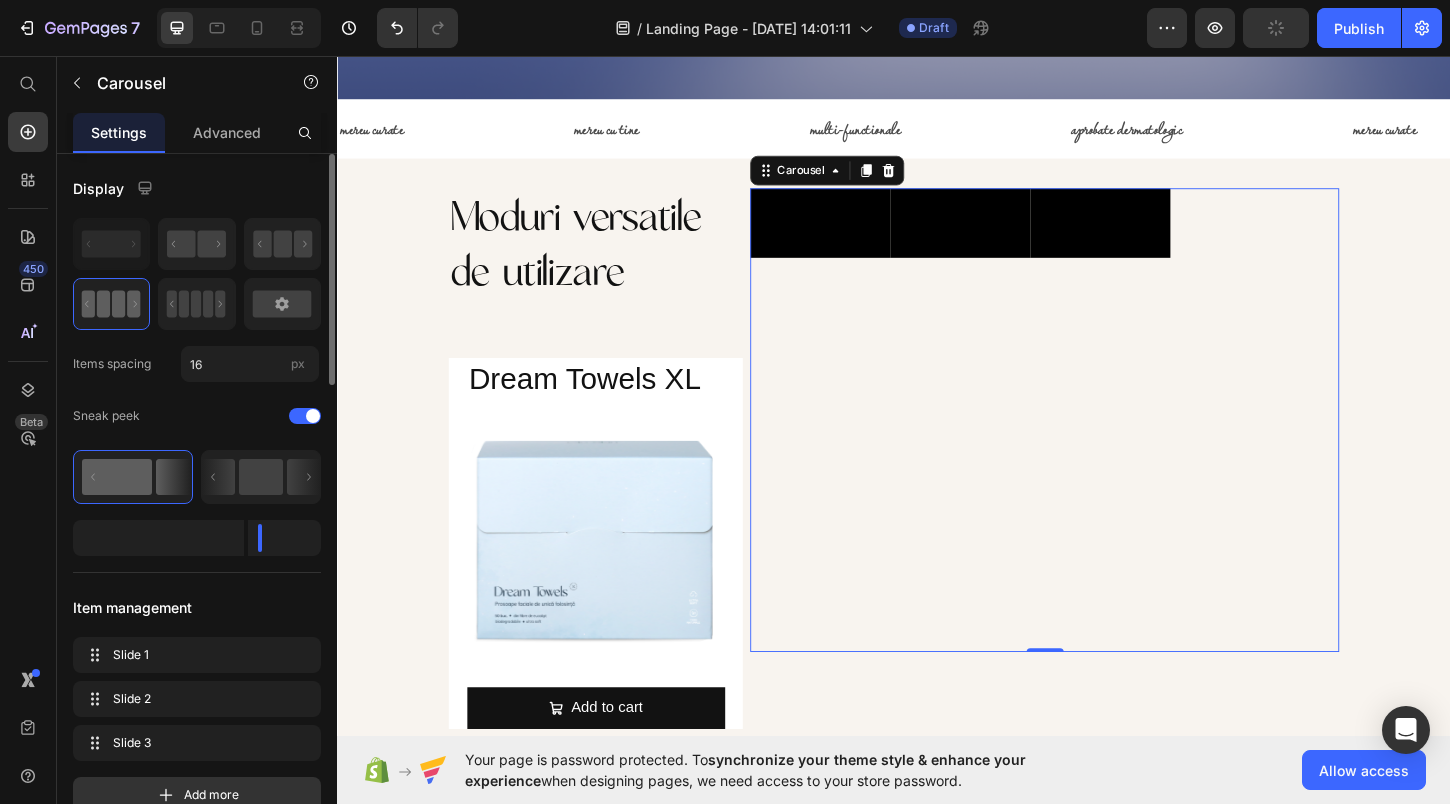 click at bounding box center (158, 538) 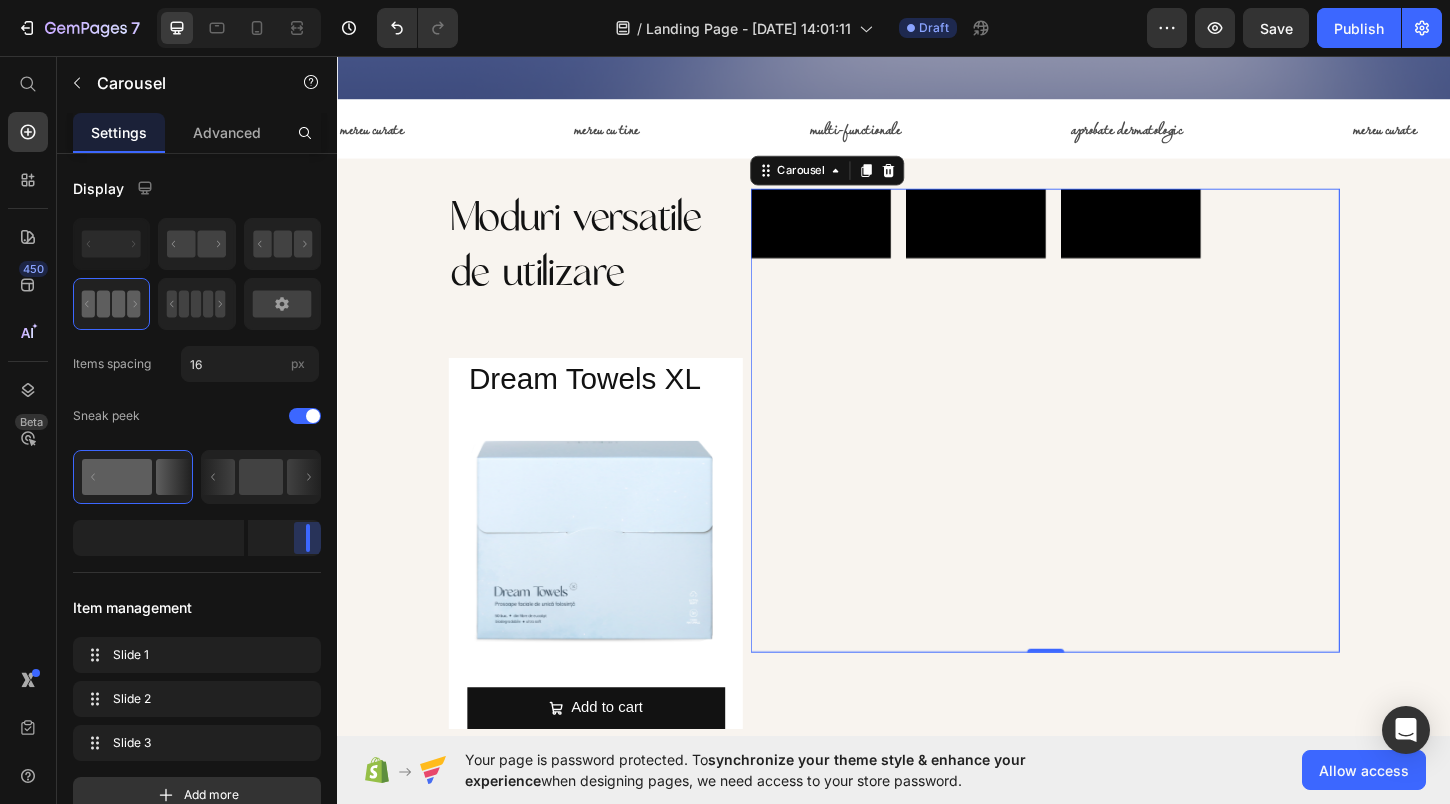 drag, startPoint x: 263, startPoint y: 540, endPoint x: 495, endPoint y: 540, distance: 232 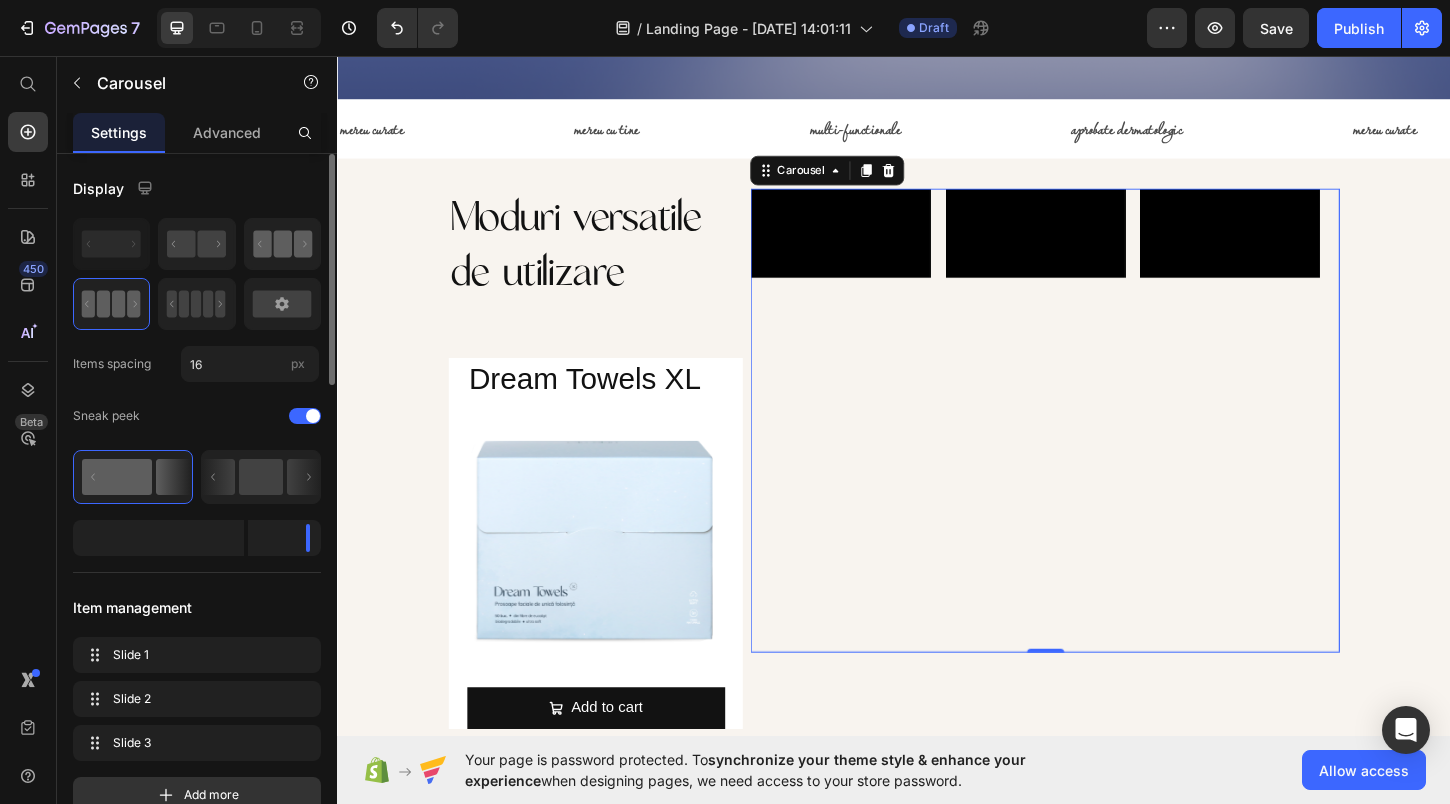 click 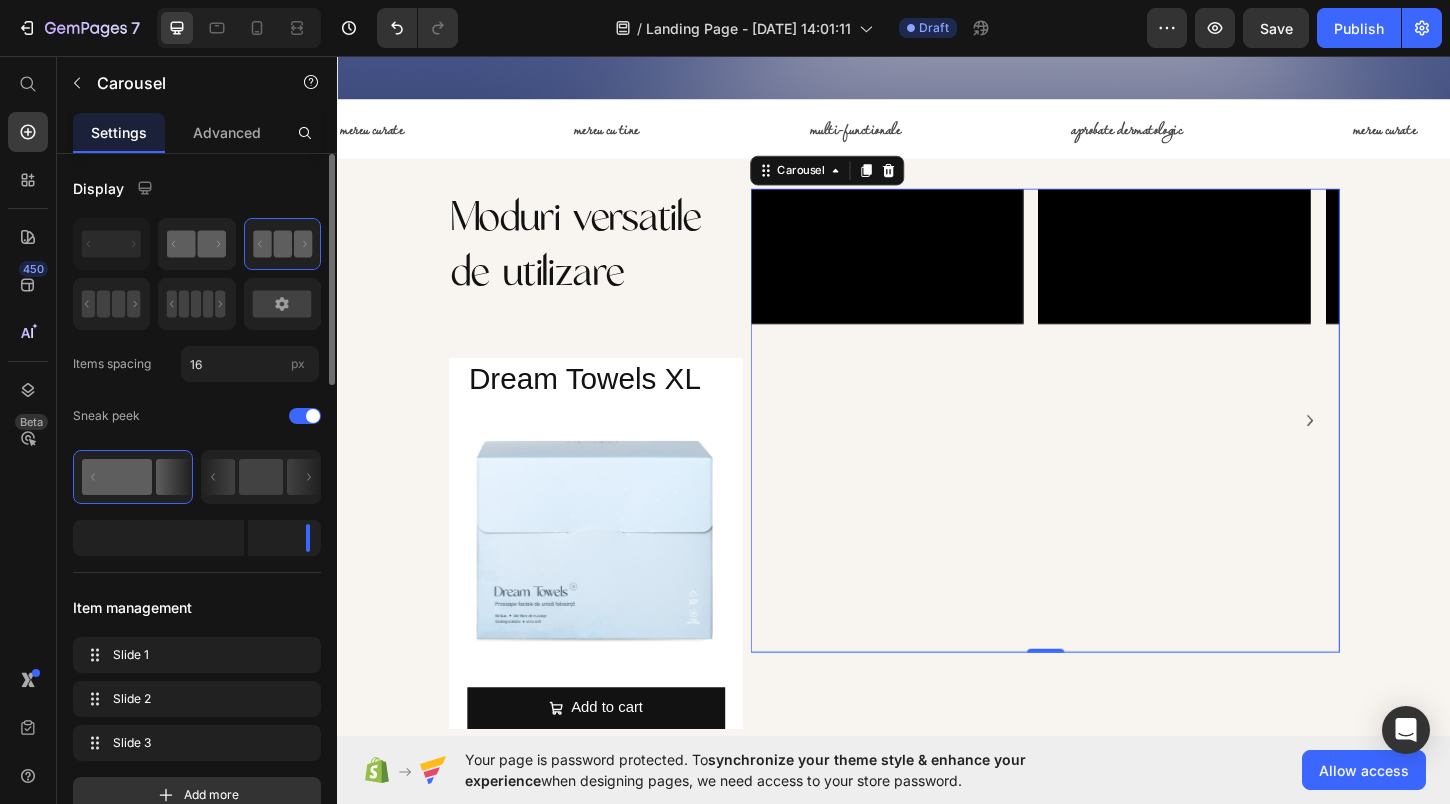 click 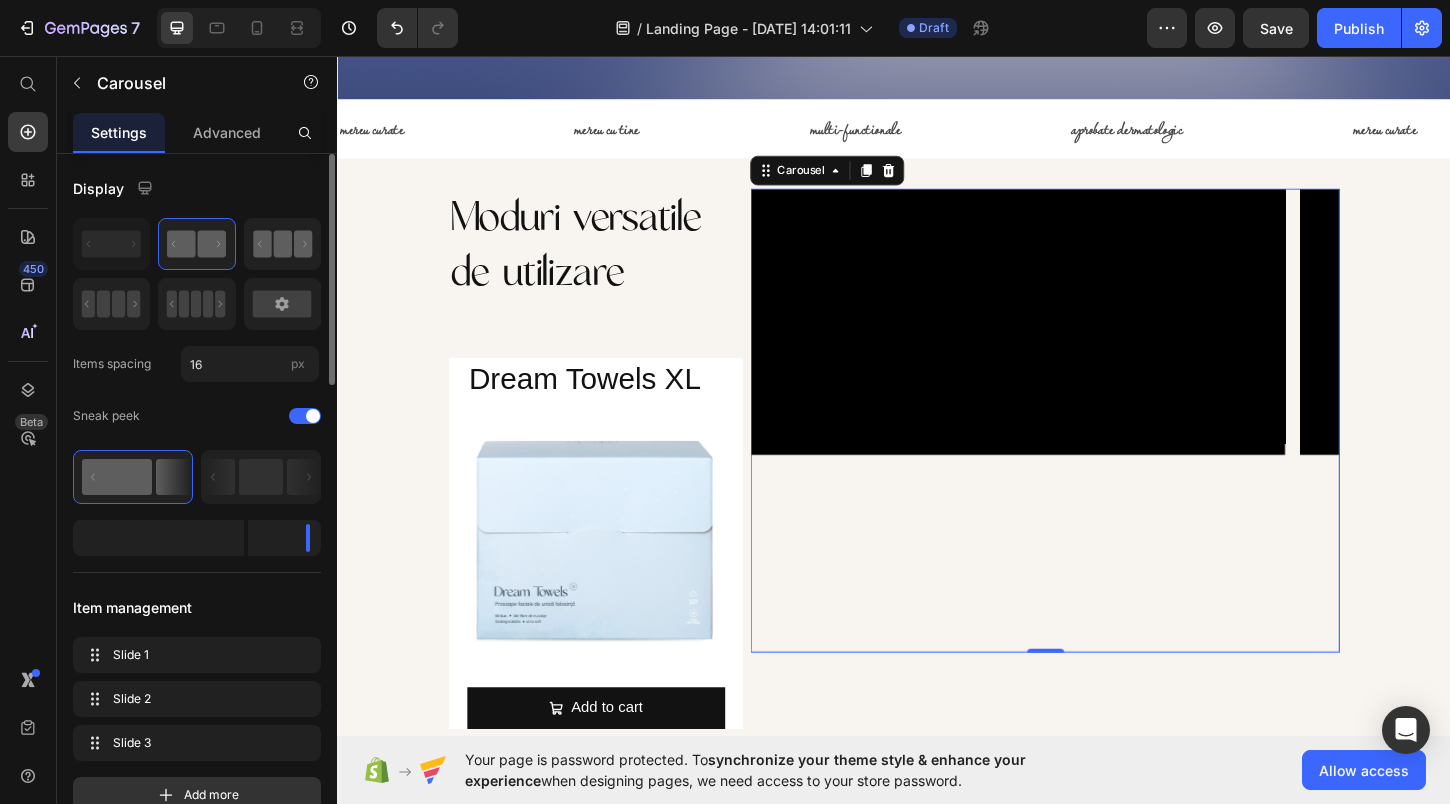 click 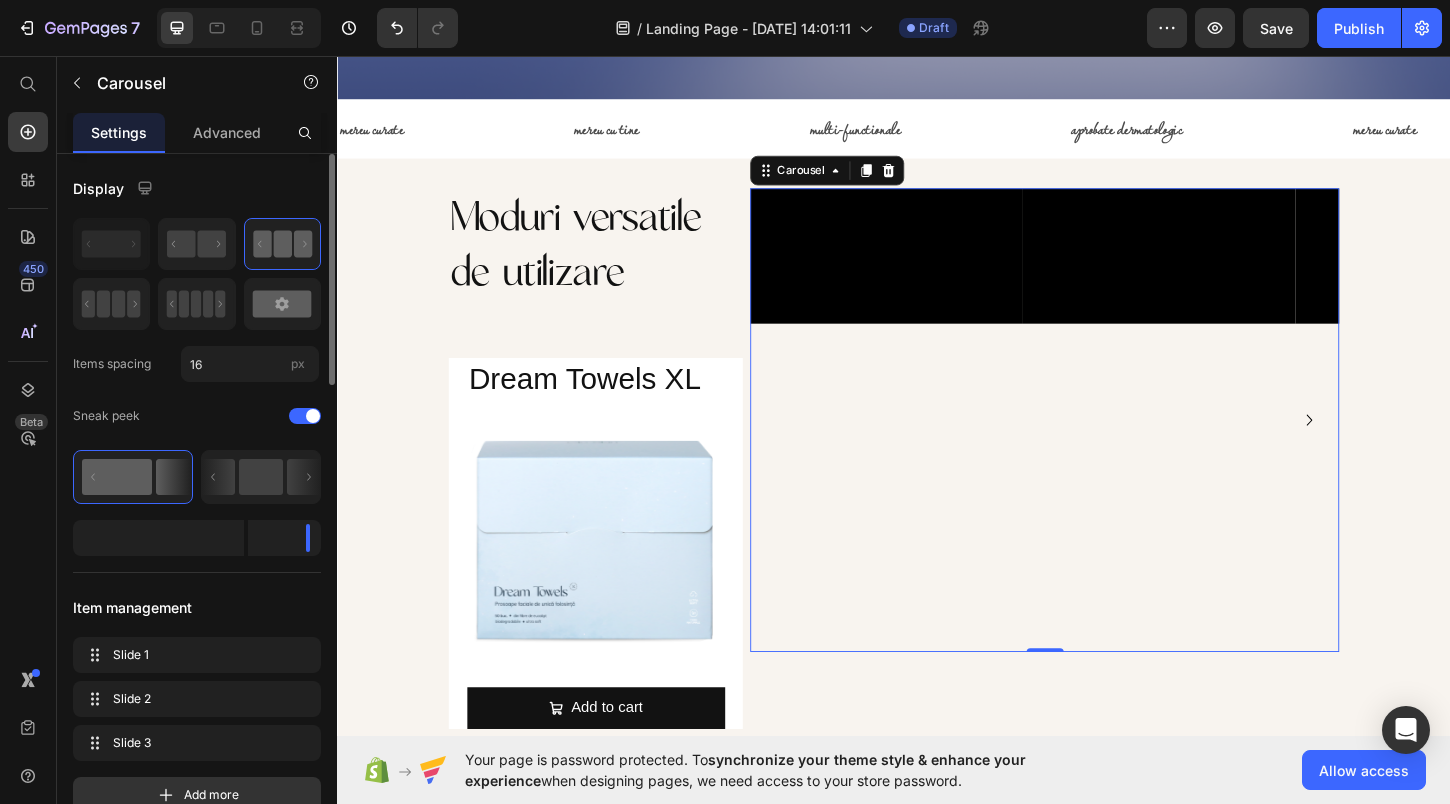 click 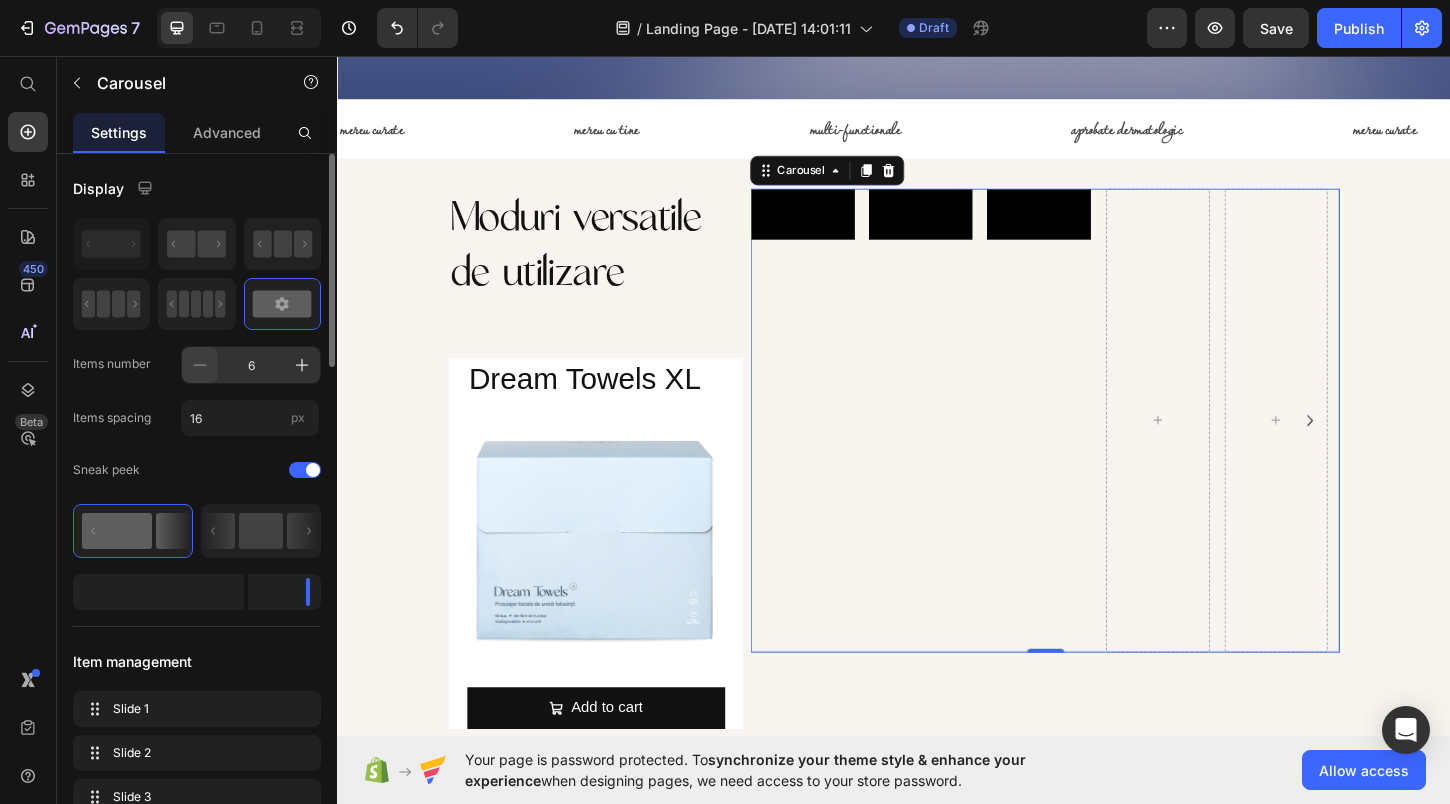 click 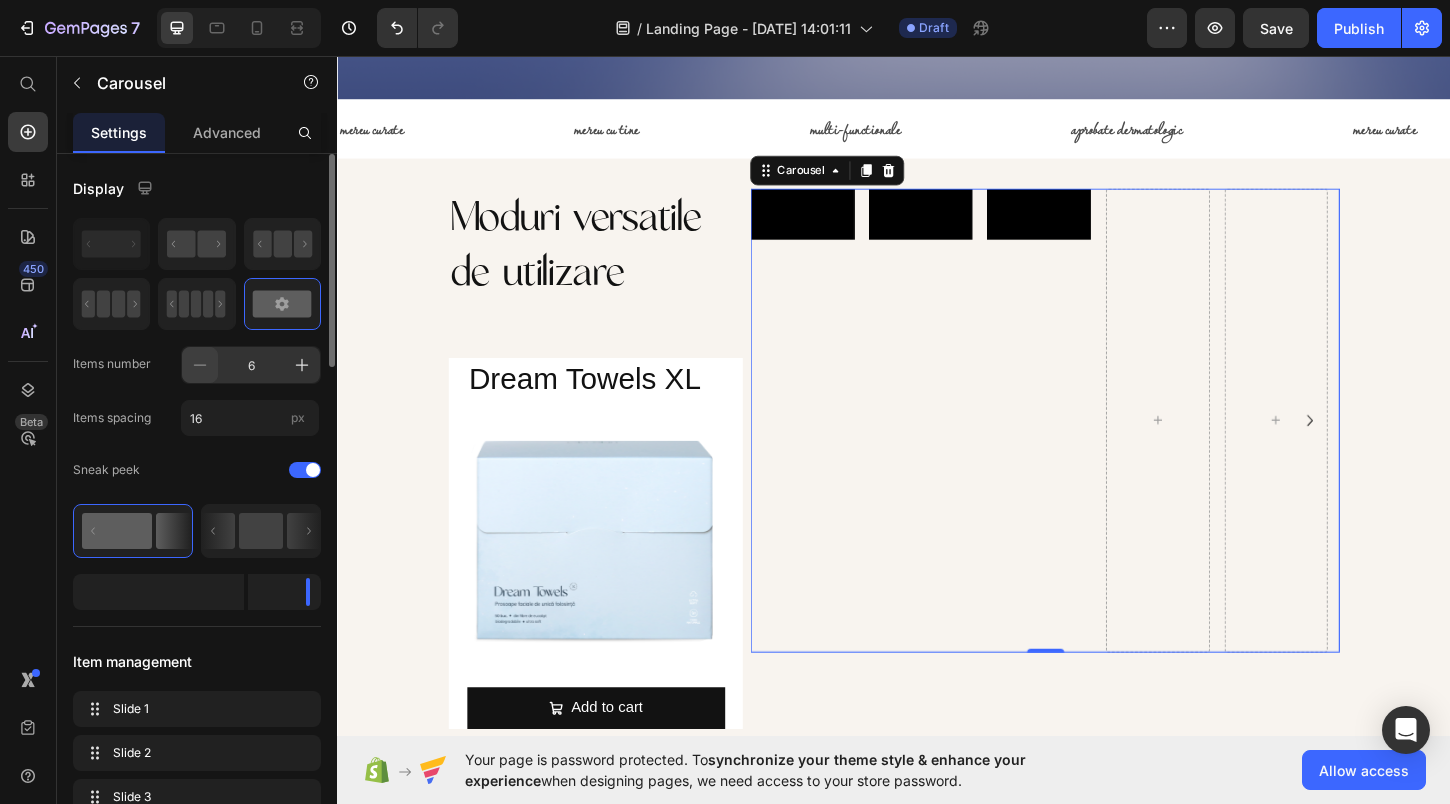 click 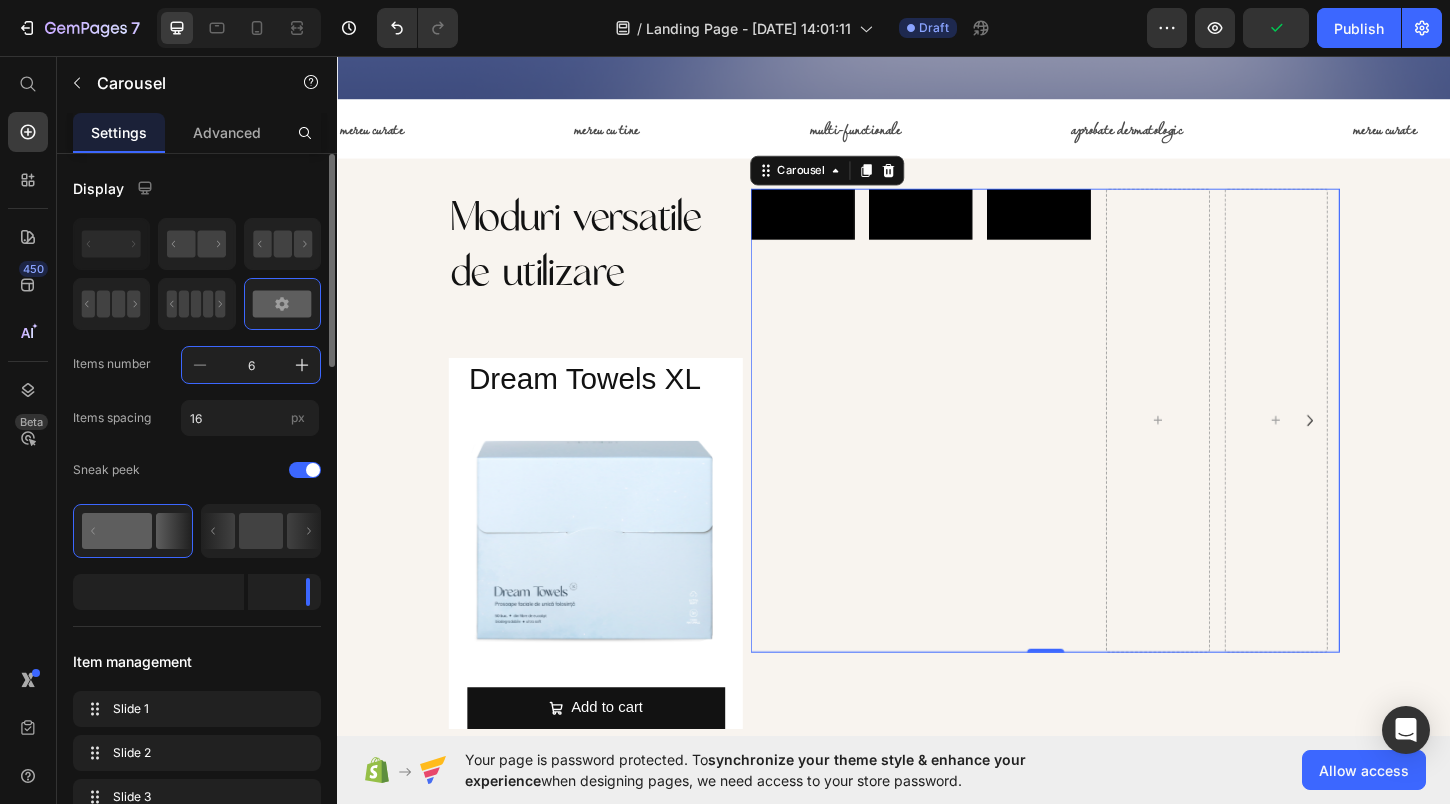 click on "6" at bounding box center (251, 365) 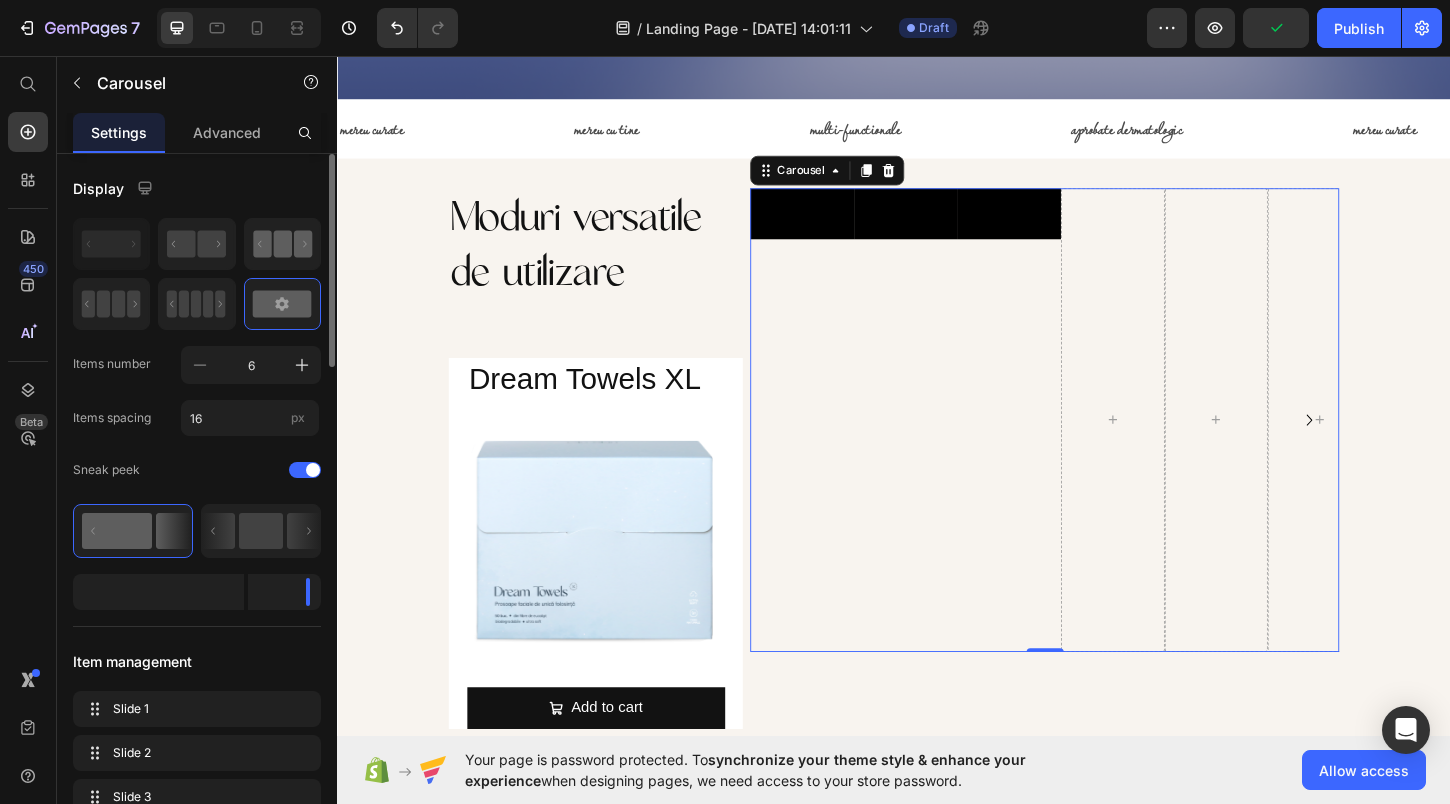 drag, startPoint x: 191, startPoint y: 246, endPoint x: 266, endPoint y: 246, distance: 75 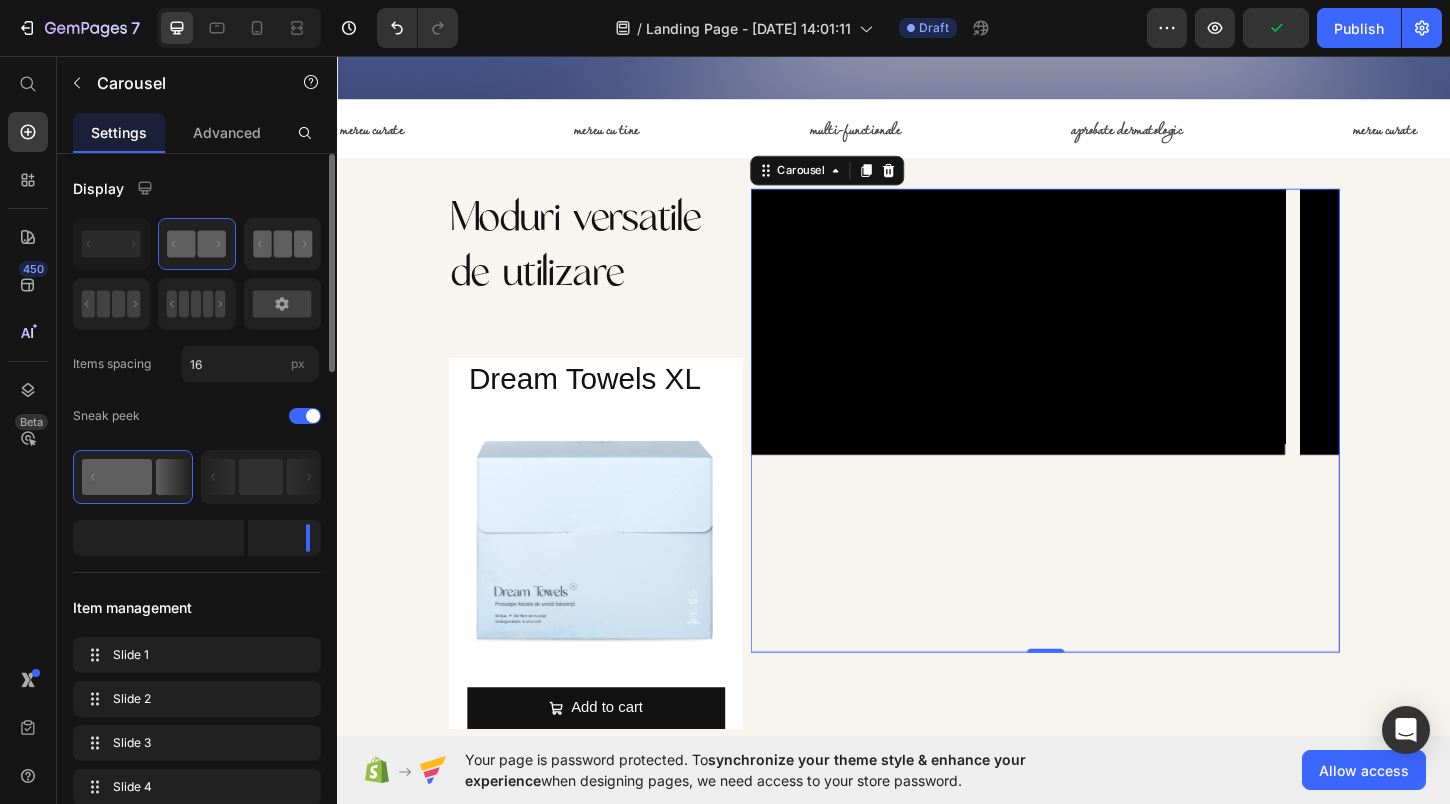 click 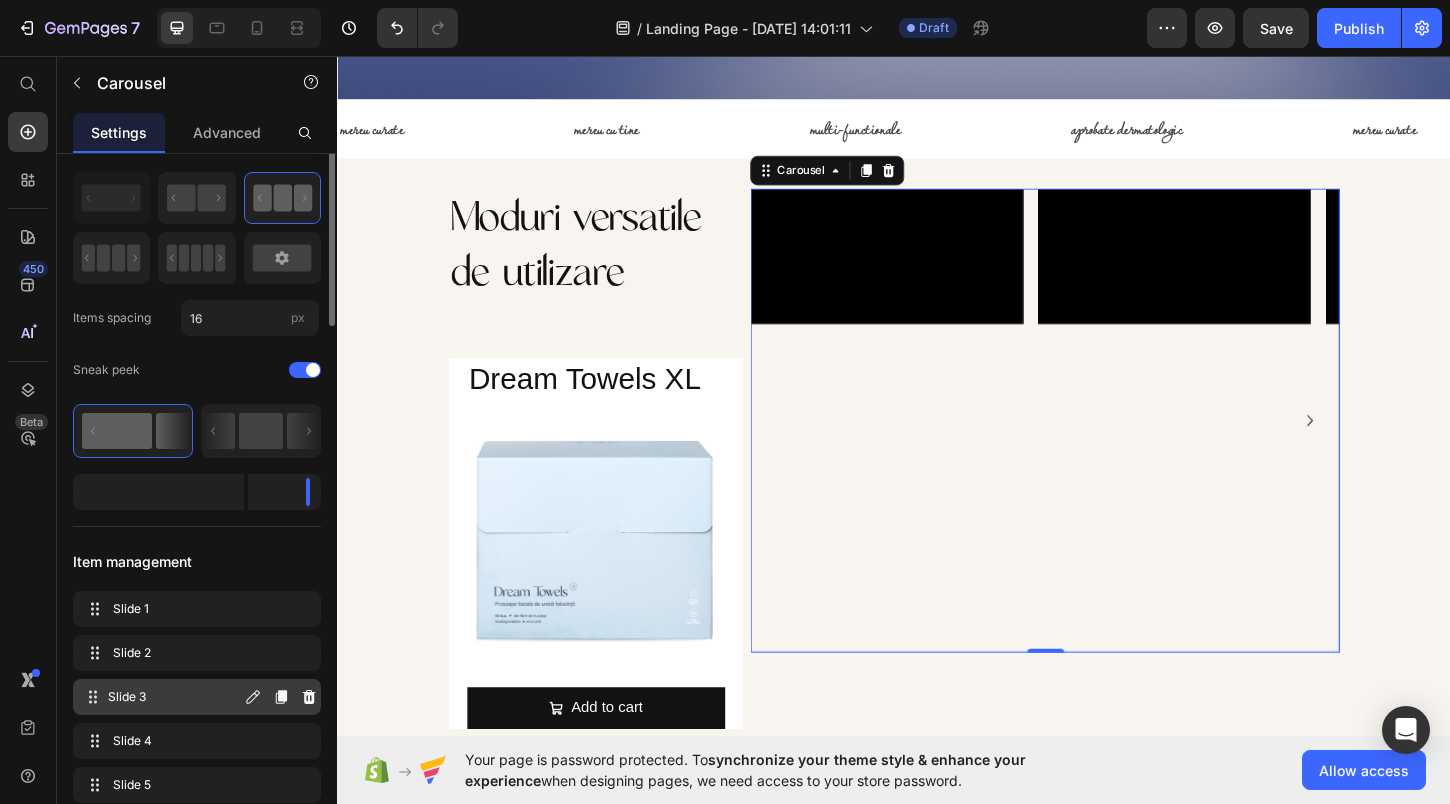 scroll, scrollTop: 0, scrollLeft: 0, axis: both 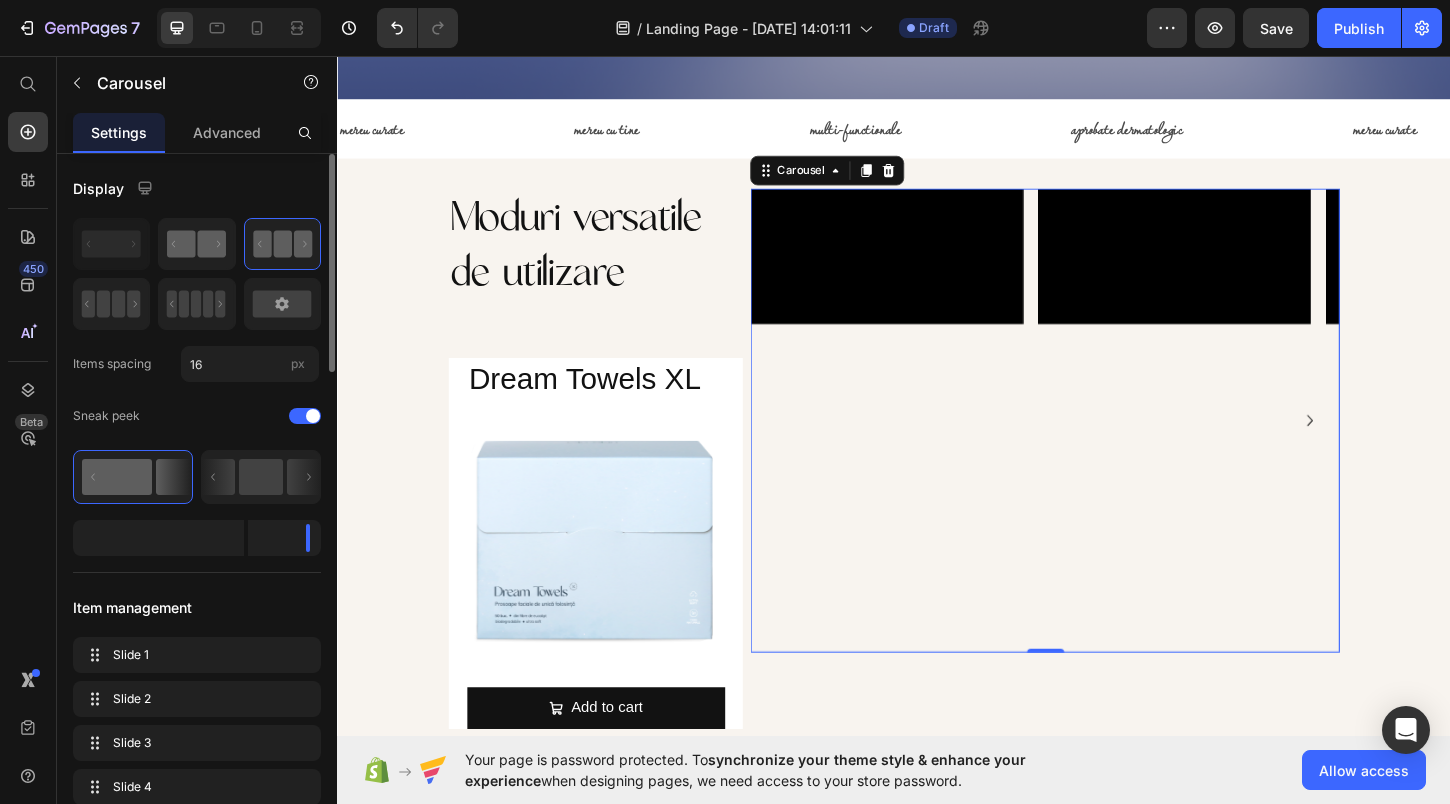 click 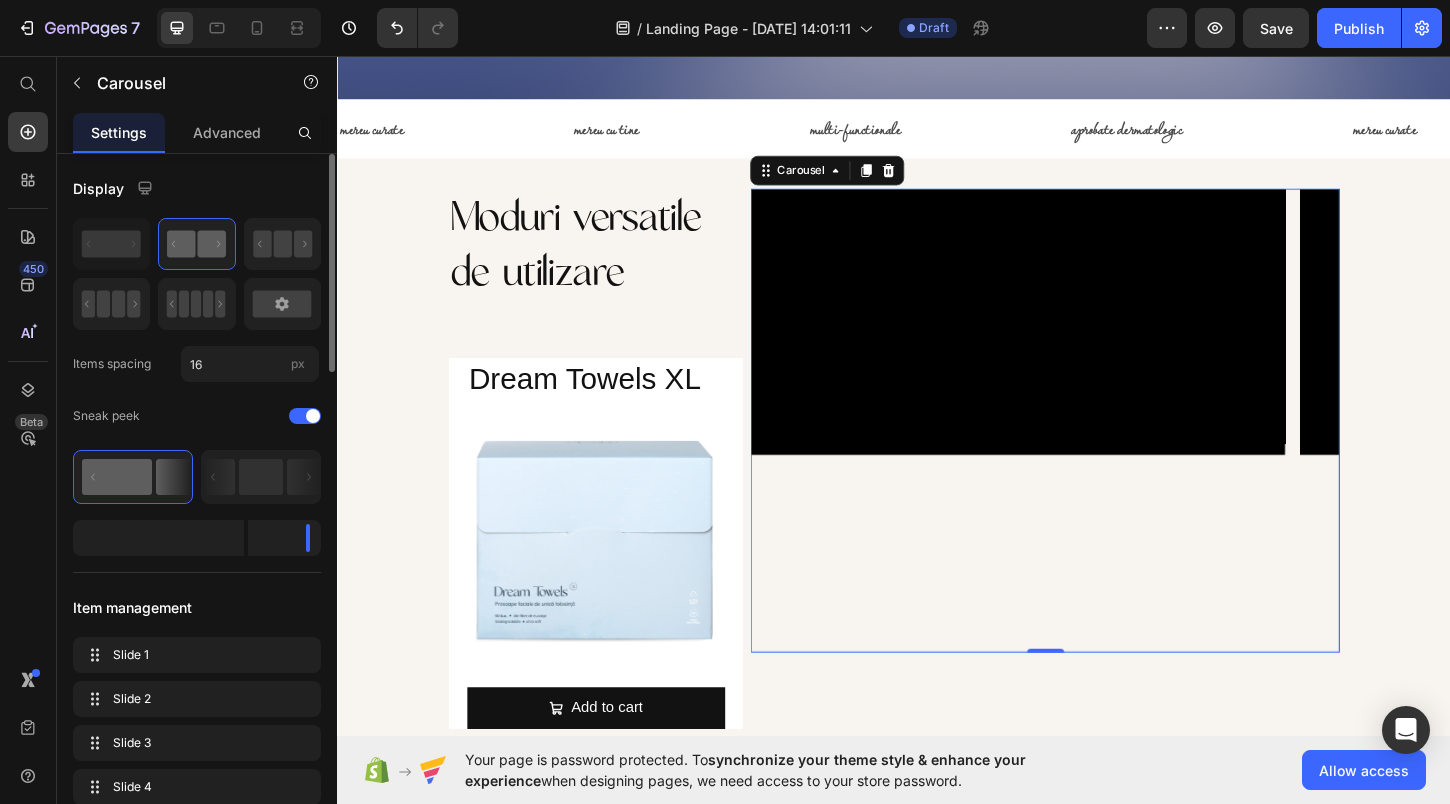 click 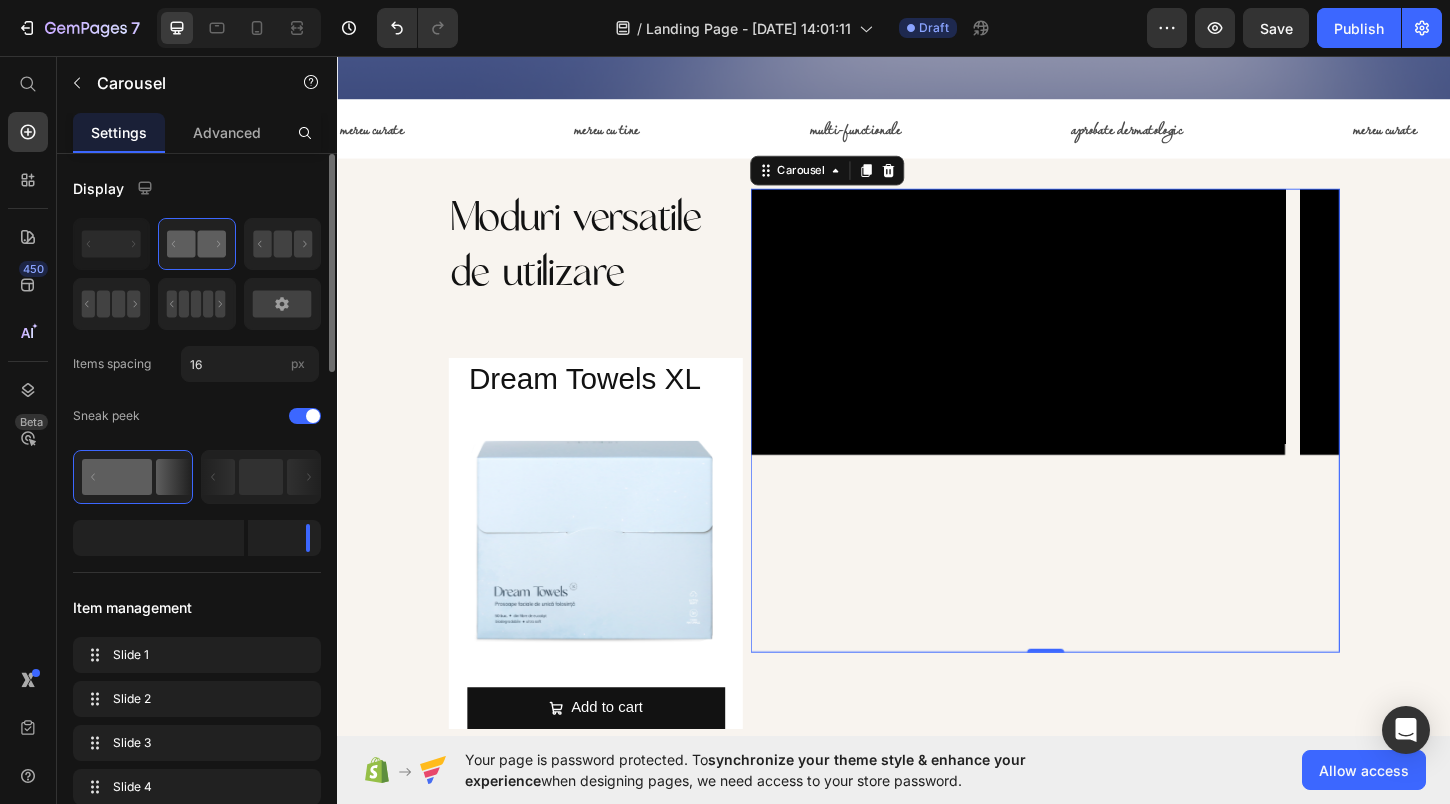click 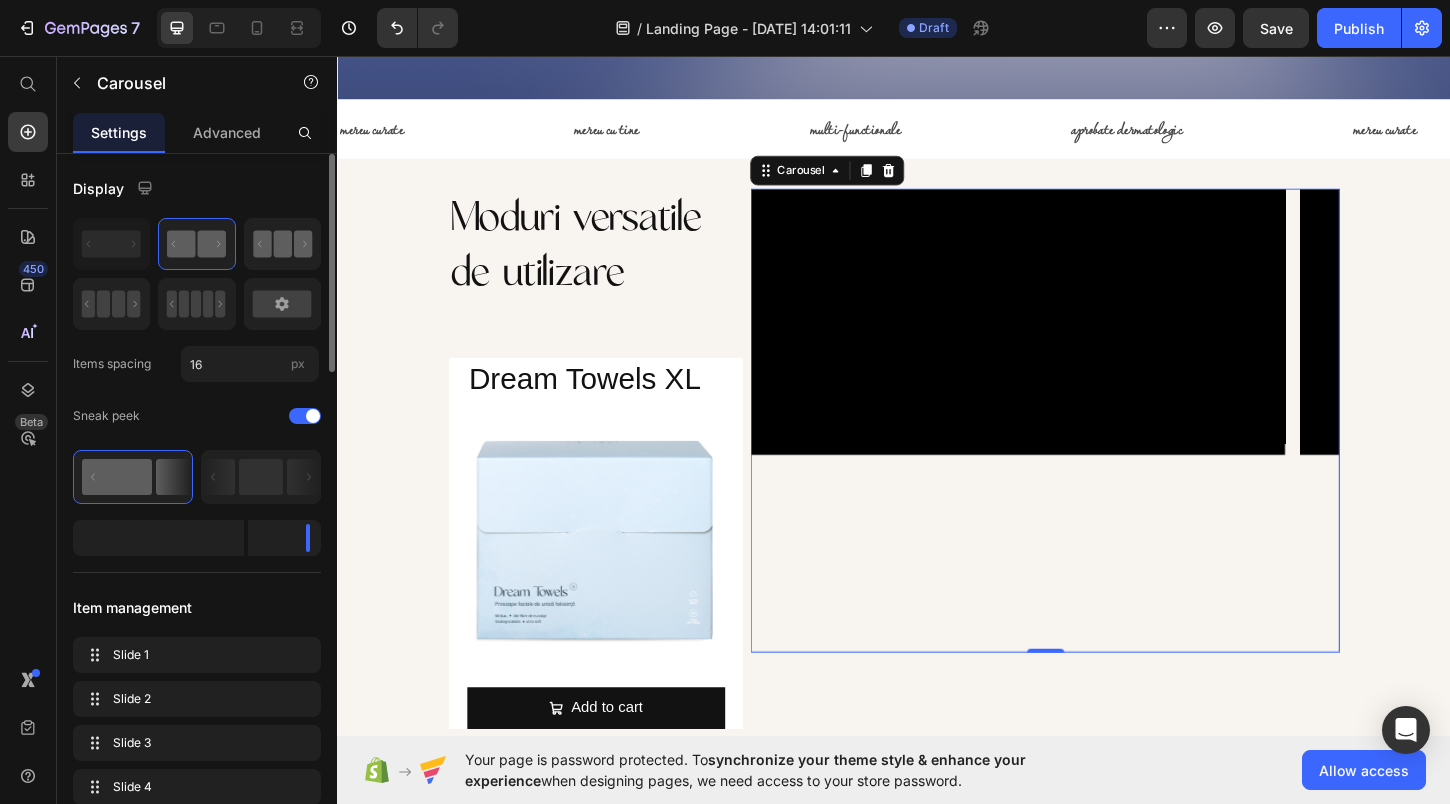 click 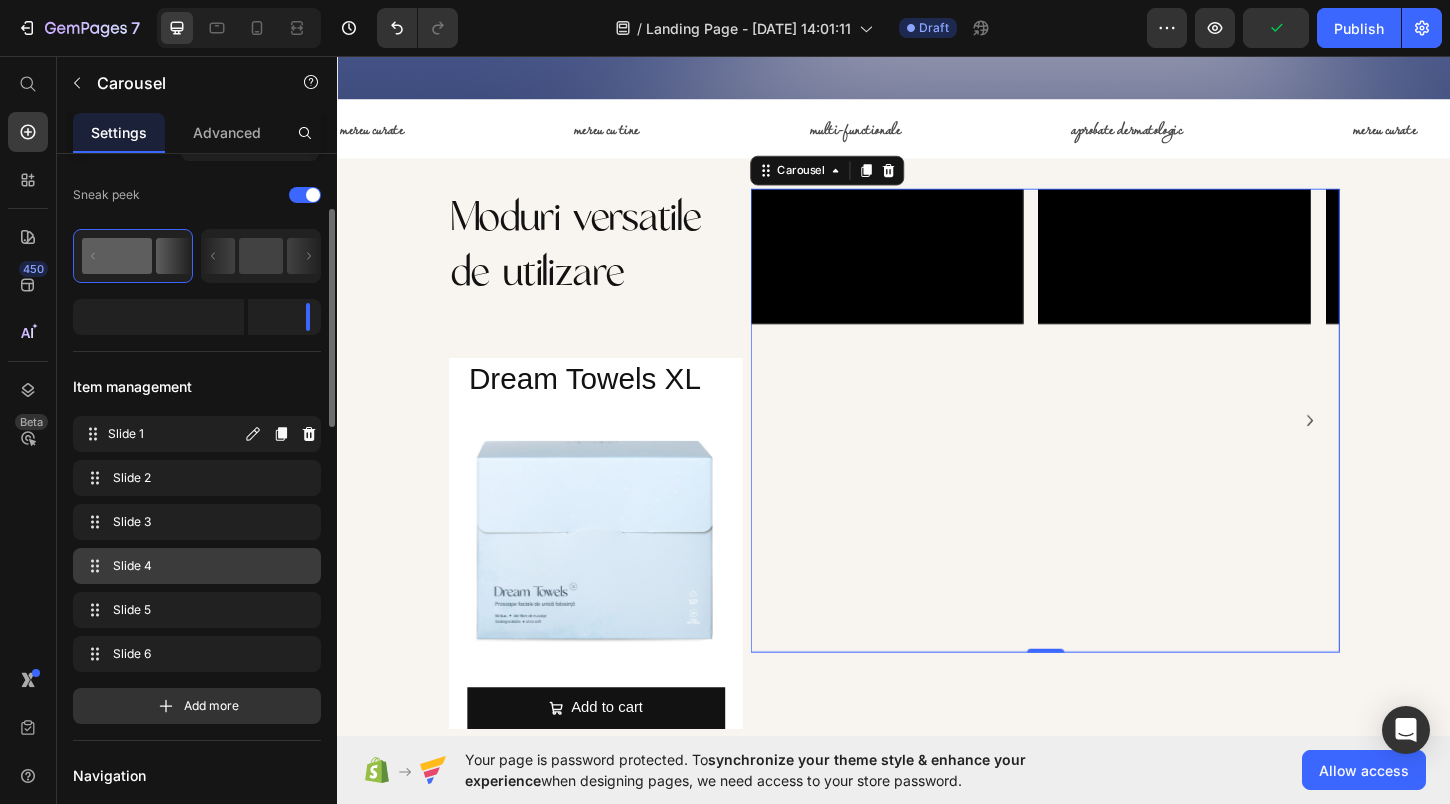 scroll, scrollTop: 227, scrollLeft: 0, axis: vertical 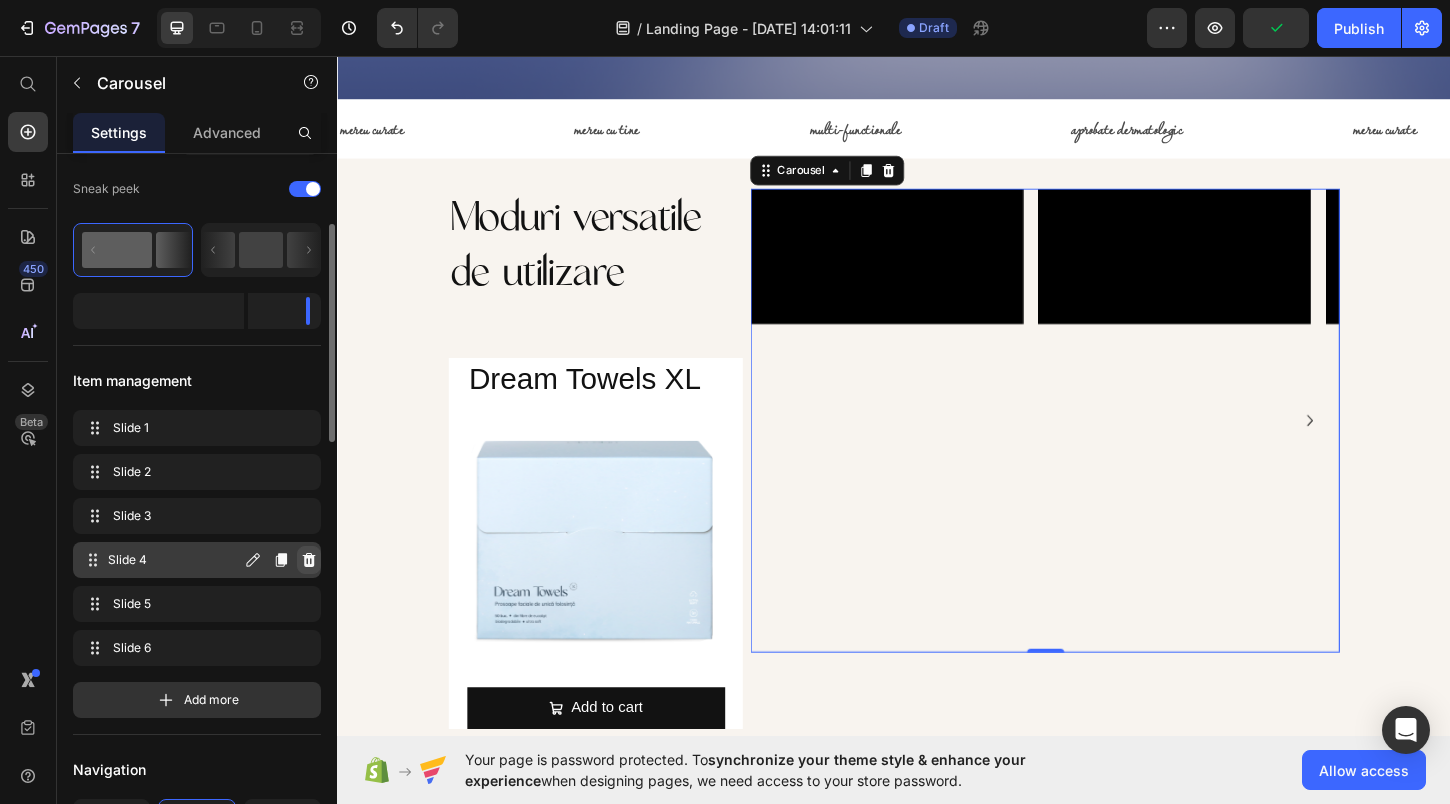 click 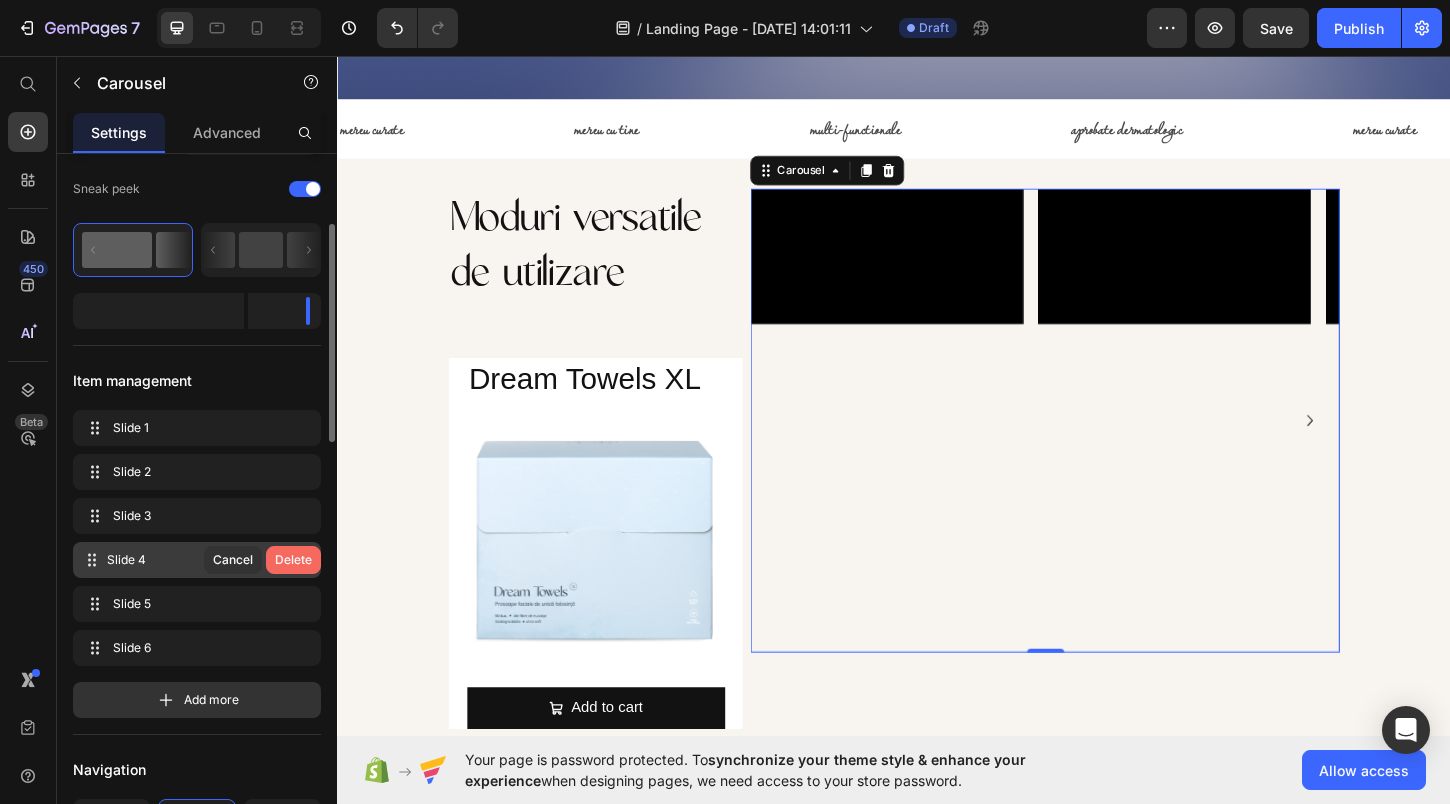 click on "Delete" at bounding box center [293, 560] 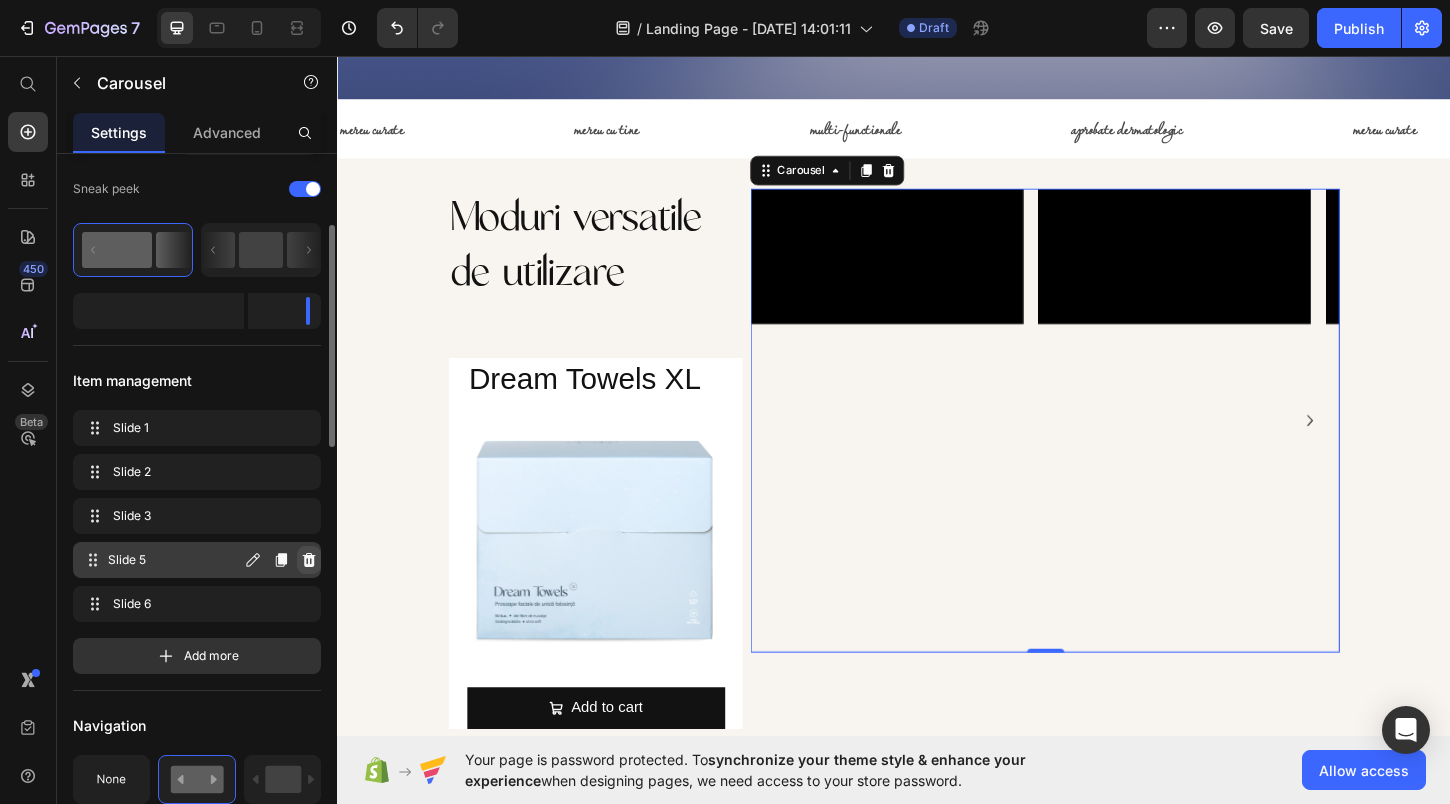 click 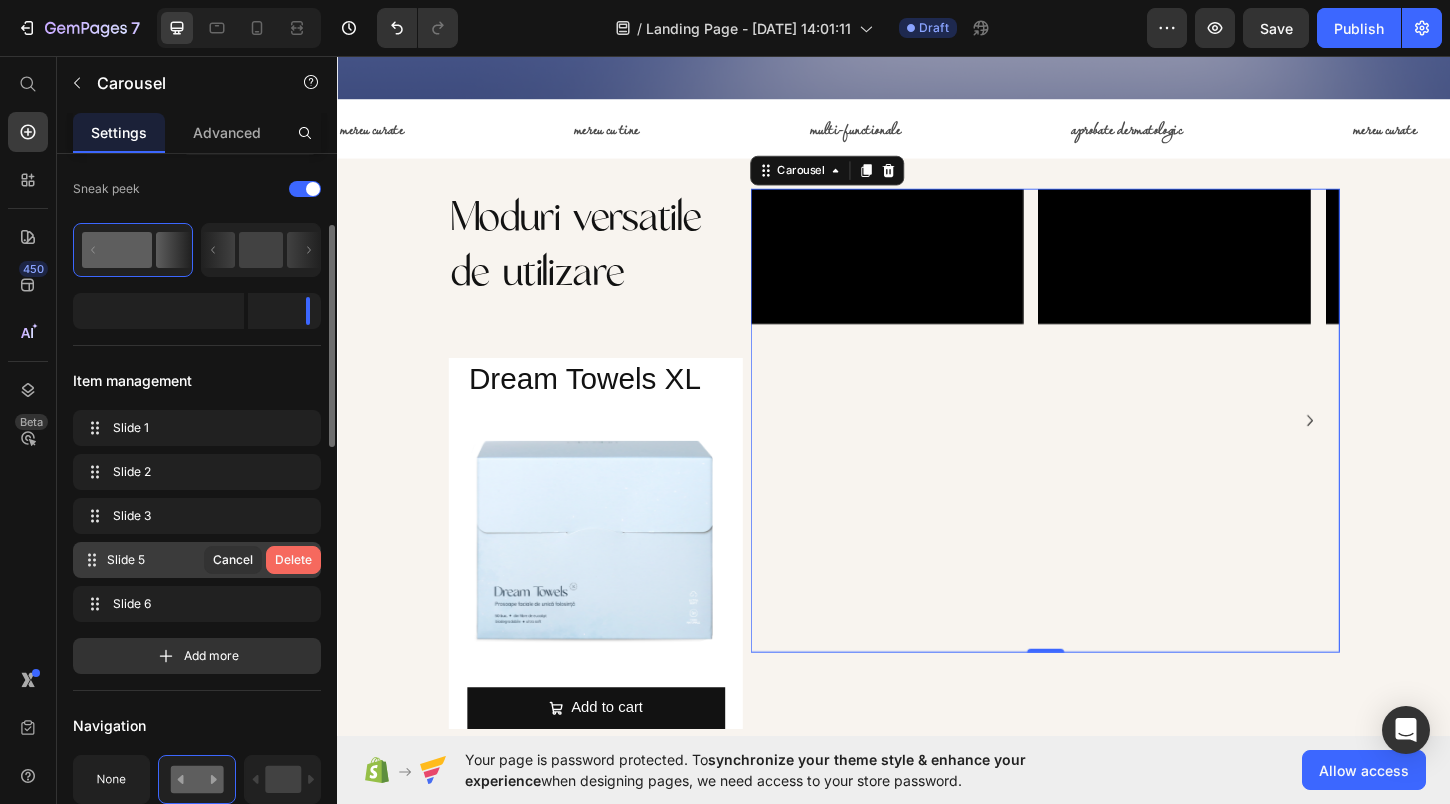 click on "Delete" at bounding box center (293, 560) 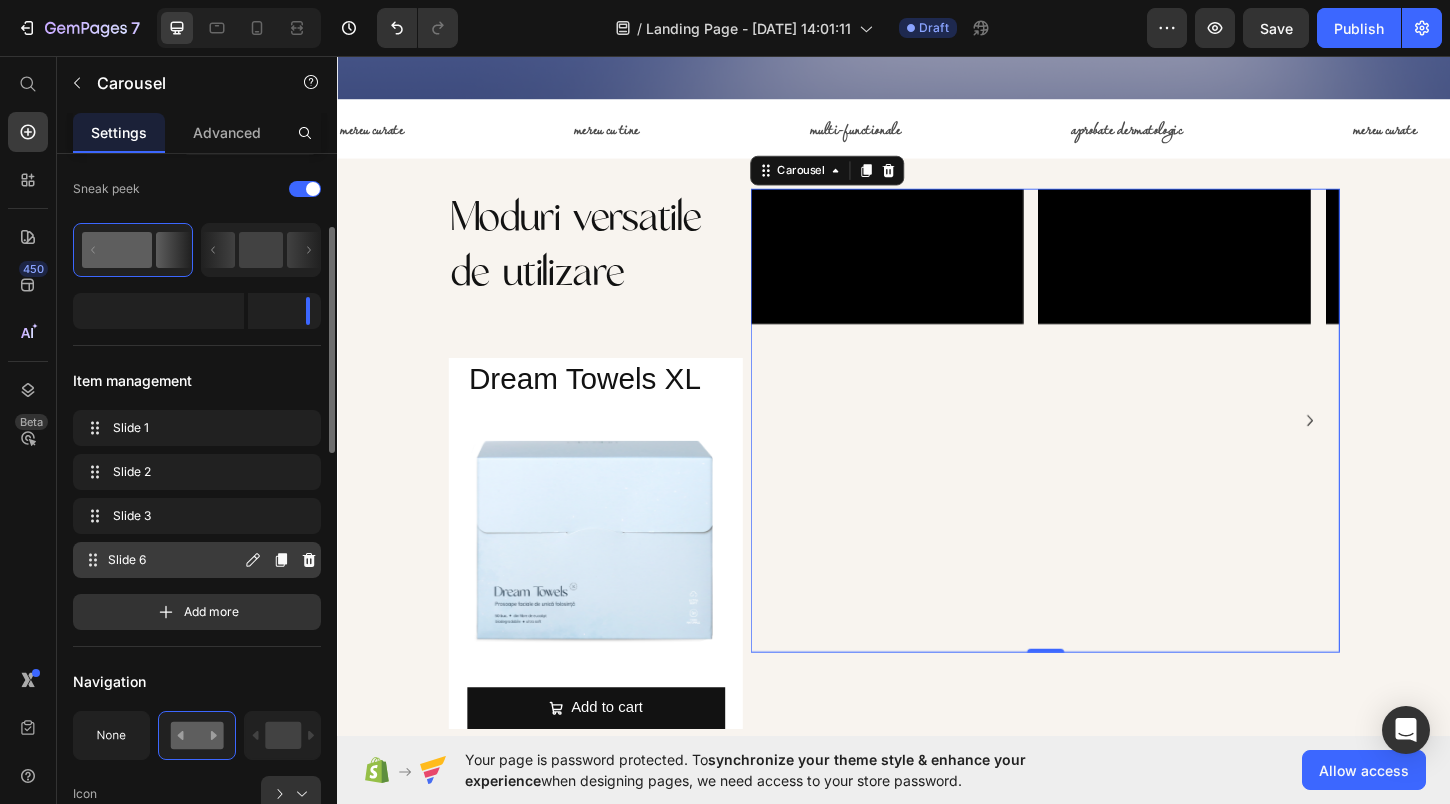 click 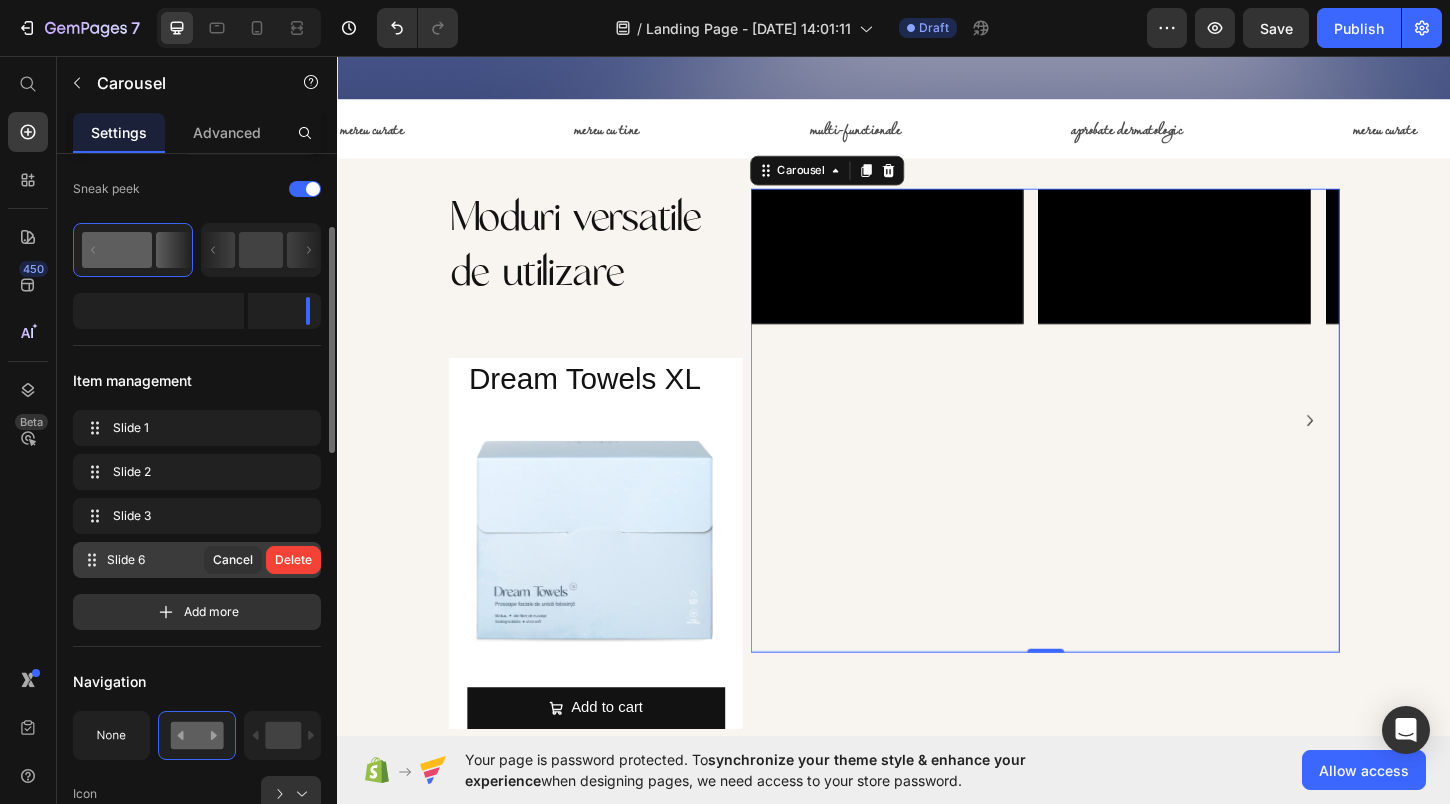 click on "Delete" at bounding box center (293, 560) 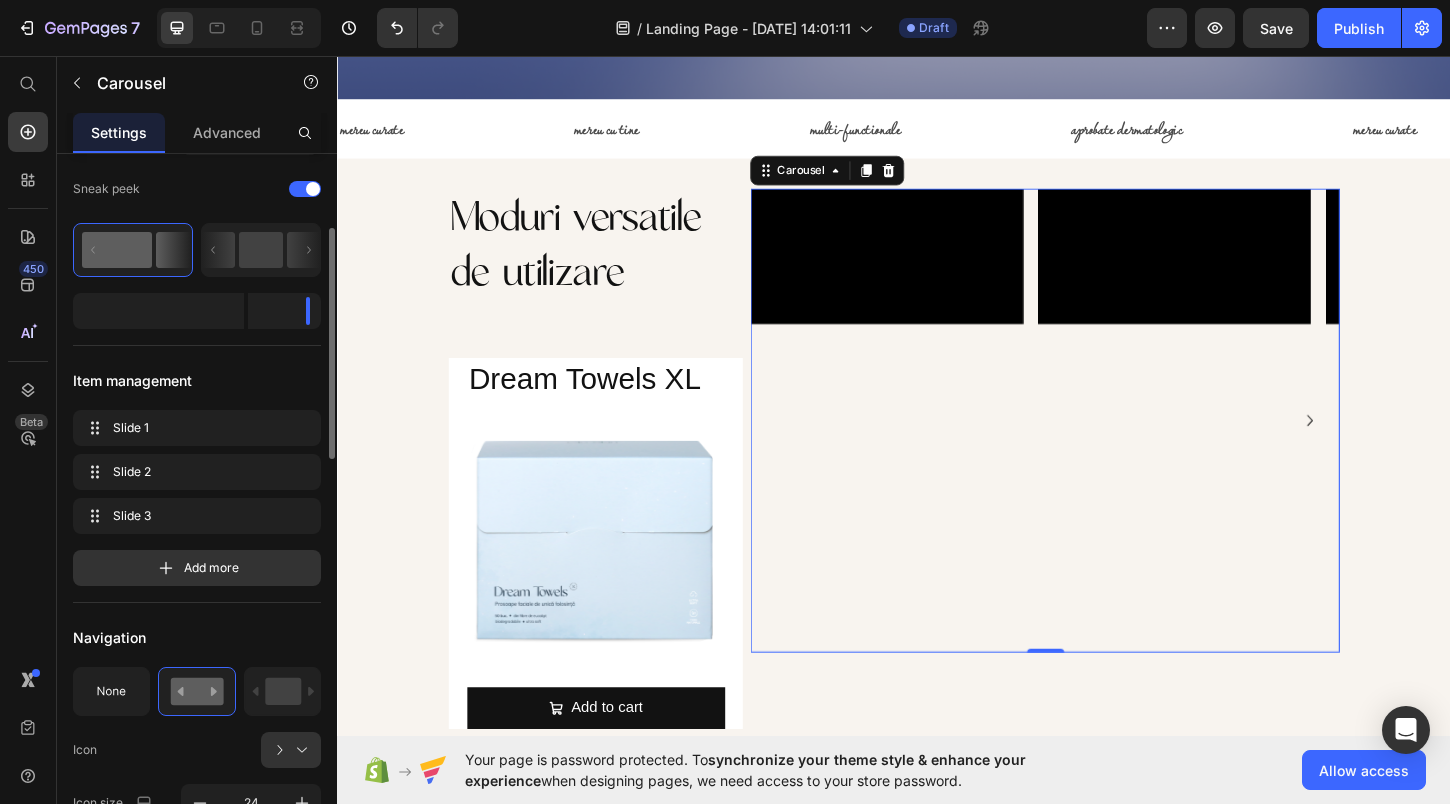 click 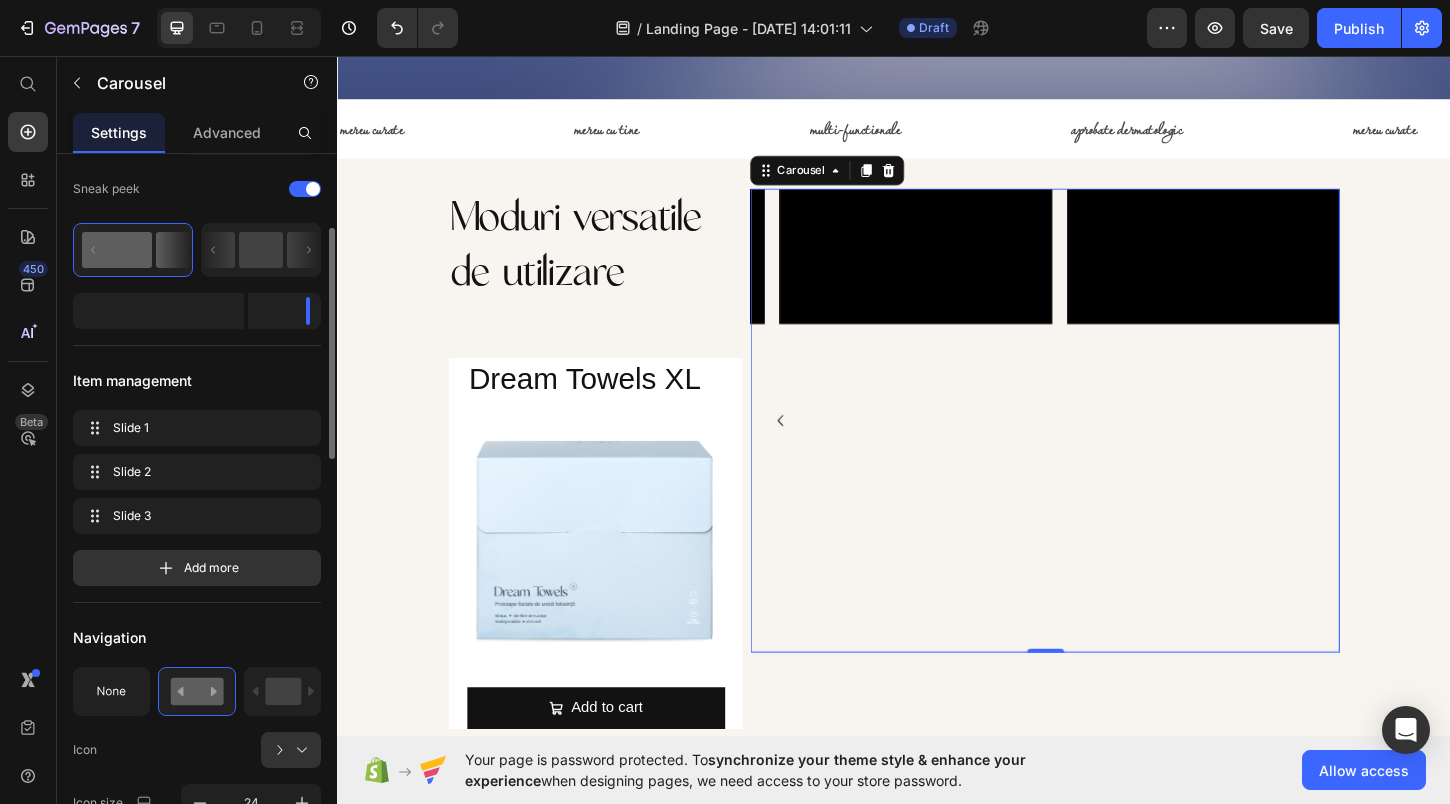 click 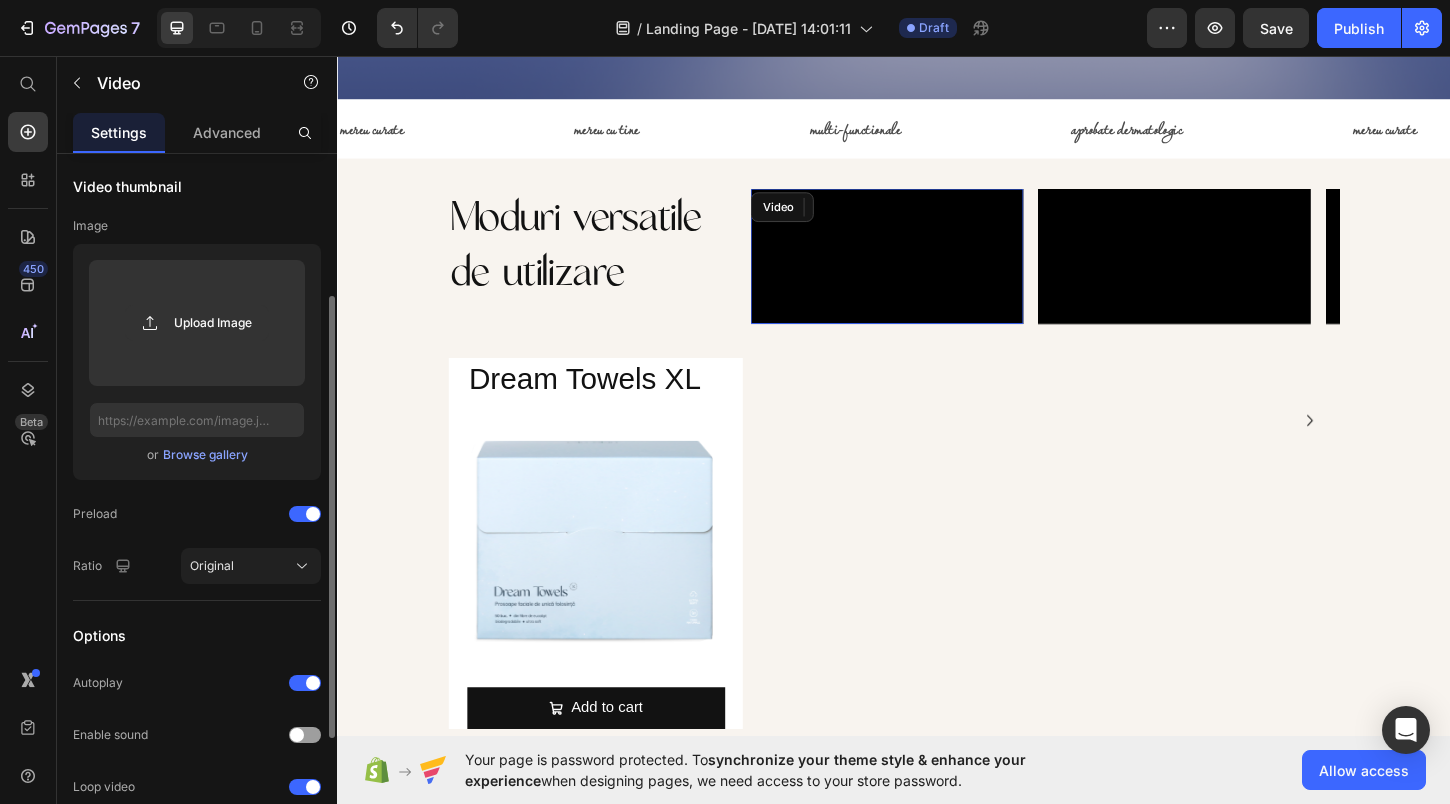 click at bounding box center [929, 271] 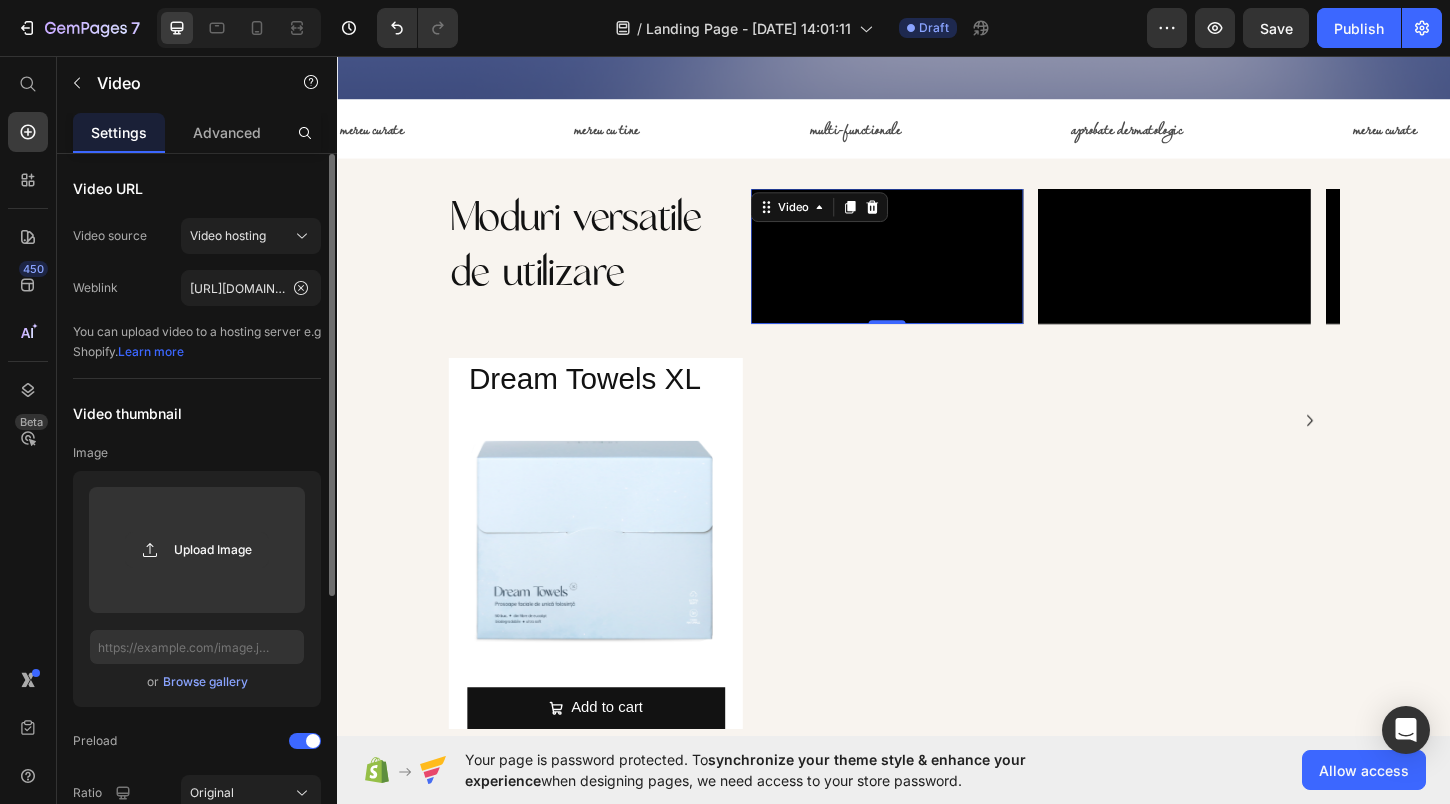 scroll, scrollTop: 669, scrollLeft: 0, axis: vertical 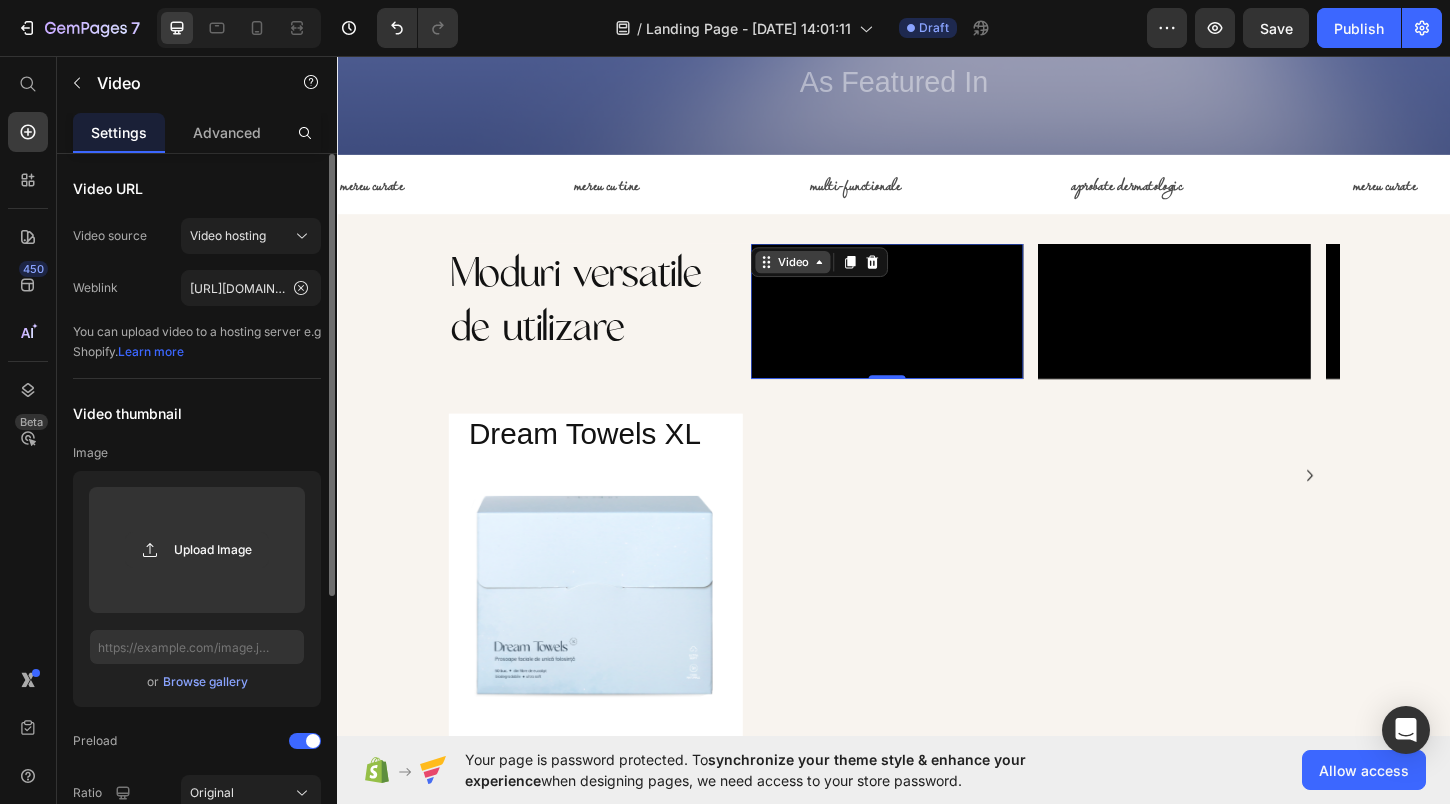 click on "Video" at bounding box center [827, 278] 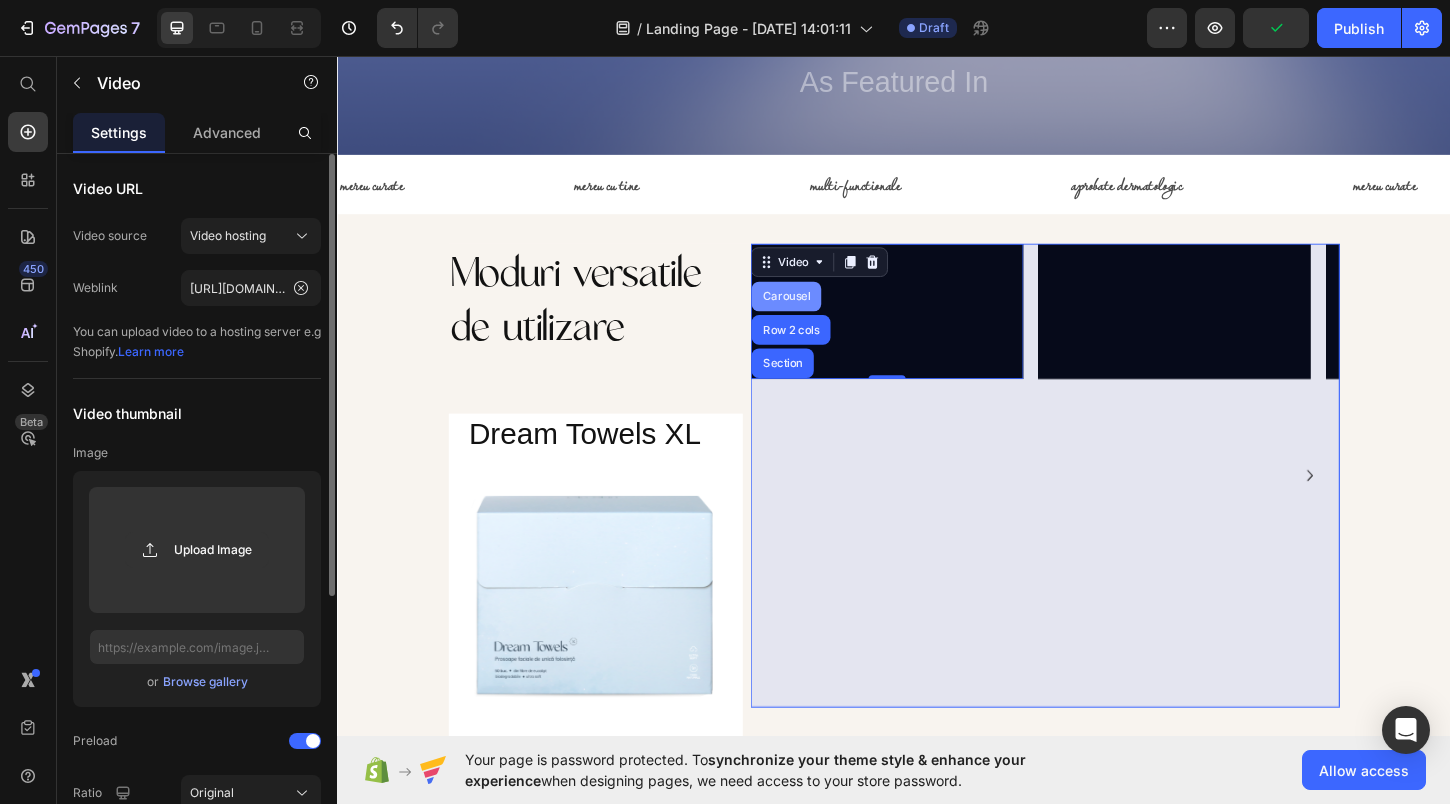 click on "Carousel" at bounding box center (820, 315) 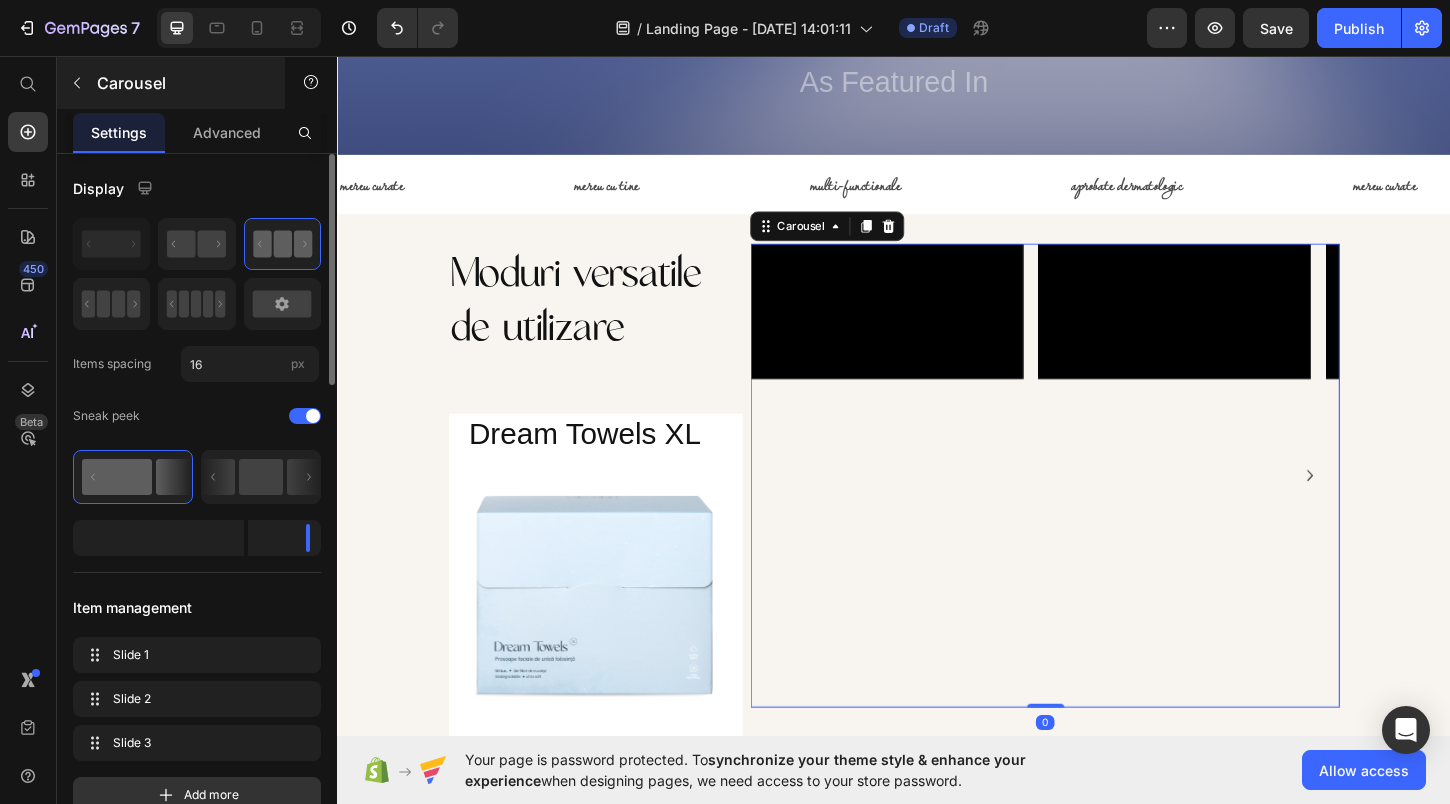 click at bounding box center [77, 83] 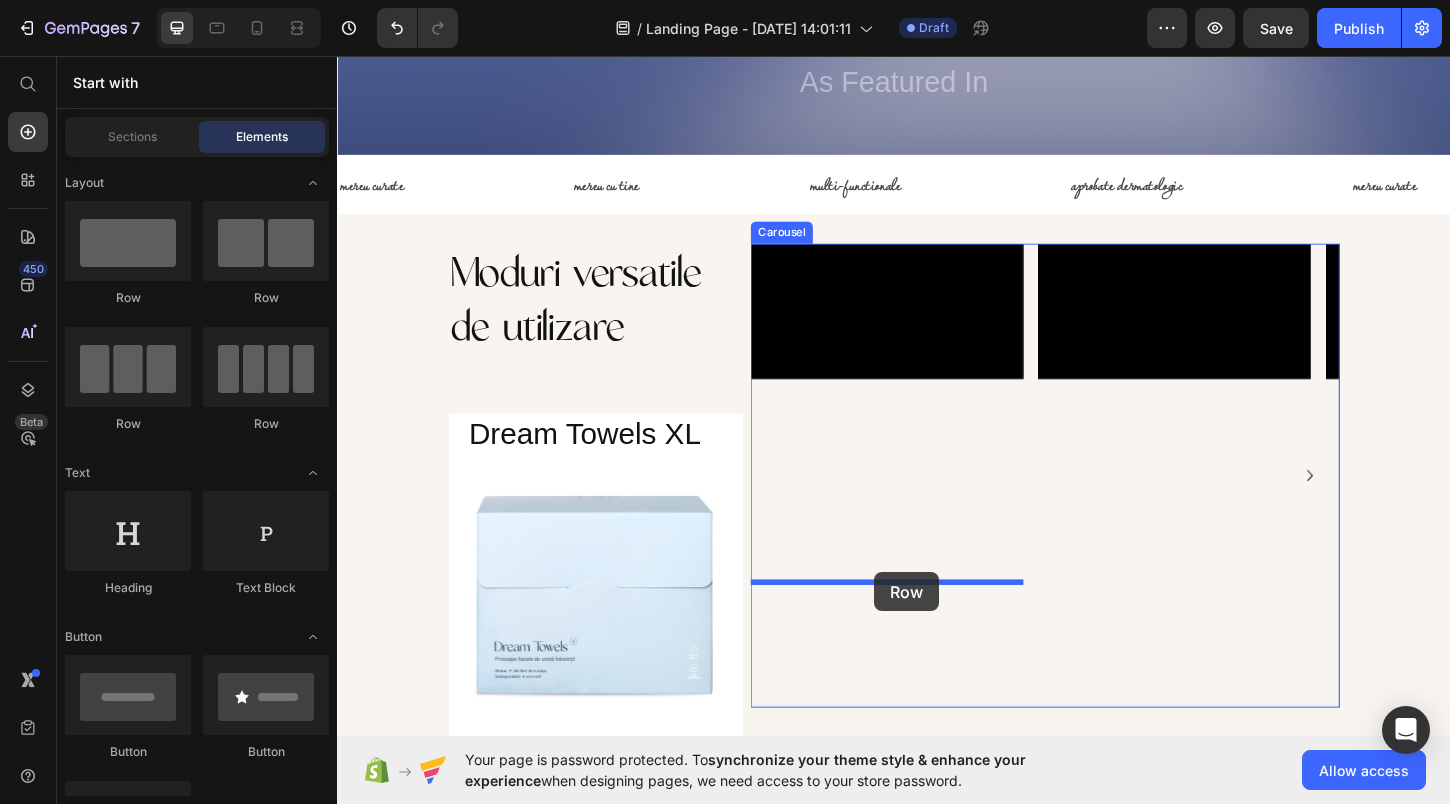 drag, startPoint x: 476, startPoint y: 324, endPoint x: 916, endPoint y: 612, distance: 525.8745 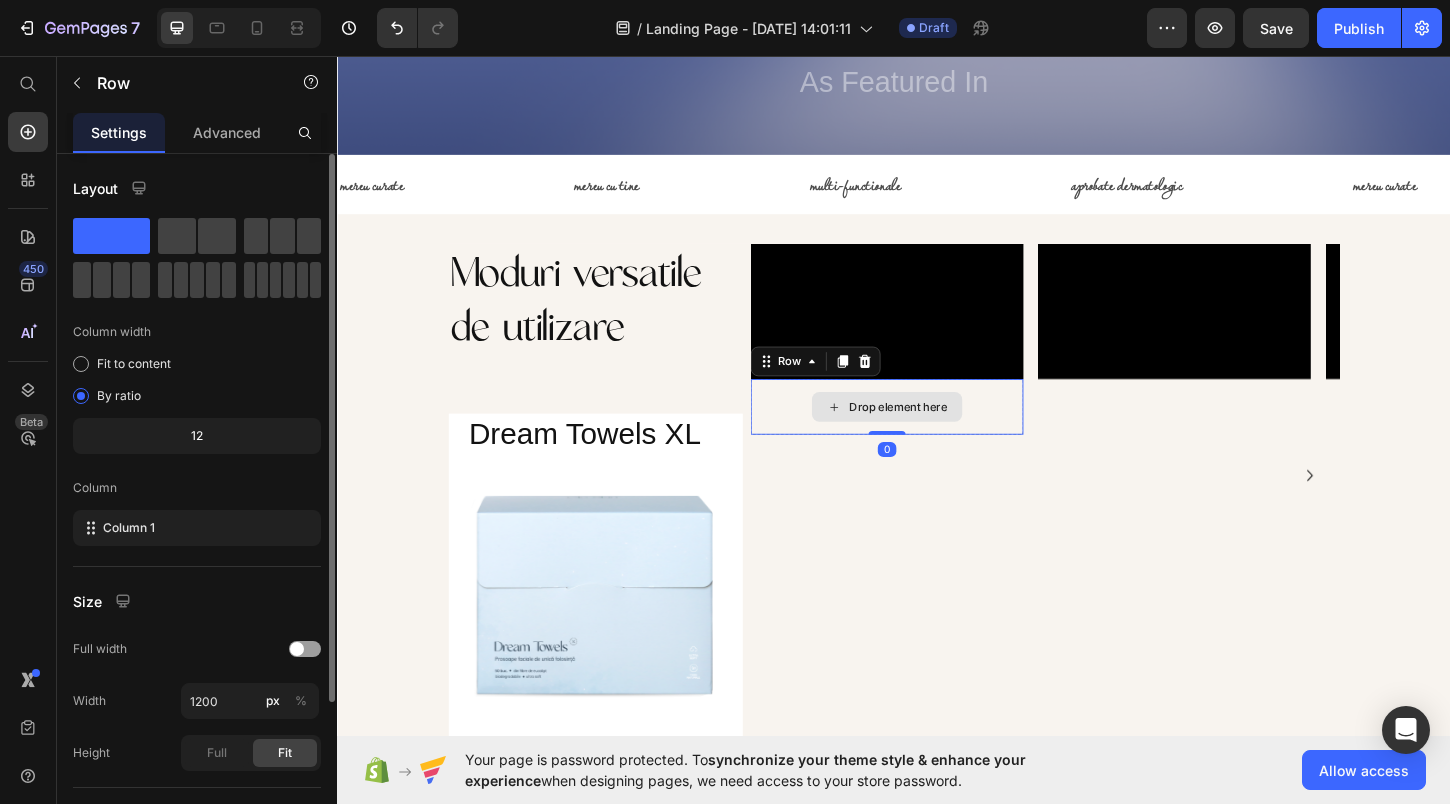 scroll, scrollTop: 683, scrollLeft: 0, axis: vertical 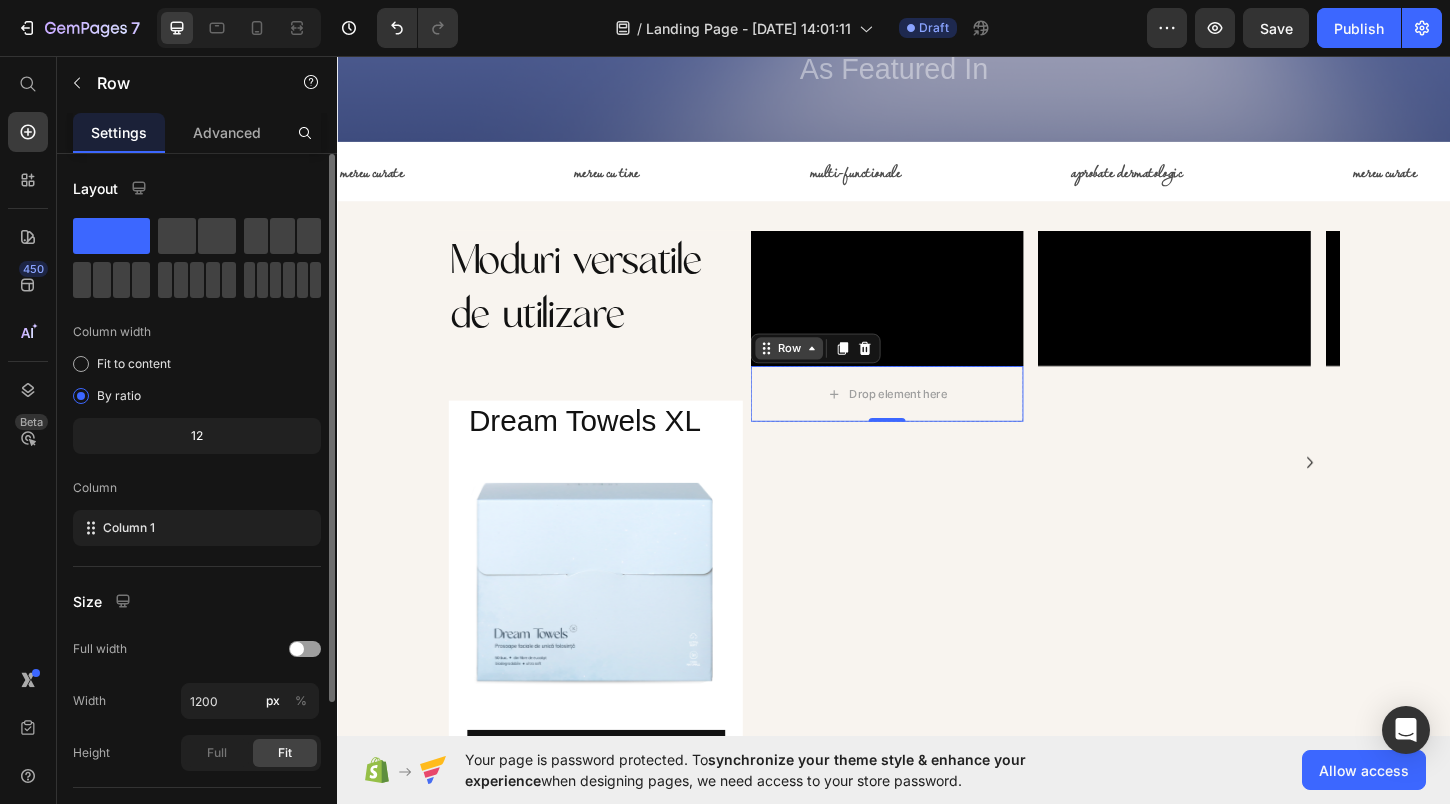 click on "Row" at bounding box center (823, 371) 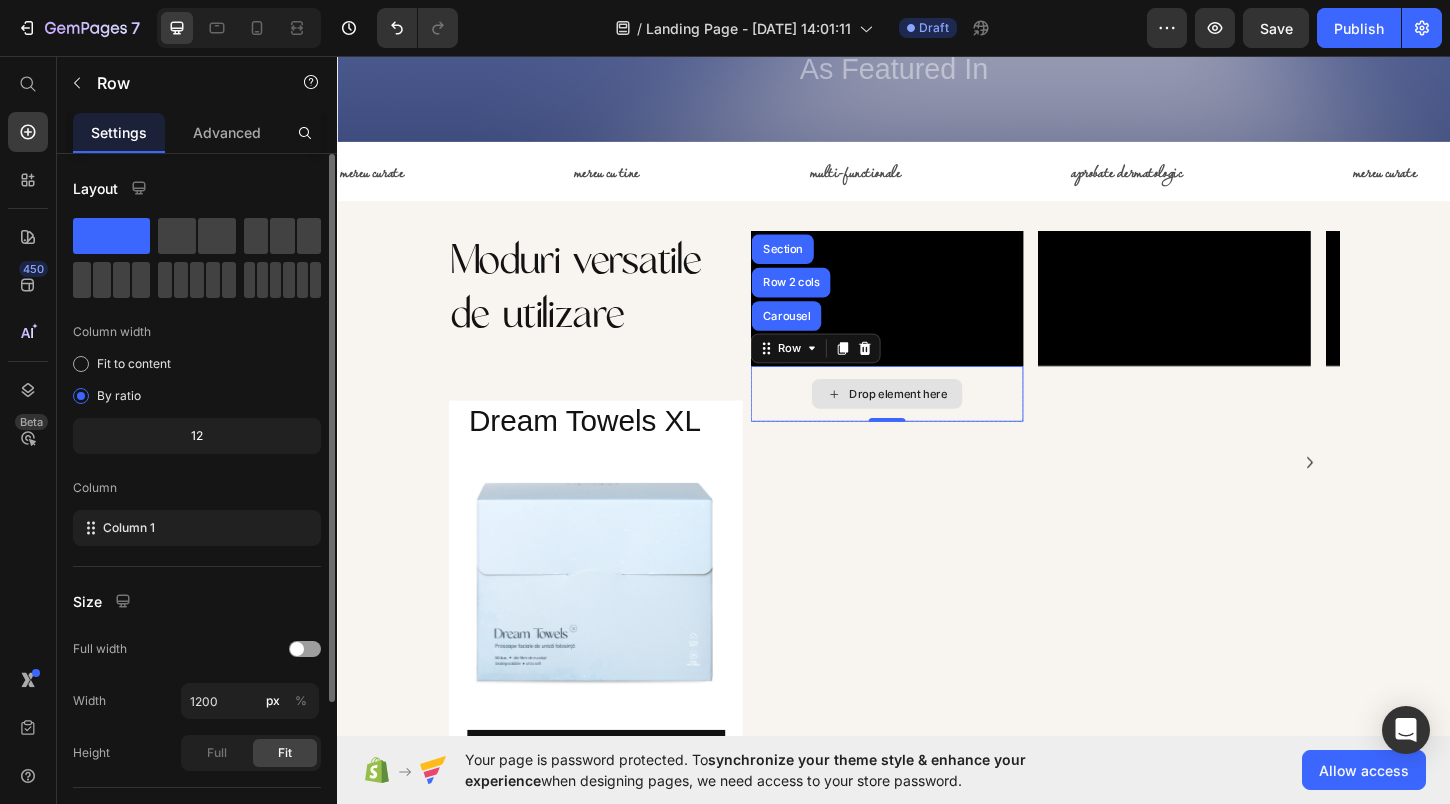 click on "Drop element here" at bounding box center [929, 420] 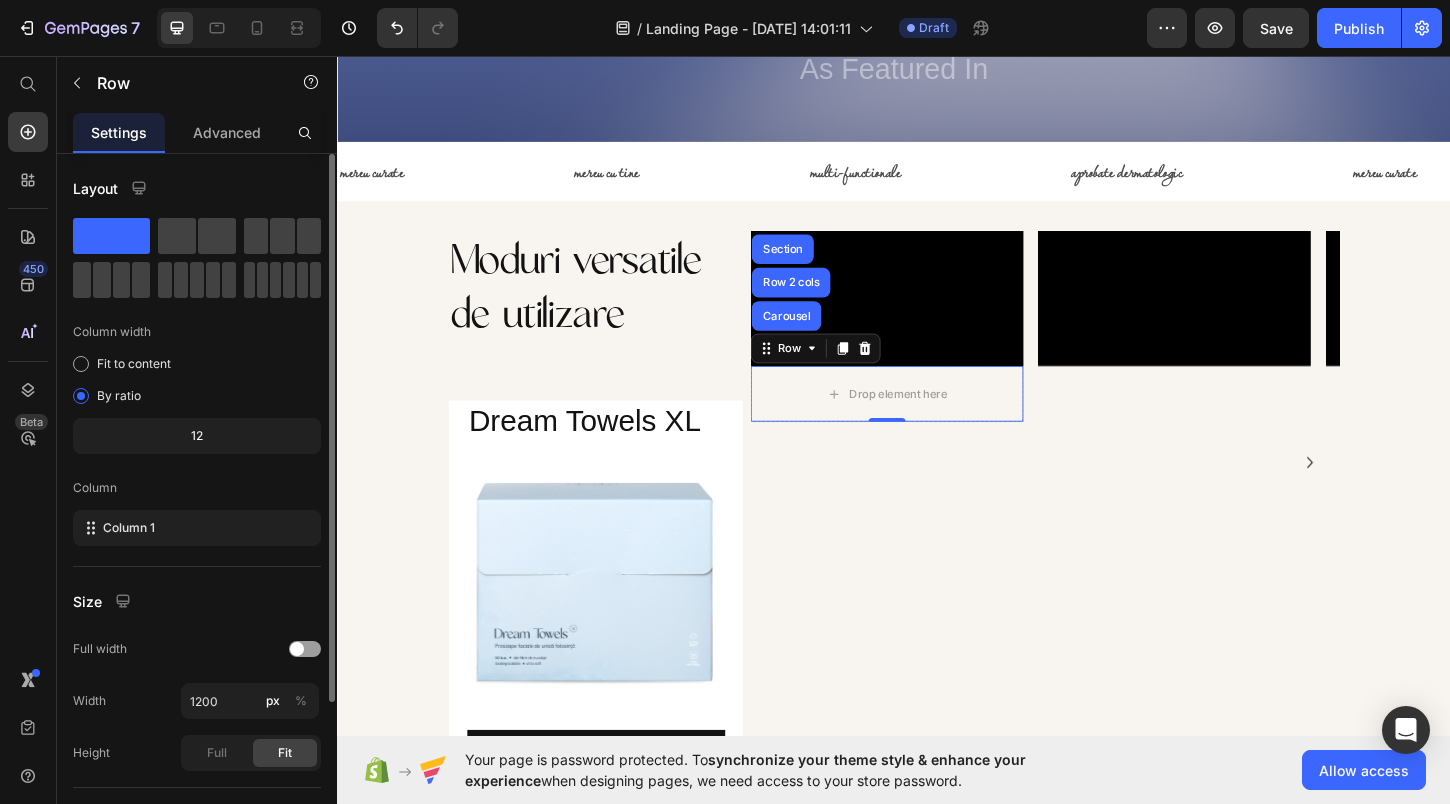scroll, scrollTop: 205, scrollLeft: 0, axis: vertical 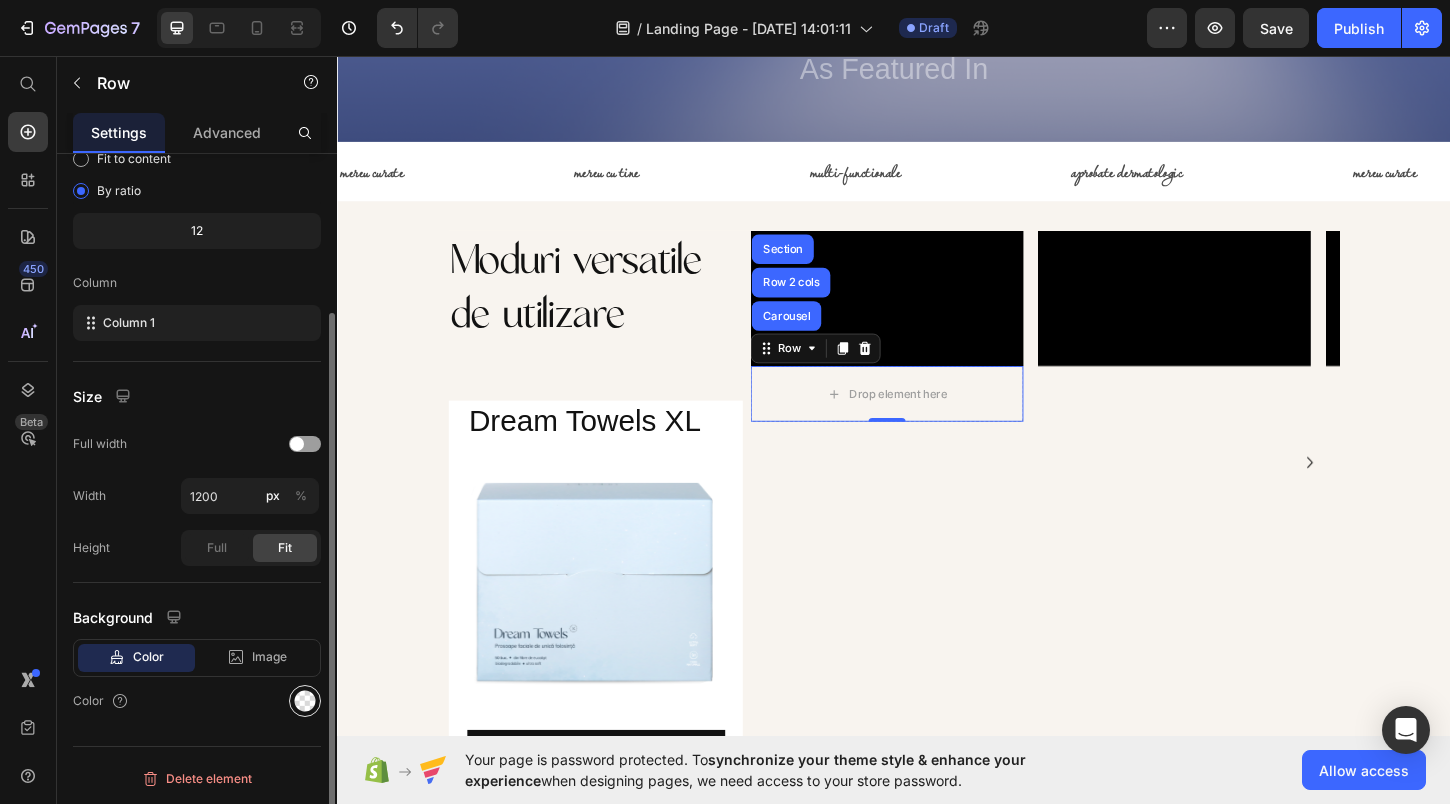 click at bounding box center (305, 701) 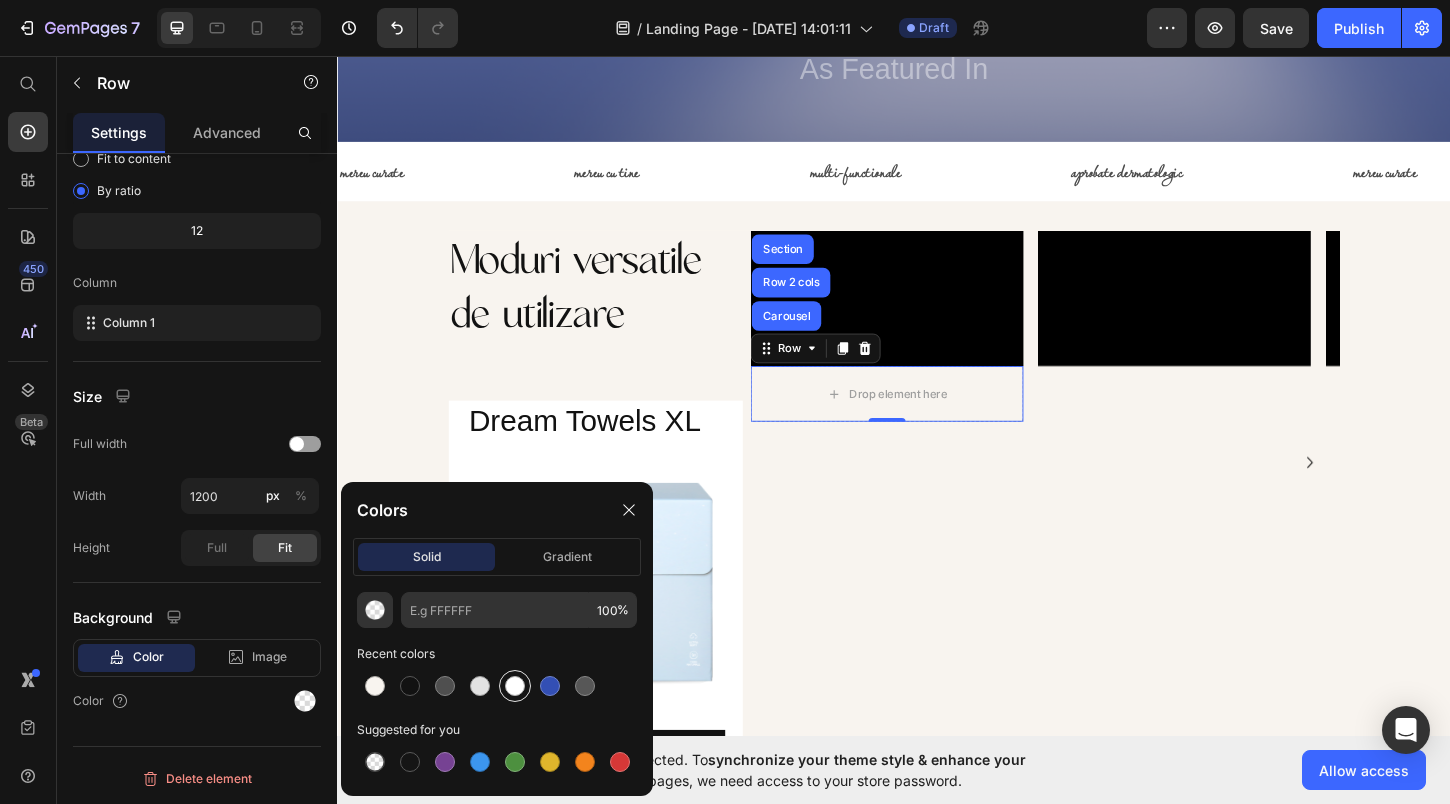 click at bounding box center [515, 686] 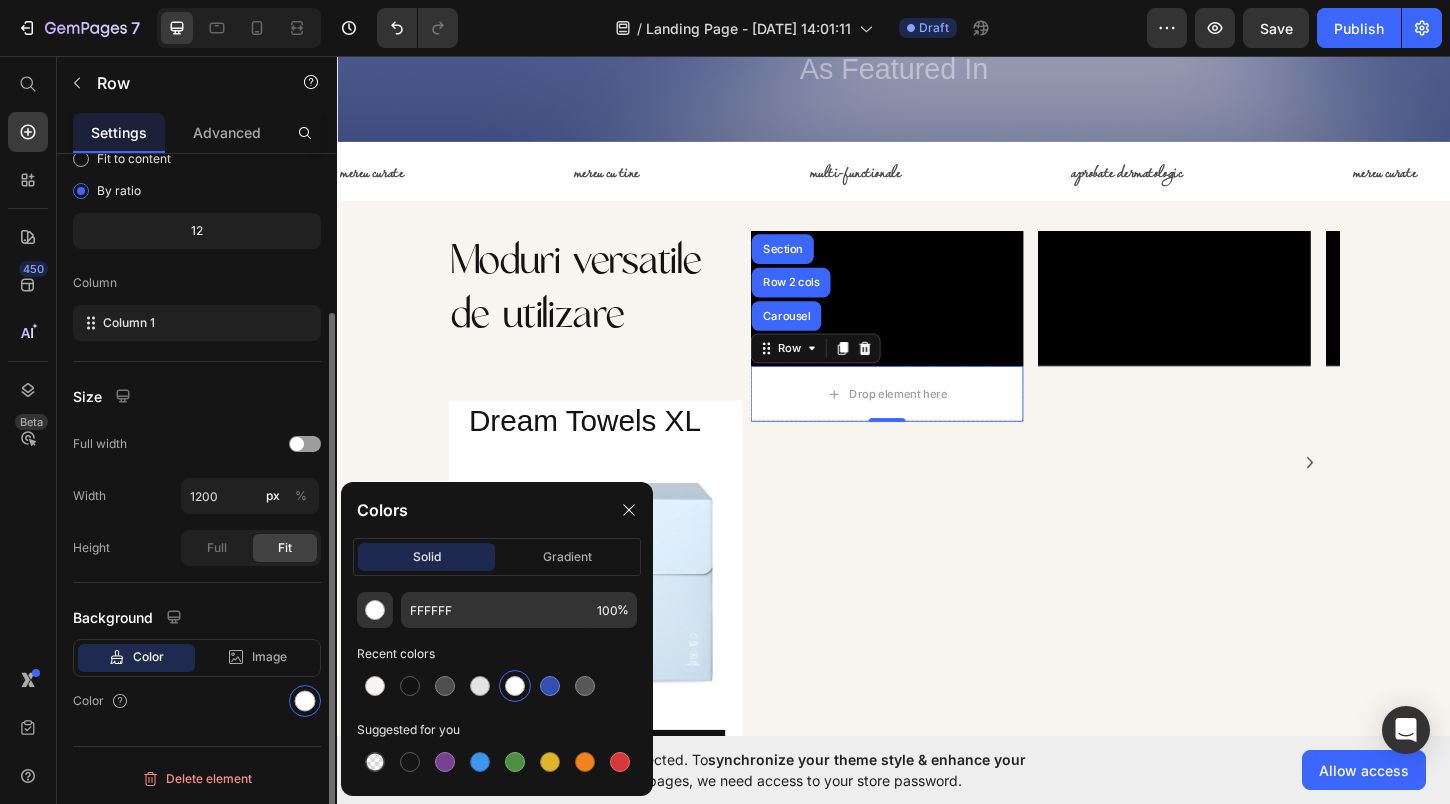 click on "Size Full width Width 1200 px % Height Full Fit" 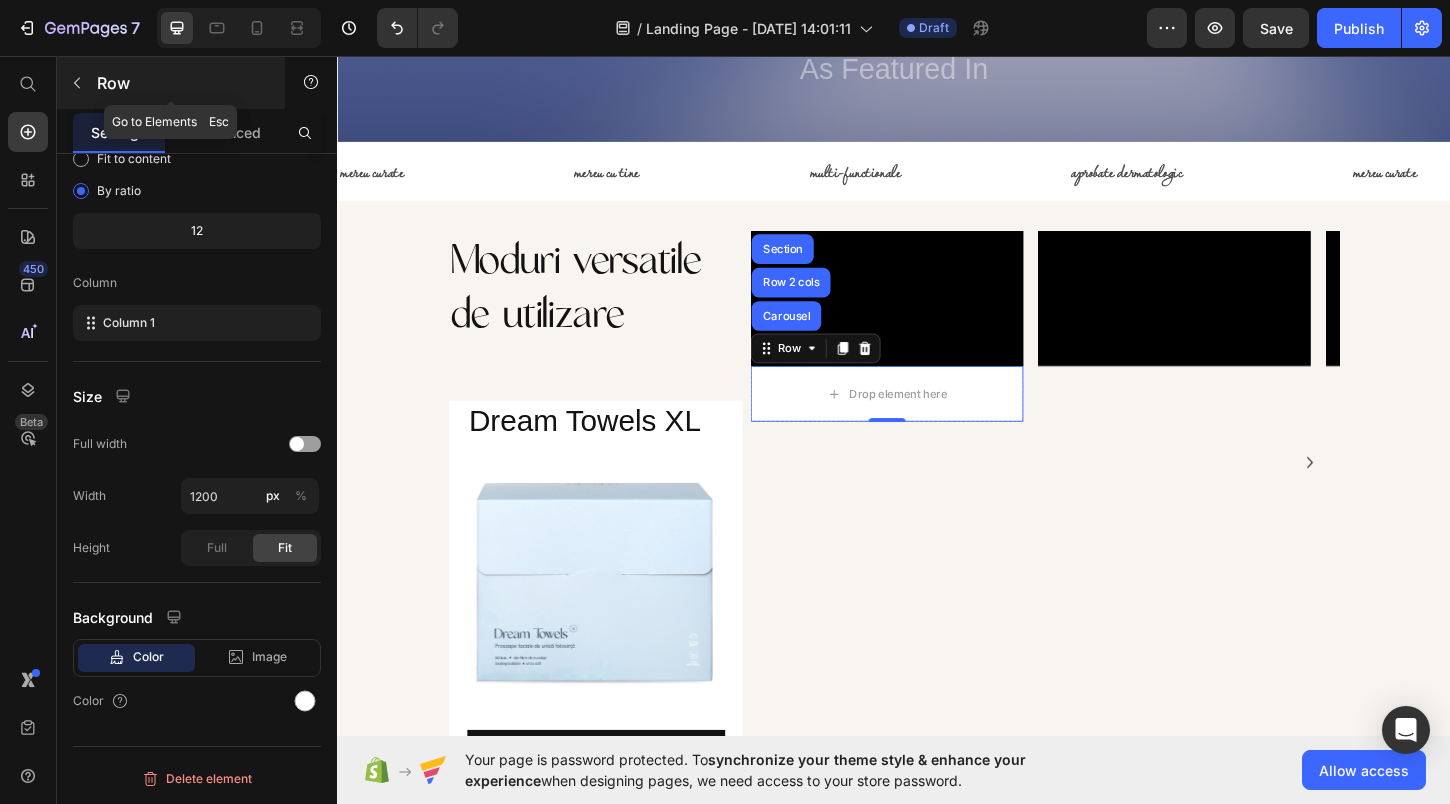 click at bounding box center (77, 83) 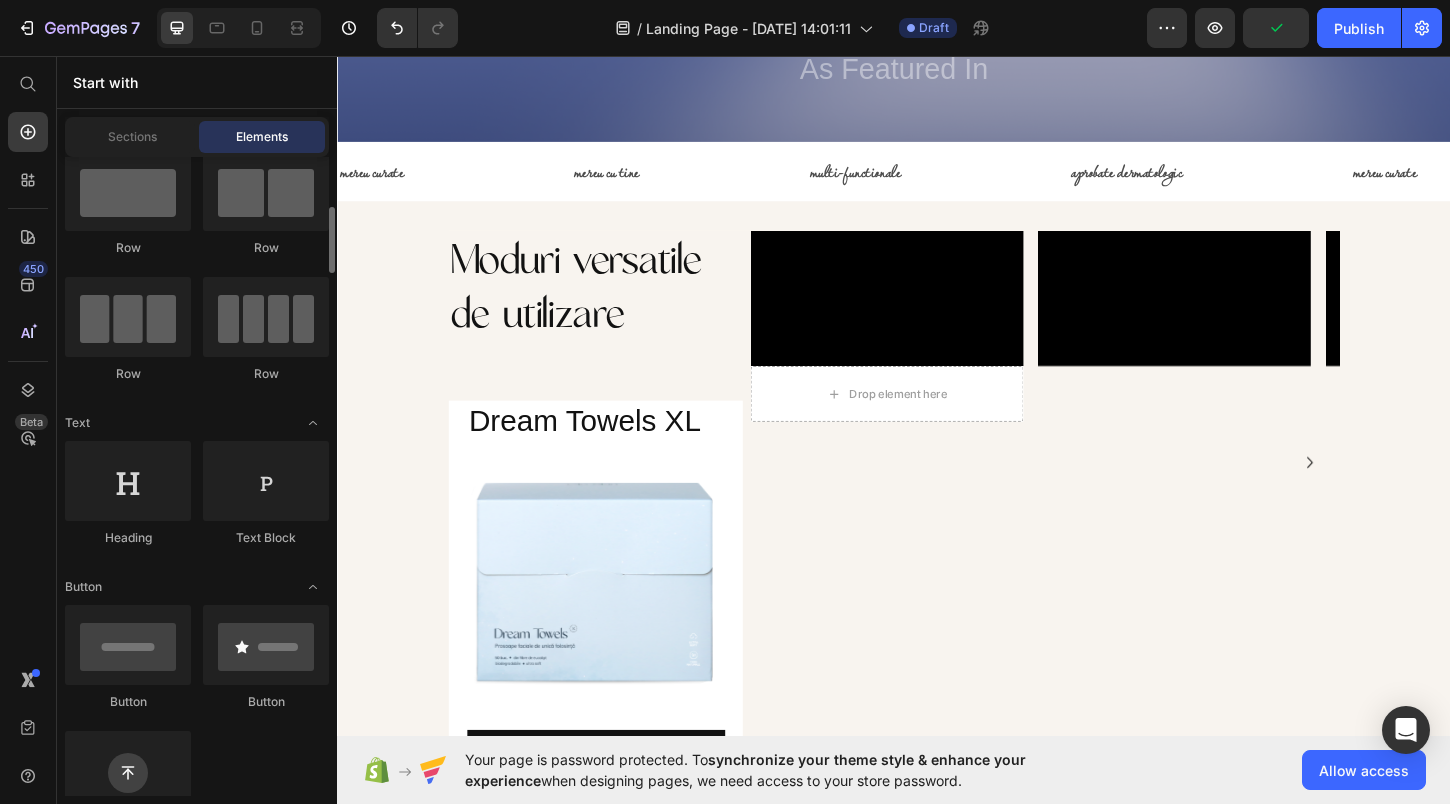 scroll, scrollTop: 91, scrollLeft: 0, axis: vertical 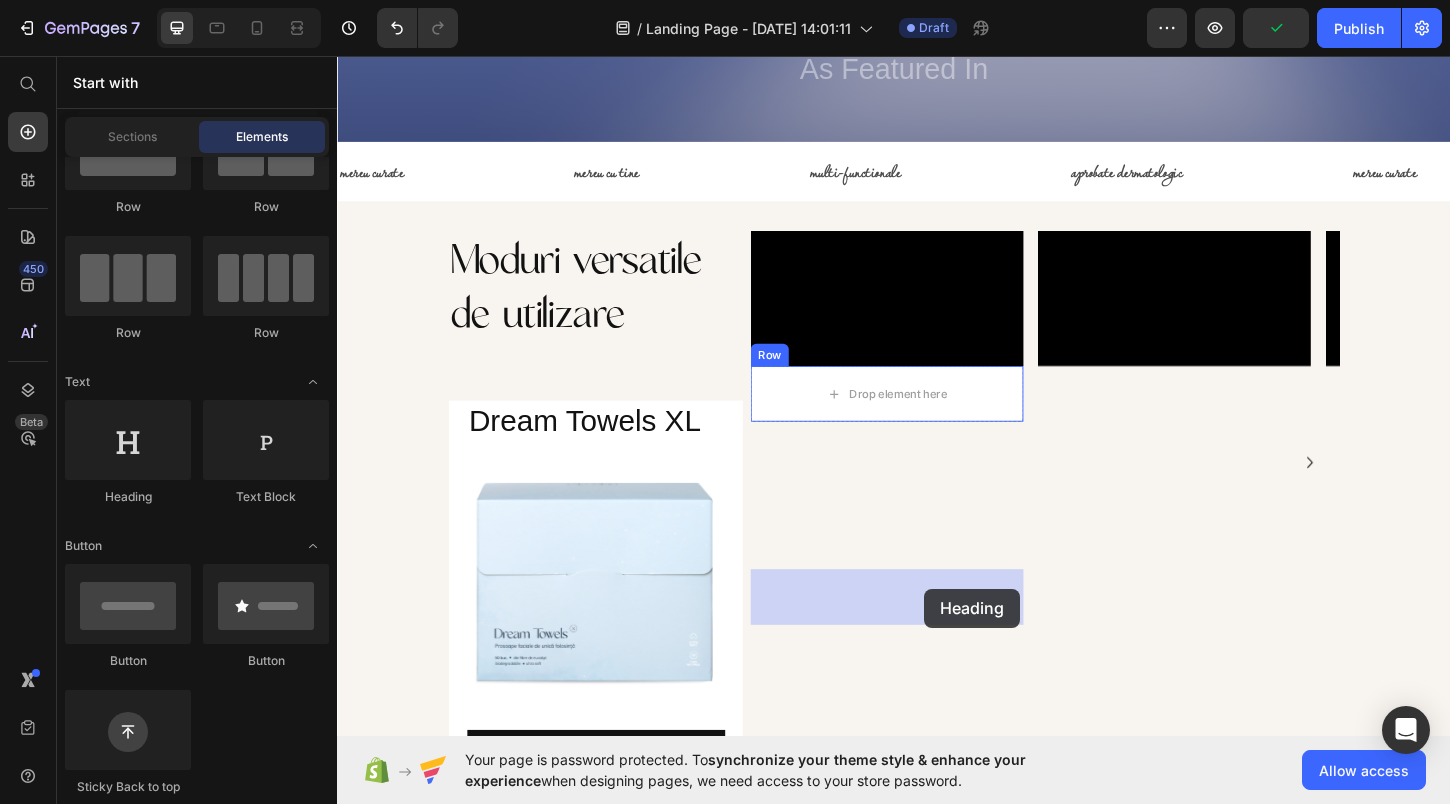 drag, startPoint x: 484, startPoint y: 504, endPoint x: 963, endPoint y: 649, distance: 500.4658 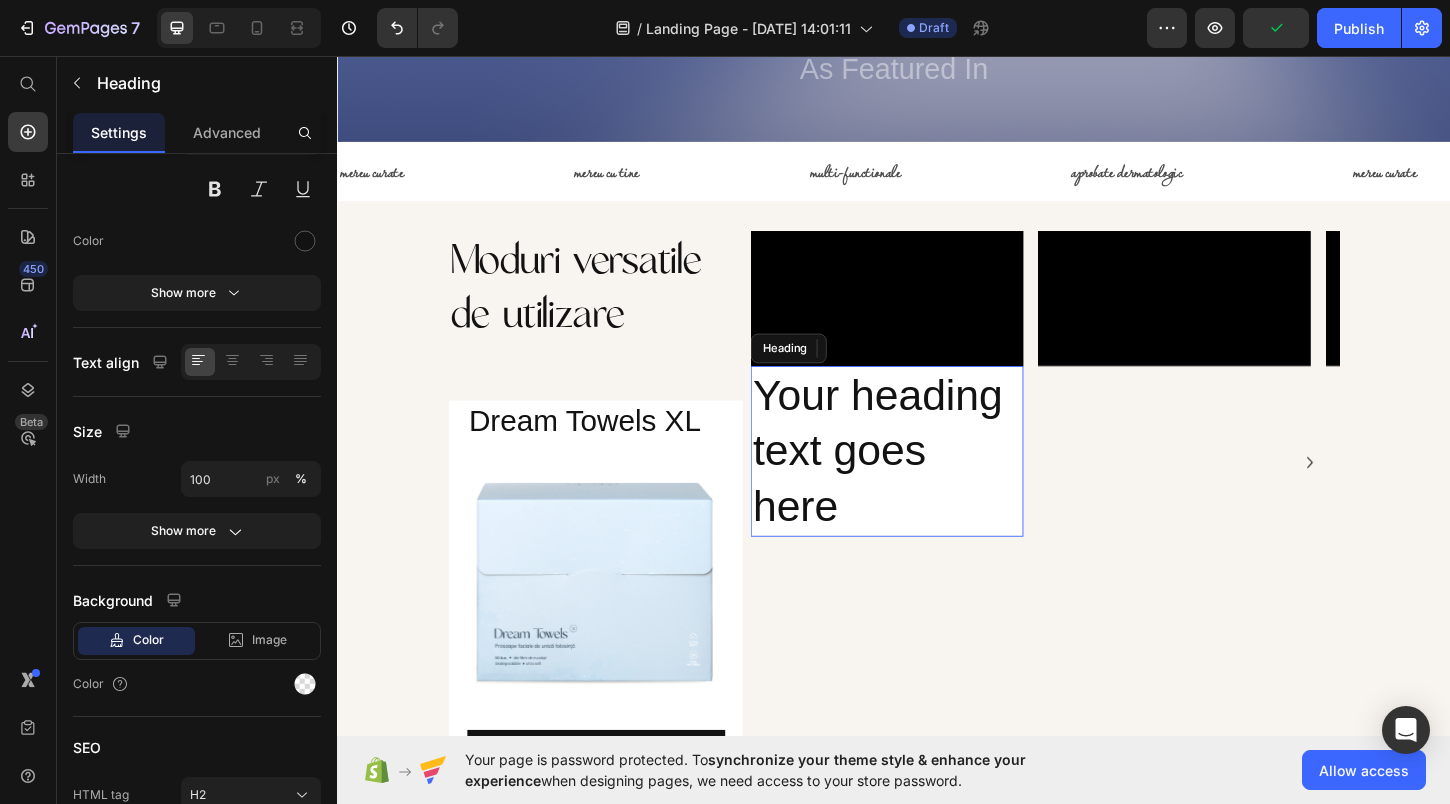 scroll, scrollTop: 0, scrollLeft: 0, axis: both 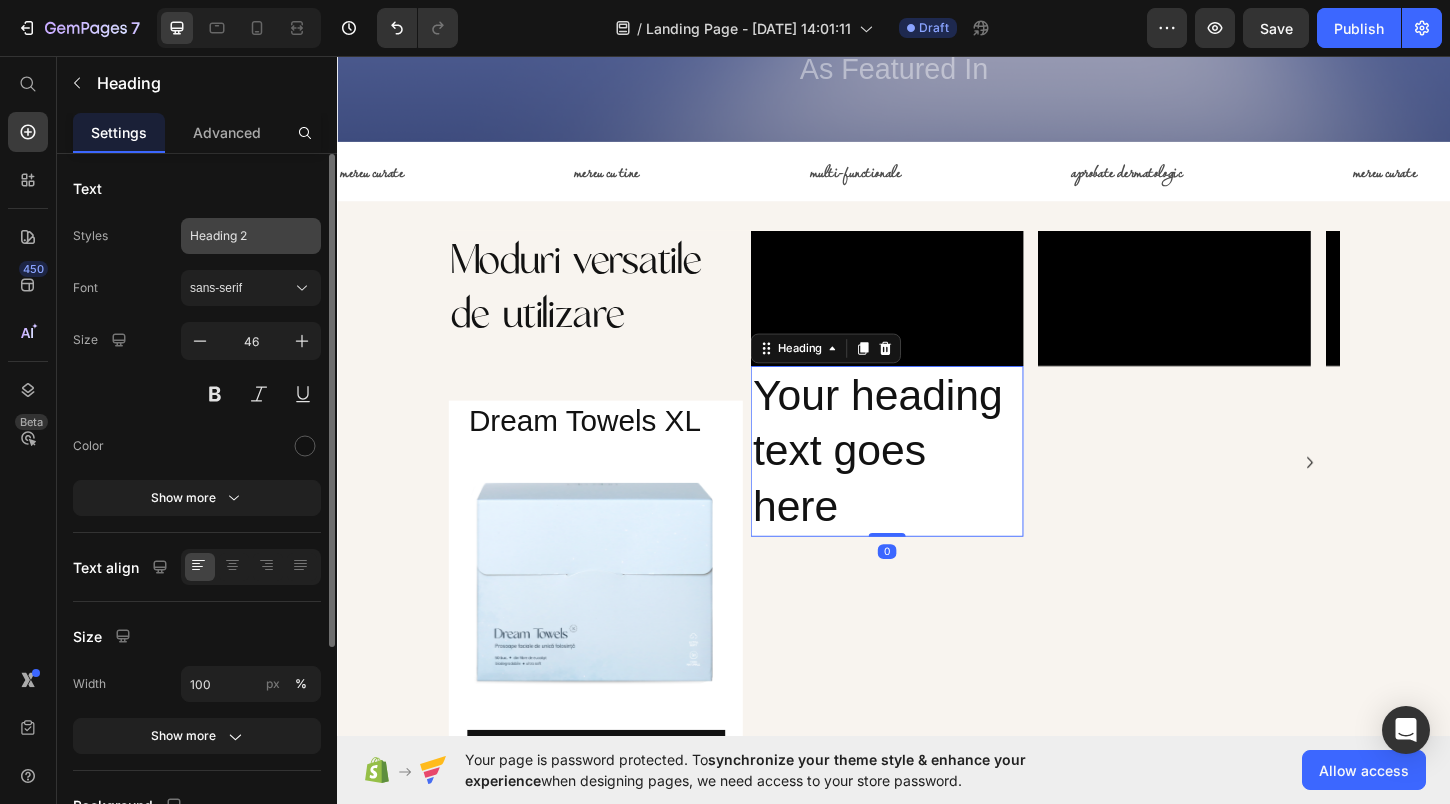 click on "Heading 2" 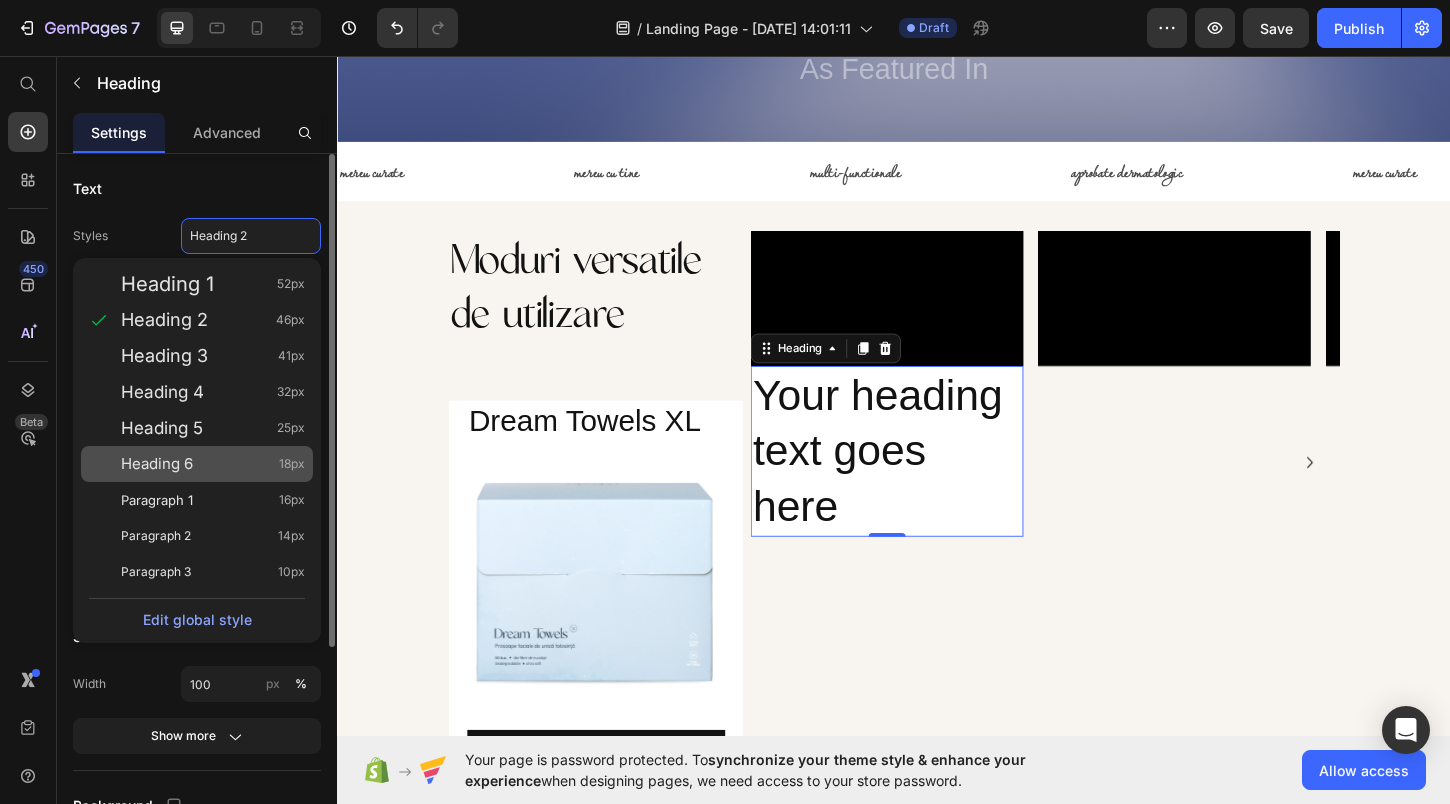 click on "Heading 6 18px" 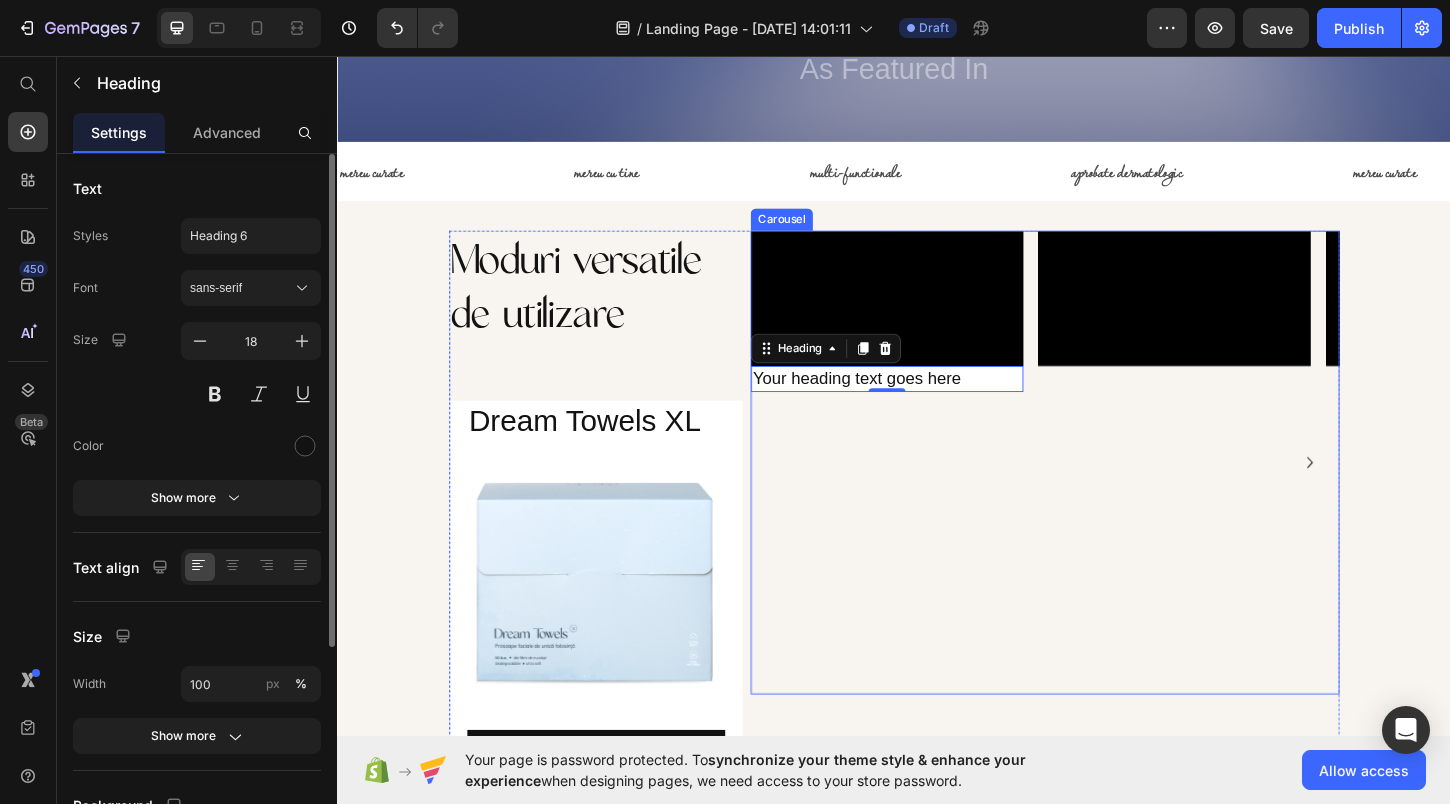 click on "Video Your heading text goes here Heading   0 Row" at bounding box center [929, 494] 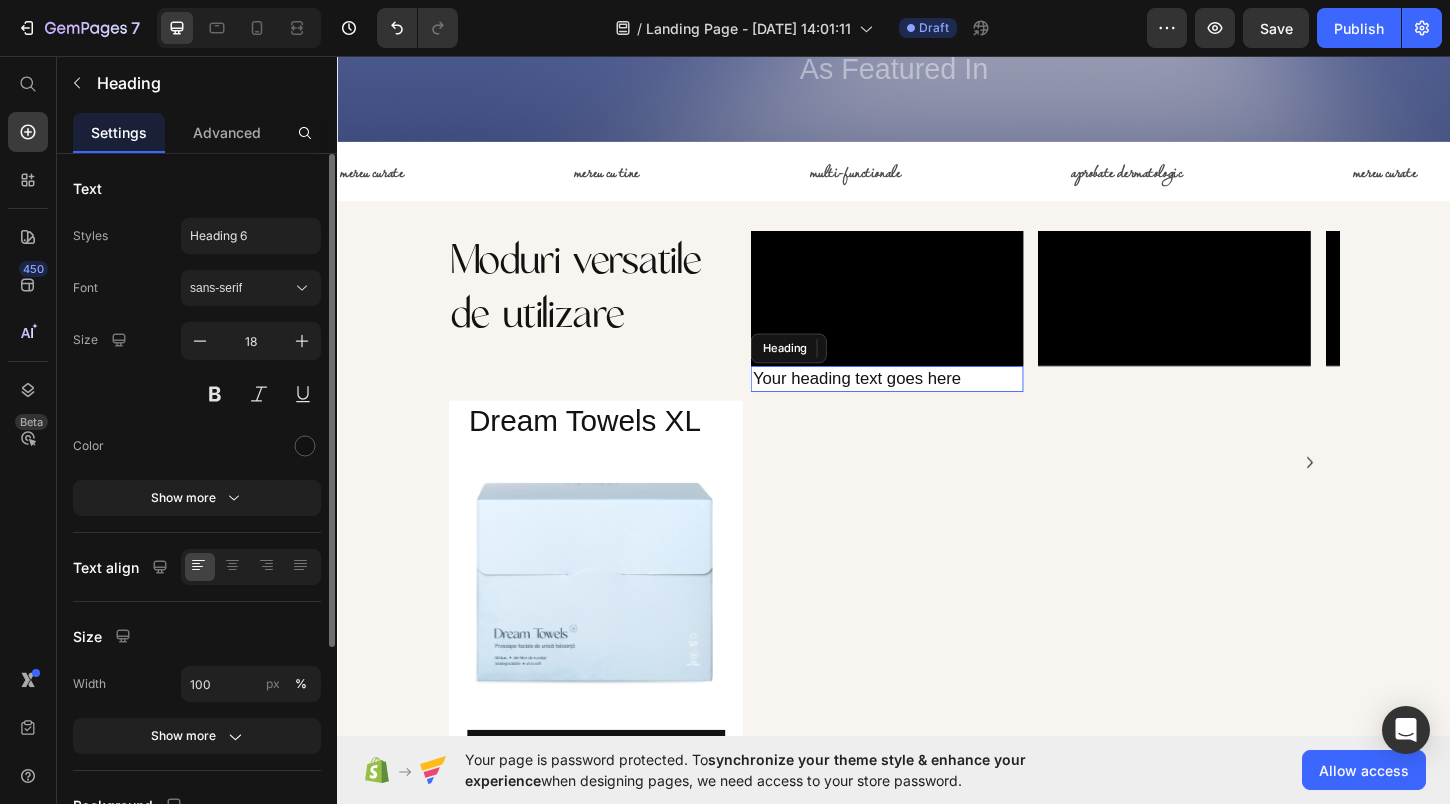 click on "Your heading text goes here" at bounding box center (929, 403) 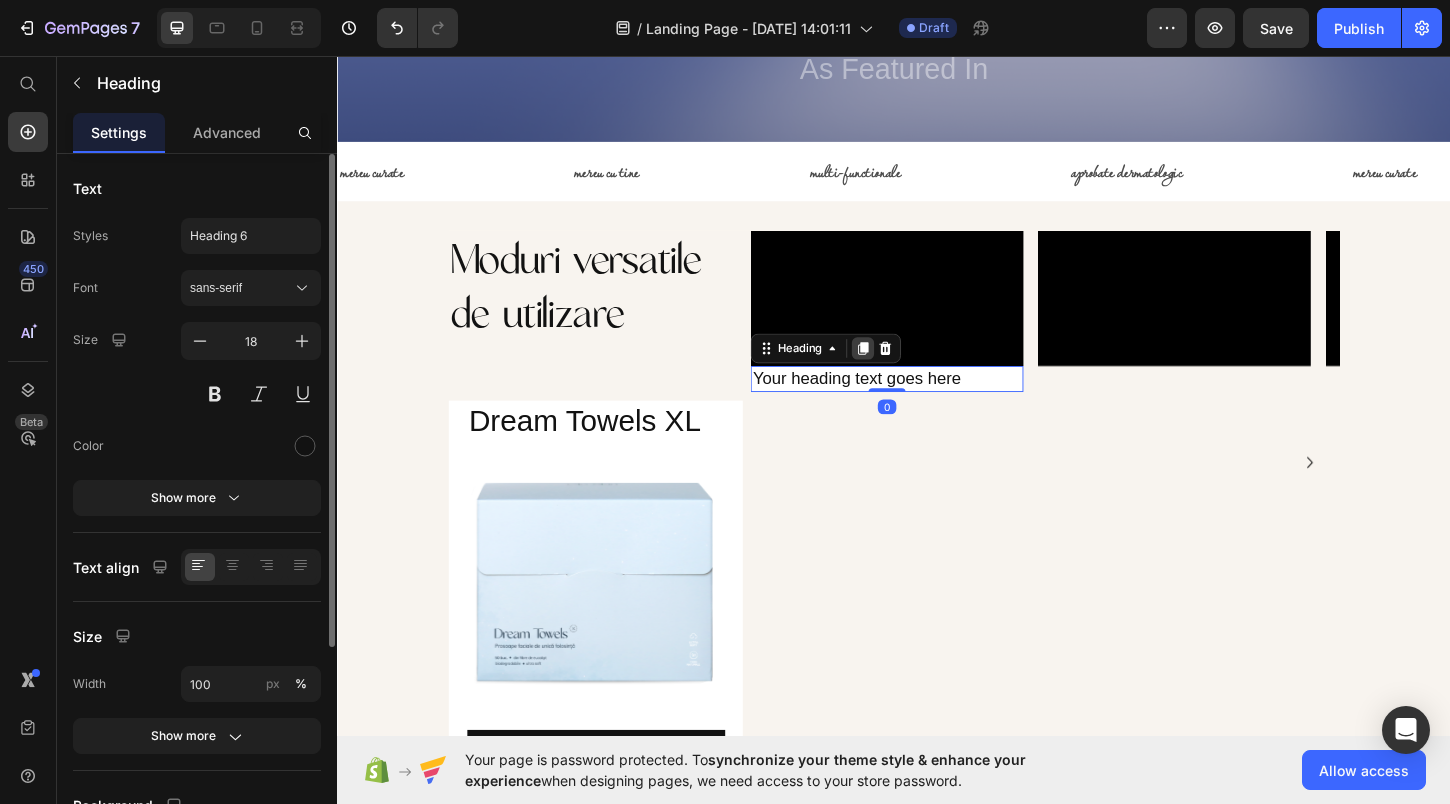 click 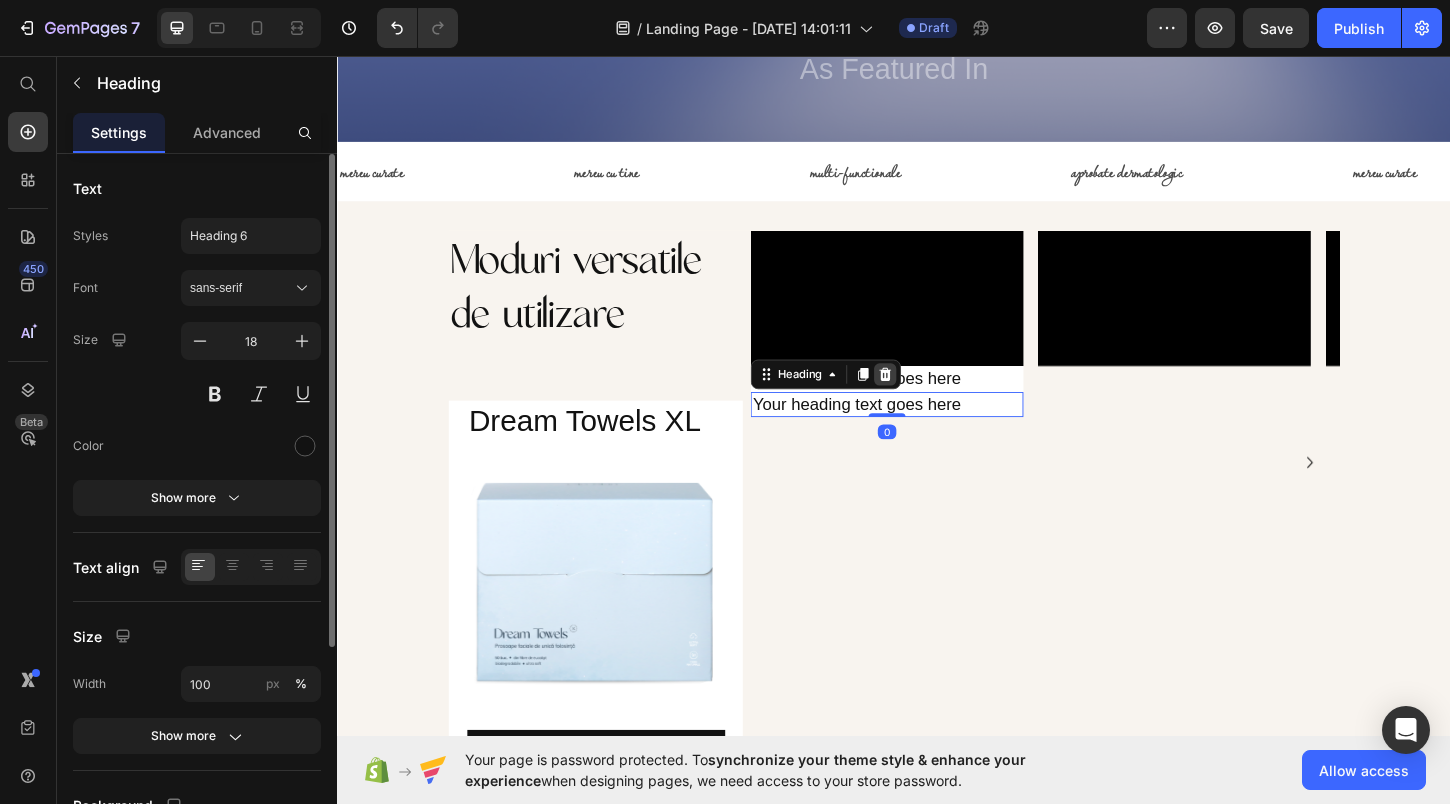 click at bounding box center [927, 399] 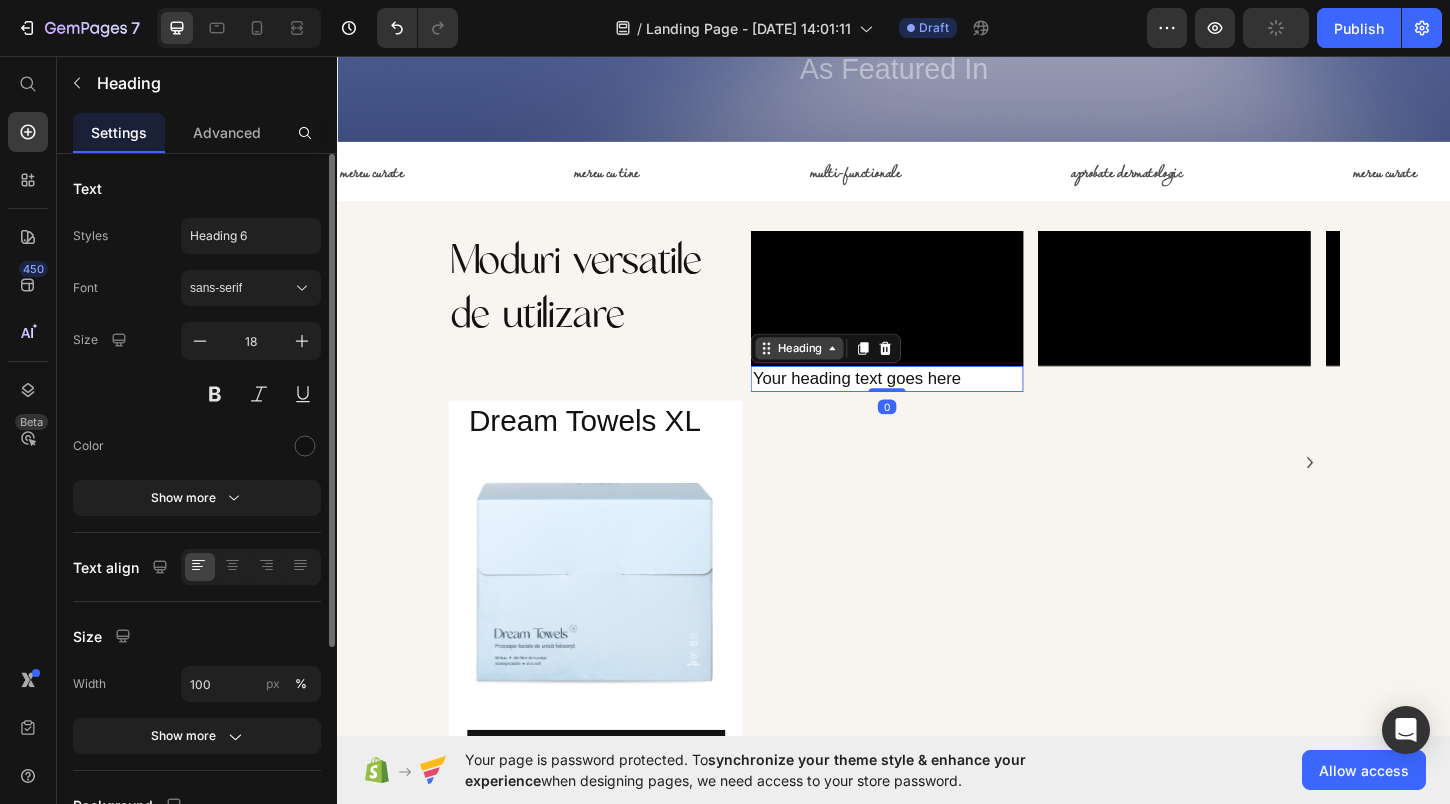 click on "Heading" at bounding box center [834, 371] 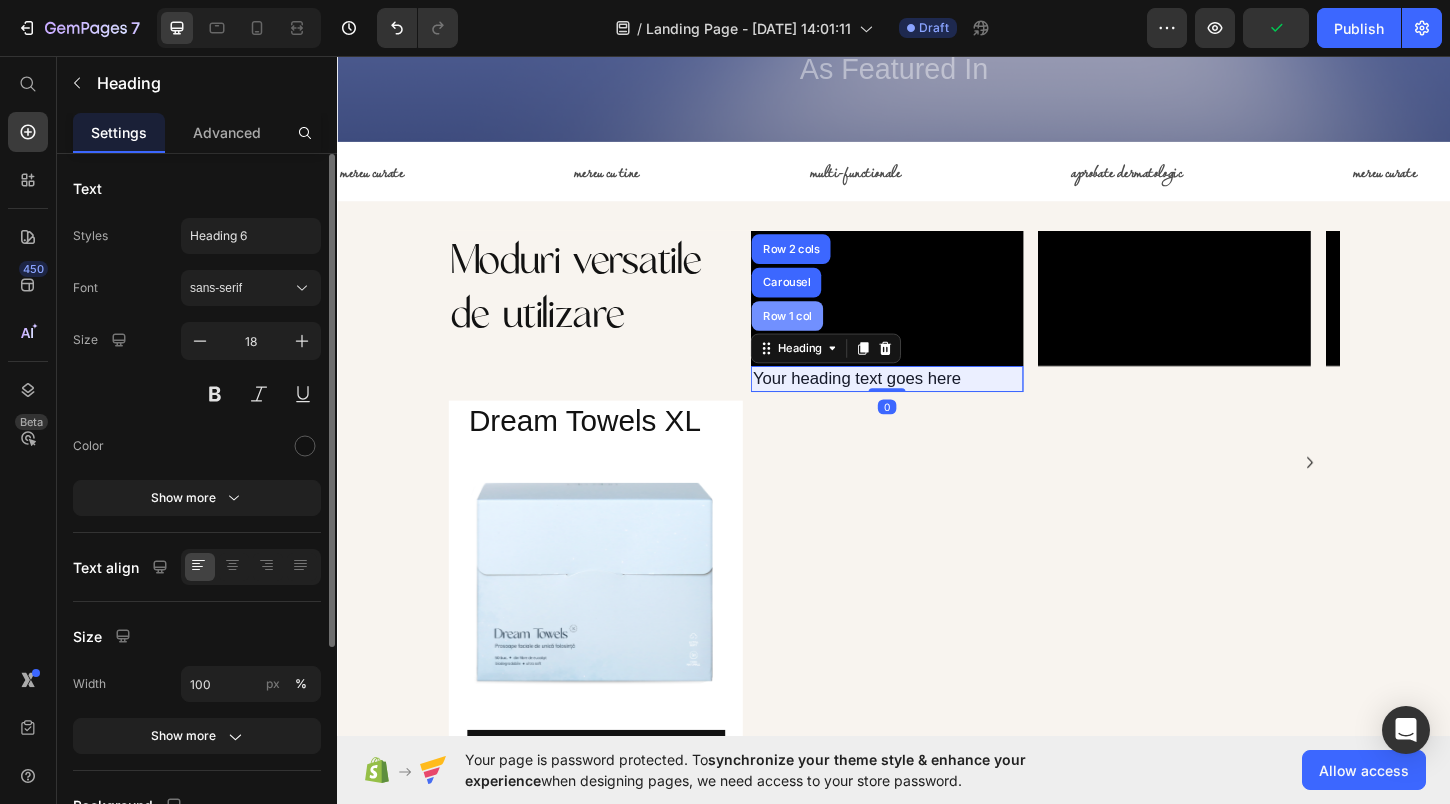 click on "Row 1 col" at bounding box center [821, 336] 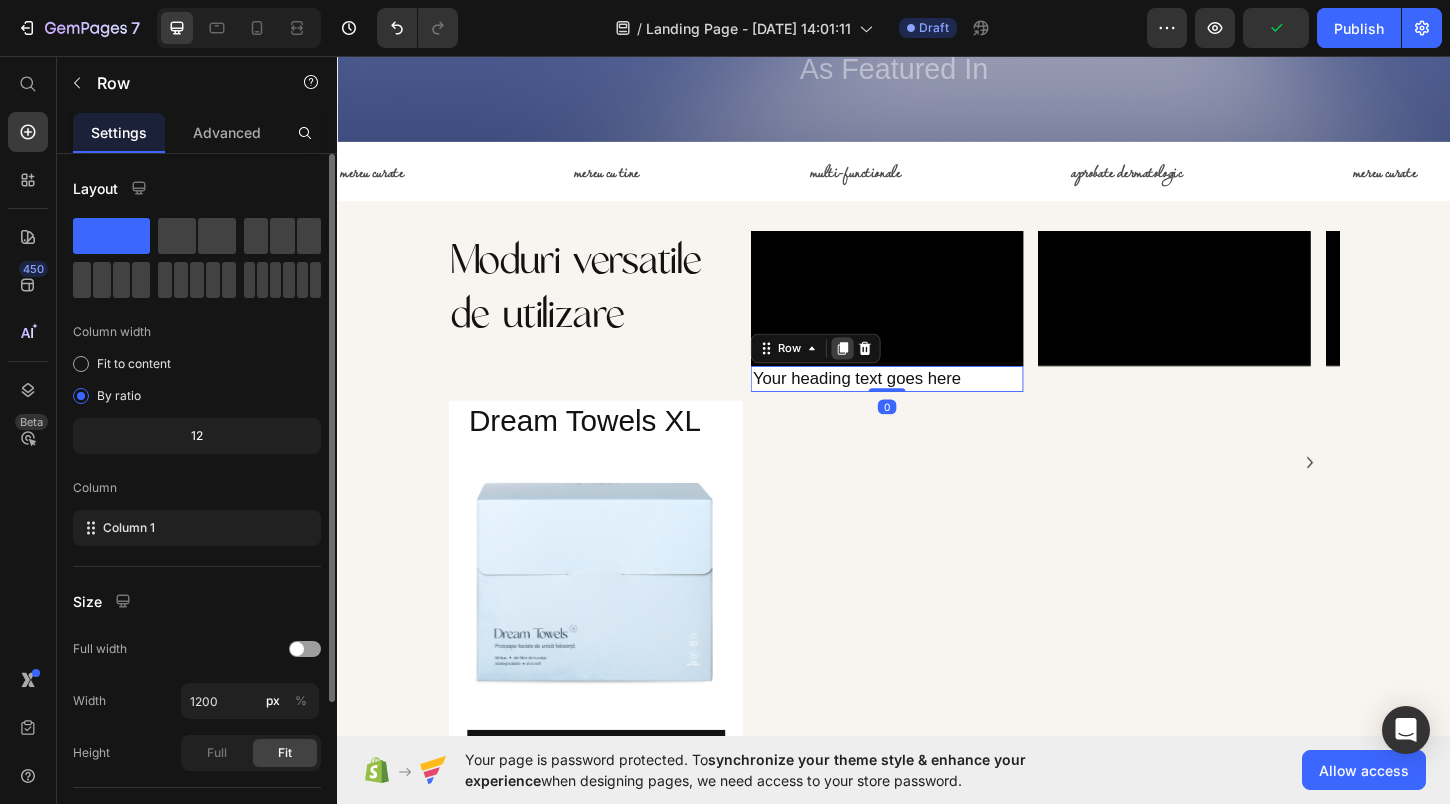 click 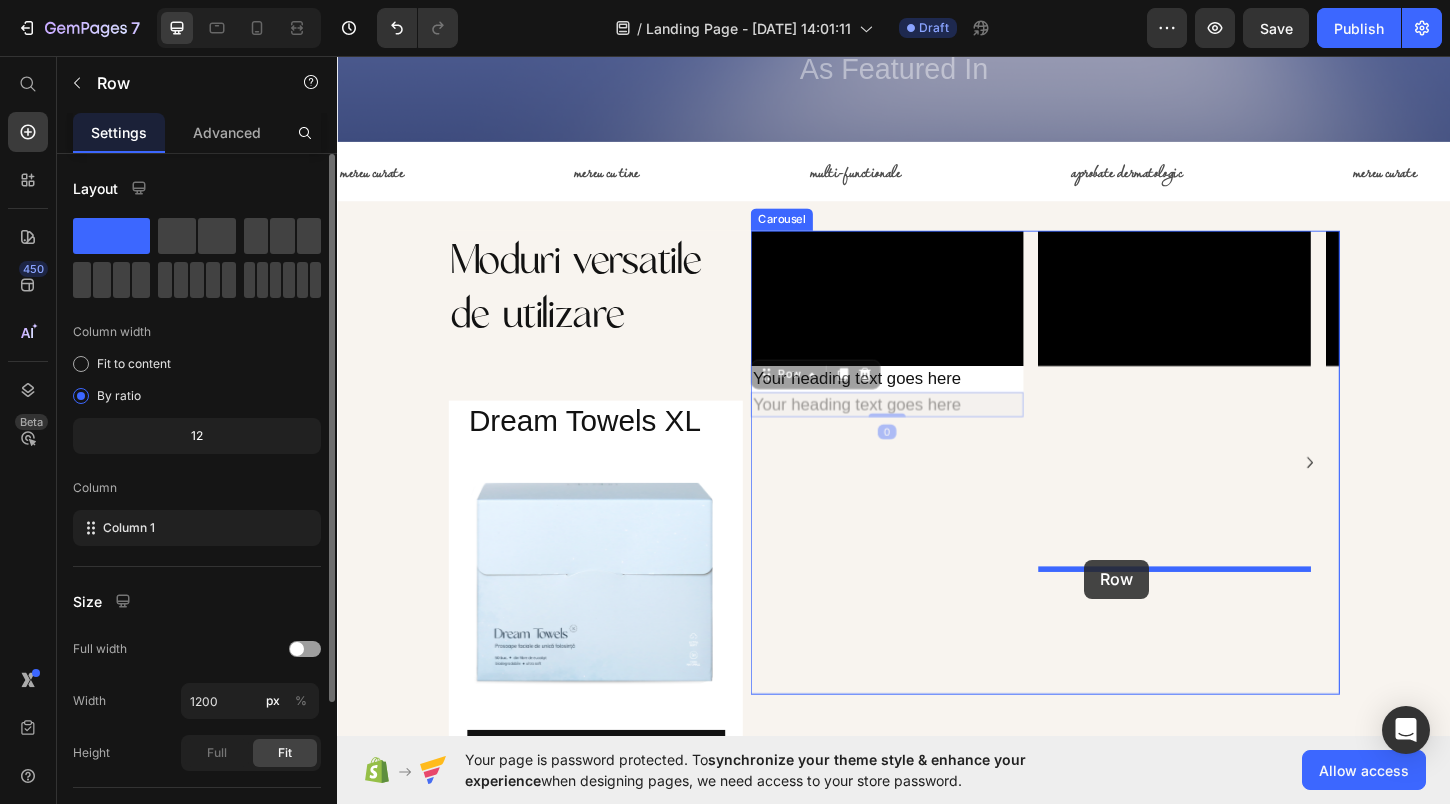 drag, startPoint x: 795, startPoint y: 622, endPoint x: 1142, endPoint y: 599, distance: 347.7614 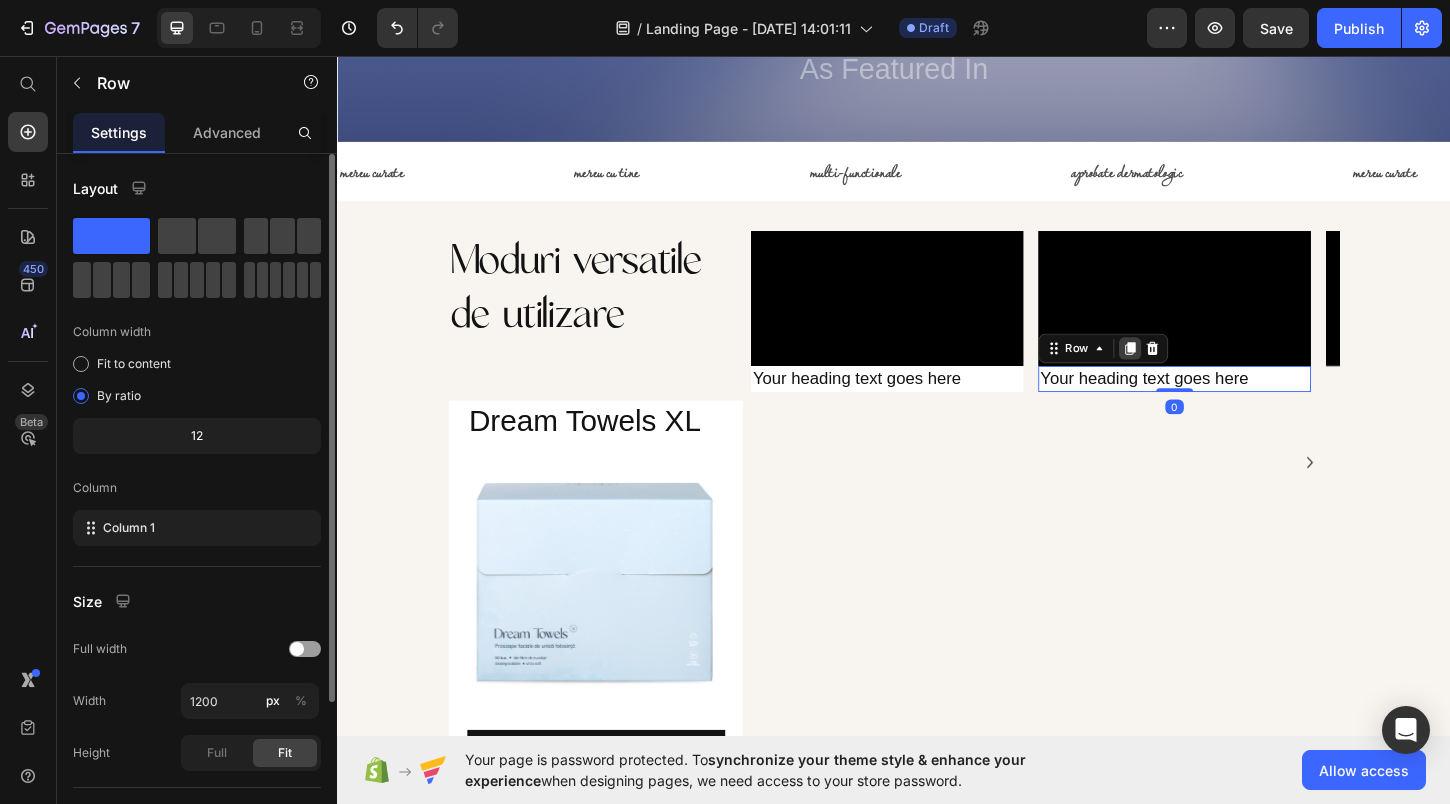 click 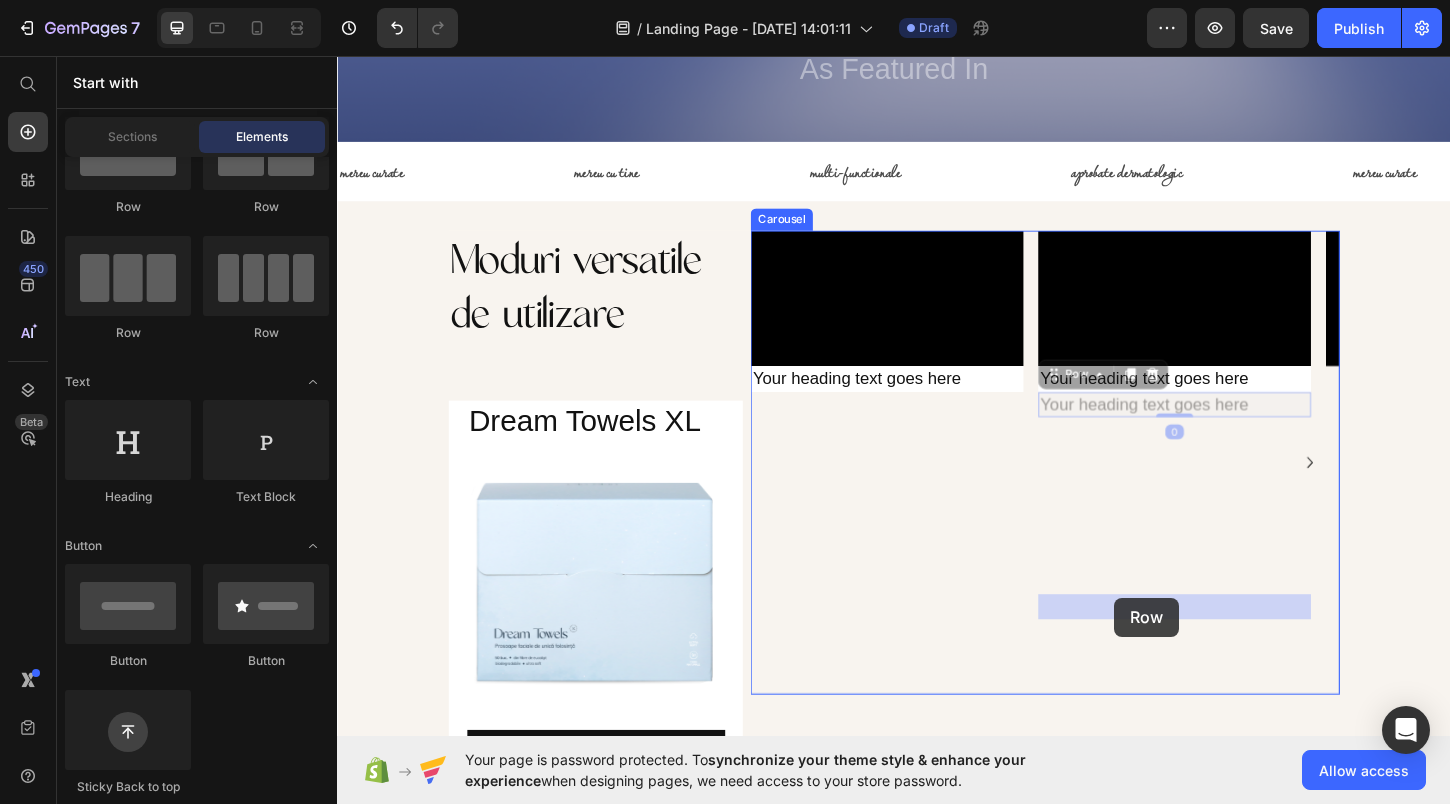 drag, startPoint x: 1108, startPoint y: 616, endPoint x: 1175, endPoint y: 640, distance: 71.168816 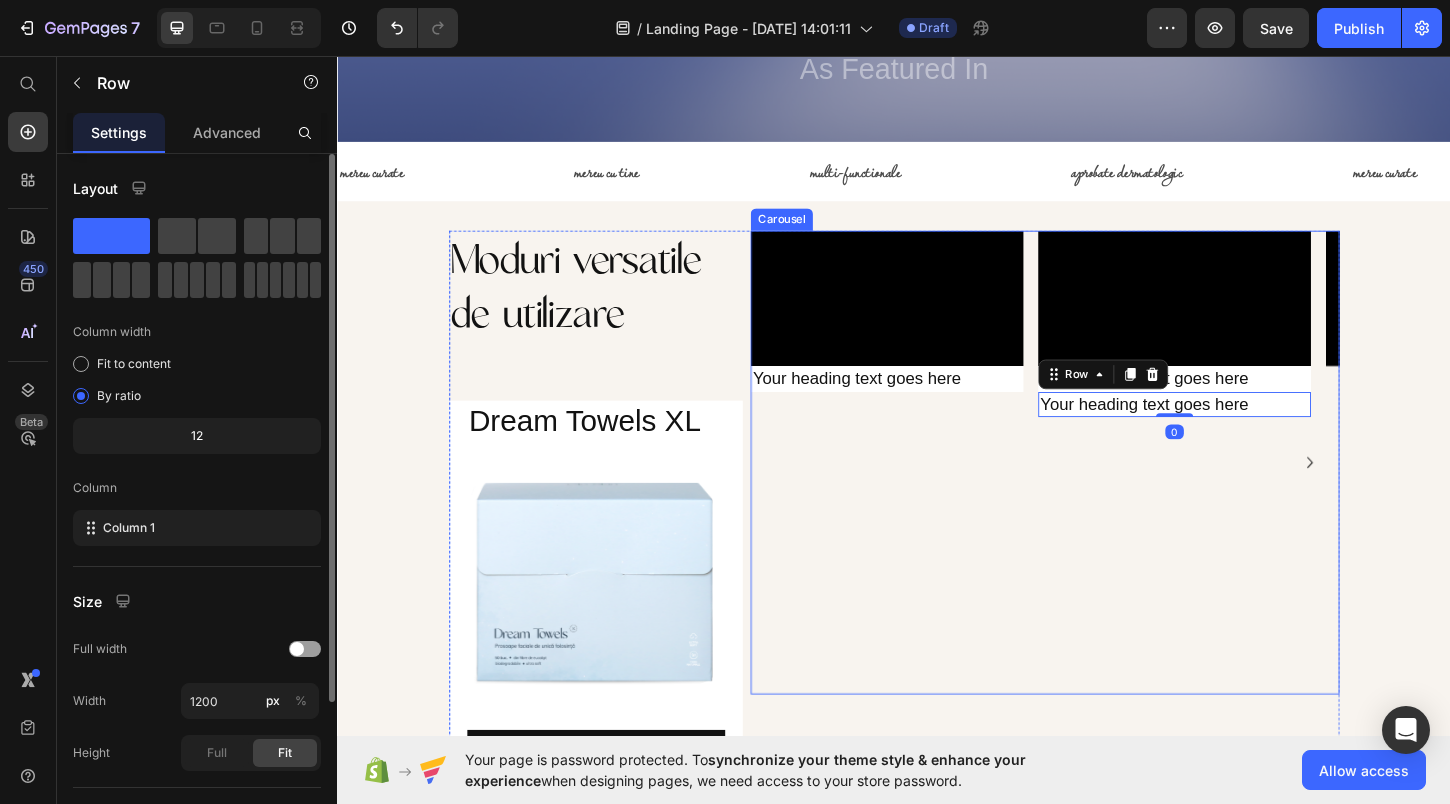 click 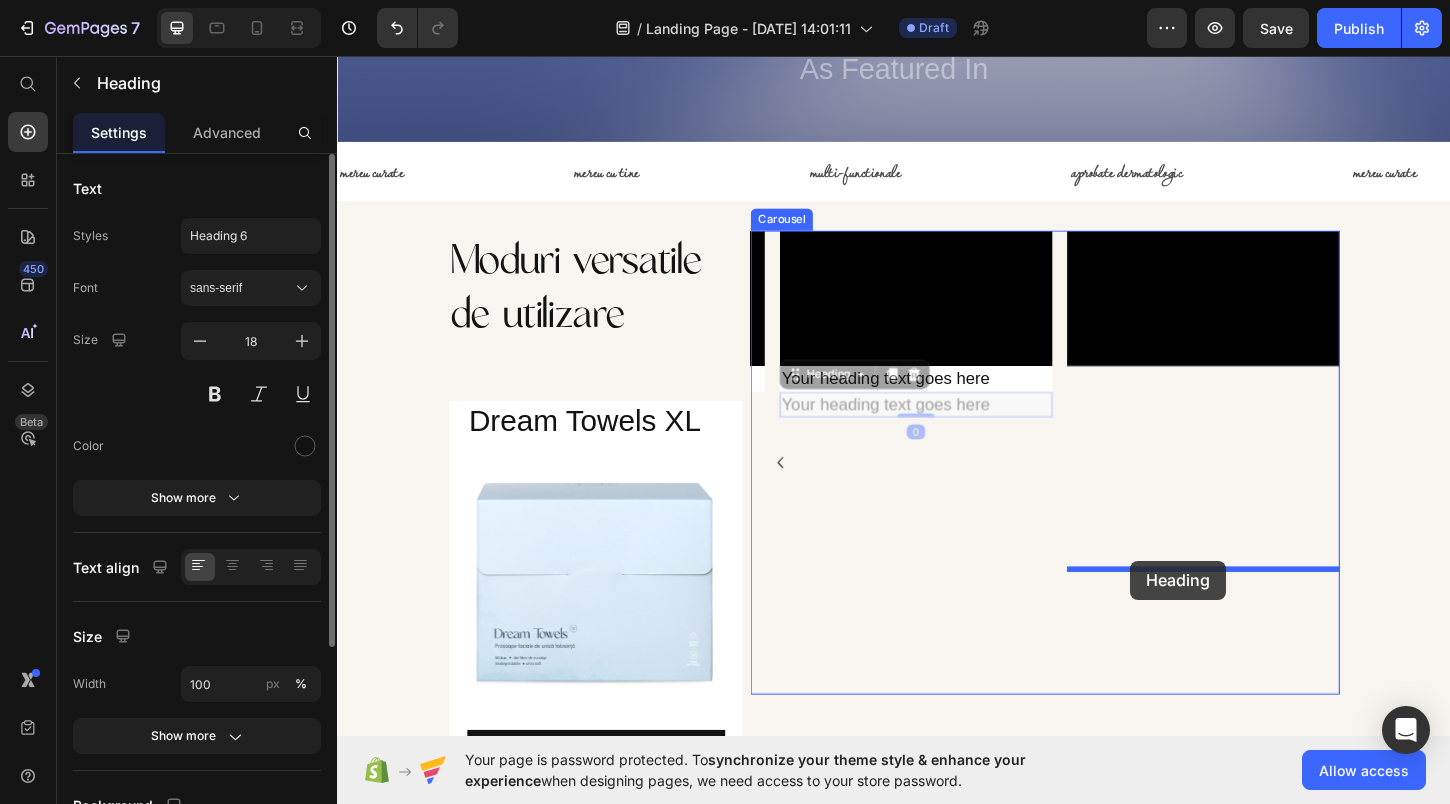 drag, startPoint x: 832, startPoint y: 623, endPoint x: 1192, endPoint y: 600, distance: 360.73398 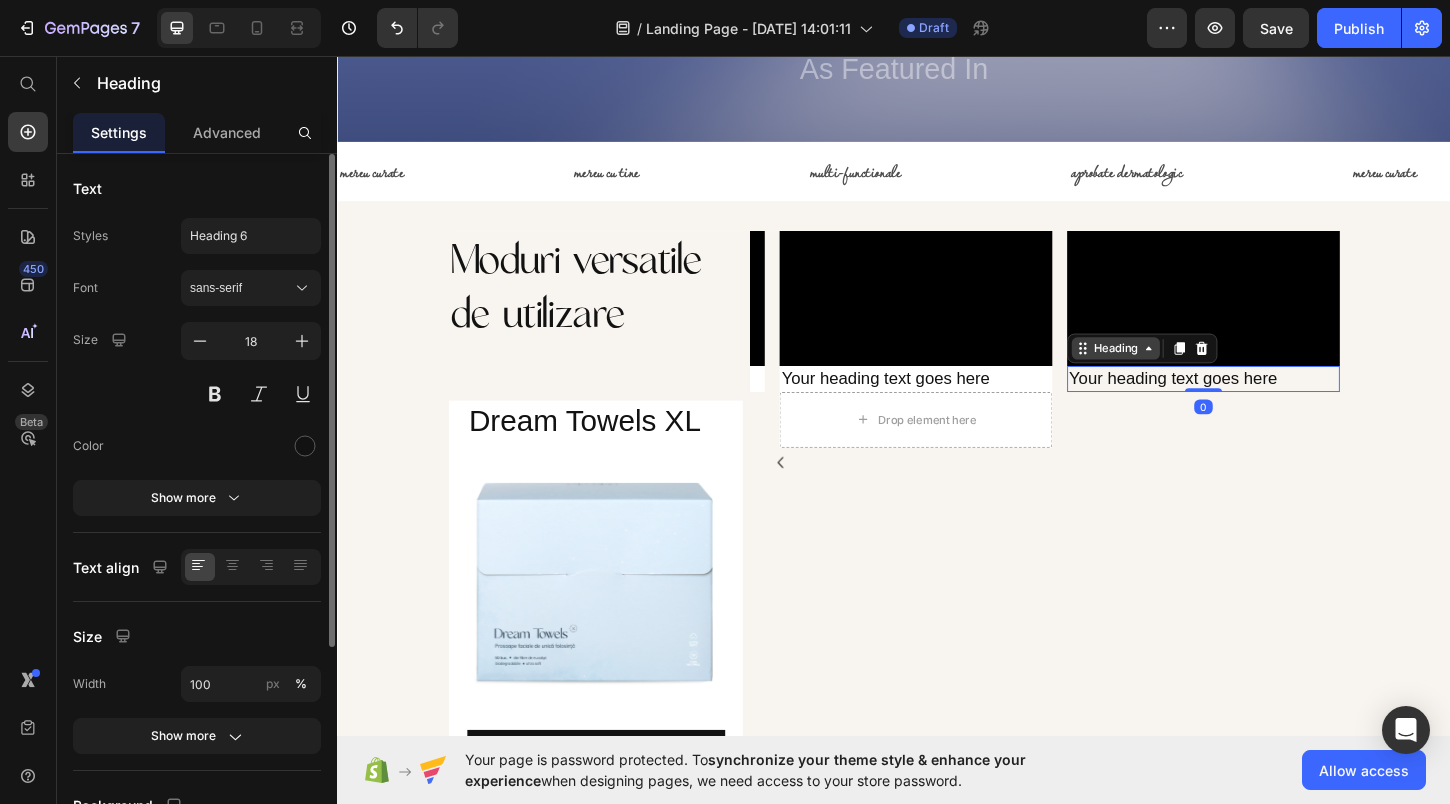 click on "Heading" at bounding box center (1175, 371) 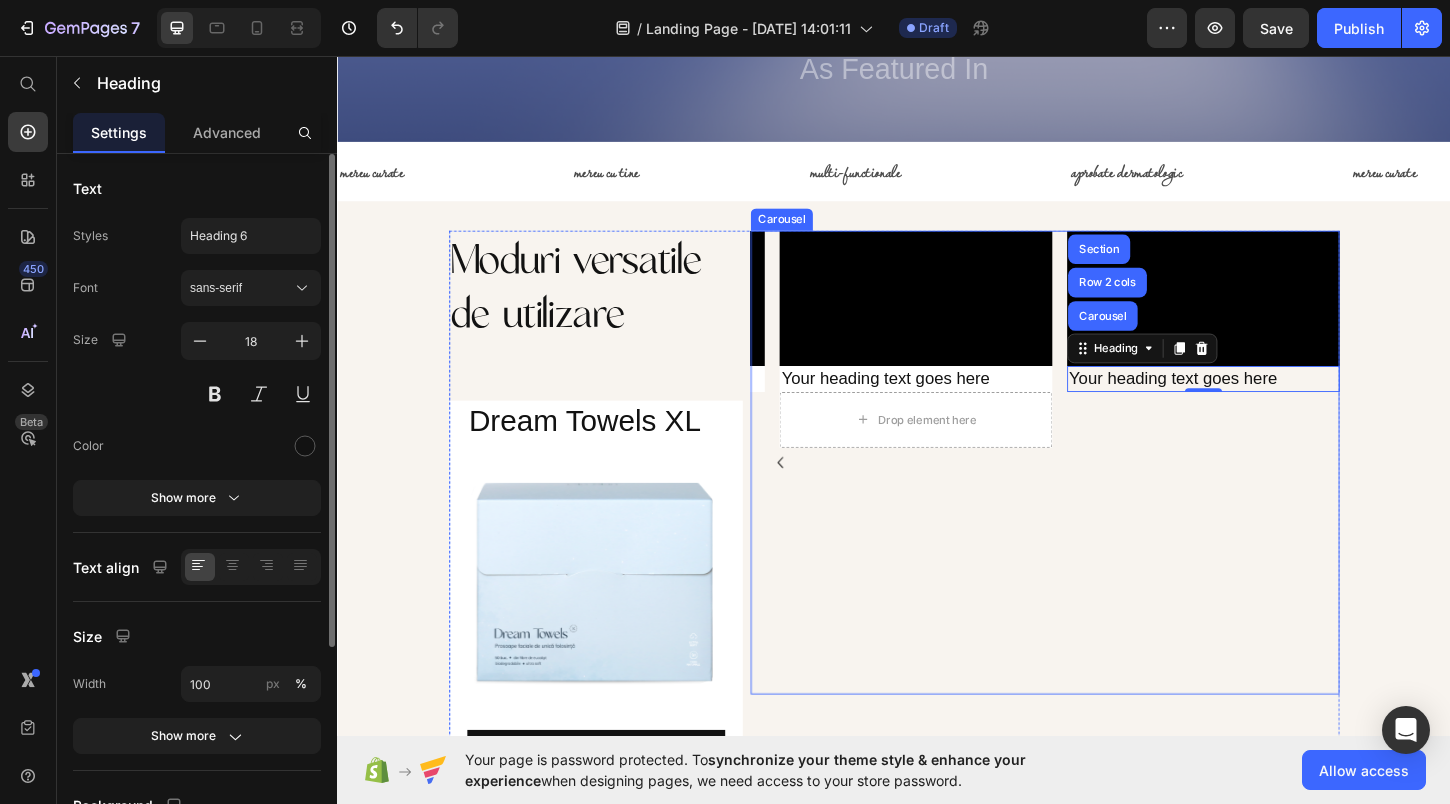 click on "Video Your heading text goes here Heading [GEOGRAPHIC_DATA] 2 cols Section   0" at bounding box center [1270, 494] 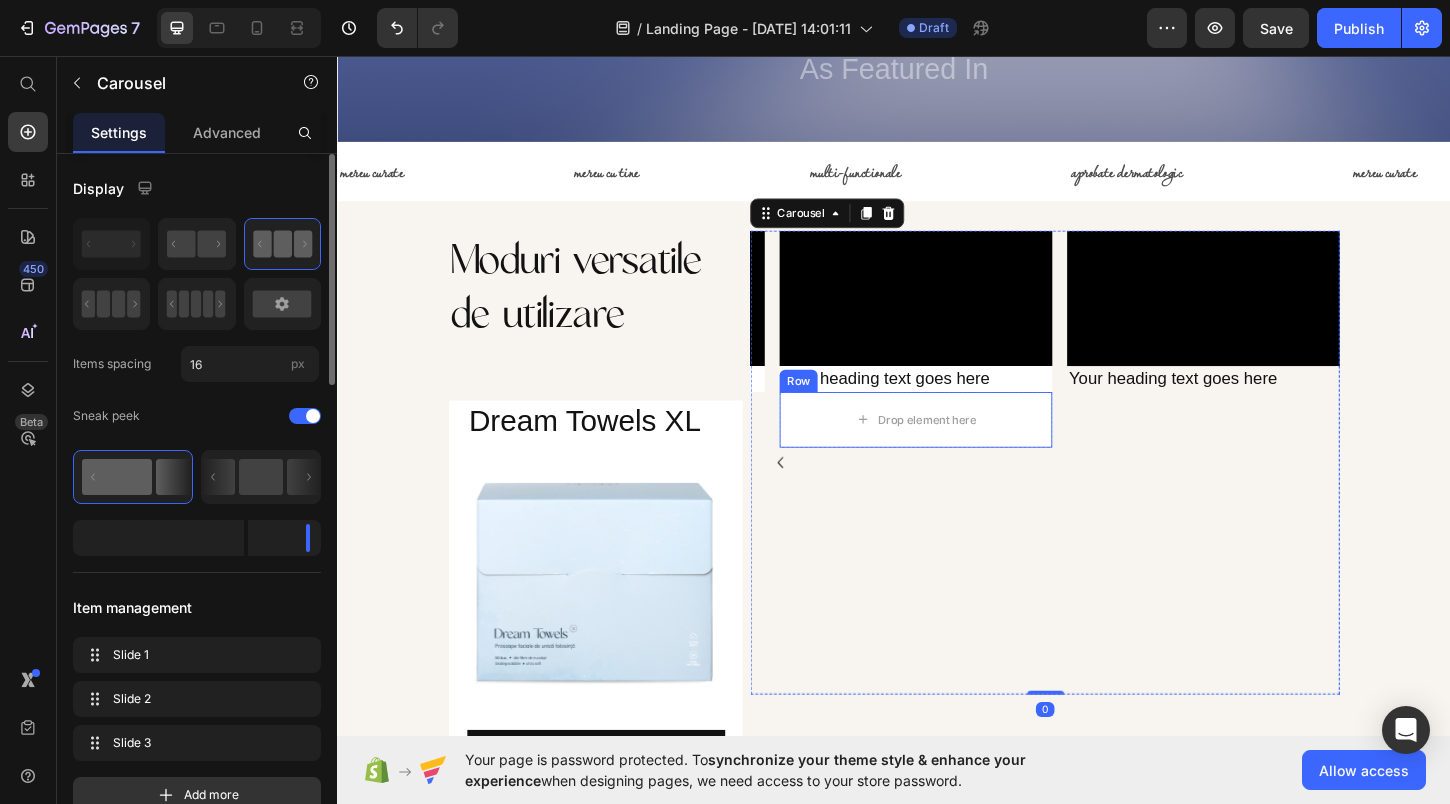 click on "Drop element here" at bounding box center [960, 448] 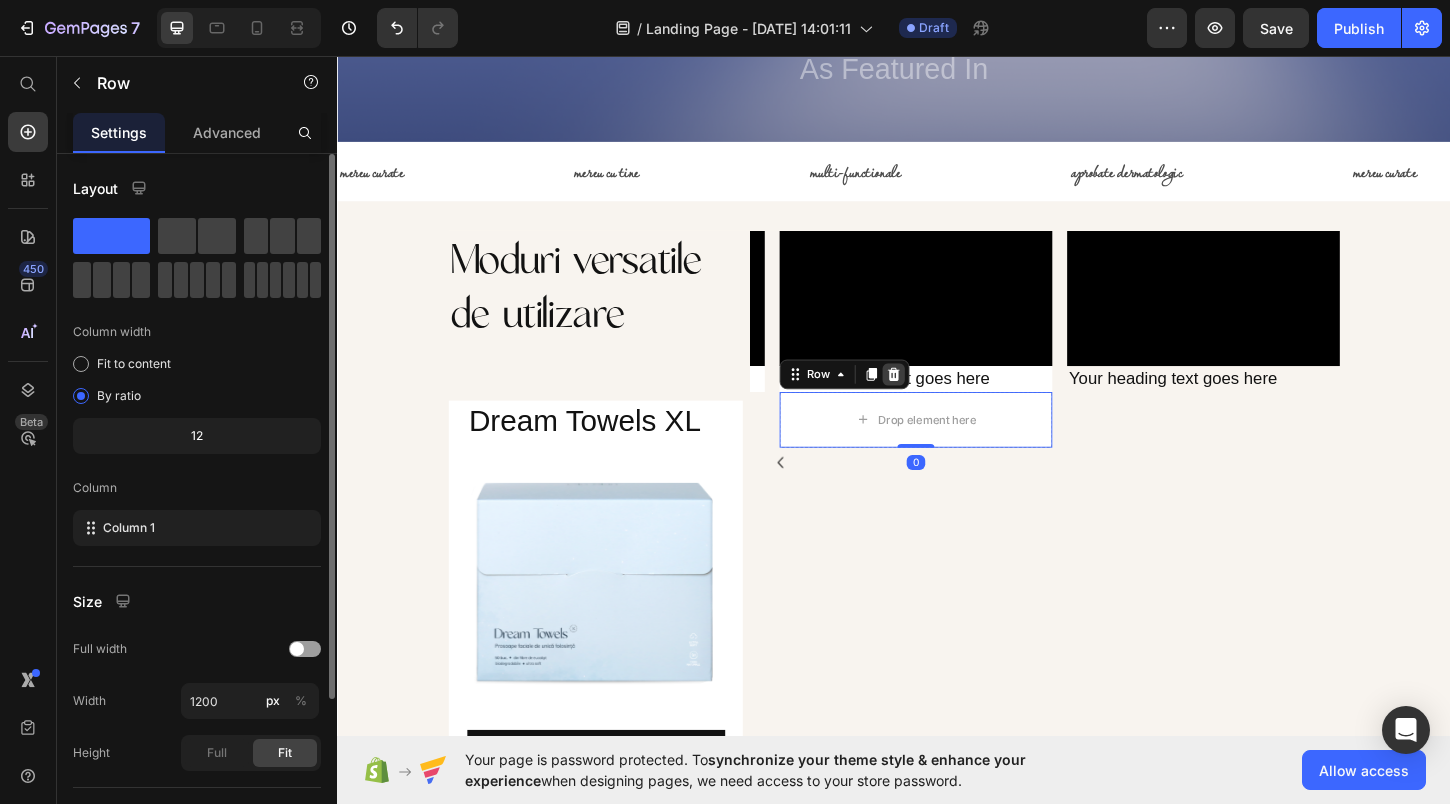 click 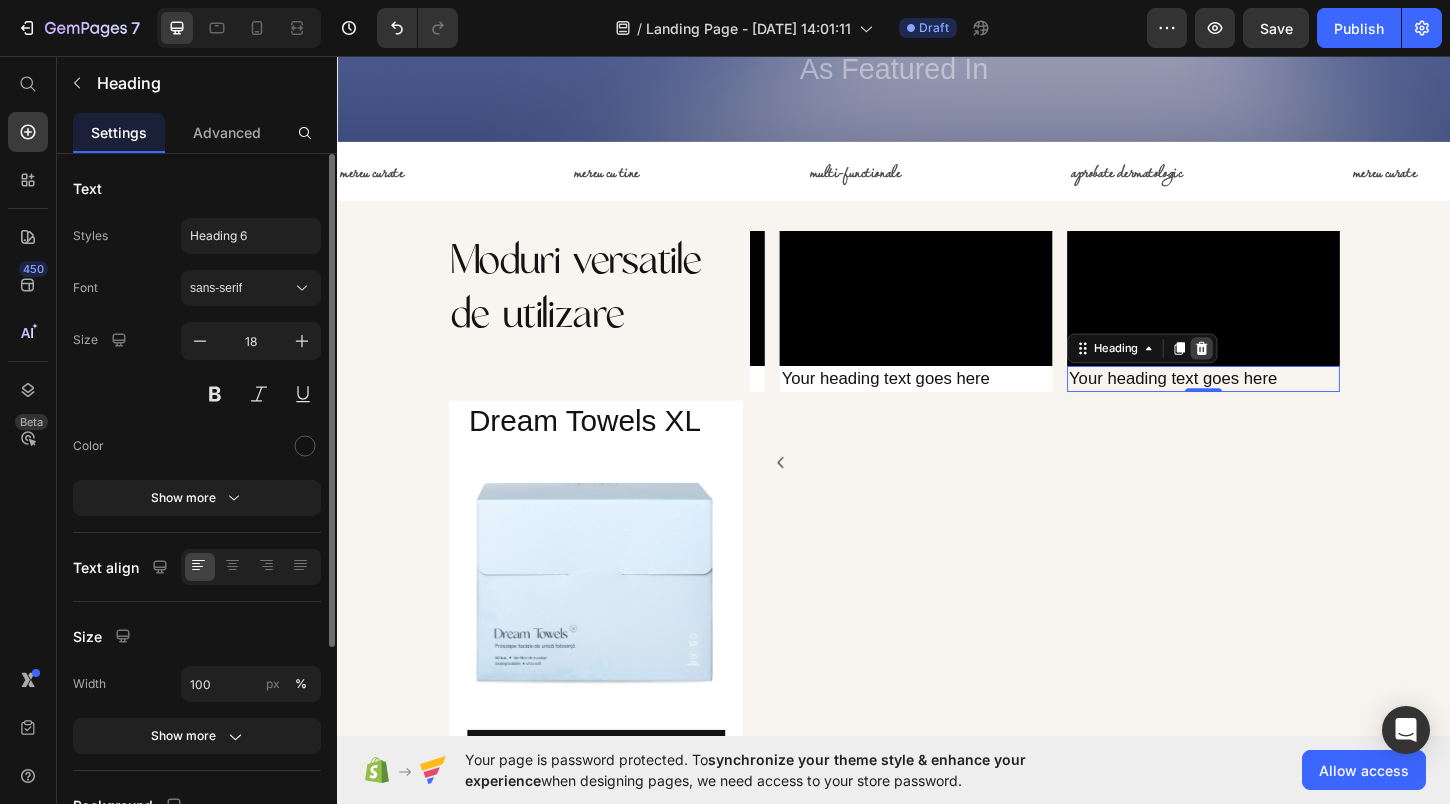 click 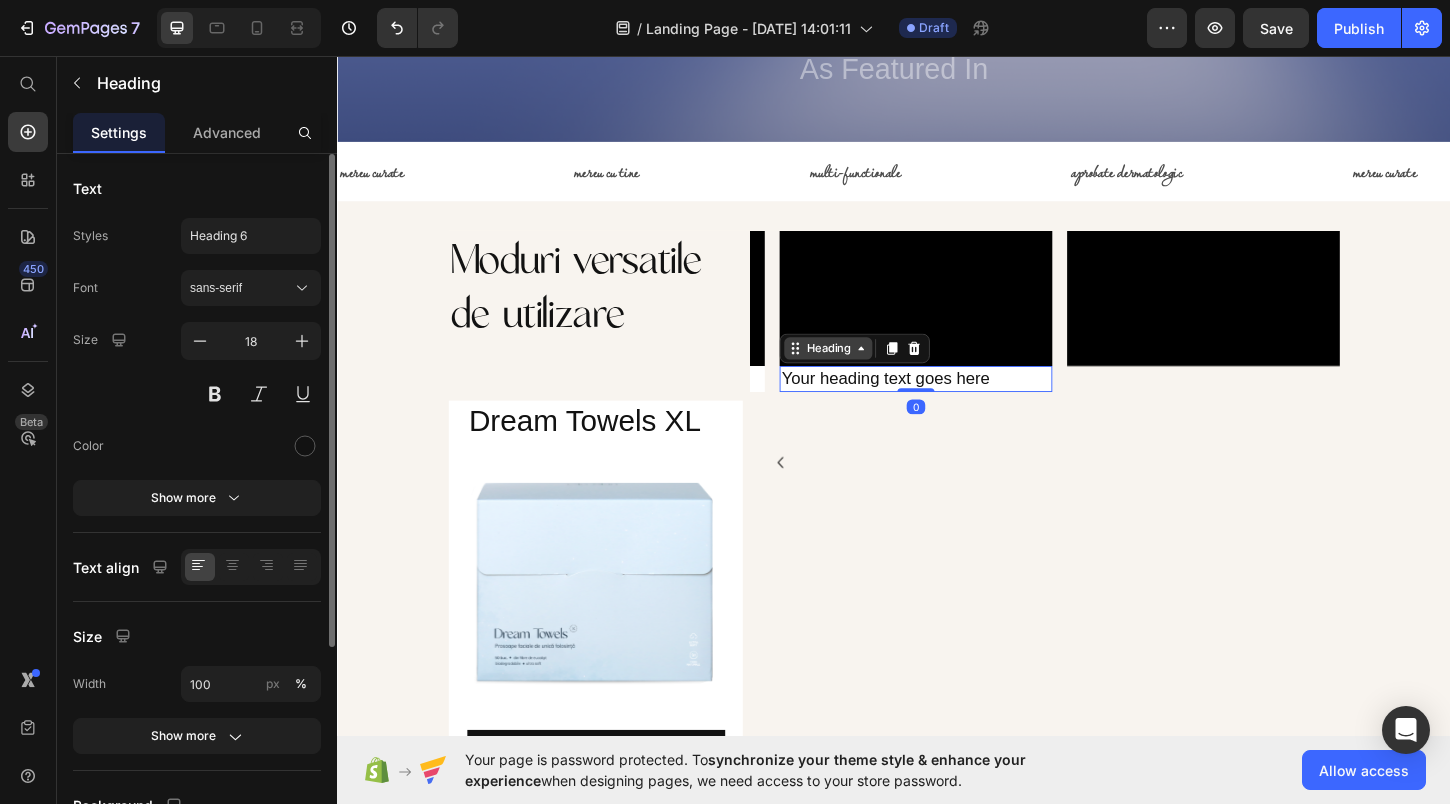 click 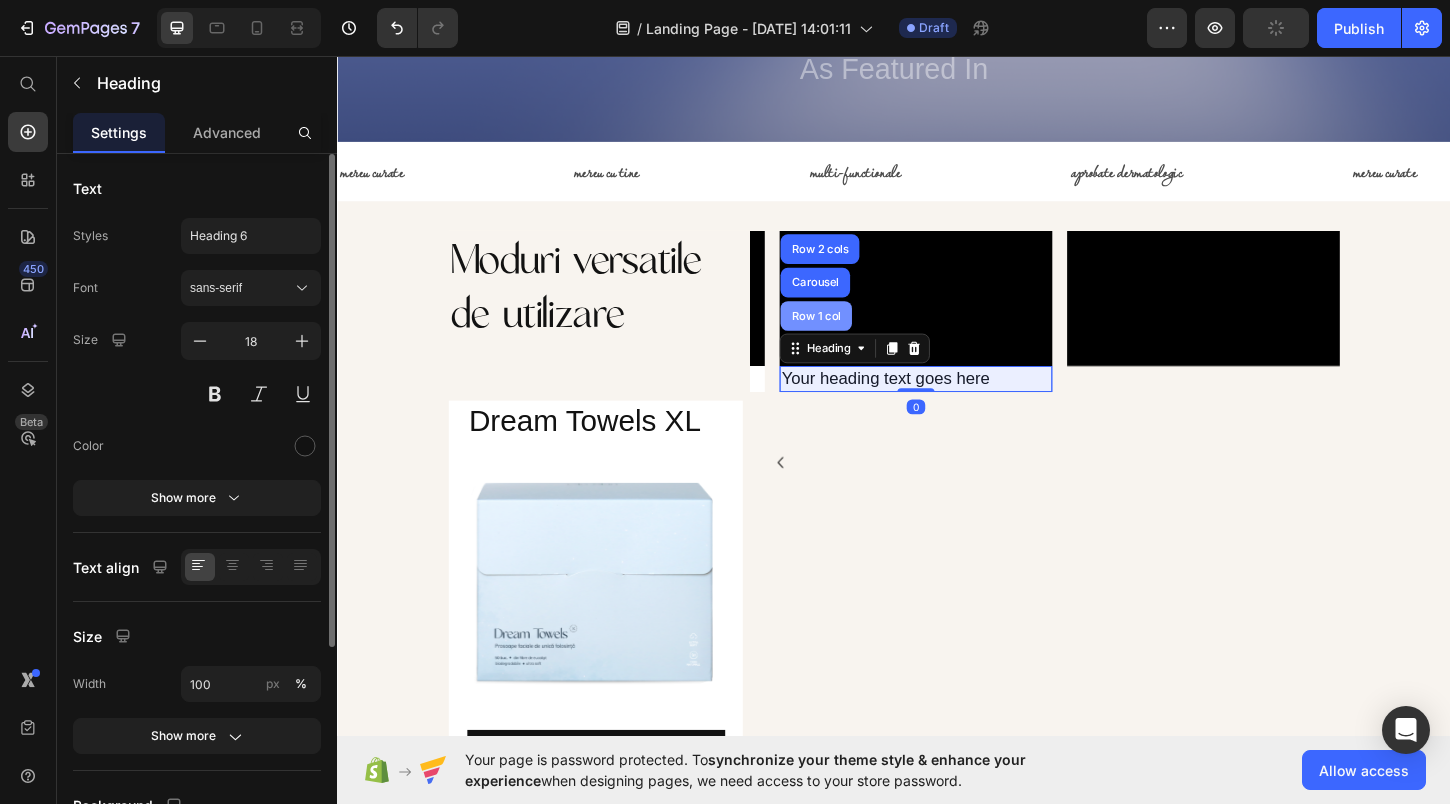 click on "Row 1 col" at bounding box center (852, 336) 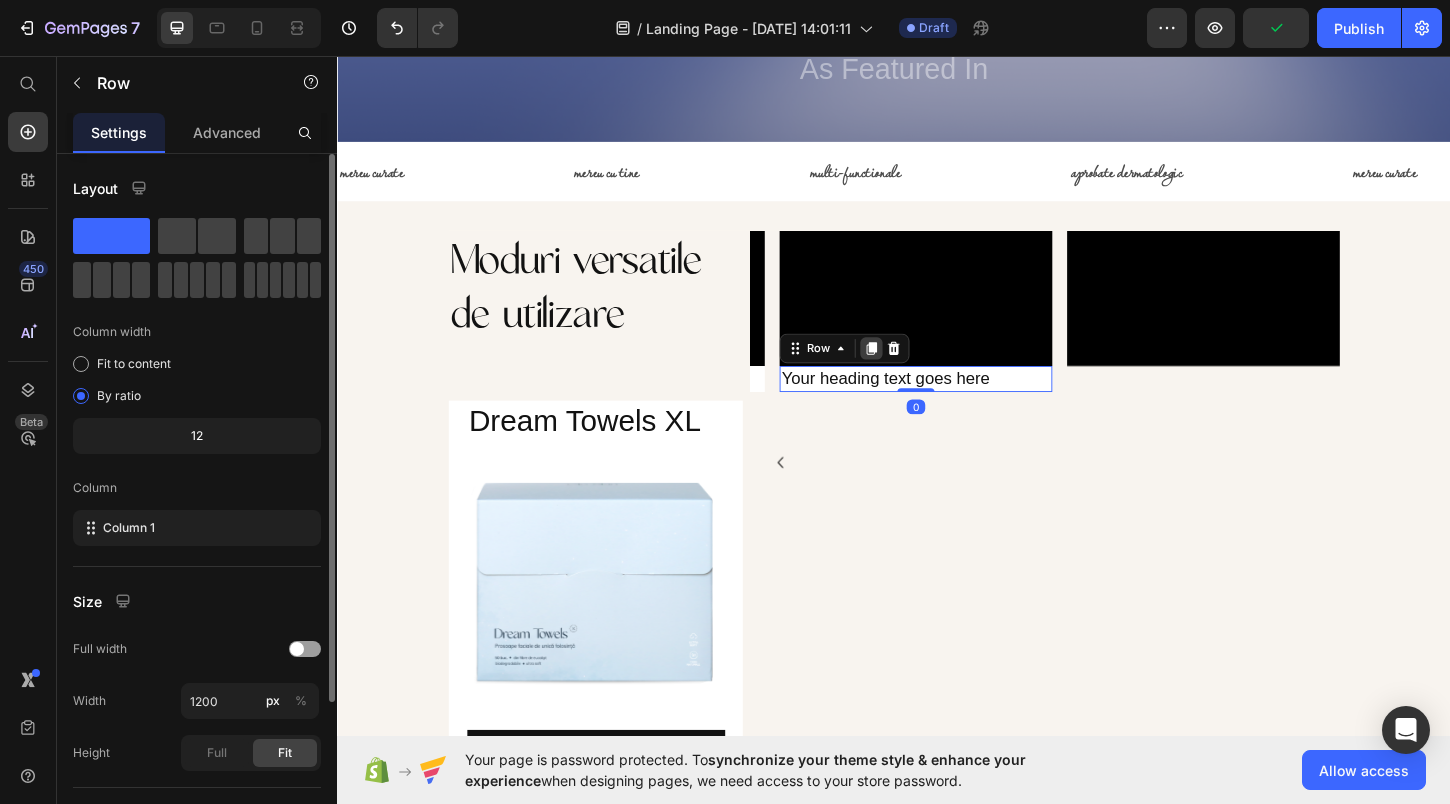 click 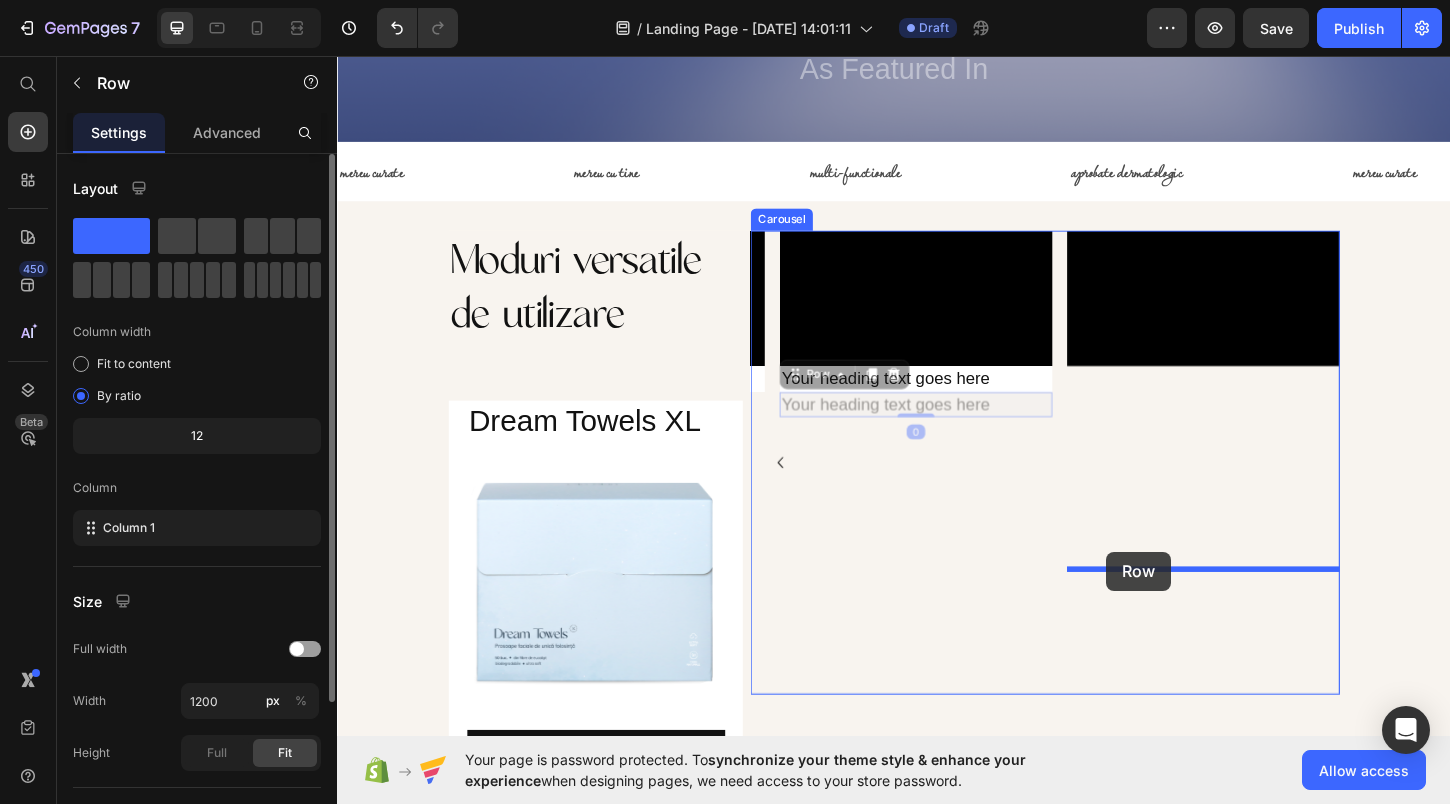 drag, startPoint x: 831, startPoint y: 624, endPoint x: 1092, endPoint y: 656, distance: 262.95438 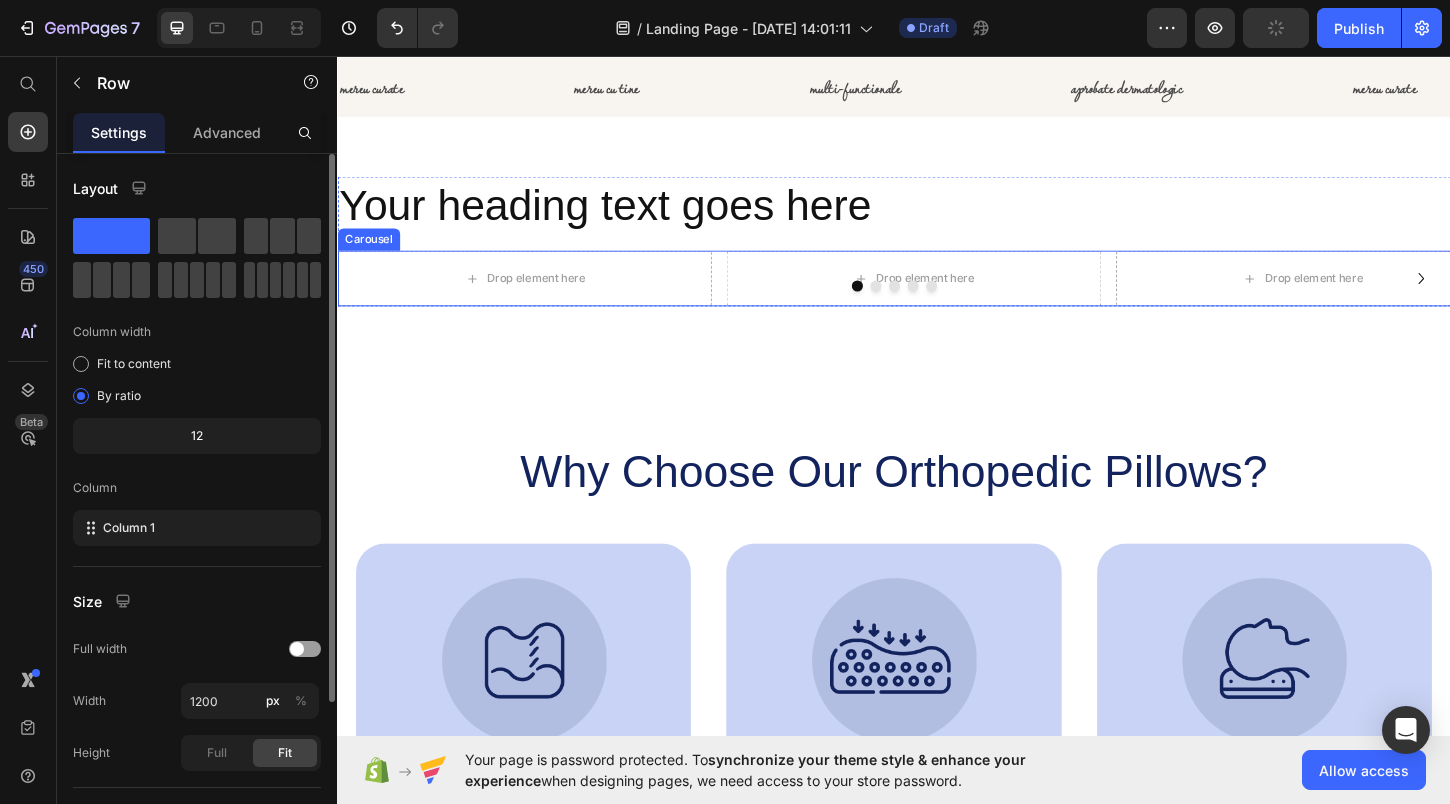 scroll, scrollTop: 1879, scrollLeft: 0, axis: vertical 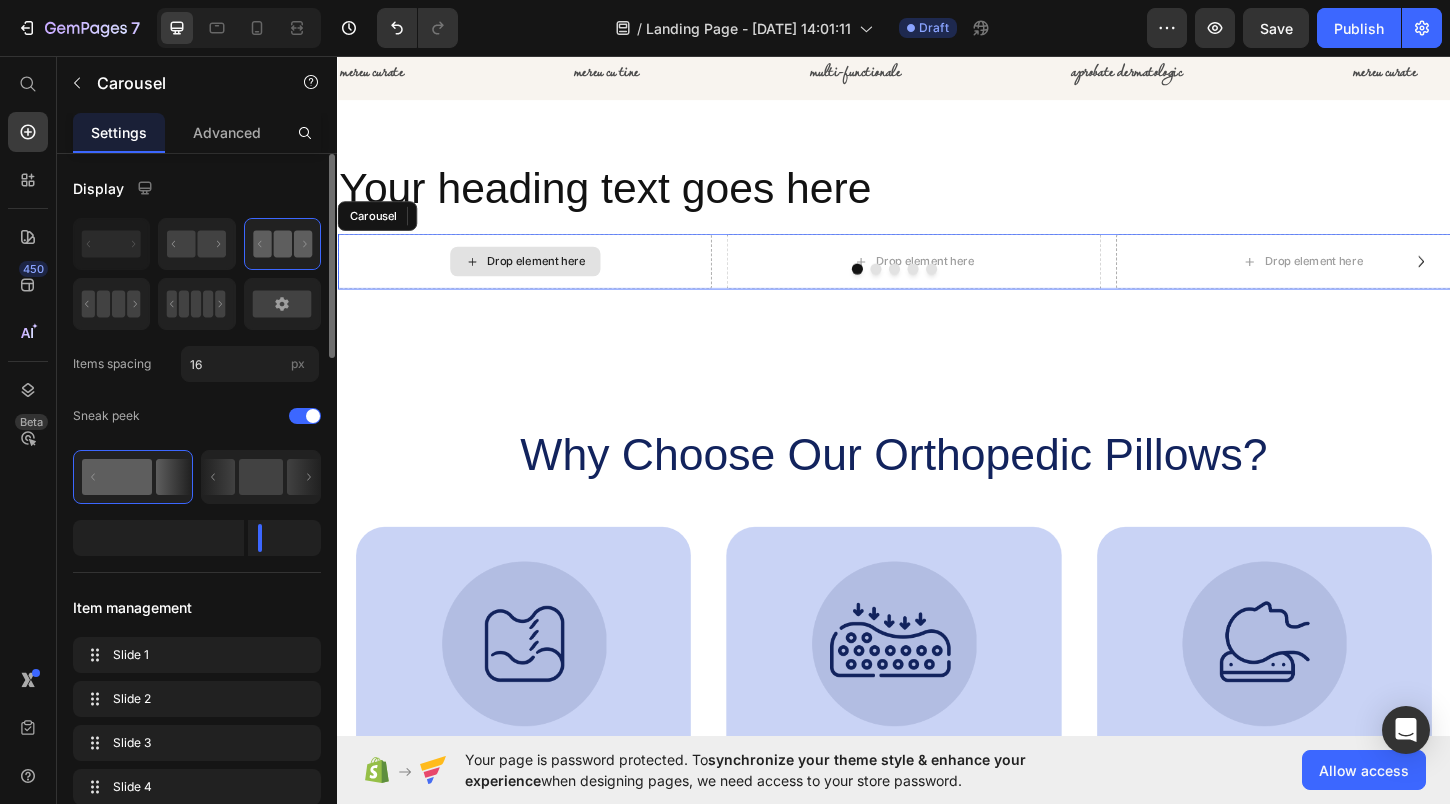 click on "Drop element here" at bounding box center (538, 277) 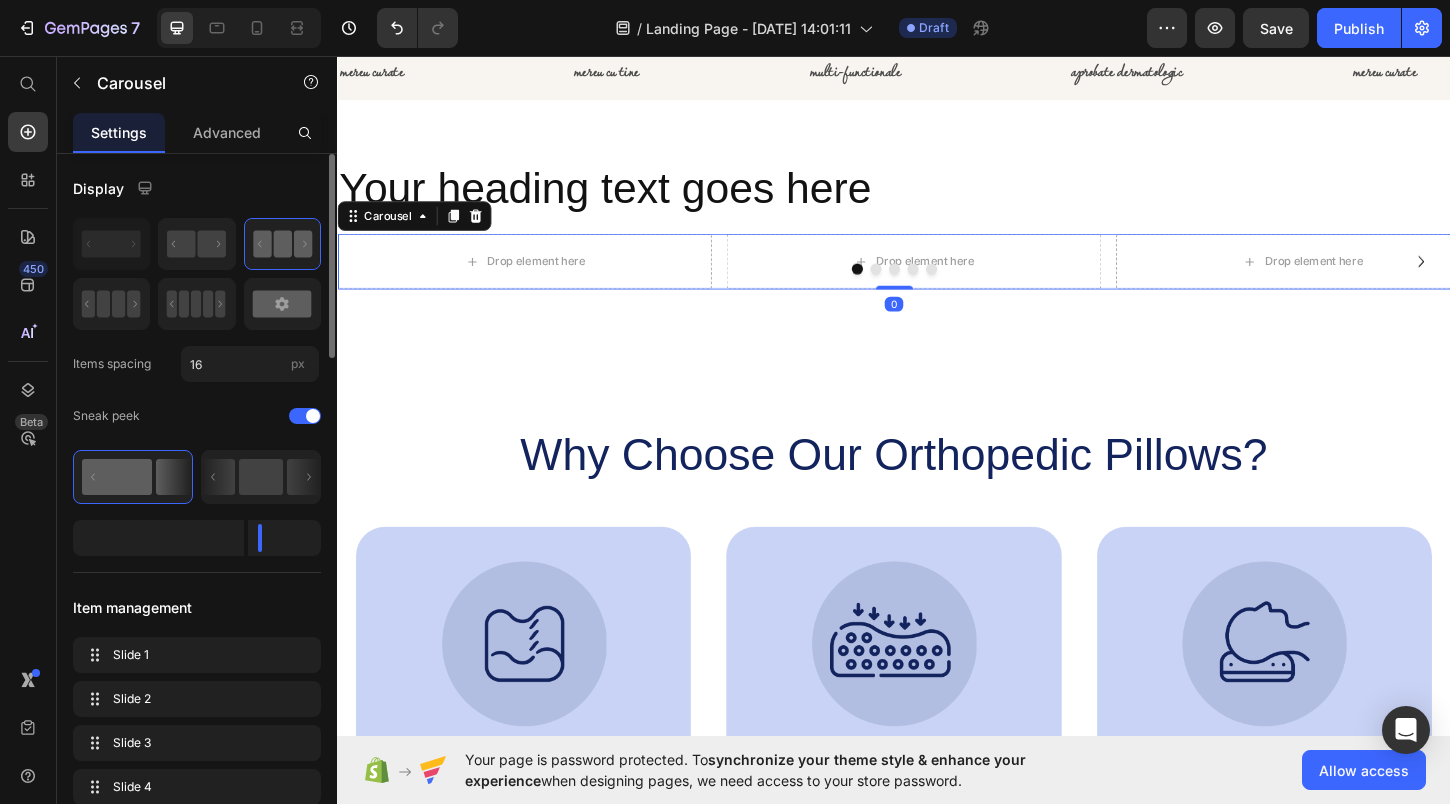 click 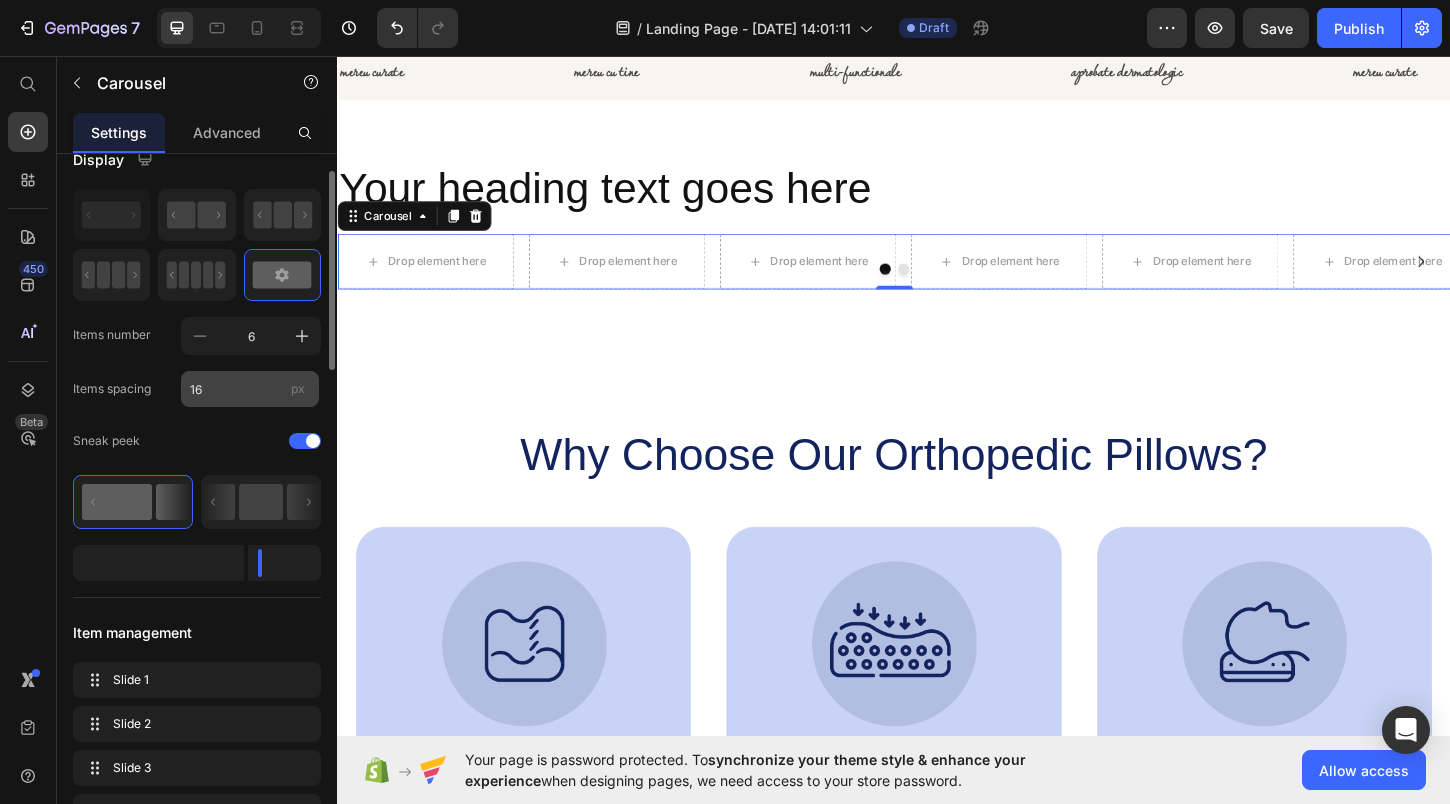 scroll, scrollTop: 41, scrollLeft: 0, axis: vertical 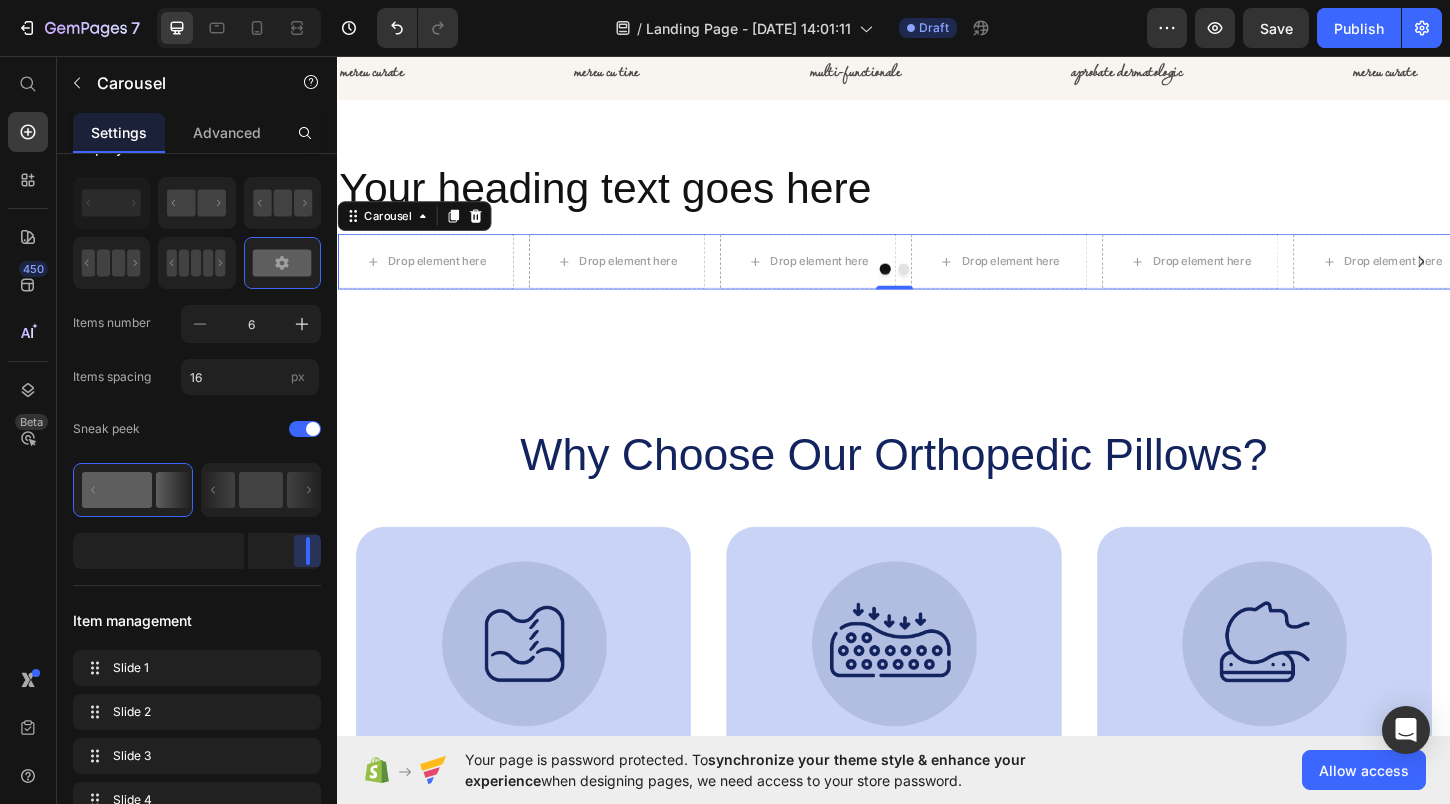 drag, startPoint x: 264, startPoint y: 552, endPoint x: 389, endPoint y: 552, distance: 125 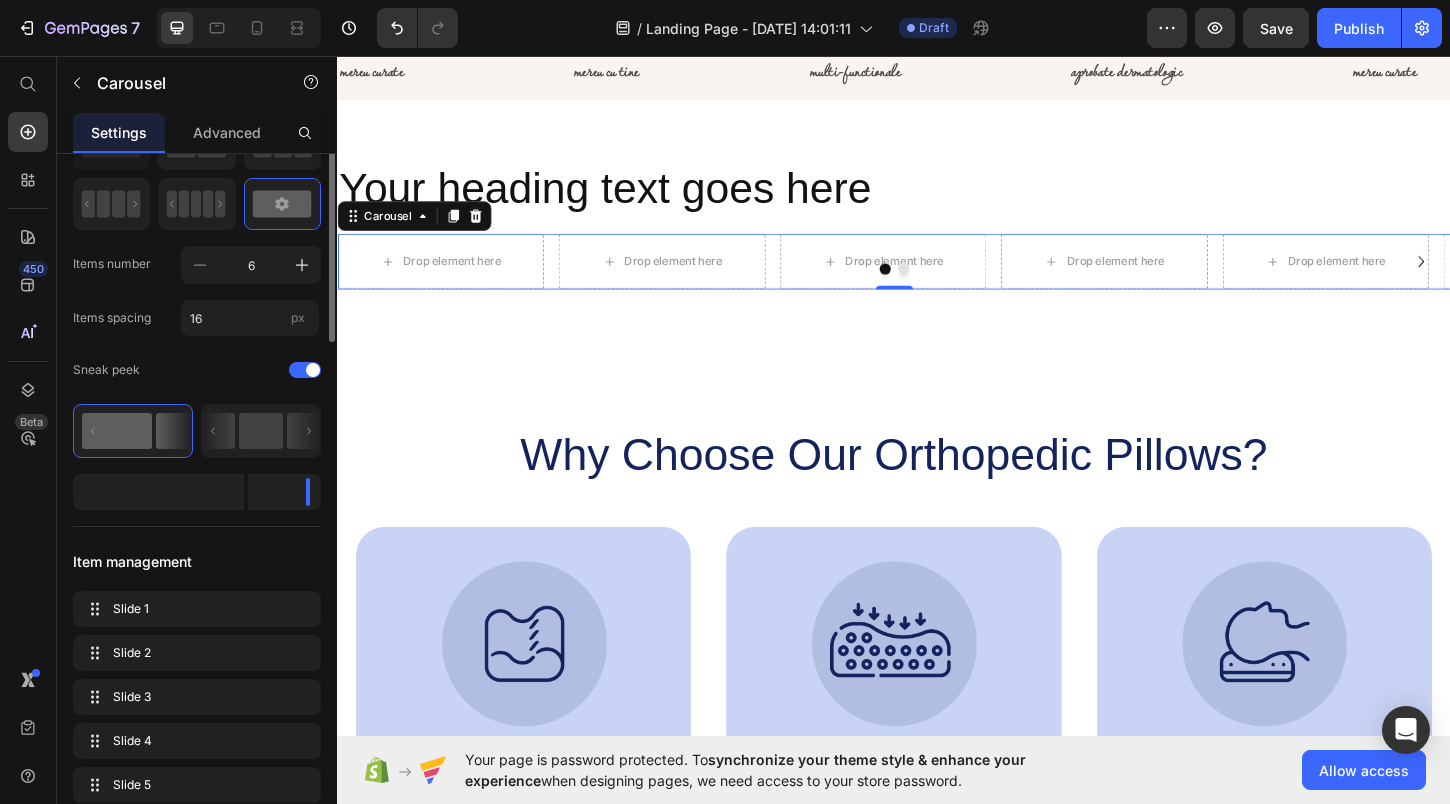 scroll, scrollTop: 25, scrollLeft: 0, axis: vertical 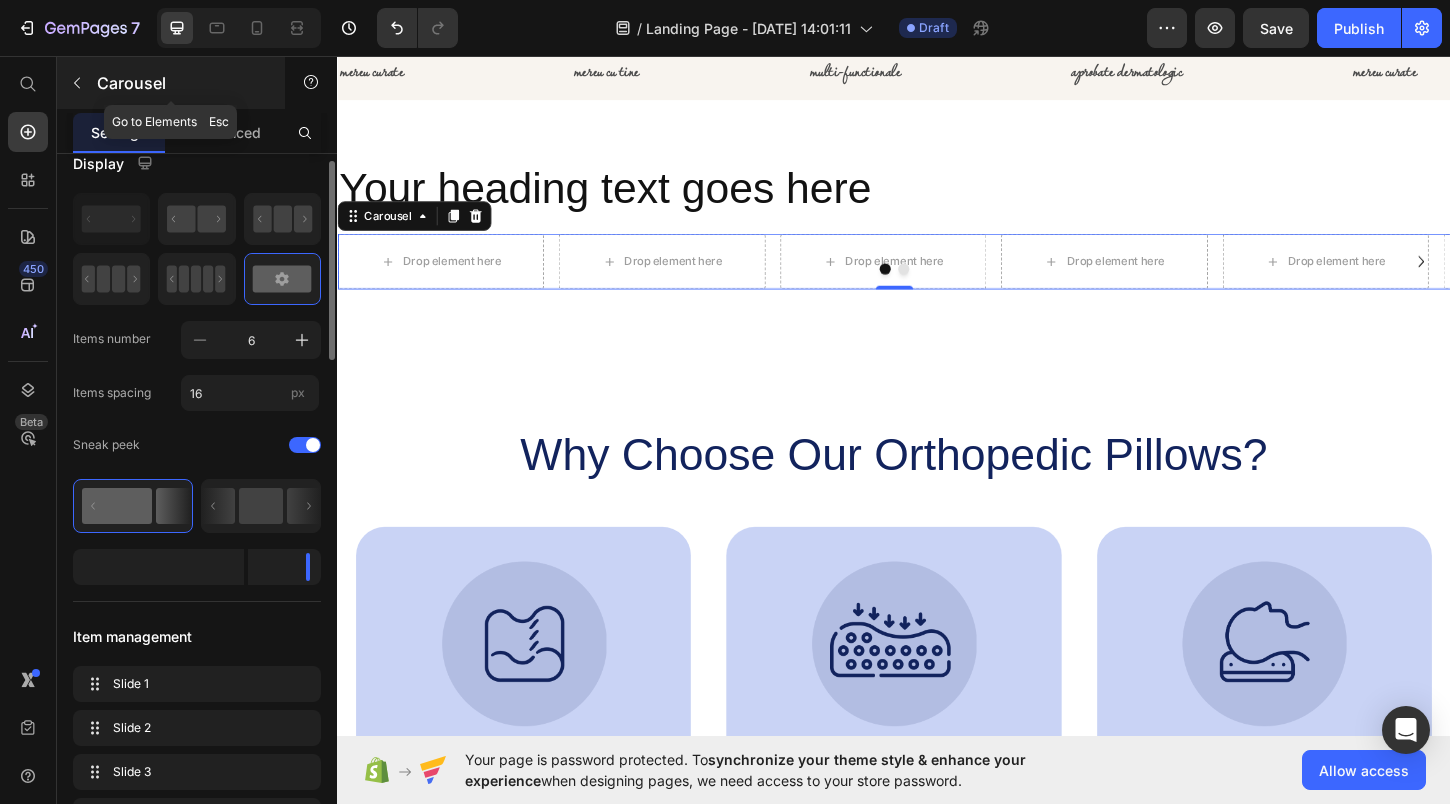 click on "Carousel" at bounding box center [171, 83] 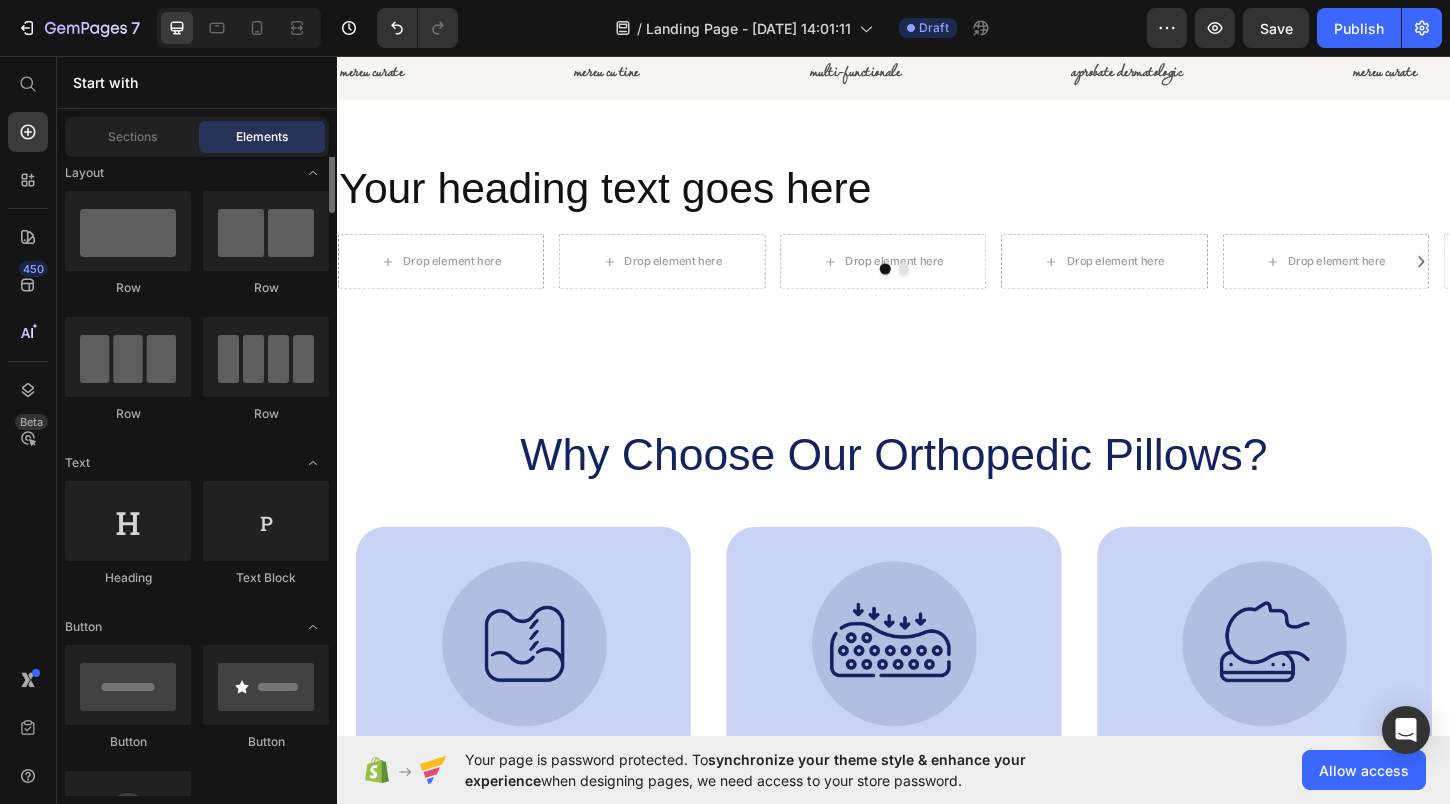scroll, scrollTop: 0, scrollLeft: 0, axis: both 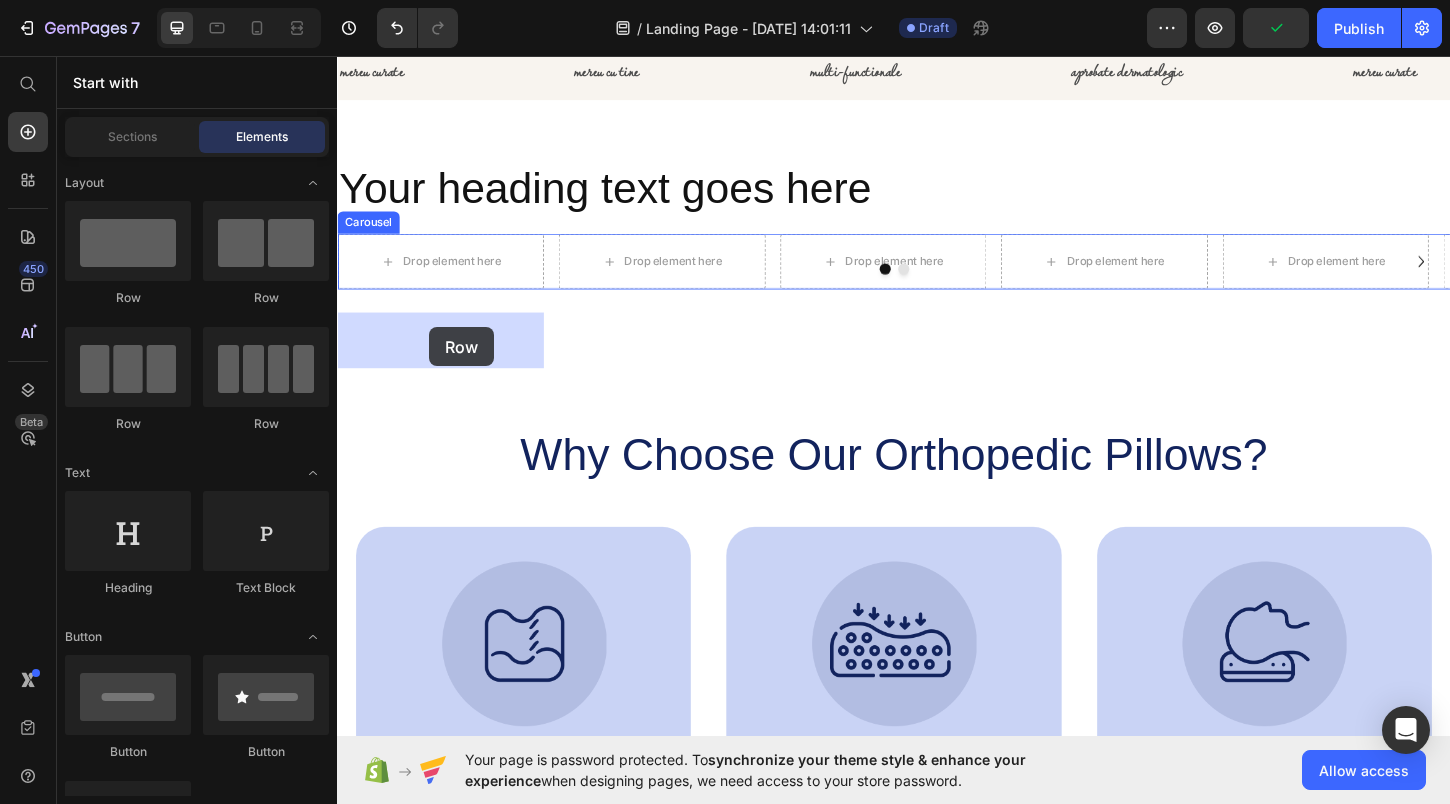 drag, startPoint x: 460, startPoint y: 296, endPoint x: 436, endPoint y: 348, distance: 57.271286 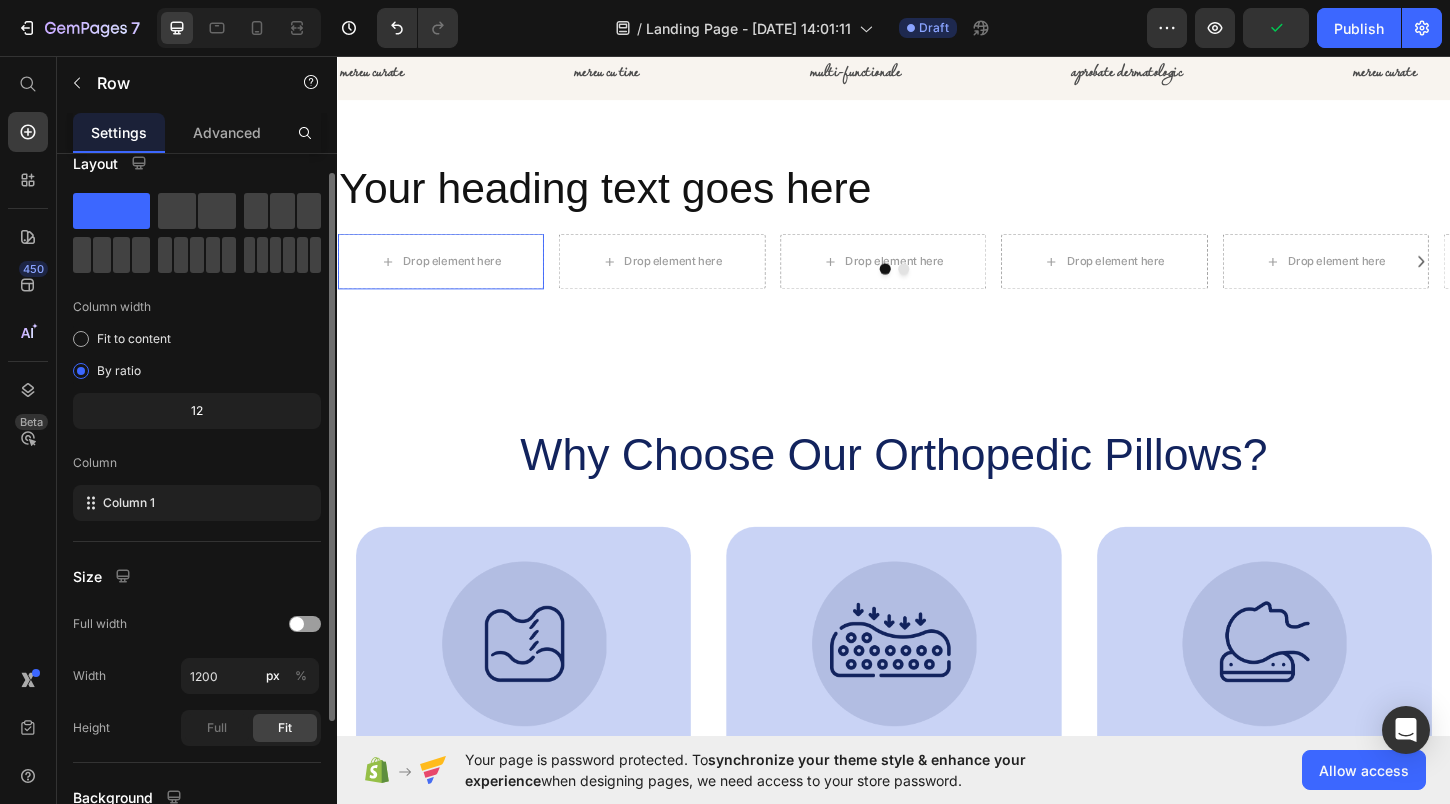 scroll, scrollTop: 0, scrollLeft: 0, axis: both 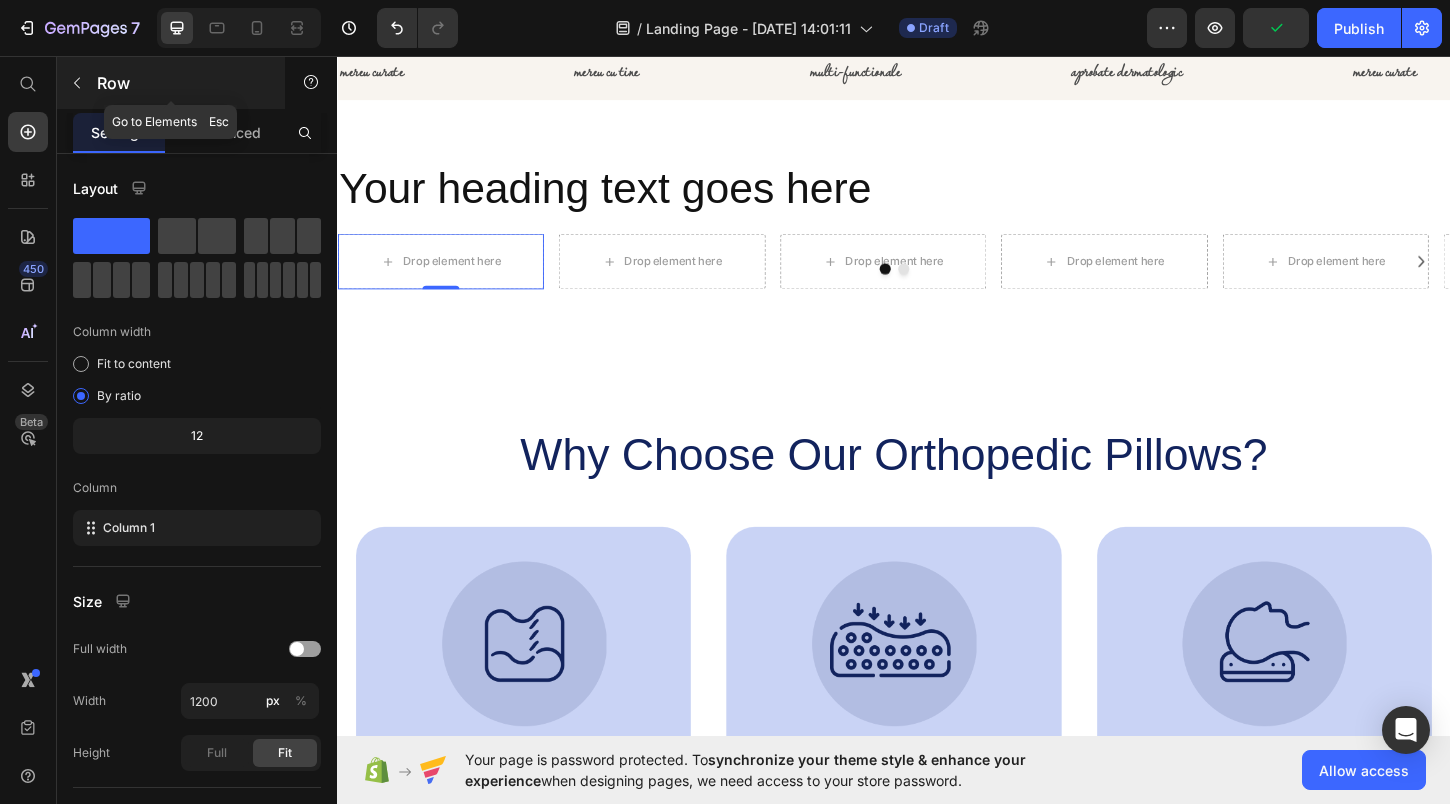 click at bounding box center (77, 83) 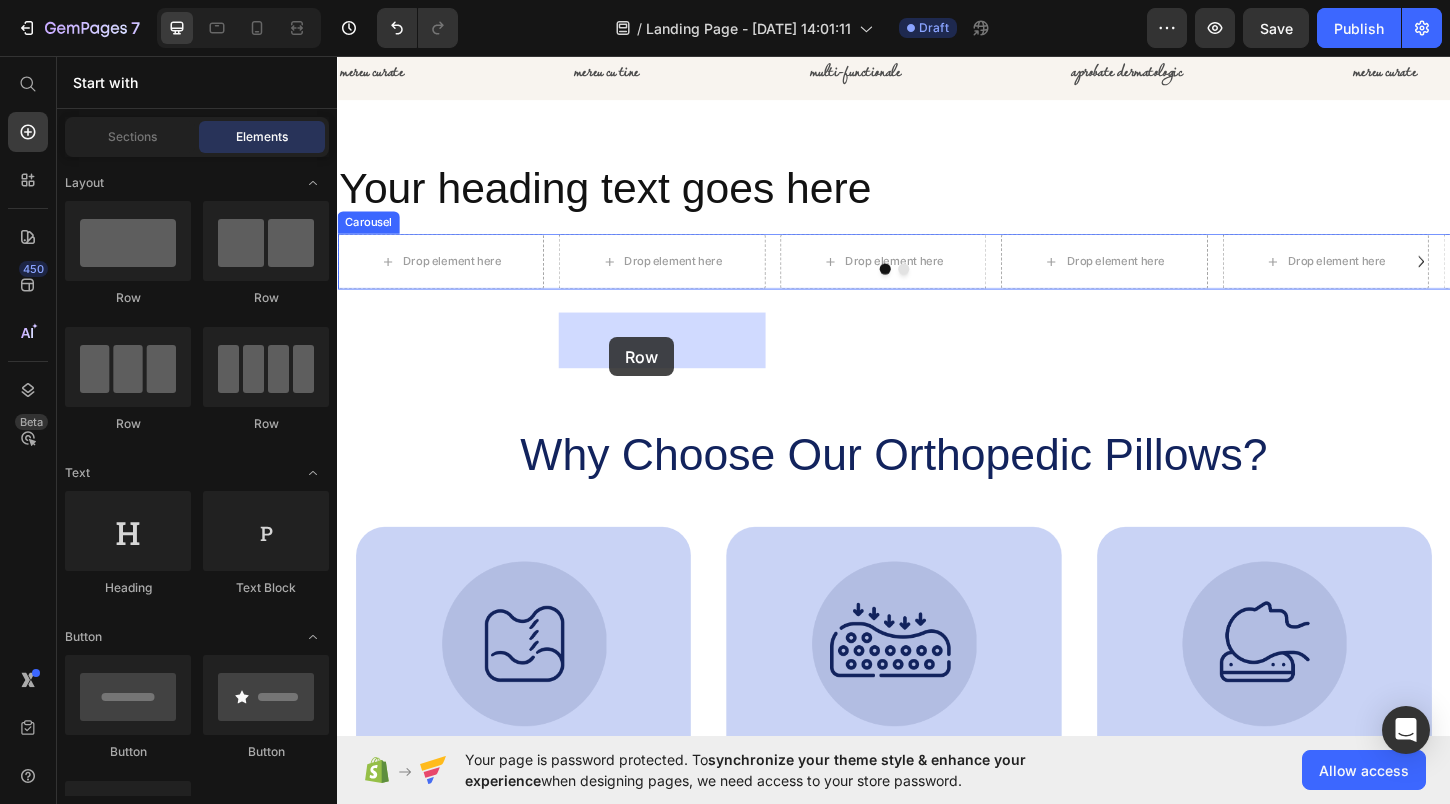 drag, startPoint x: 466, startPoint y: 310, endPoint x: 630, endPoint y: 359, distance: 171.16367 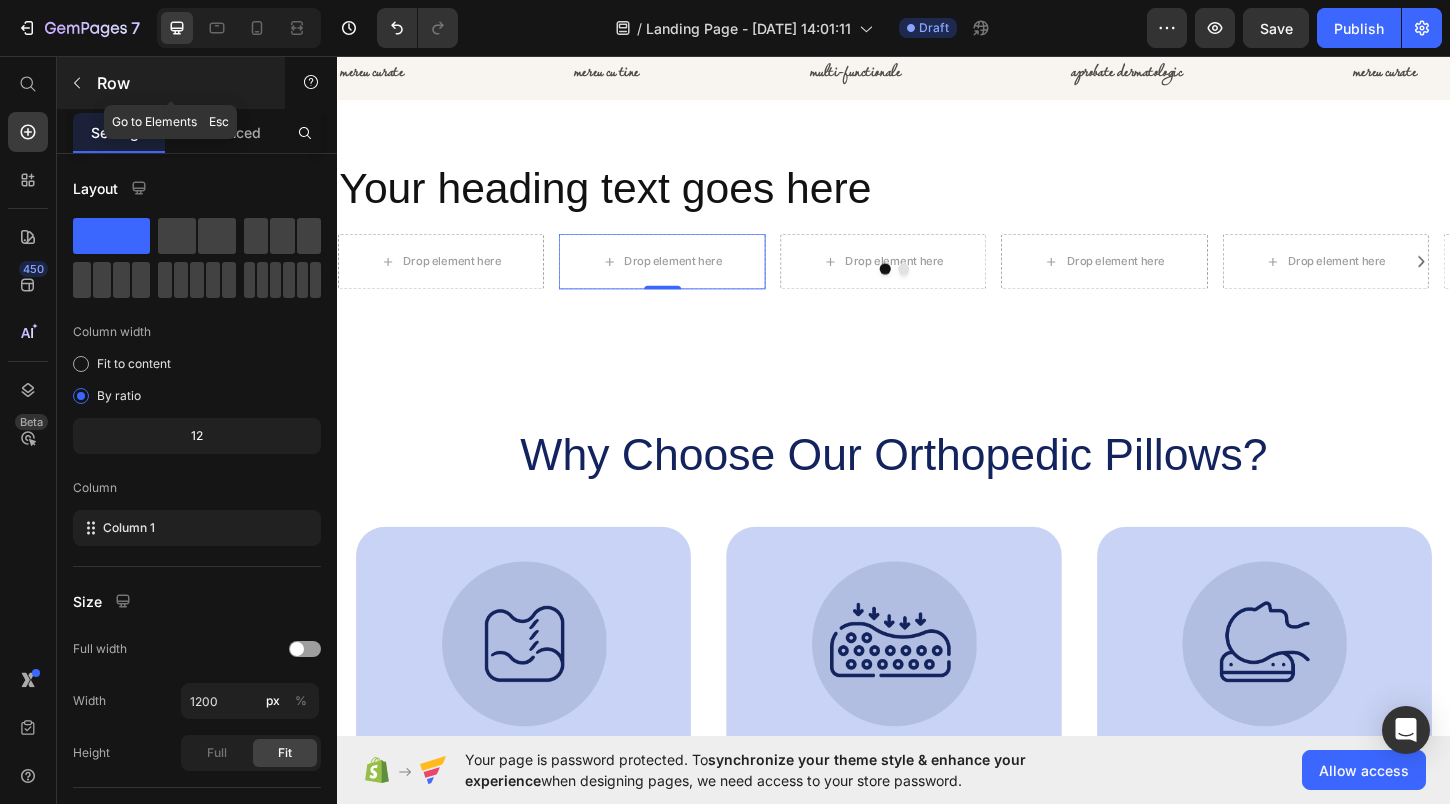 click at bounding box center [77, 83] 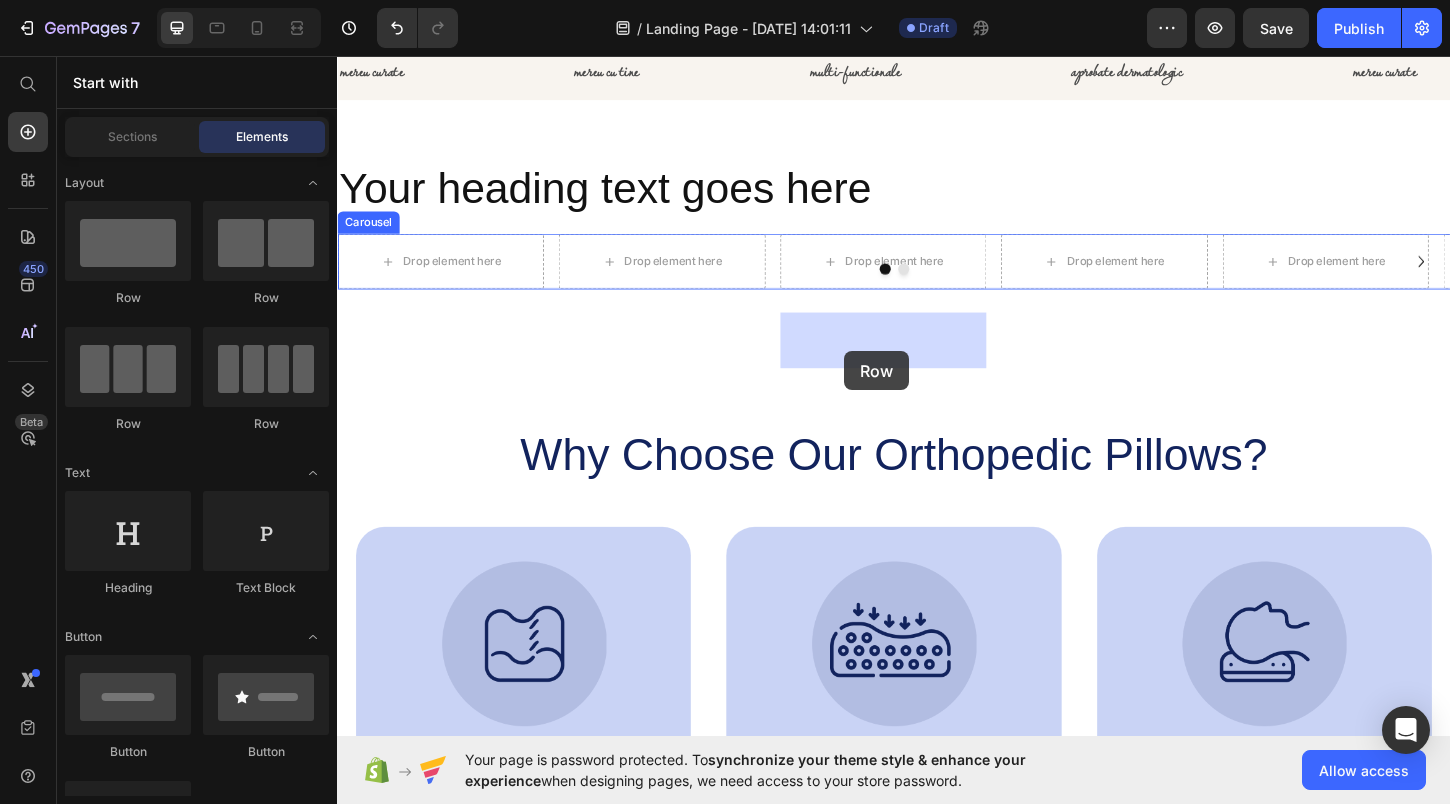 drag, startPoint x: 466, startPoint y: 308, endPoint x: 884, endPoint y: 374, distance: 423.17844 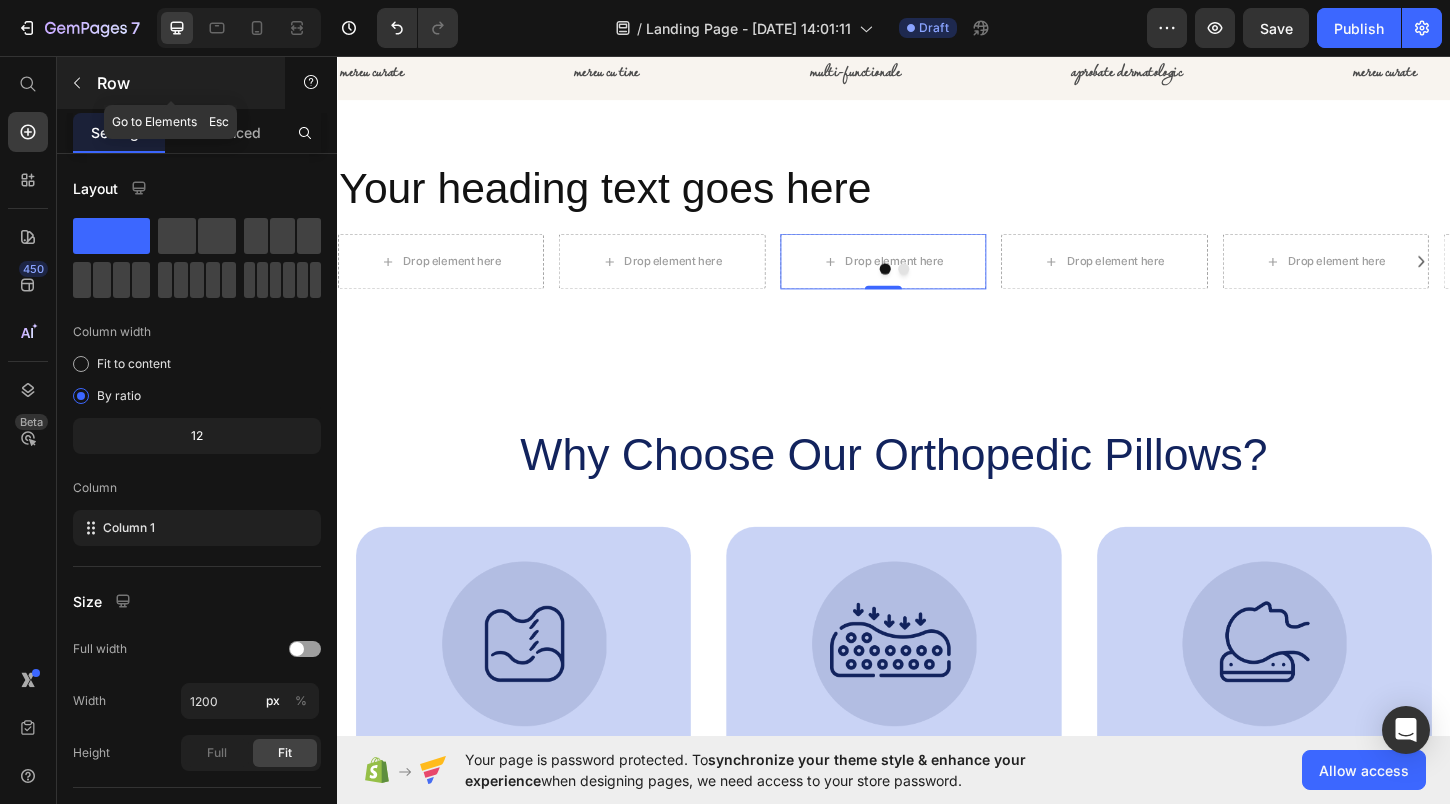 click at bounding box center [77, 83] 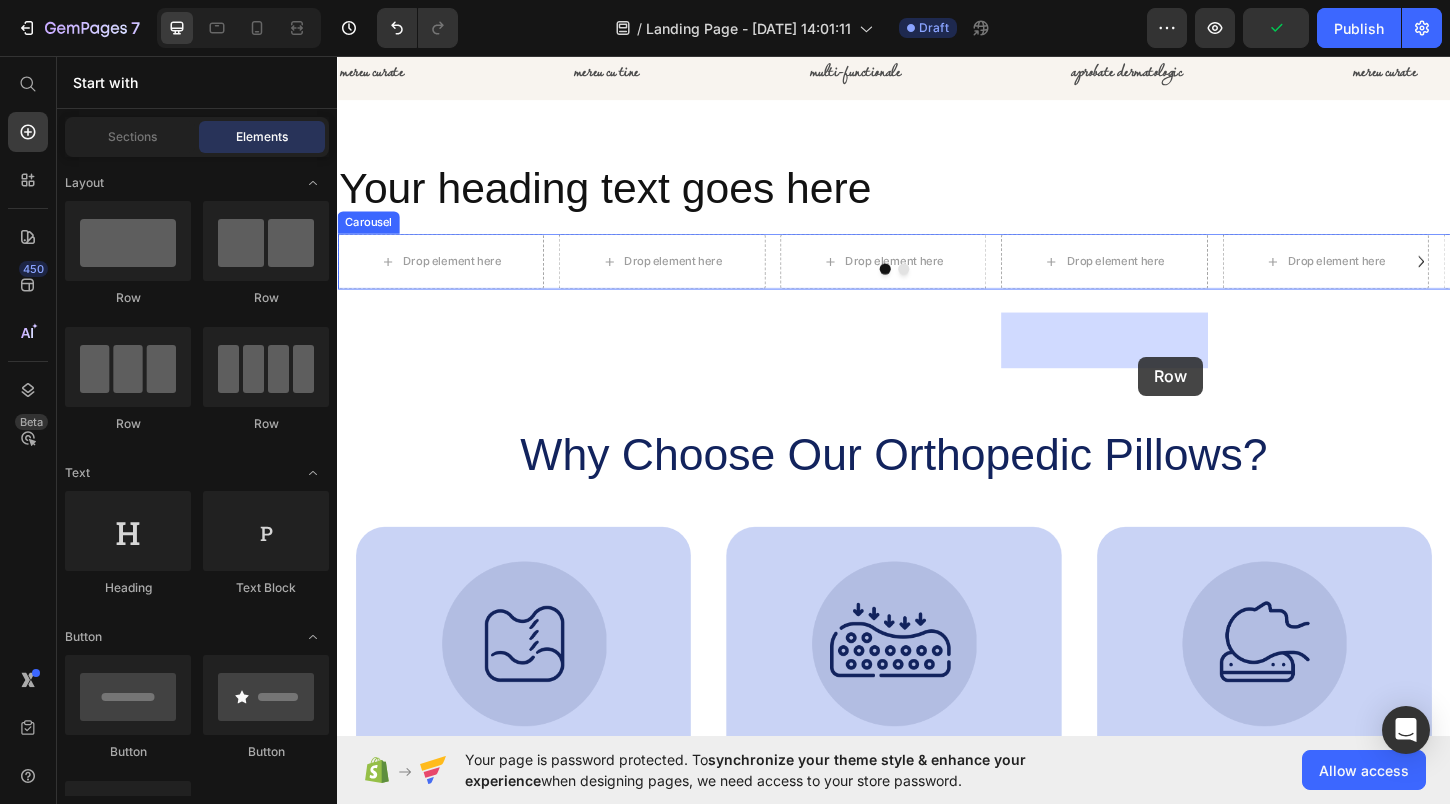drag, startPoint x: 450, startPoint y: 281, endPoint x: 1201, endPoint y: 377, distance: 757.11096 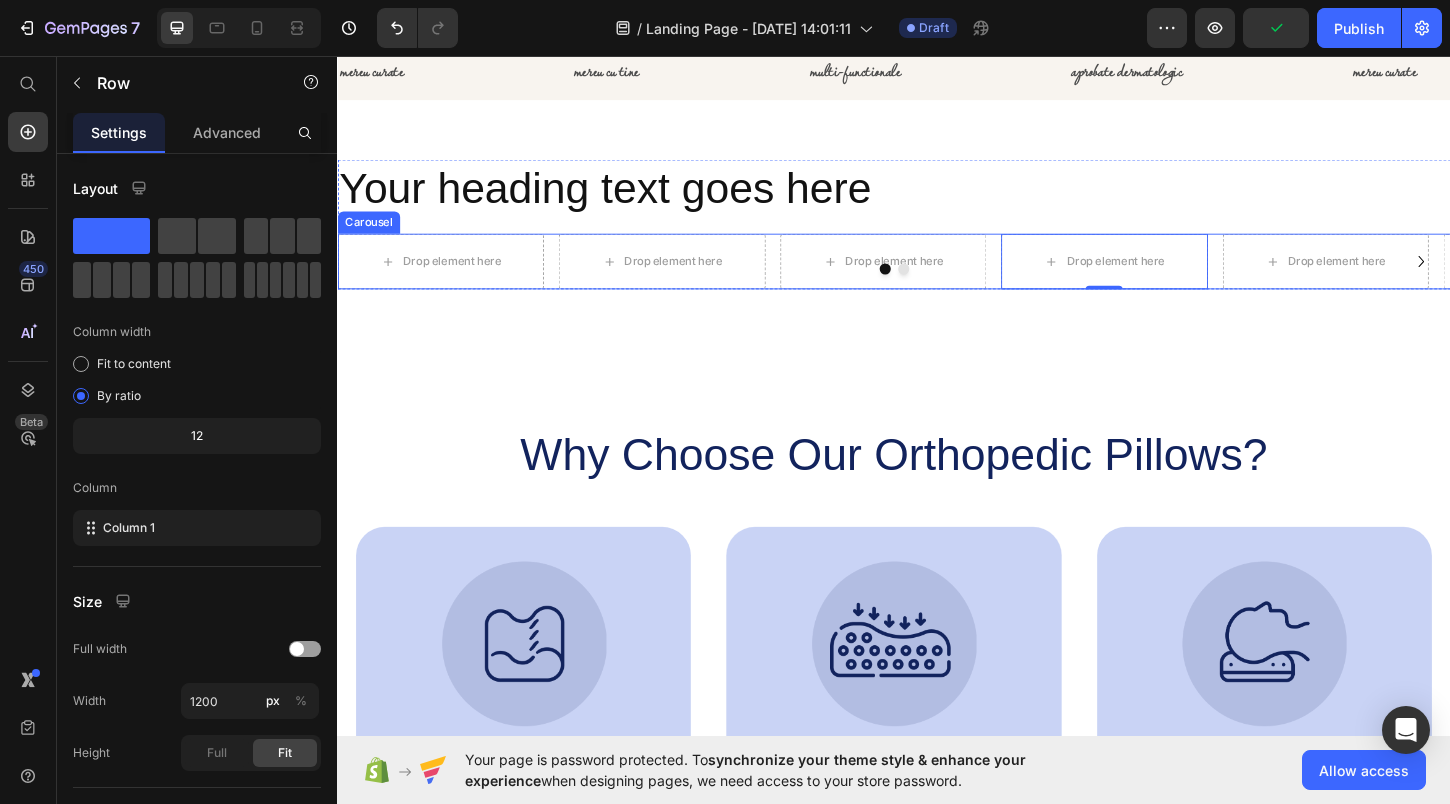 click at bounding box center [937, 285] 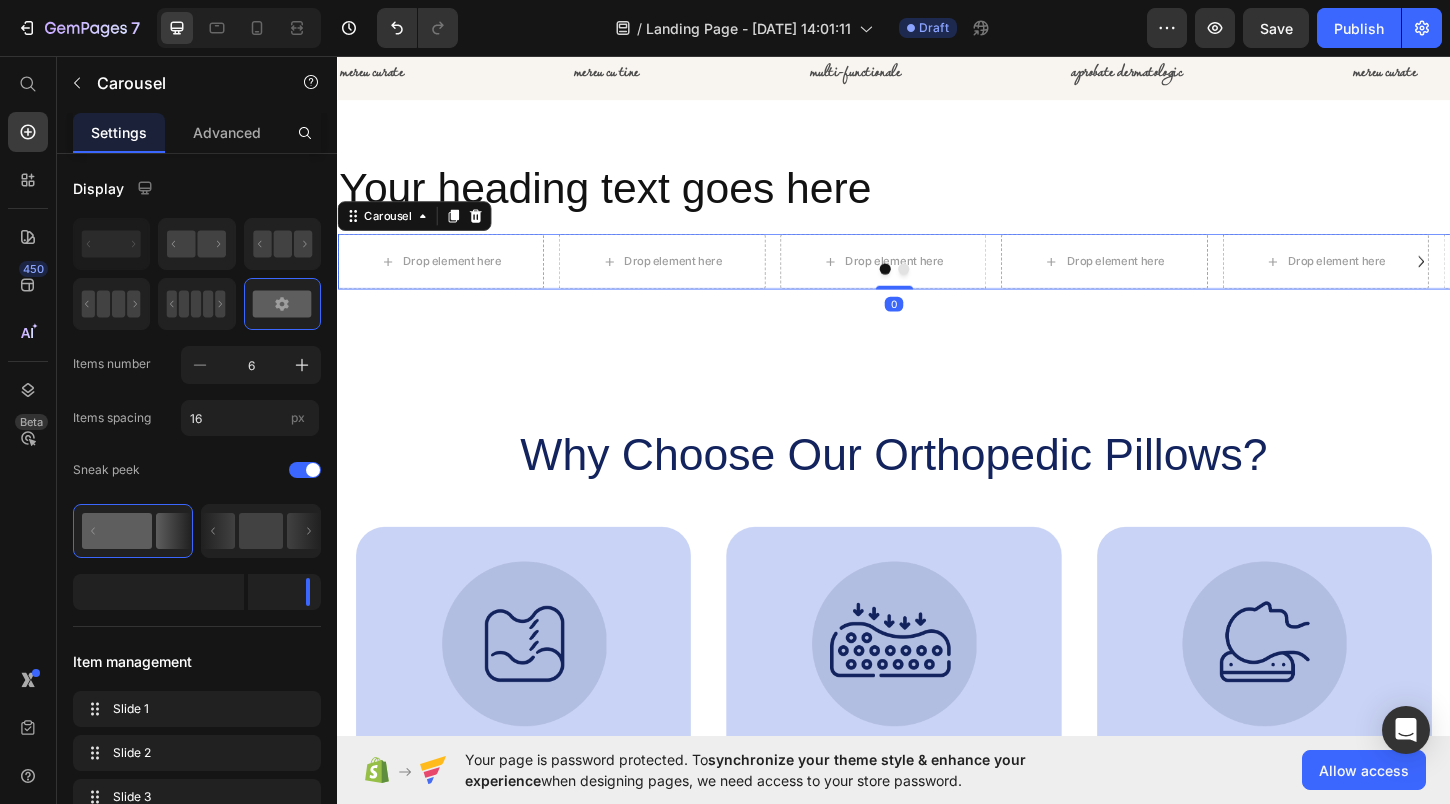 click 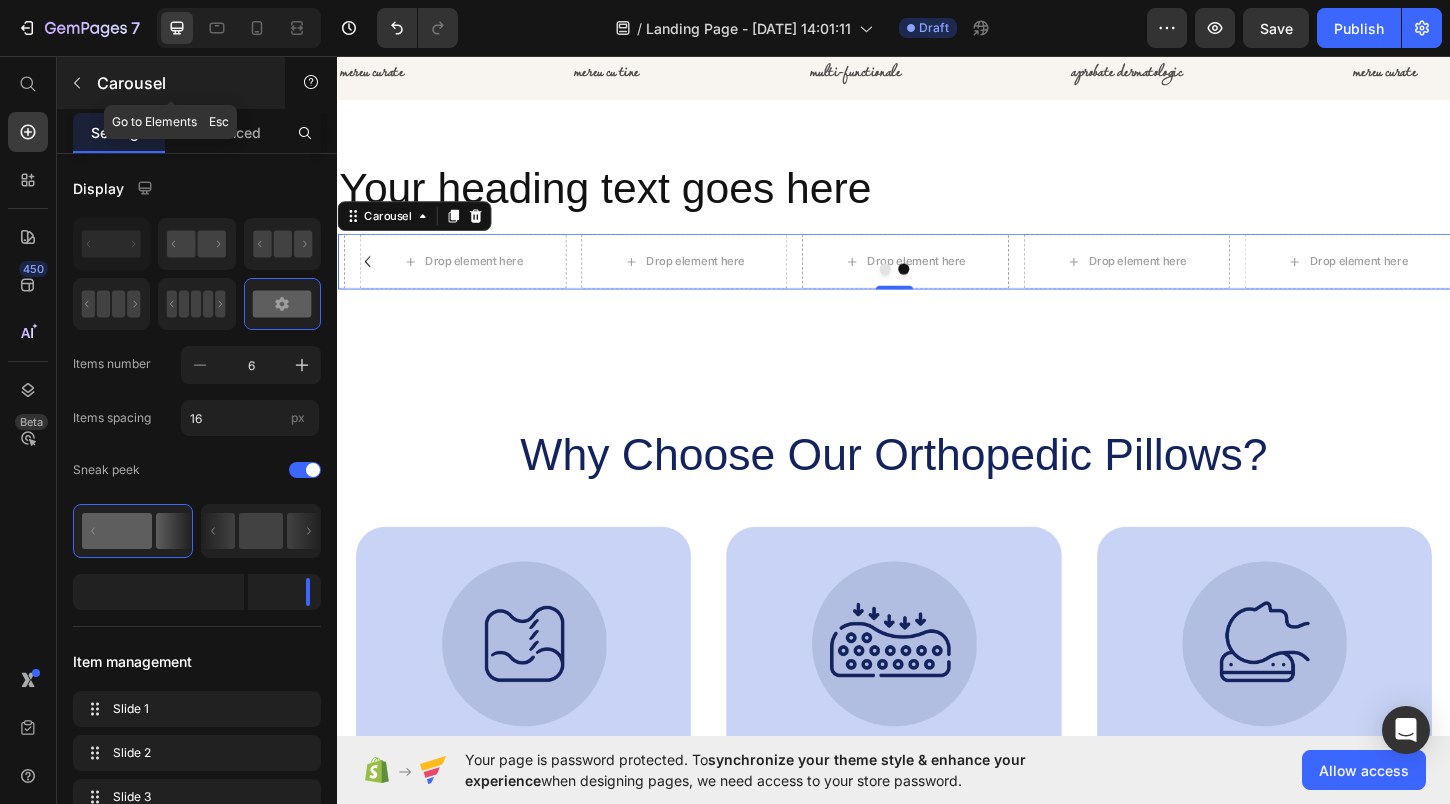 click 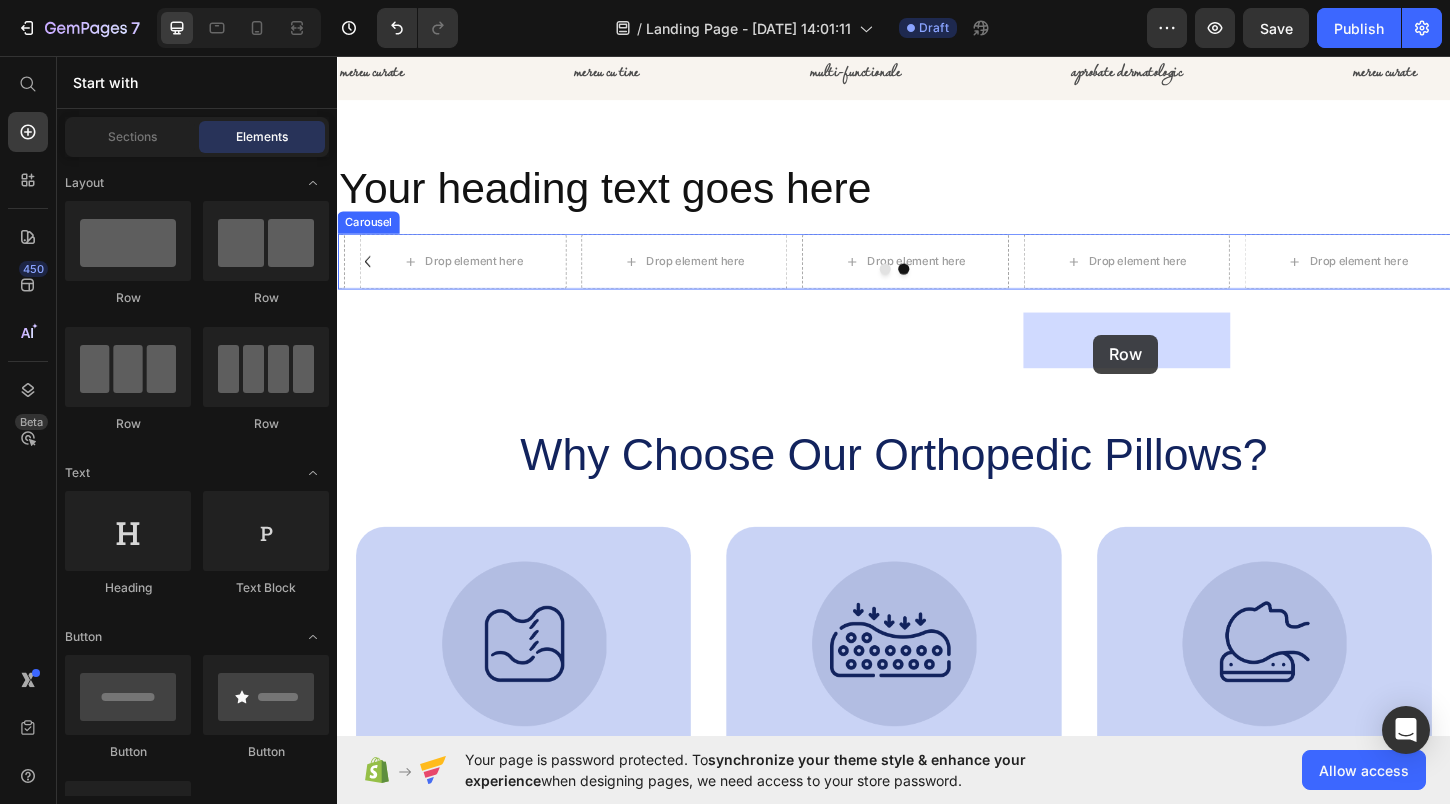 drag, startPoint x: 479, startPoint y: 289, endPoint x: 1152, endPoint y: 355, distance: 676.2285 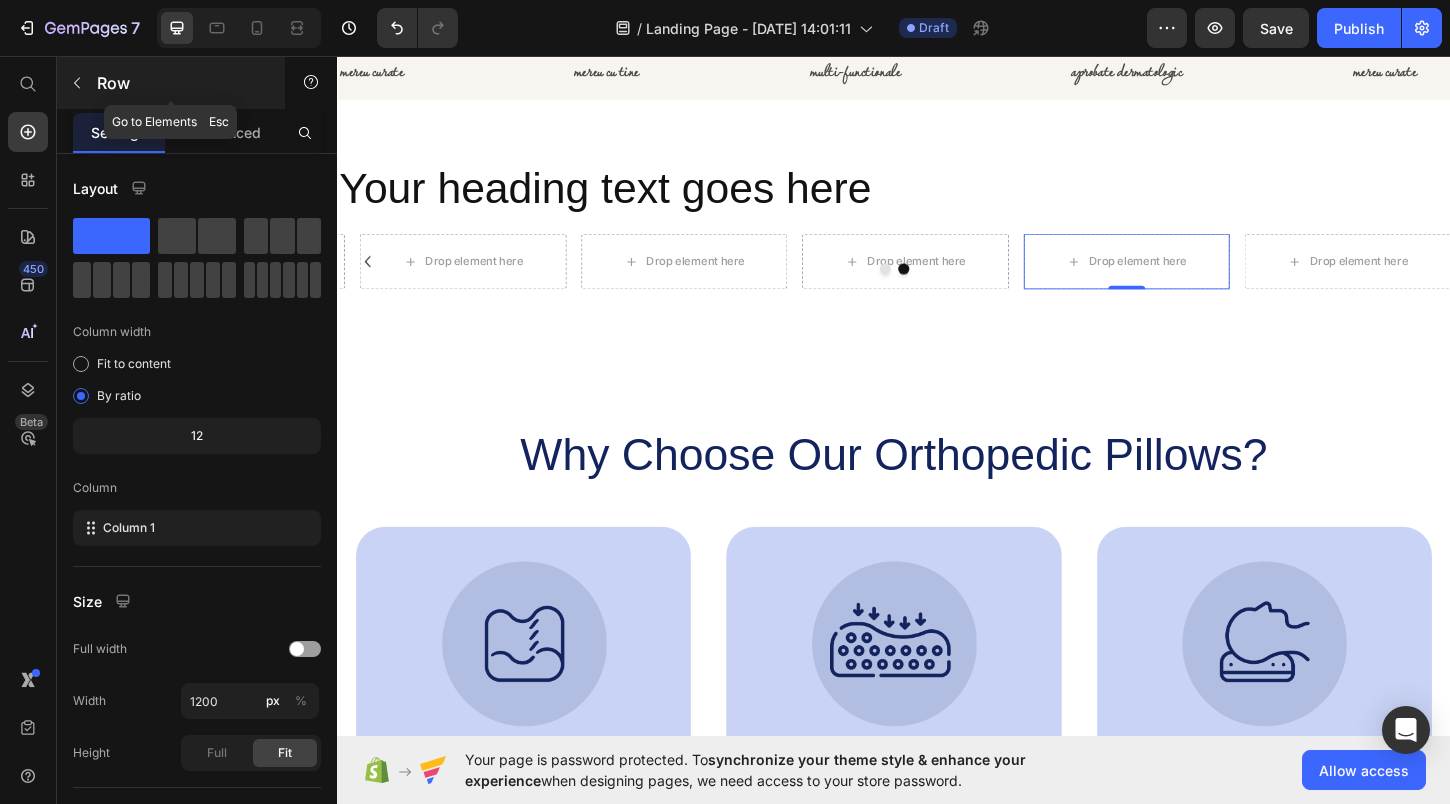 click at bounding box center [77, 83] 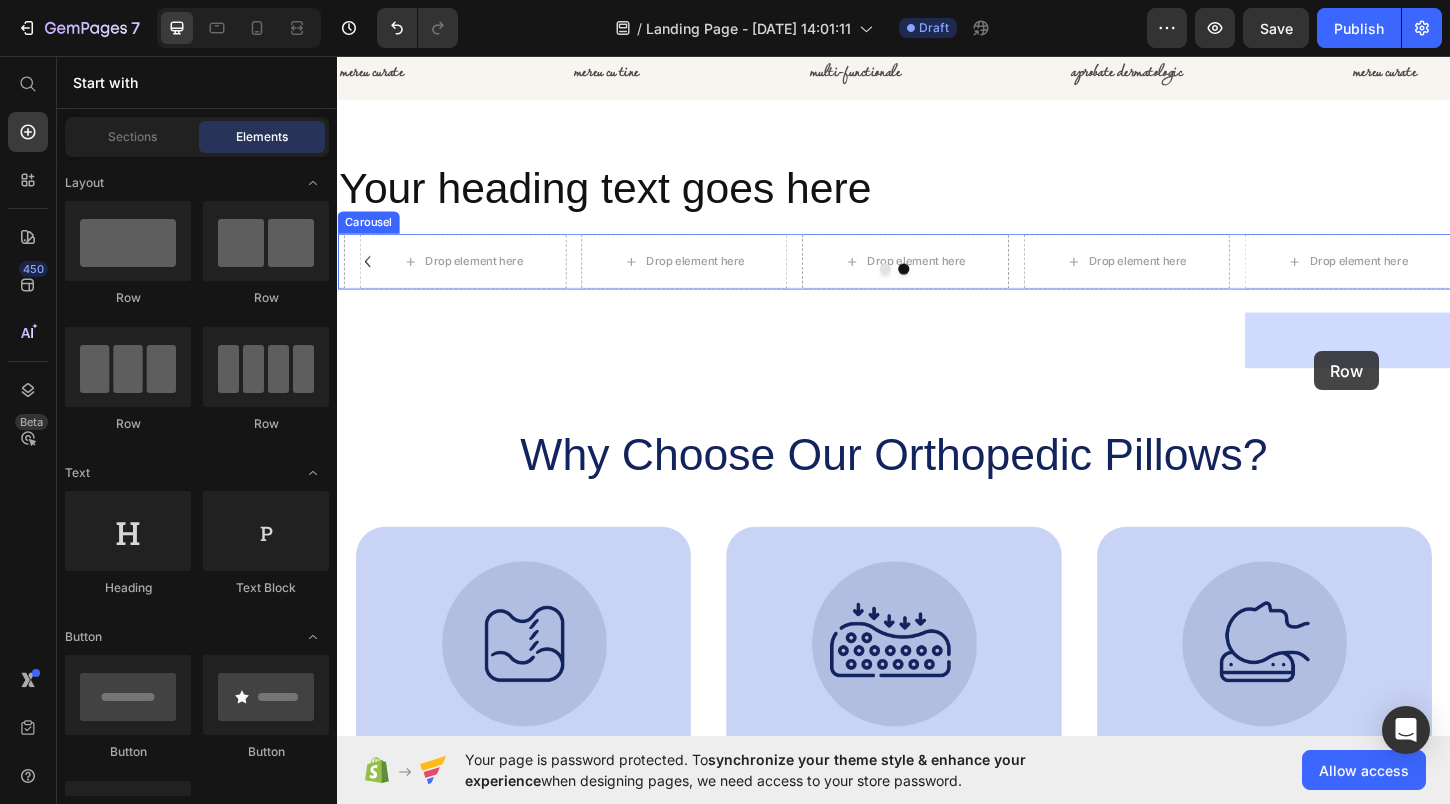 drag, startPoint x: 472, startPoint y: 323, endPoint x: 1393, endPoint y: 373, distance: 922.3562 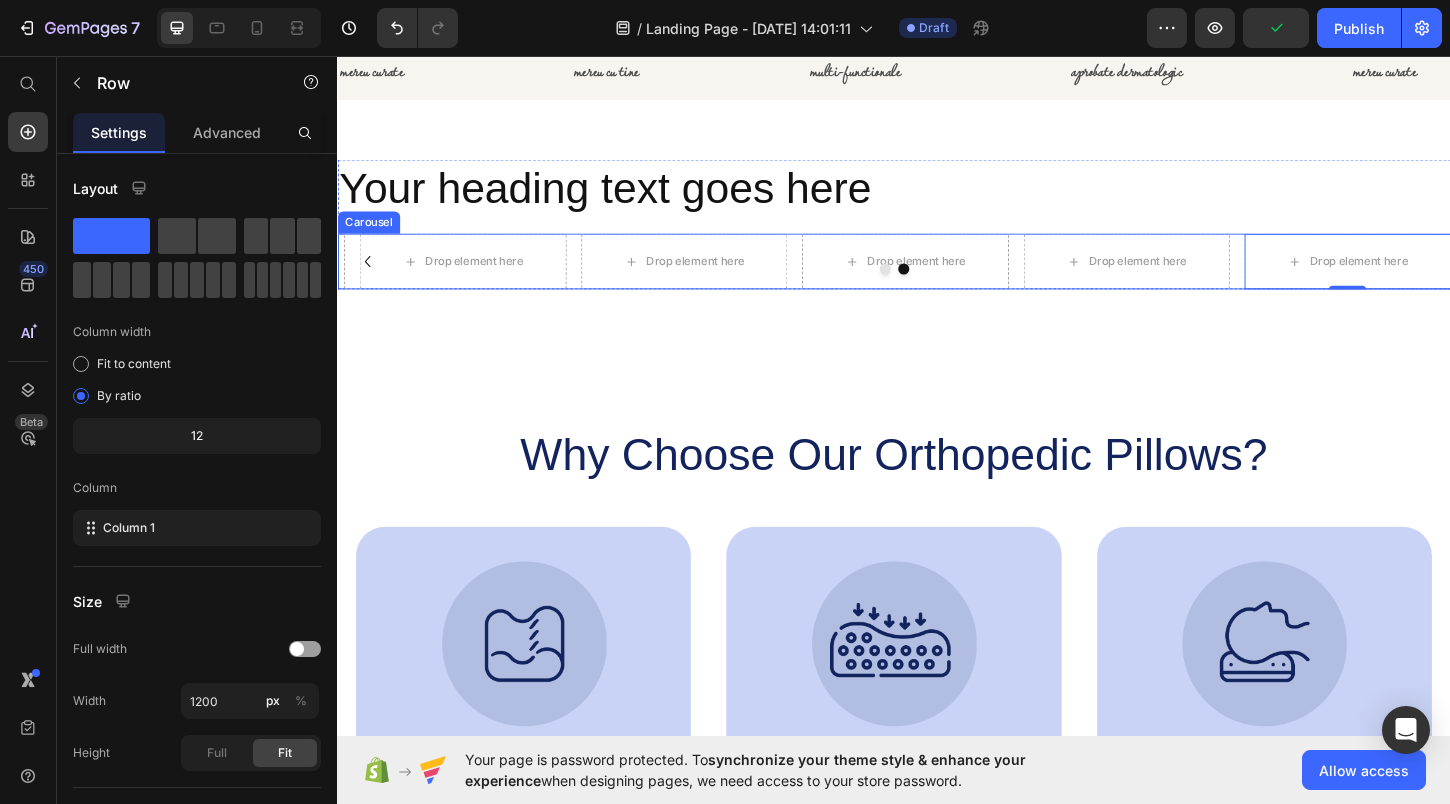 click at bounding box center [927, 285] 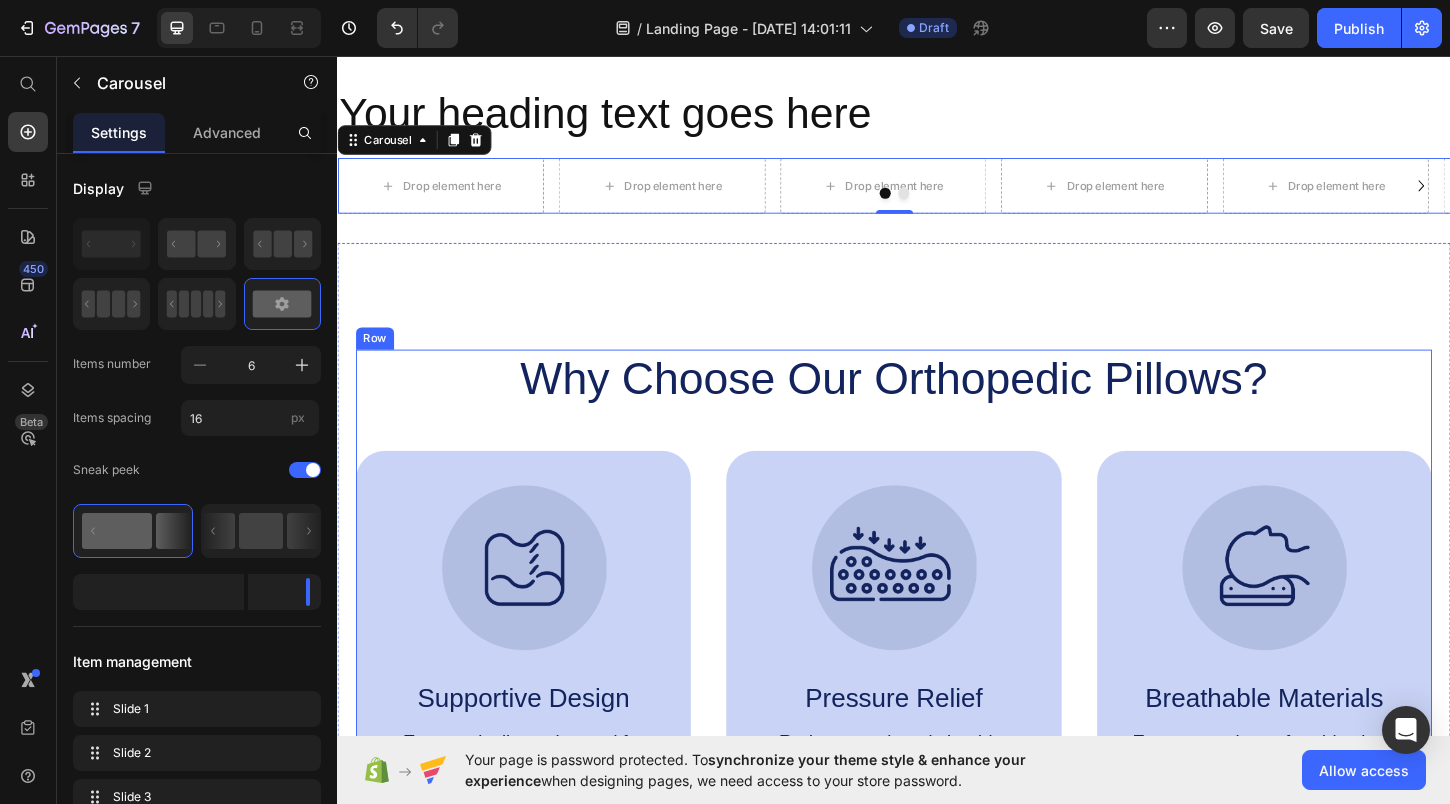 scroll, scrollTop: 2074, scrollLeft: 0, axis: vertical 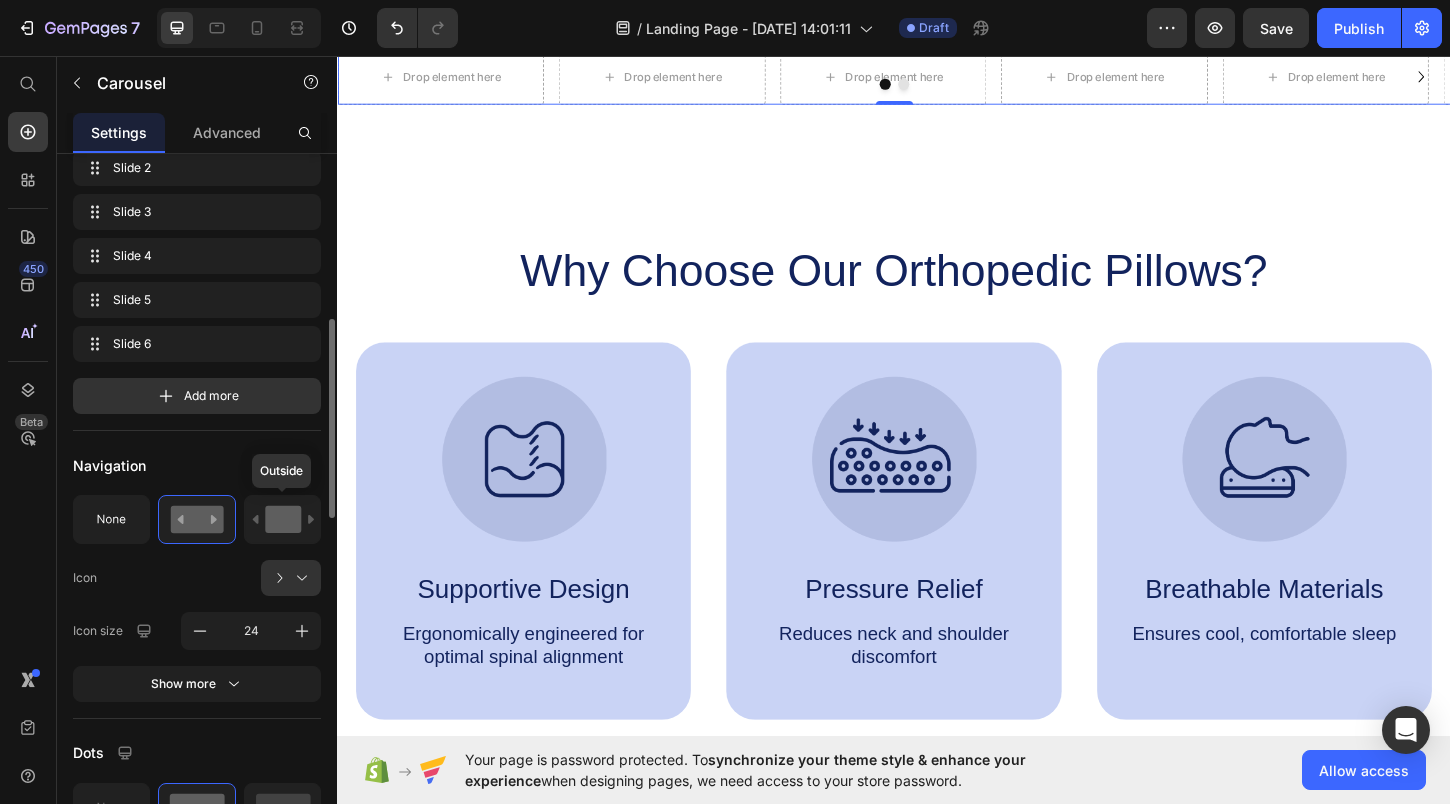 click 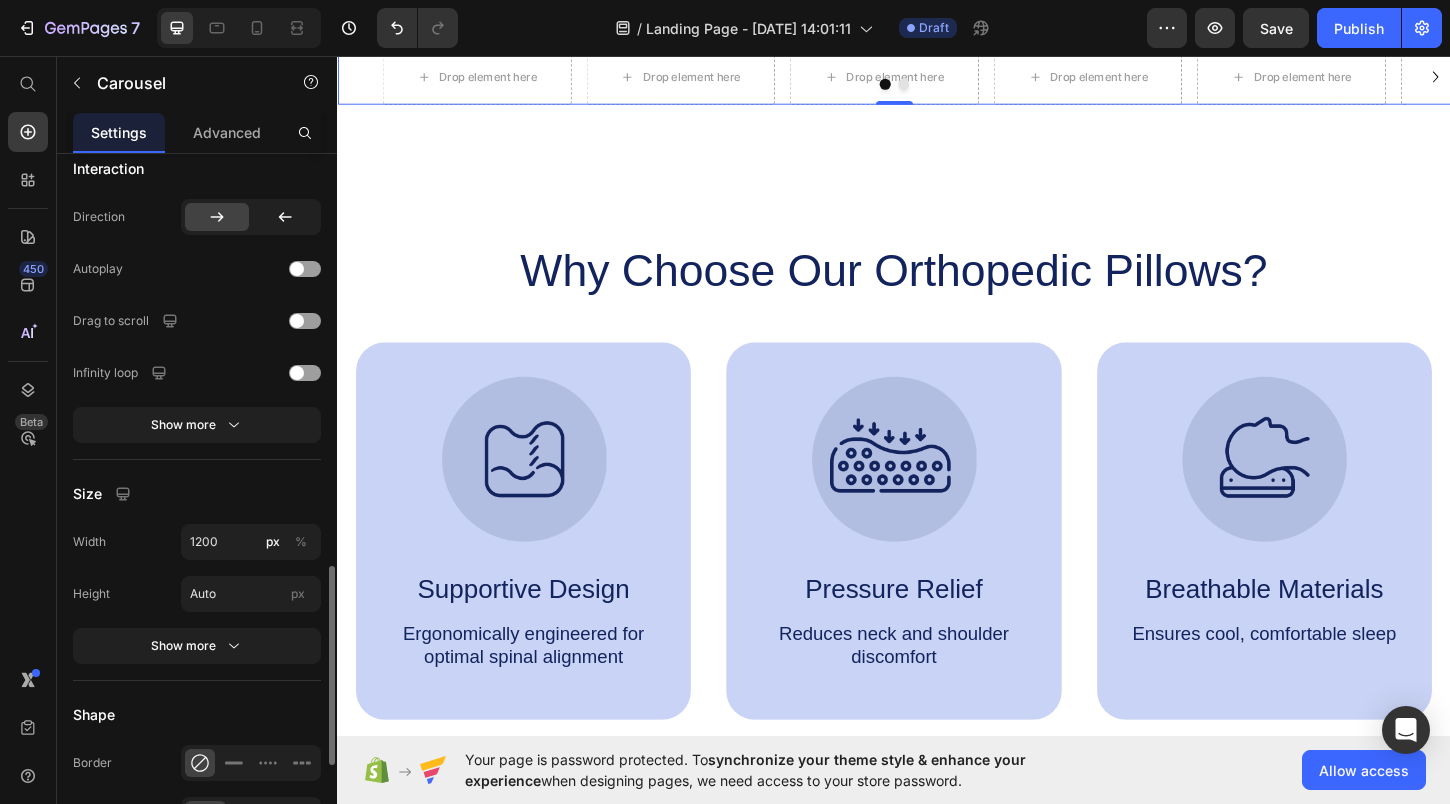scroll, scrollTop: 1504, scrollLeft: 0, axis: vertical 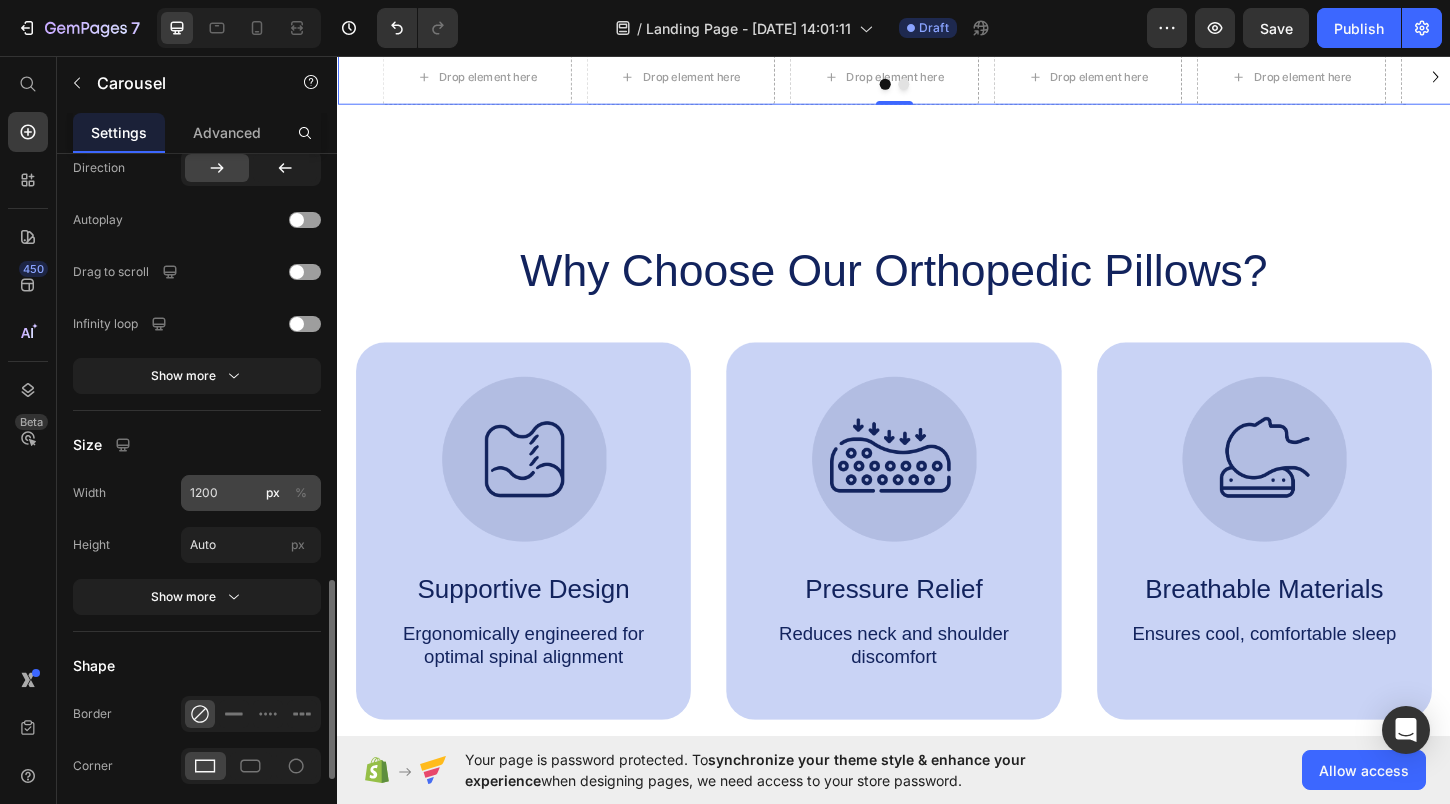 click on "%" 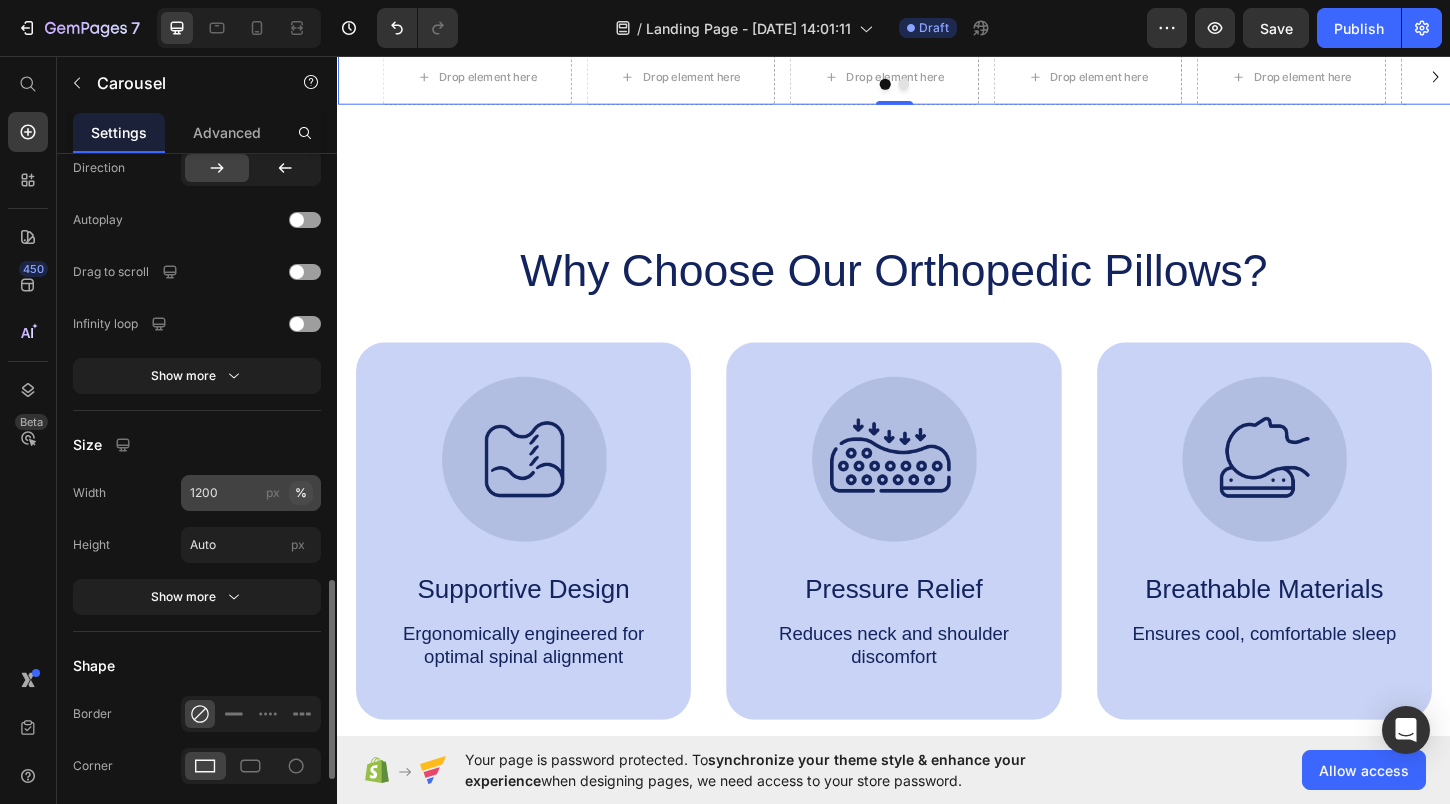 click on "%" at bounding box center [301, 493] 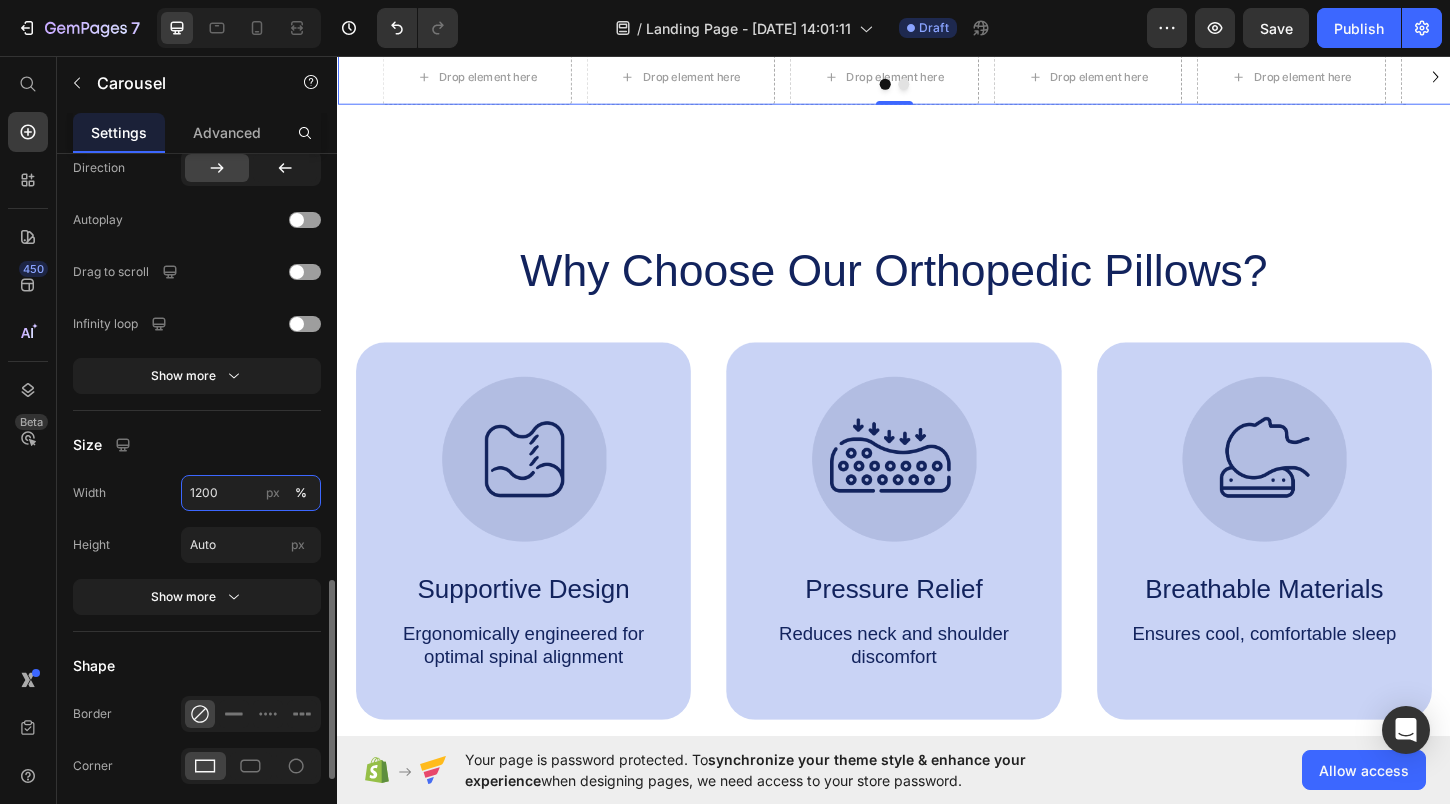 click on "1200" at bounding box center (251, 493) 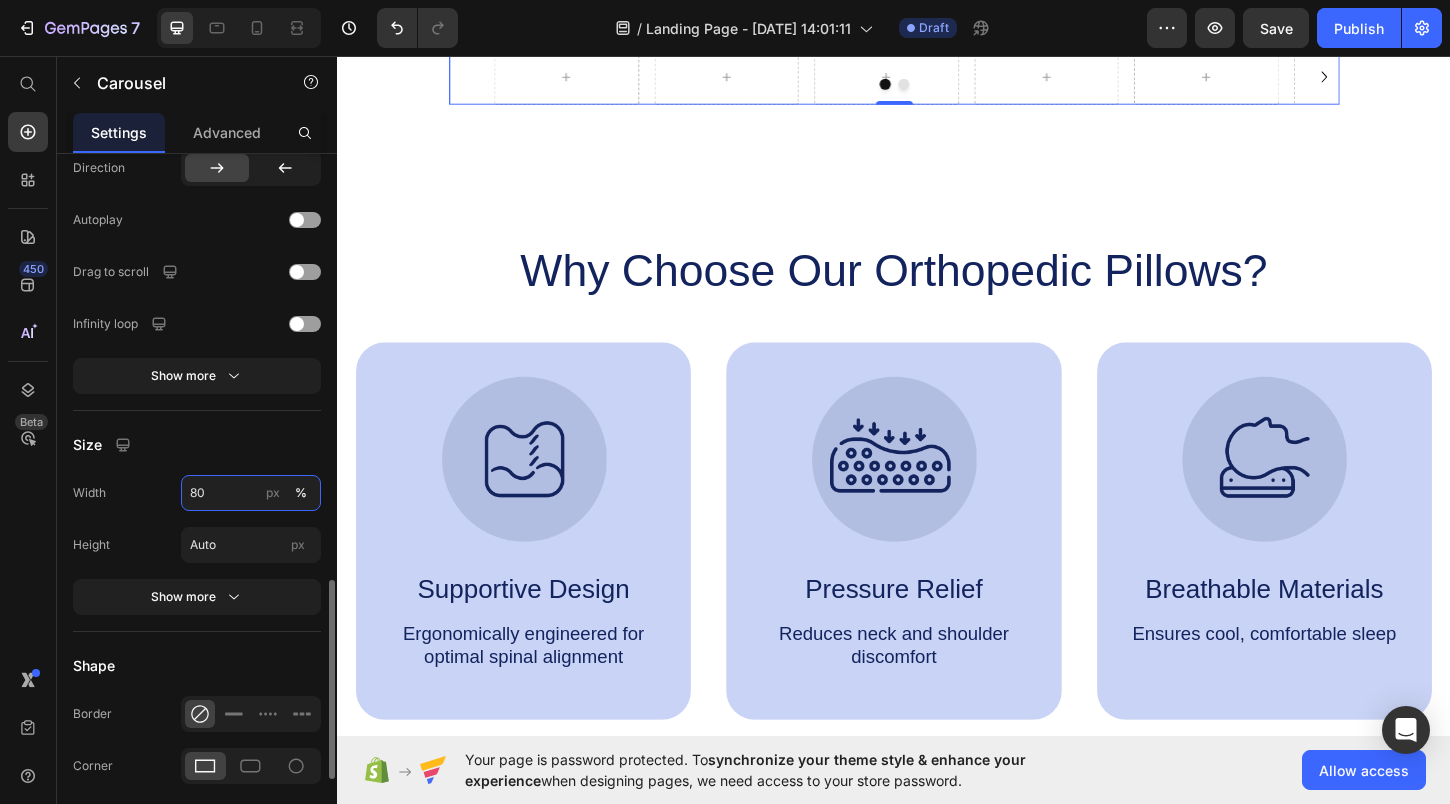 type on "80" 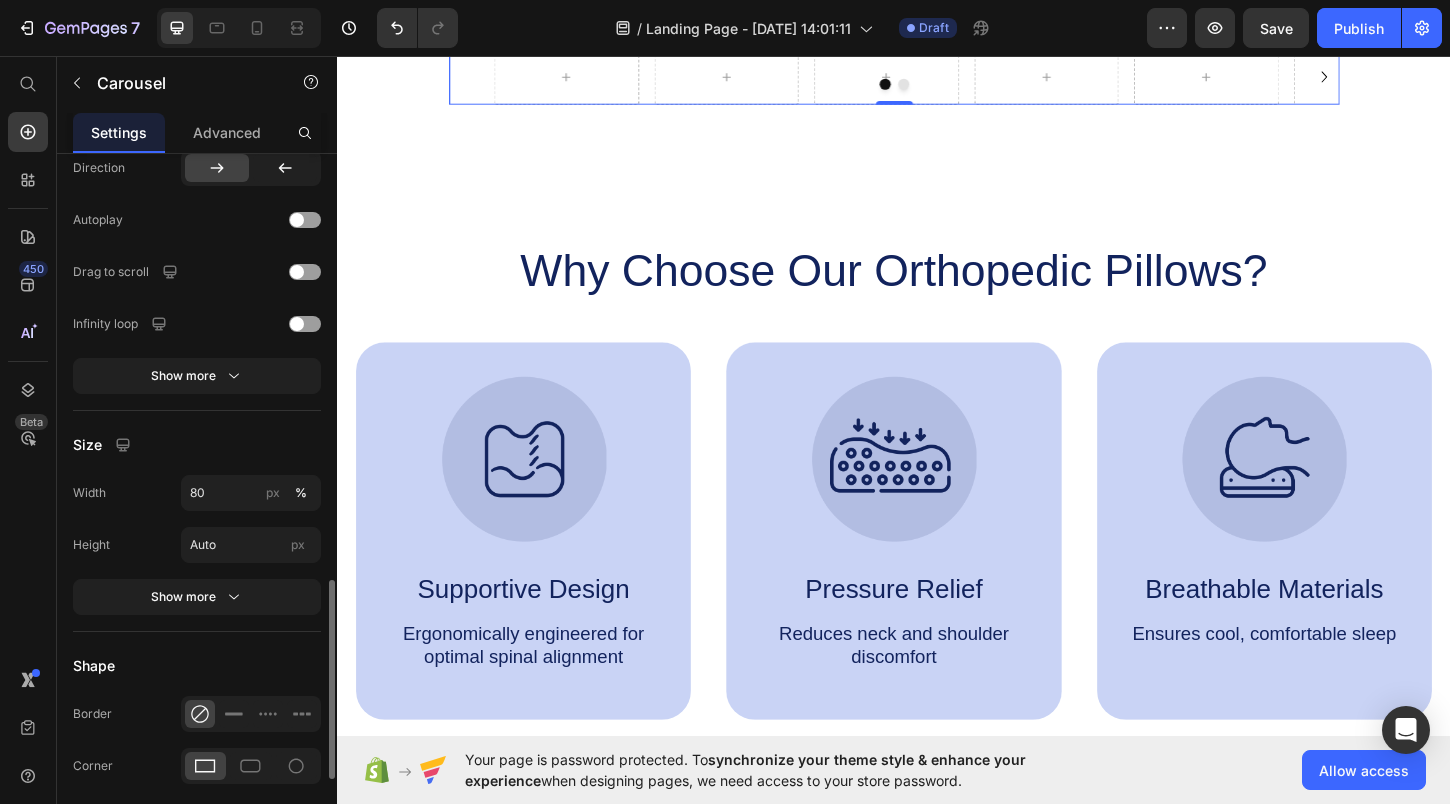 click on "Size" at bounding box center [197, 445] 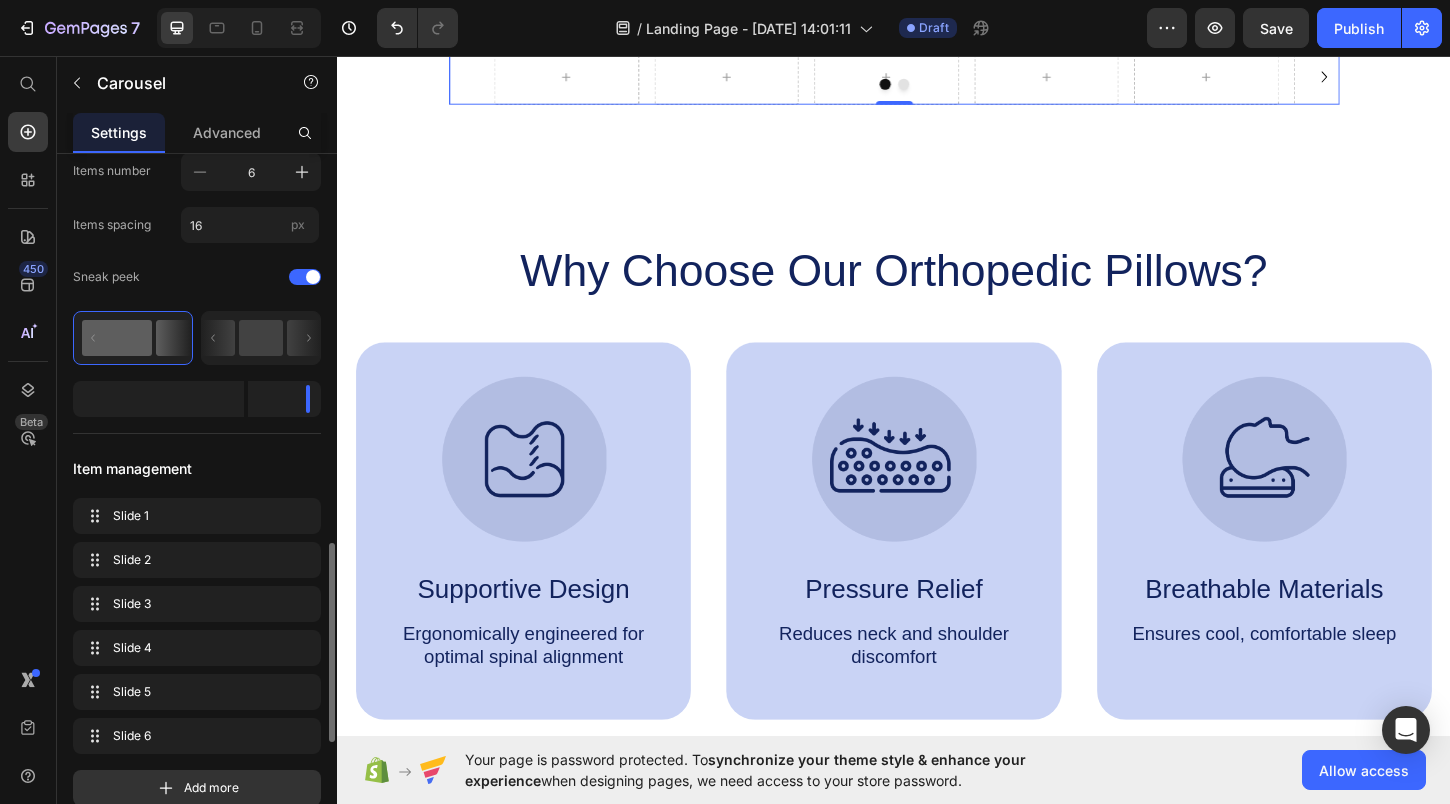 scroll, scrollTop: 50, scrollLeft: 0, axis: vertical 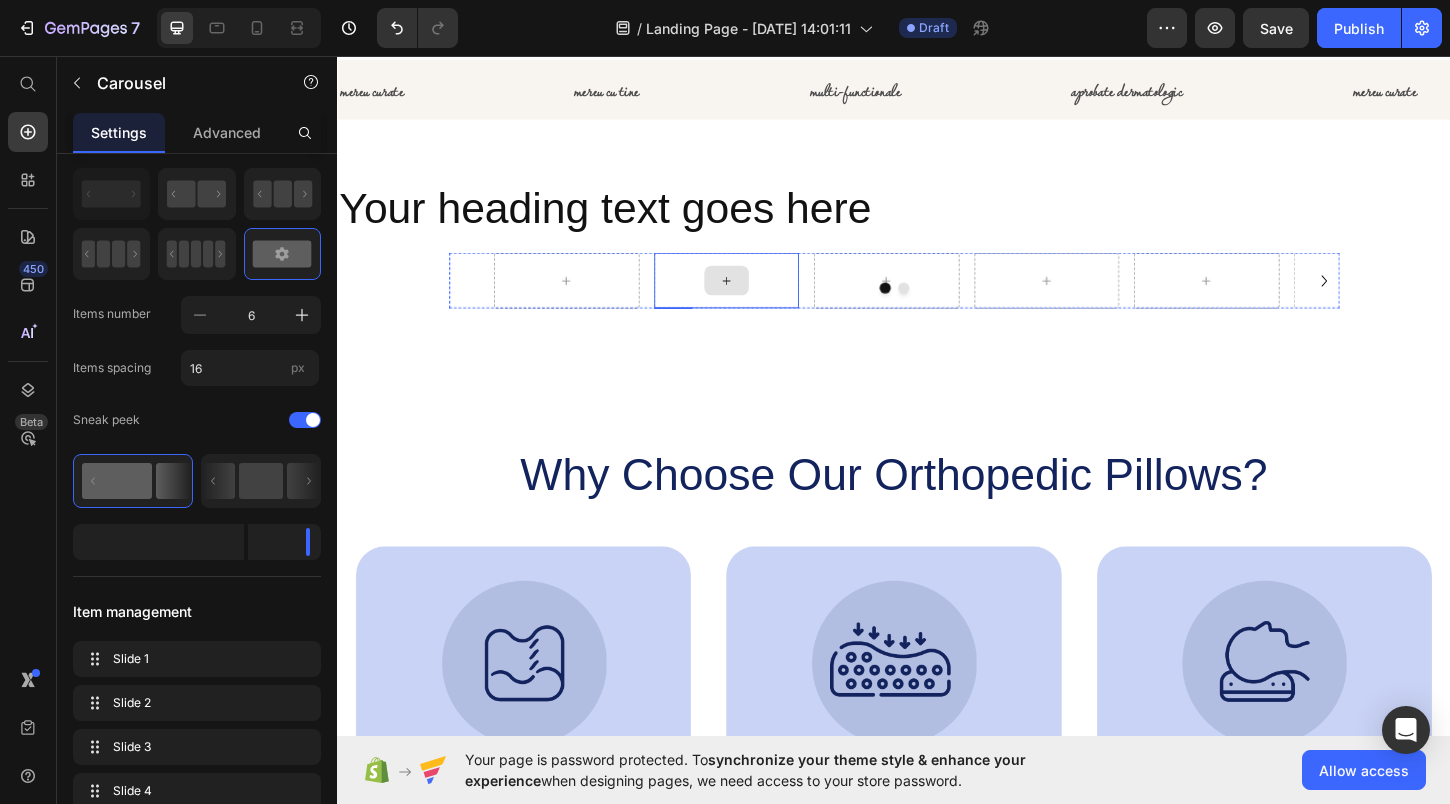 click at bounding box center [756, 298] 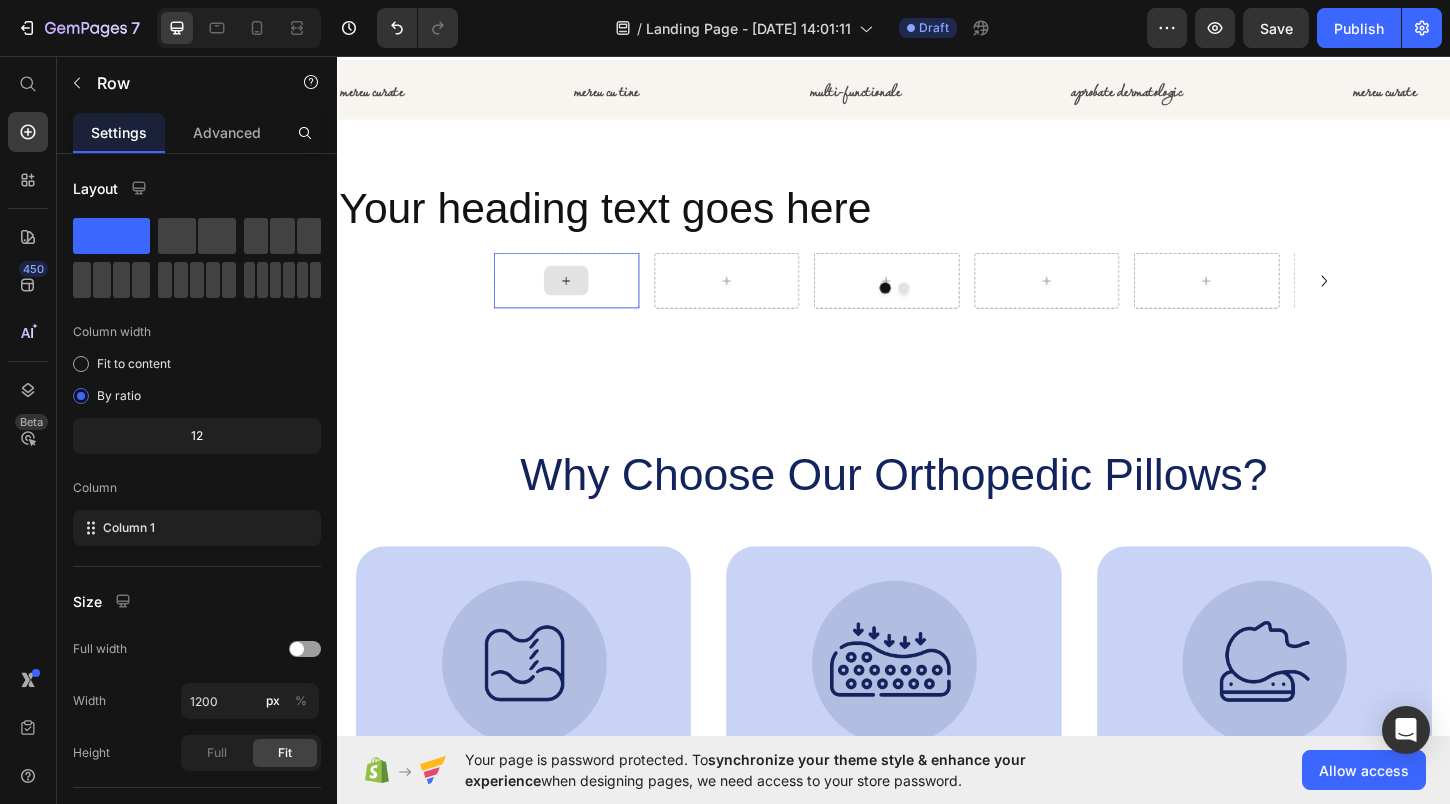 click at bounding box center (583, 298) 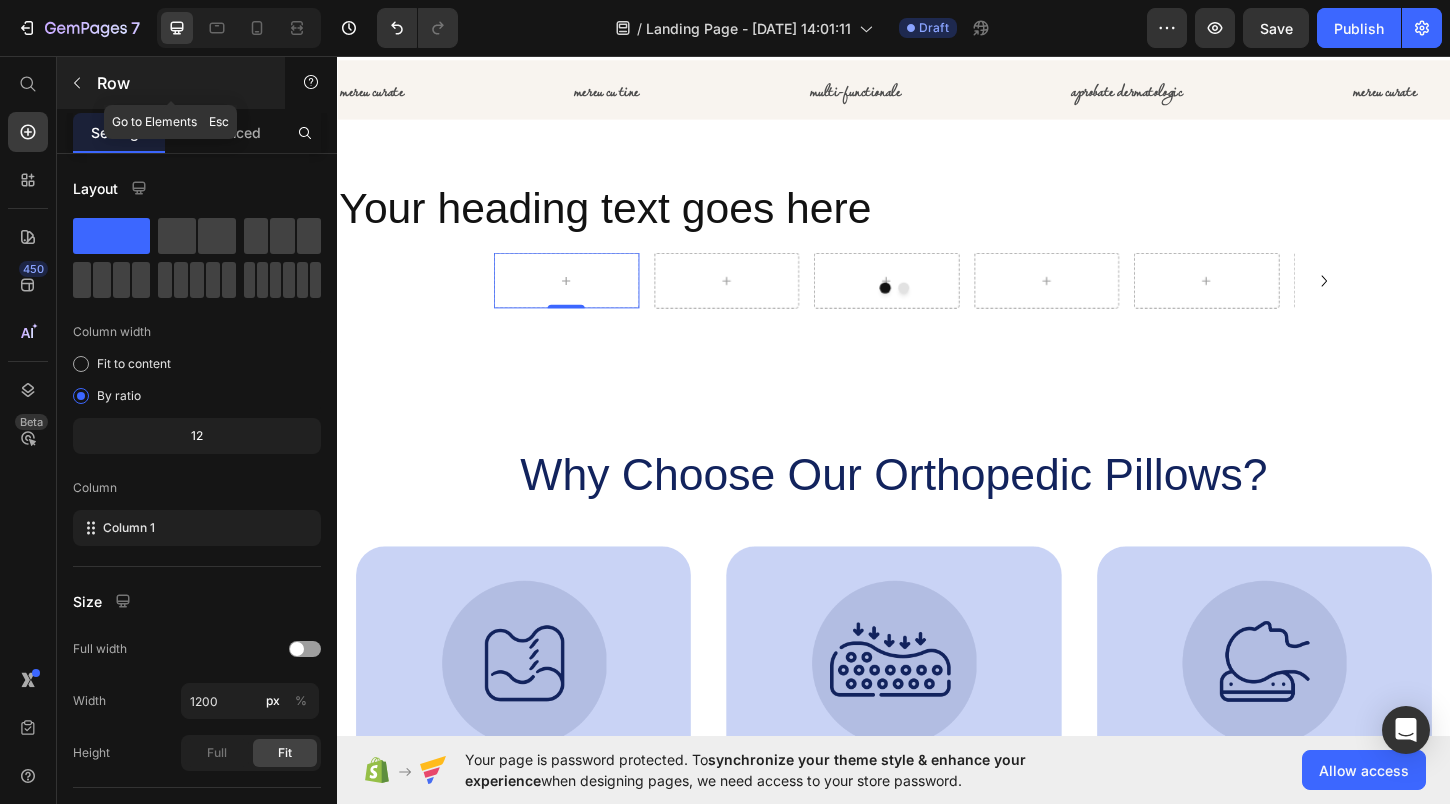 click 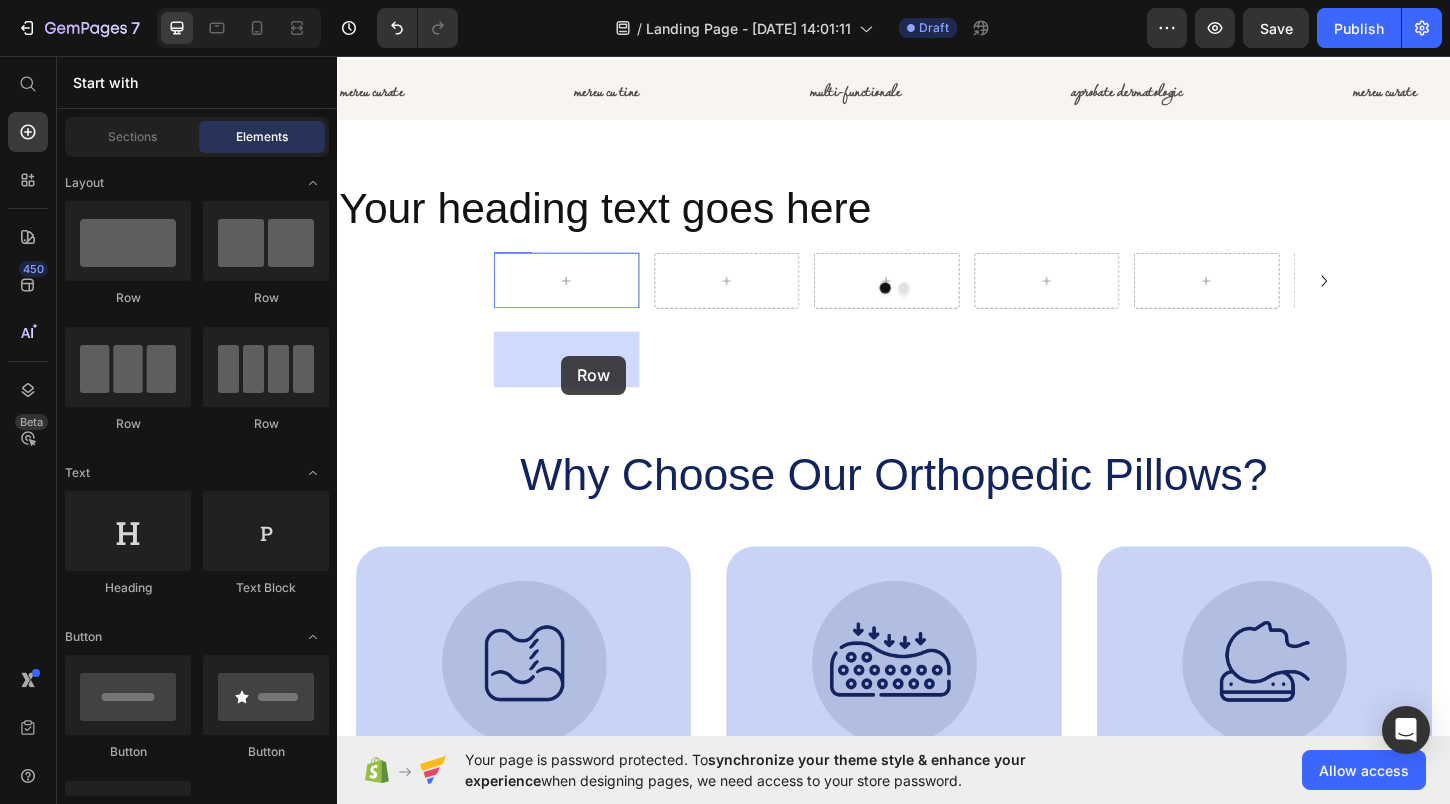 drag, startPoint x: 577, startPoint y: 292, endPoint x: 579, endPoint y: 379, distance: 87.02299 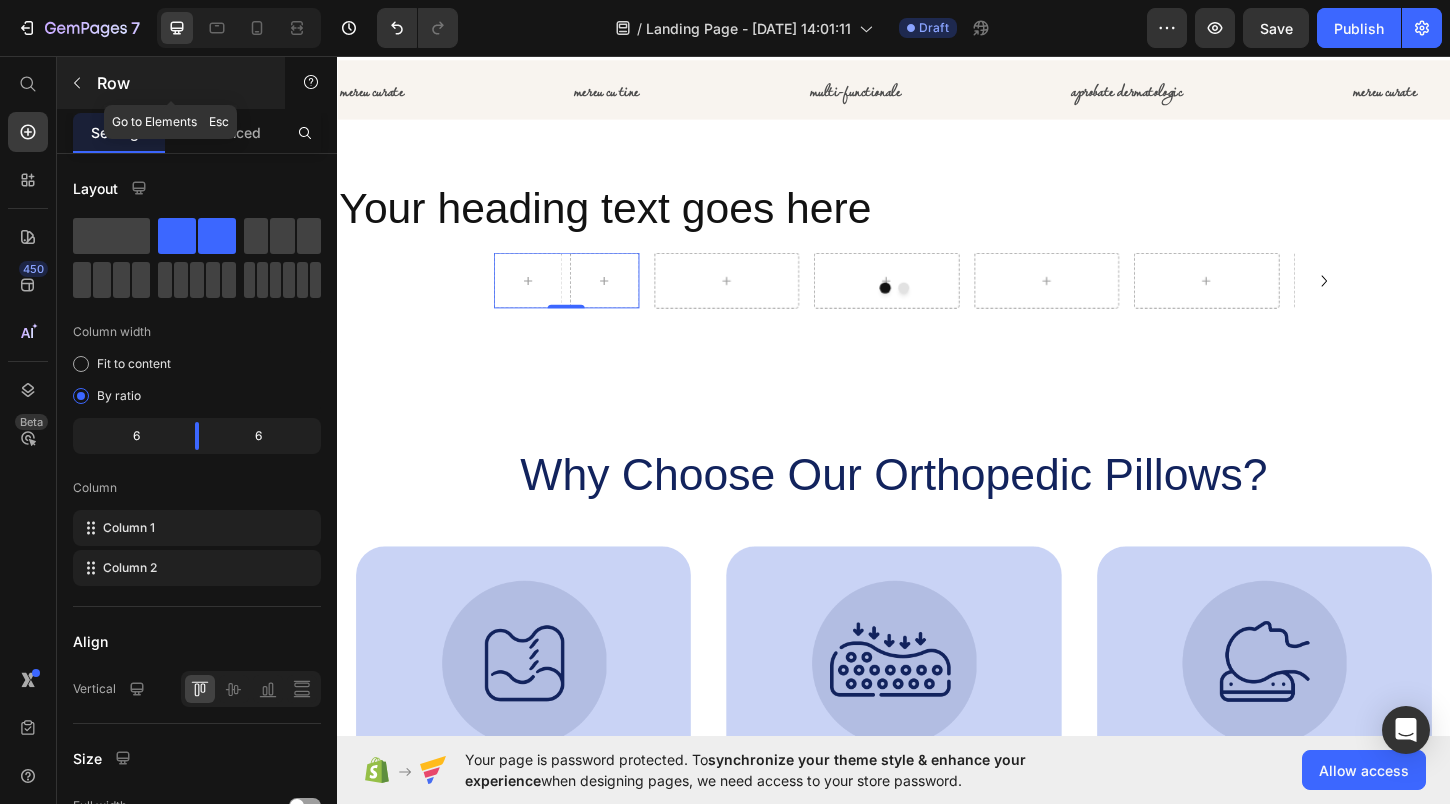 click at bounding box center [77, 83] 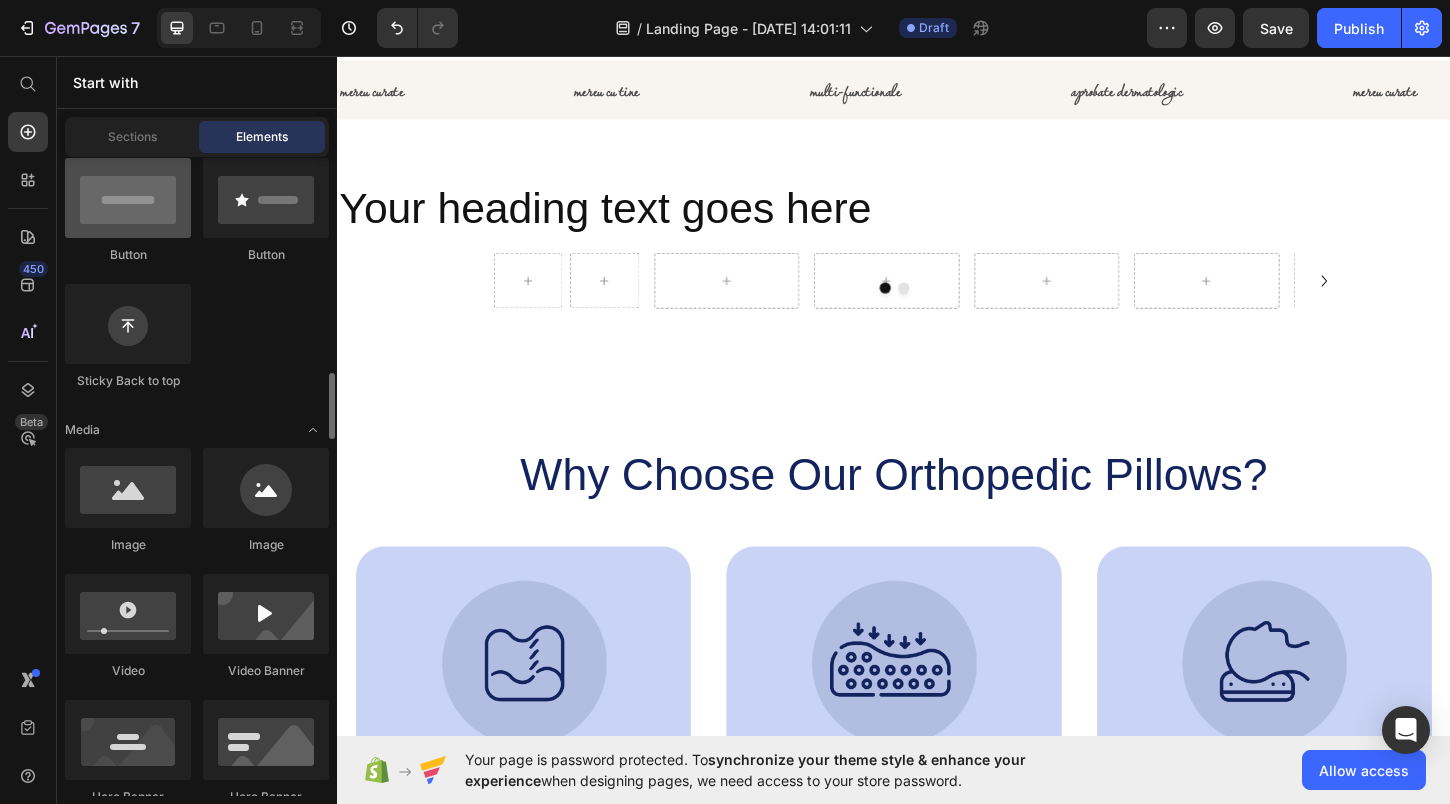 scroll, scrollTop: 647, scrollLeft: 0, axis: vertical 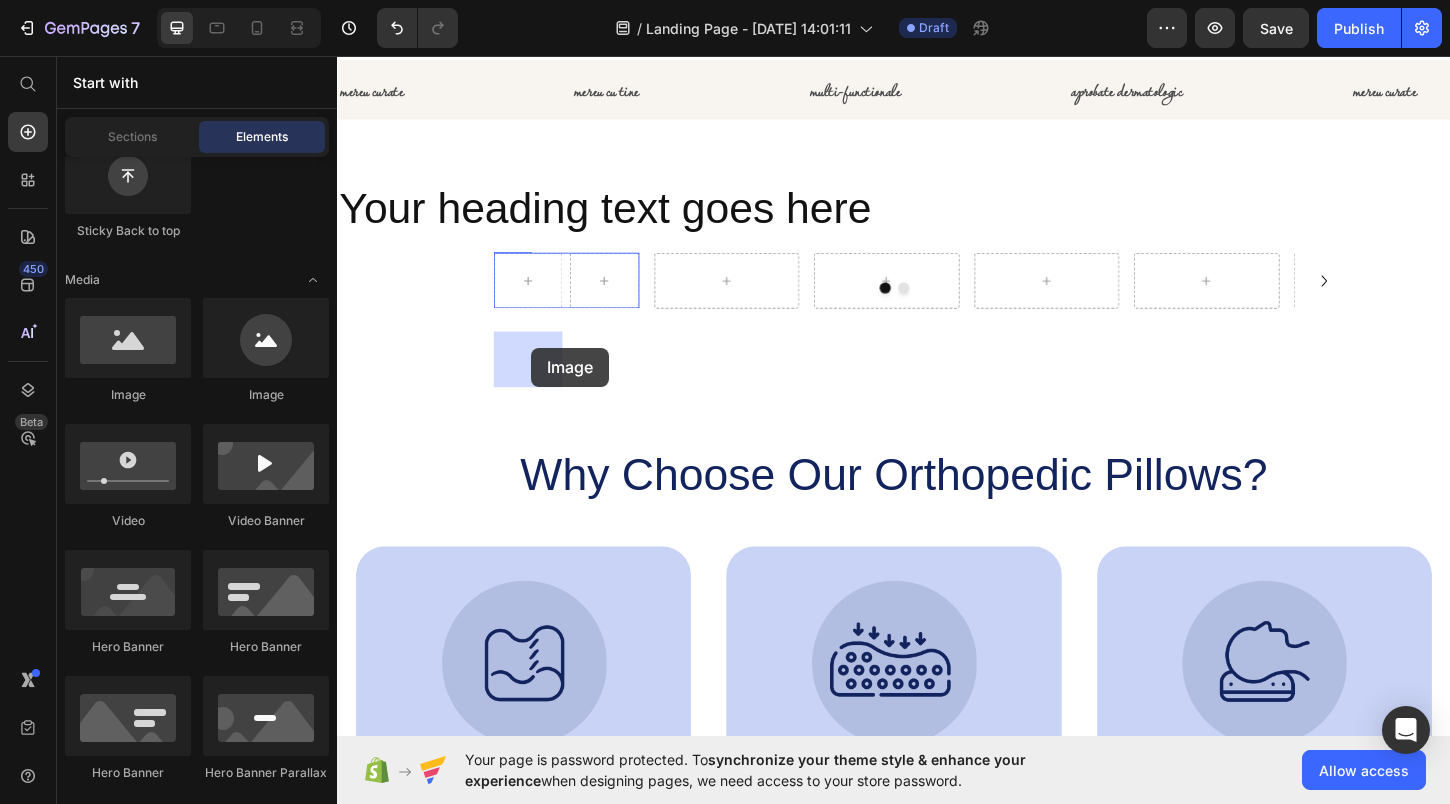 drag, startPoint x: 468, startPoint y: 407, endPoint x: 546, endPoint y: 370, distance: 86.33076 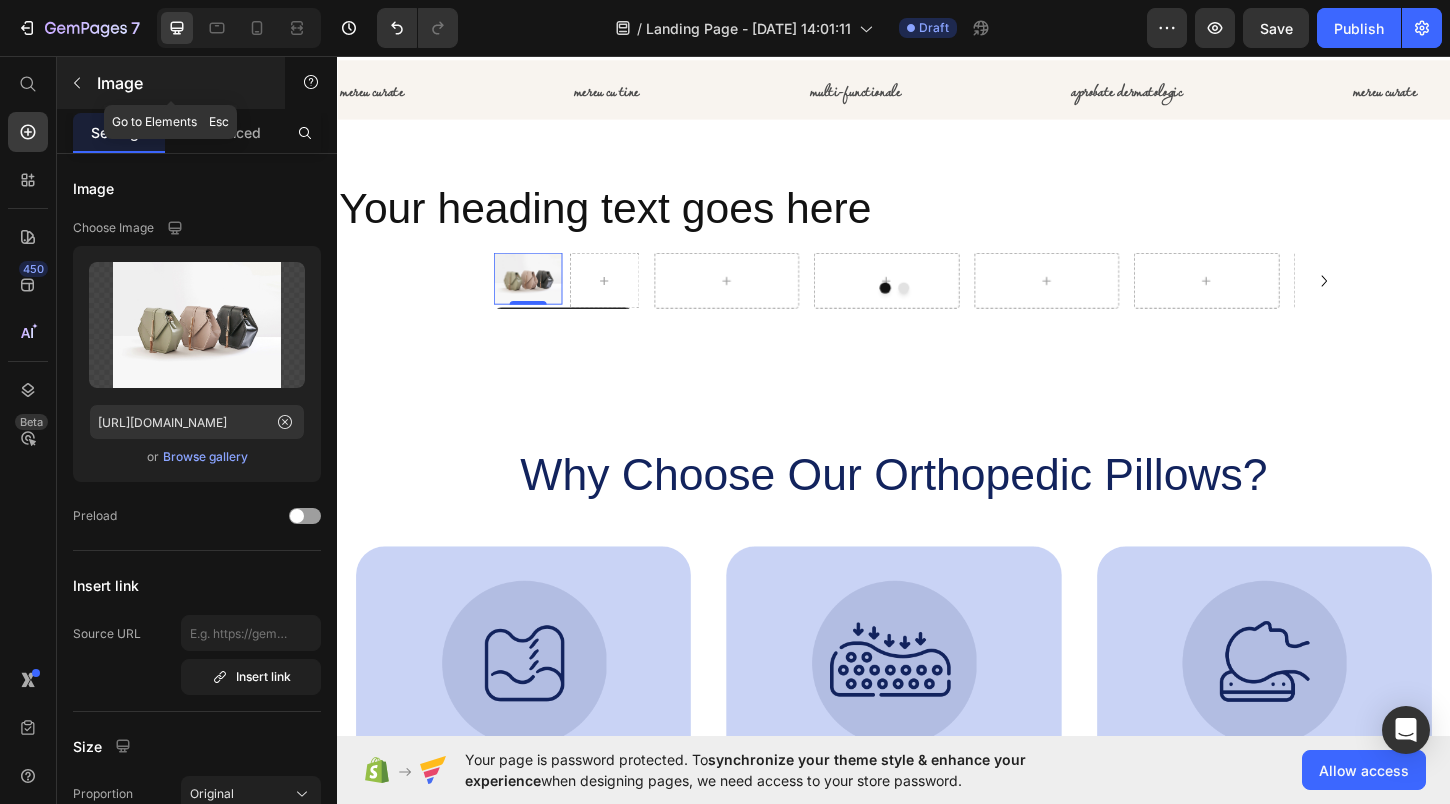 click 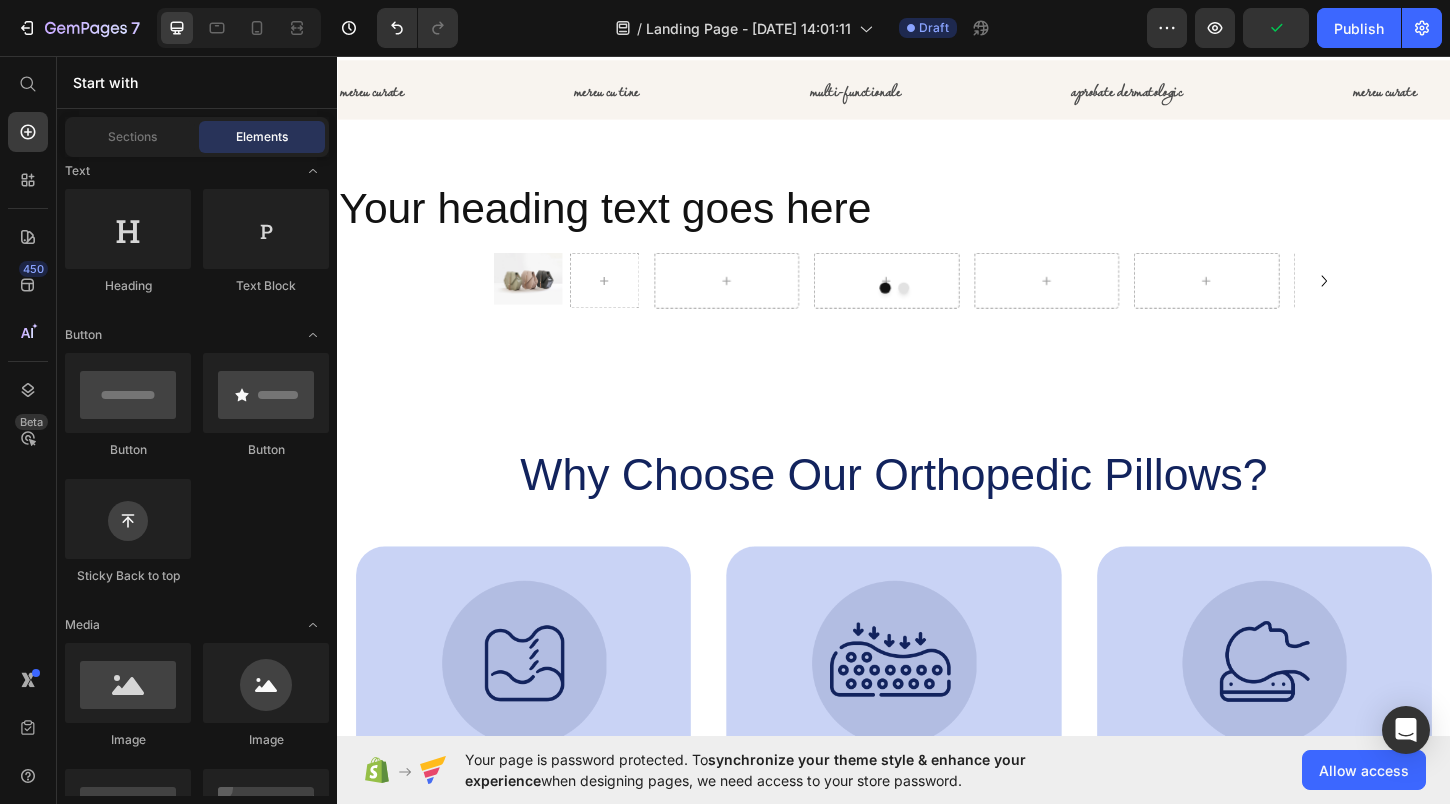 scroll, scrollTop: 0, scrollLeft: 0, axis: both 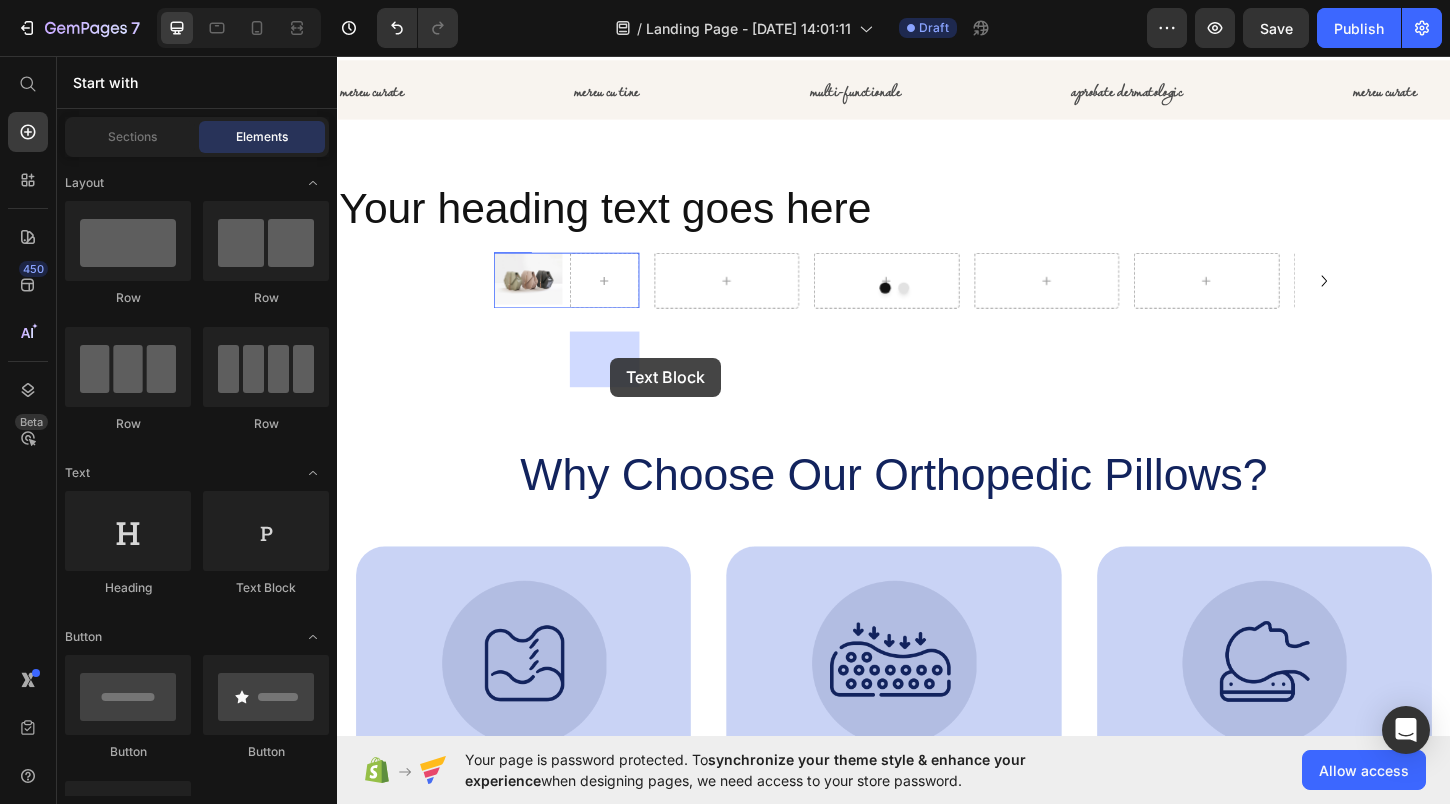 drag, startPoint x: 560, startPoint y: 553, endPoint x: 631, endPoint y: 381, distance: 186.07794 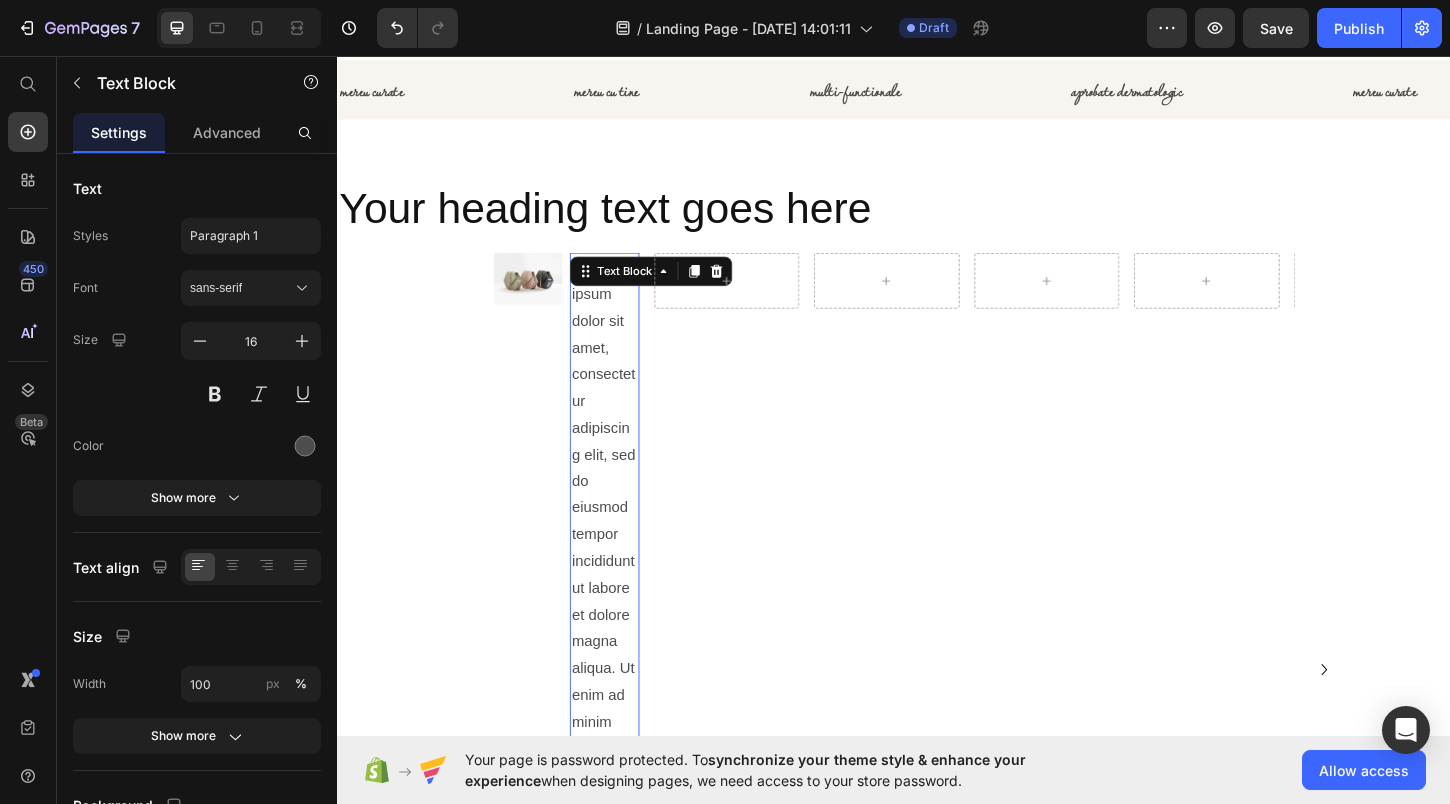 click on "Lorem ipsum dolor sit amet, consectetur adipiscing elit, sed do eiusmod tempor incididunt ut labore et dolore magna aliqua. Ut enim ad minim veniam, quis nostrud exercitation ullamco laboris nisi ut aliquip ex ea commodo consequat." at bounding box center (624, 716) 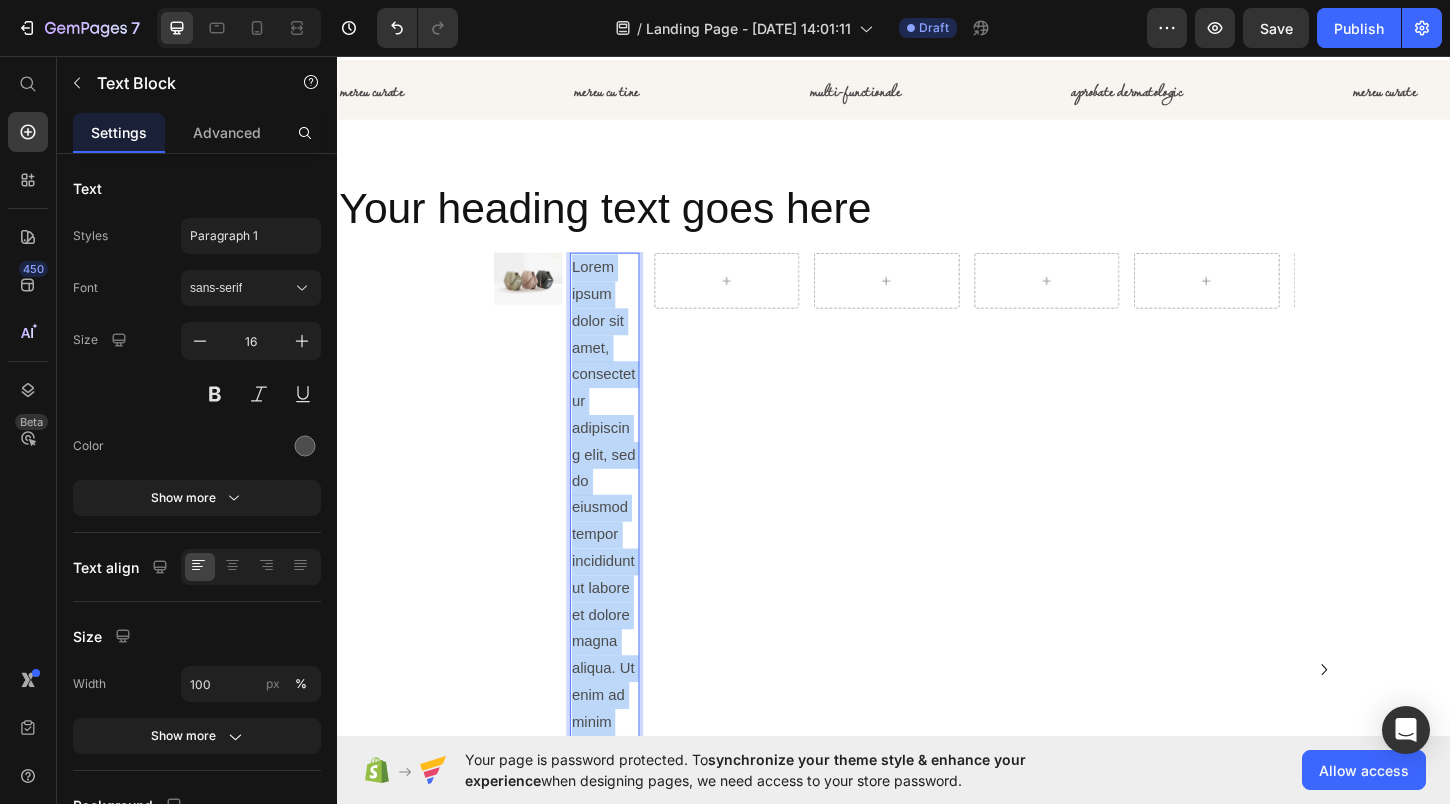 click on "Lorem ipsum dolor sit amet, consectetur adipiscing elit, sed do eiusmod tempor incididunt ut labore et dolore magna aliqua. Ut enim ad minim veniam, quis nostrud exercitation ullamco laboris nisi ut aliquip ex ea commodo consequat." at bounding box center (624, 716) 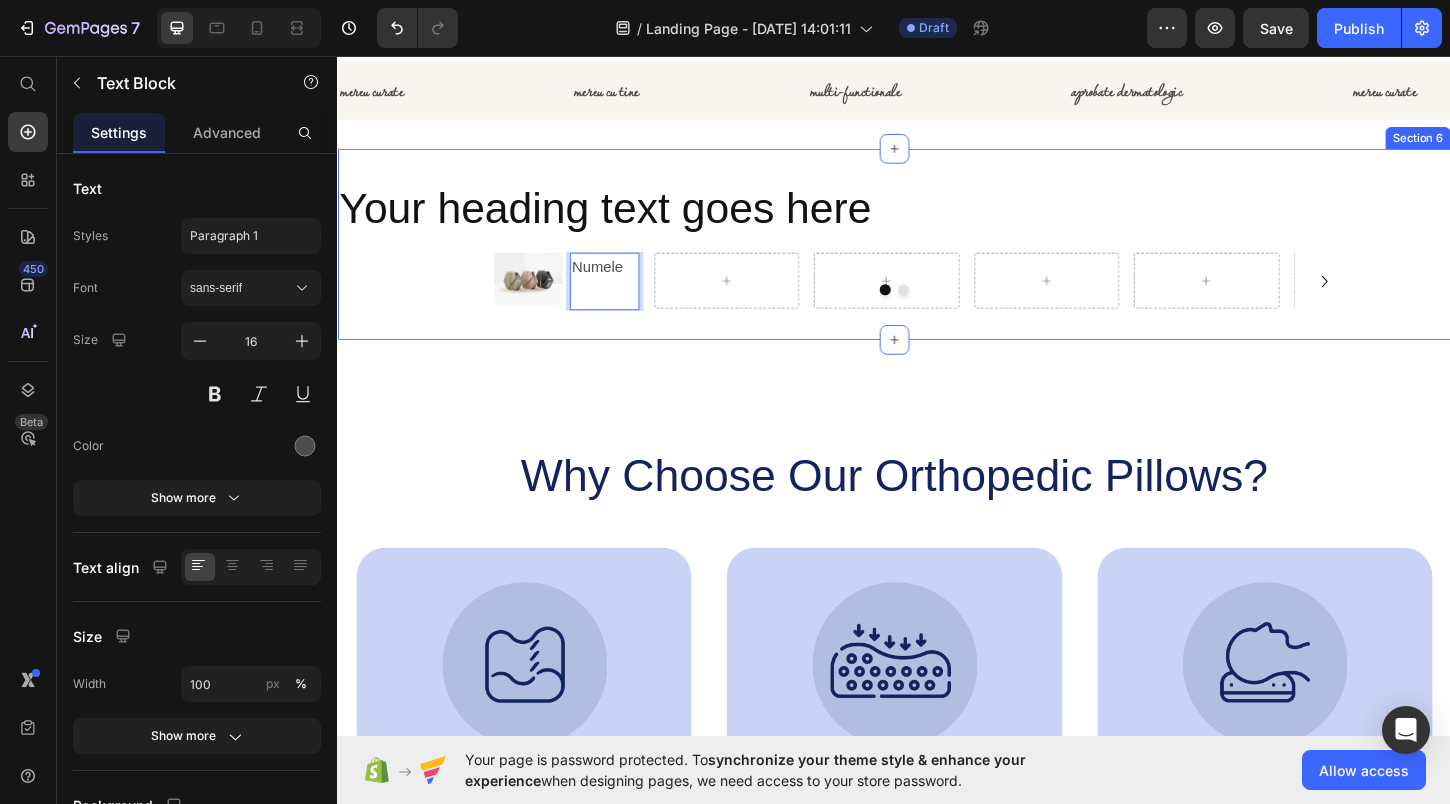 click on "Your heading text goes here Heading
Image Numele Text Block   0 Row Row
Row
Row
Row
Row
Row
Carousel Row Section 6" at bounding box center (937, 258) 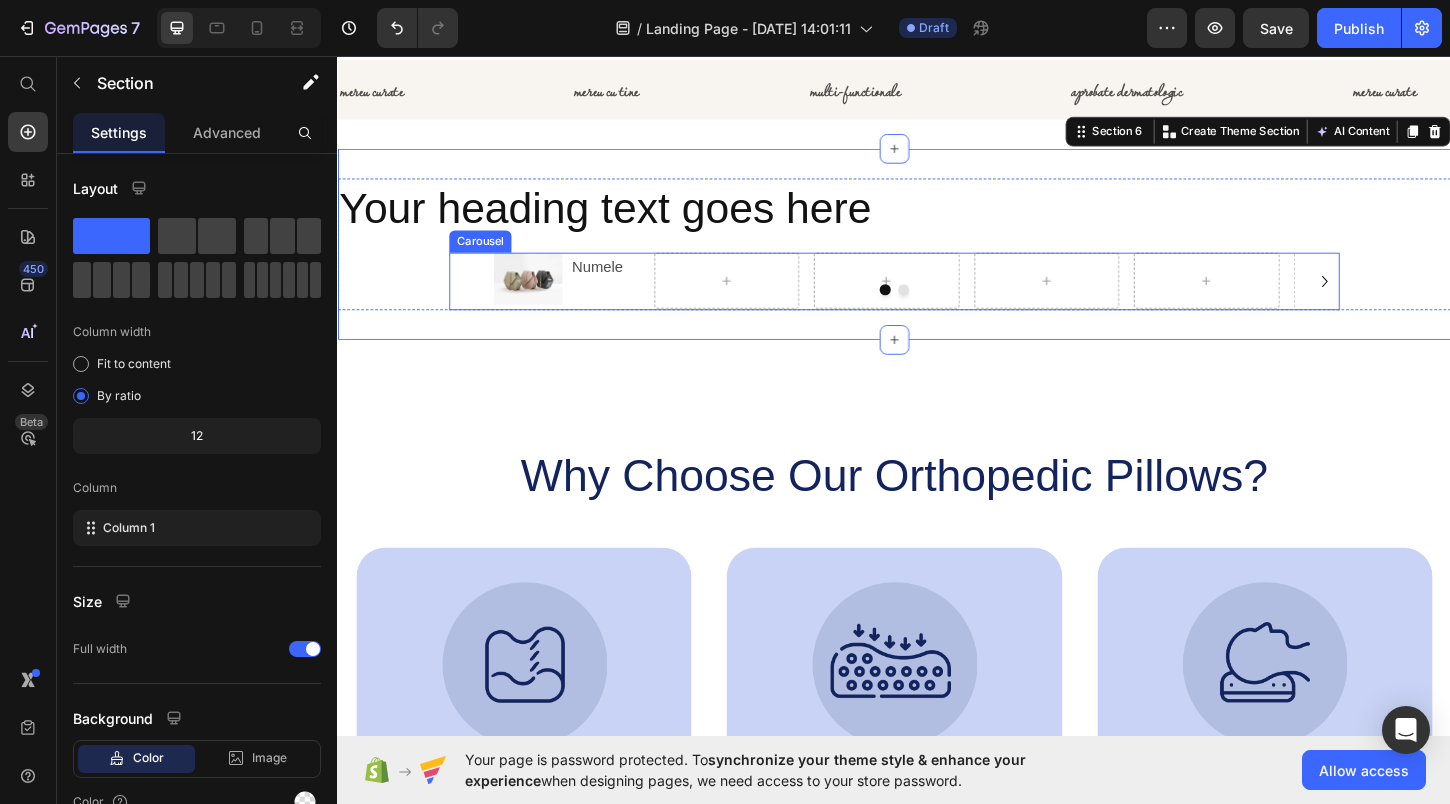 click at bounding box center [937, 308] 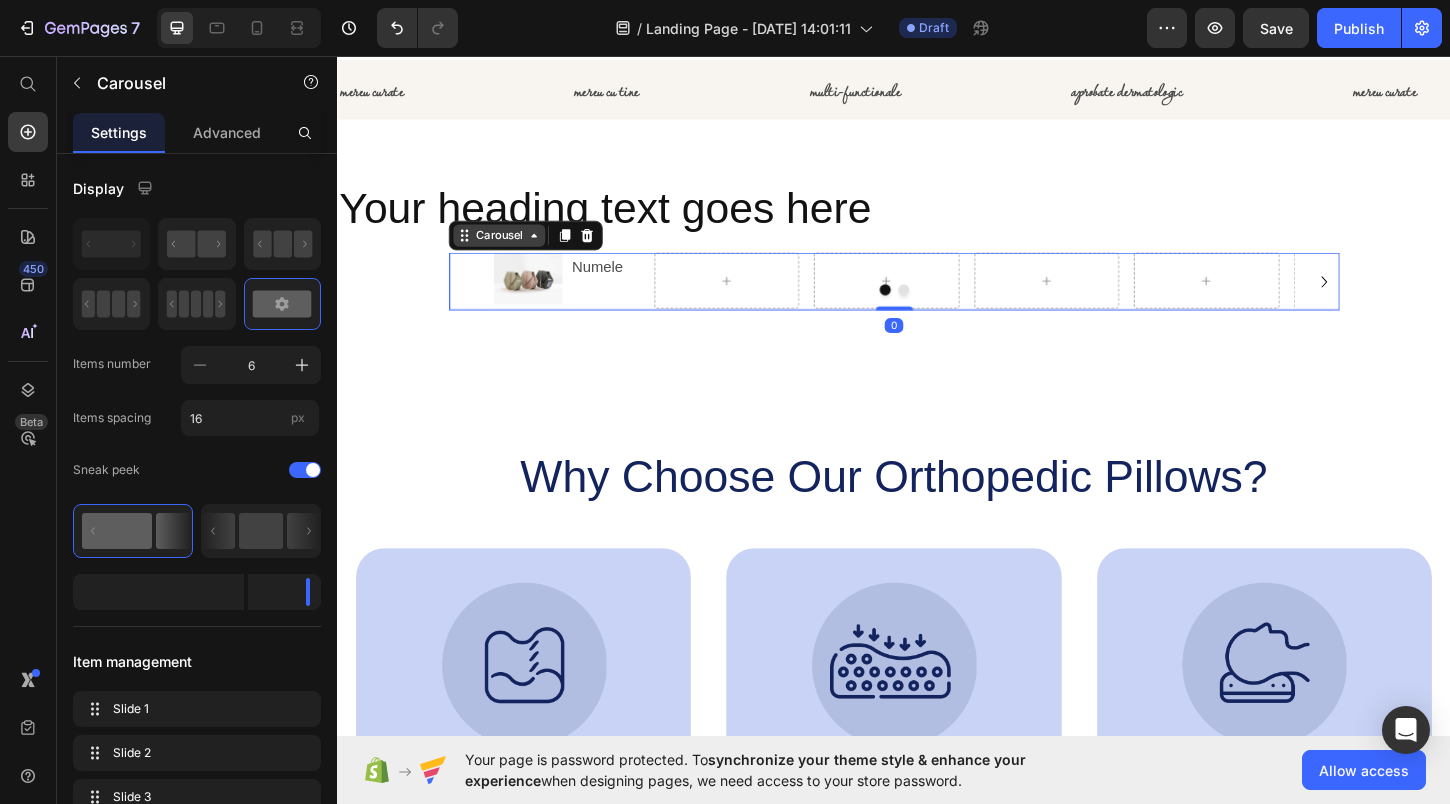 click on "Carousel" at bounding box center (511, 249) 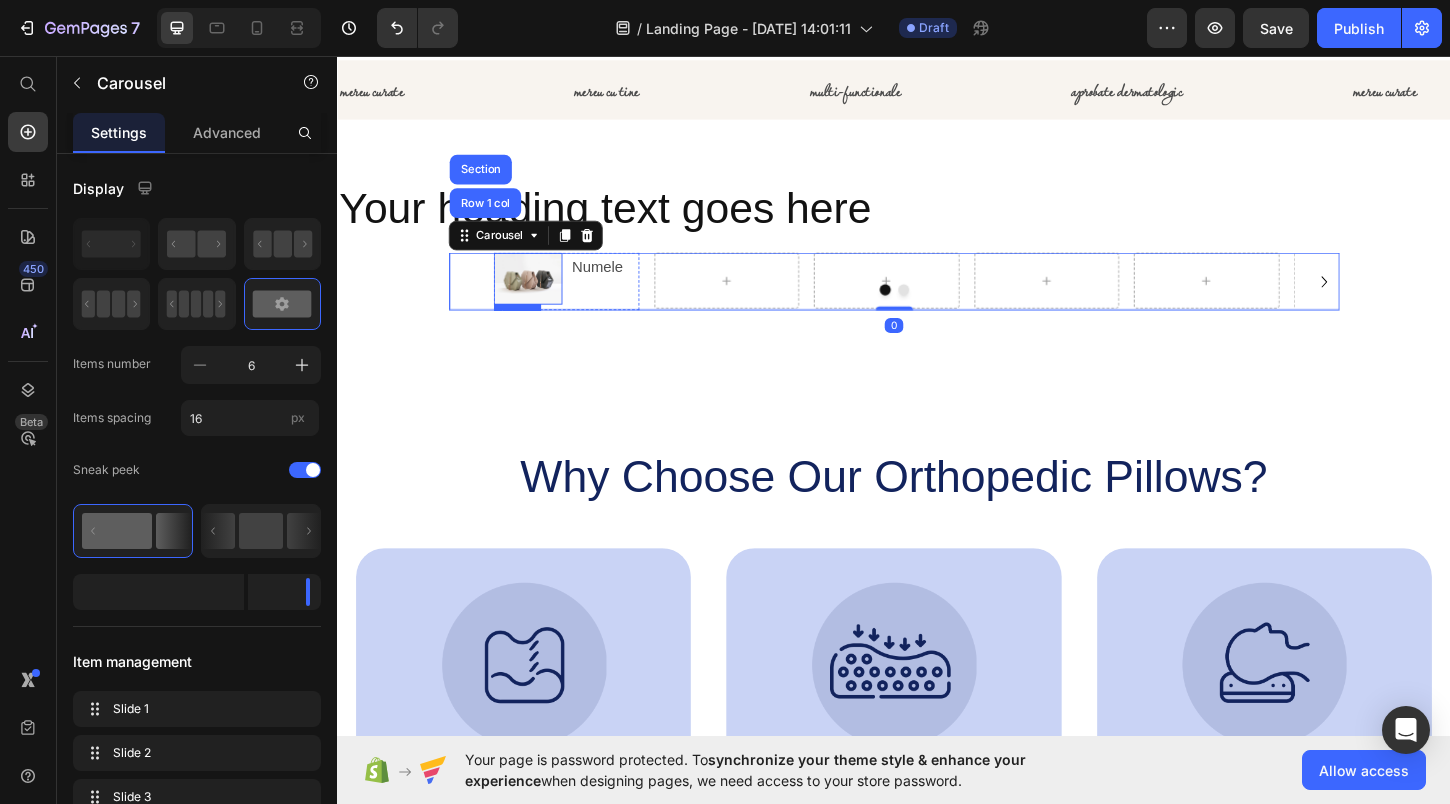 click at bounding box center (542, 296) 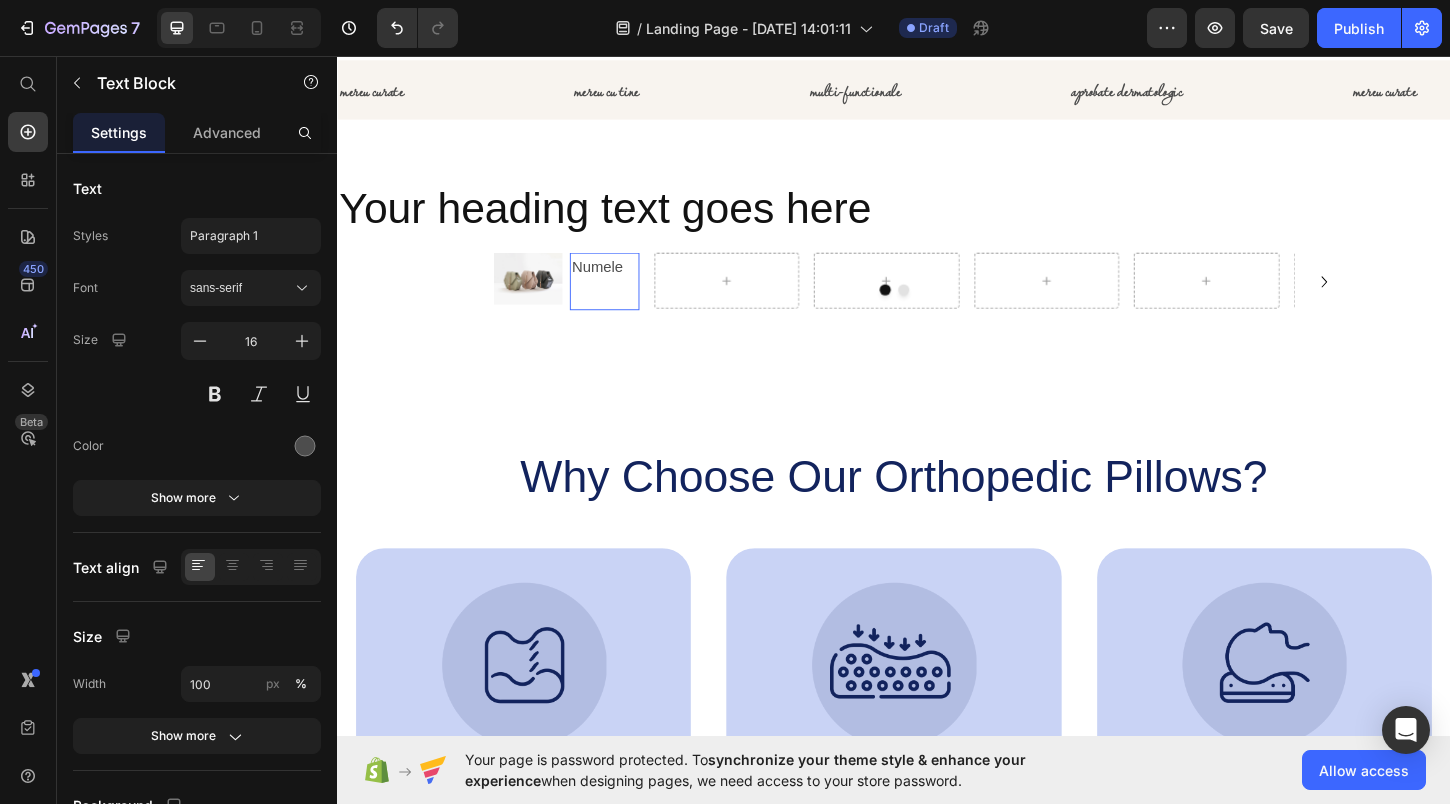 click on "Numele" at bounding box center (624, 284) 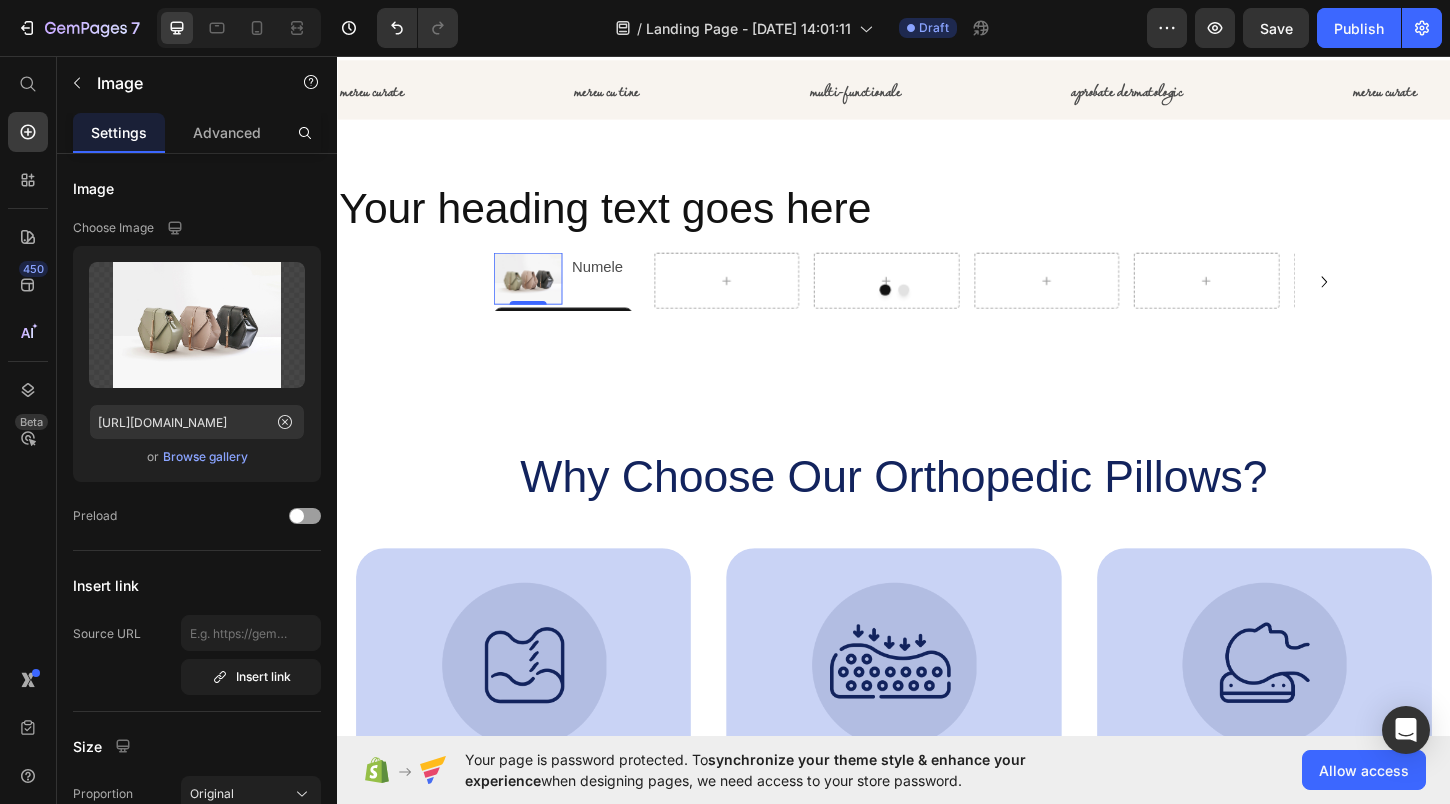 click at bounding box center (542, 296) 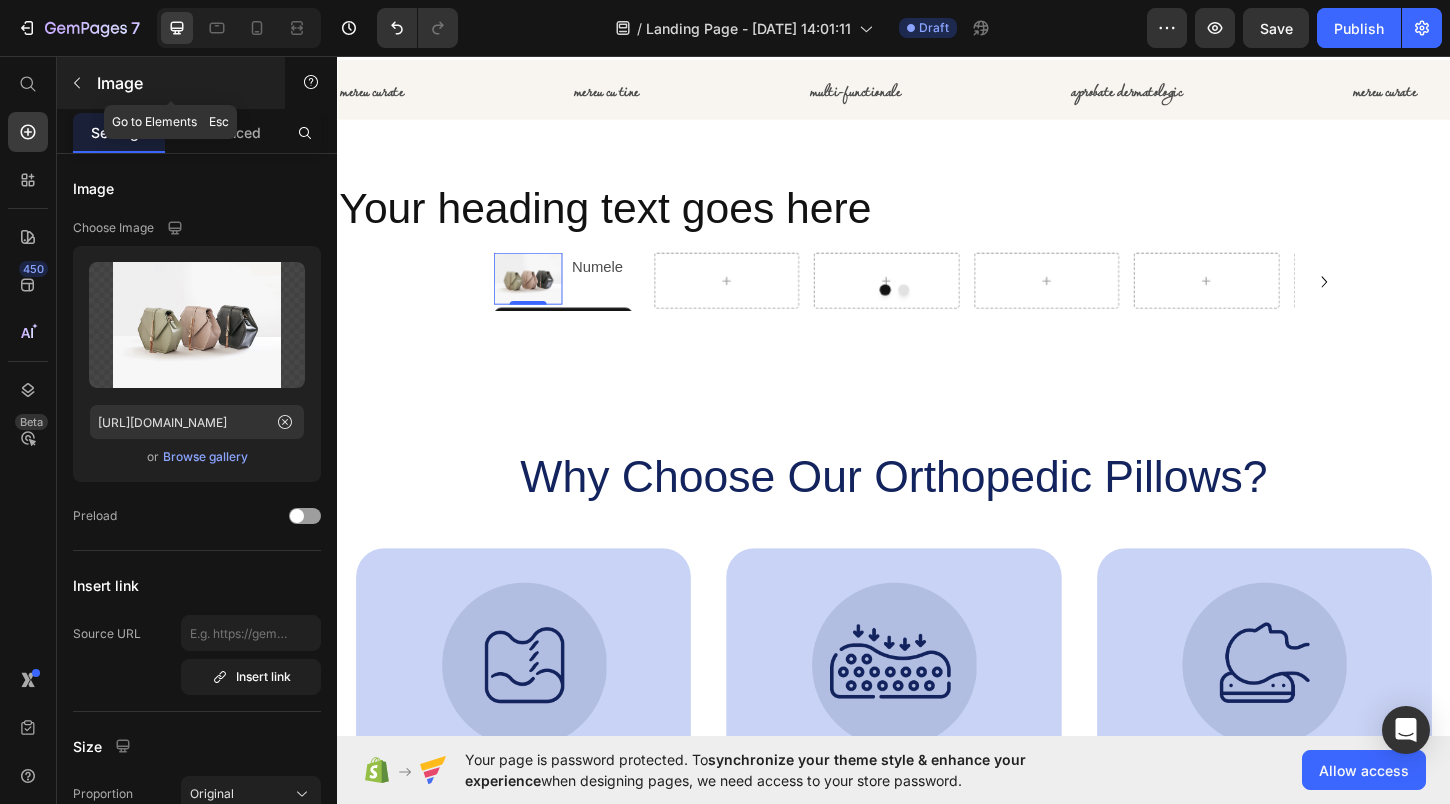 click 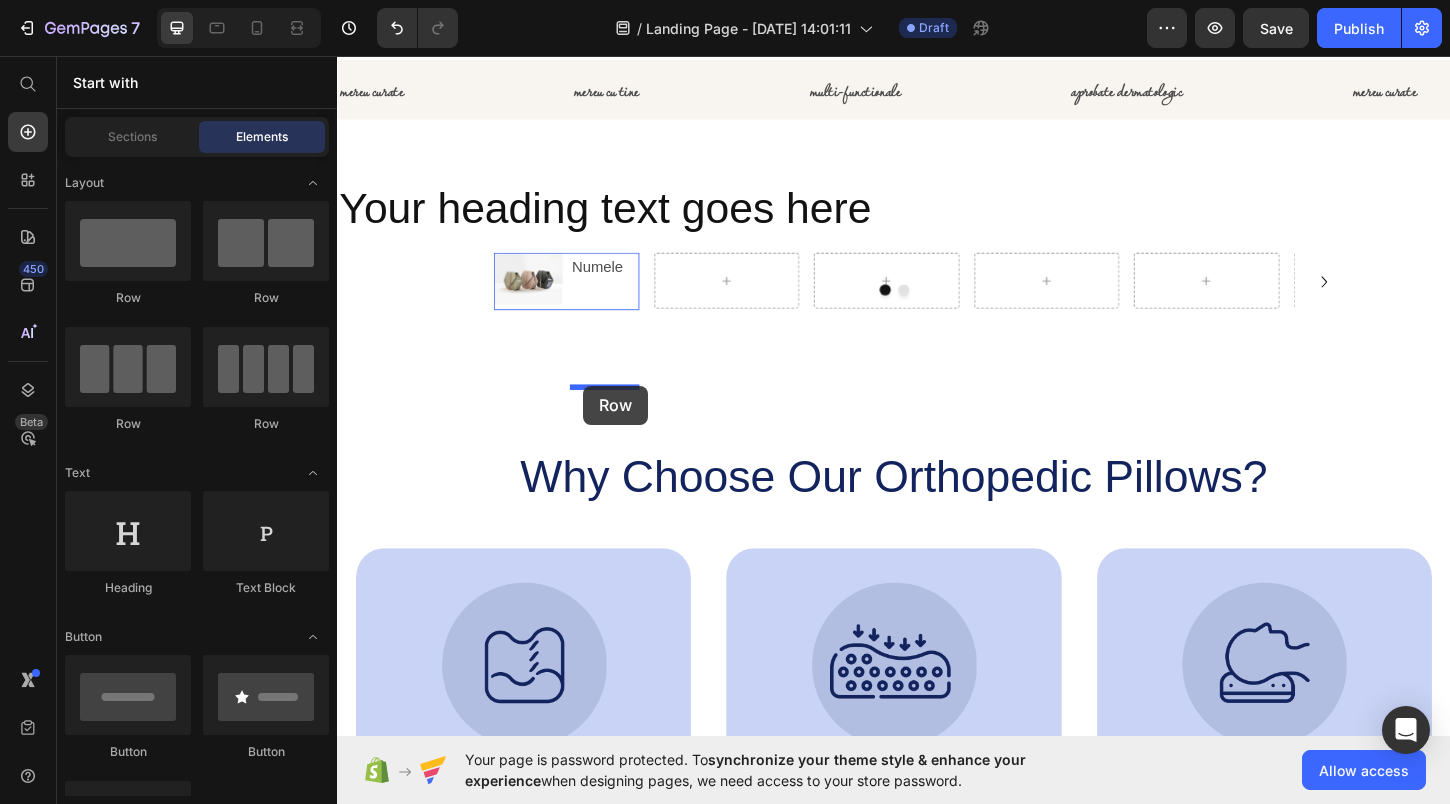 drag, startPoint x: 469, startPoint y: 284, endPoint x: 602, endPoint y: 411, distance: 183.89671 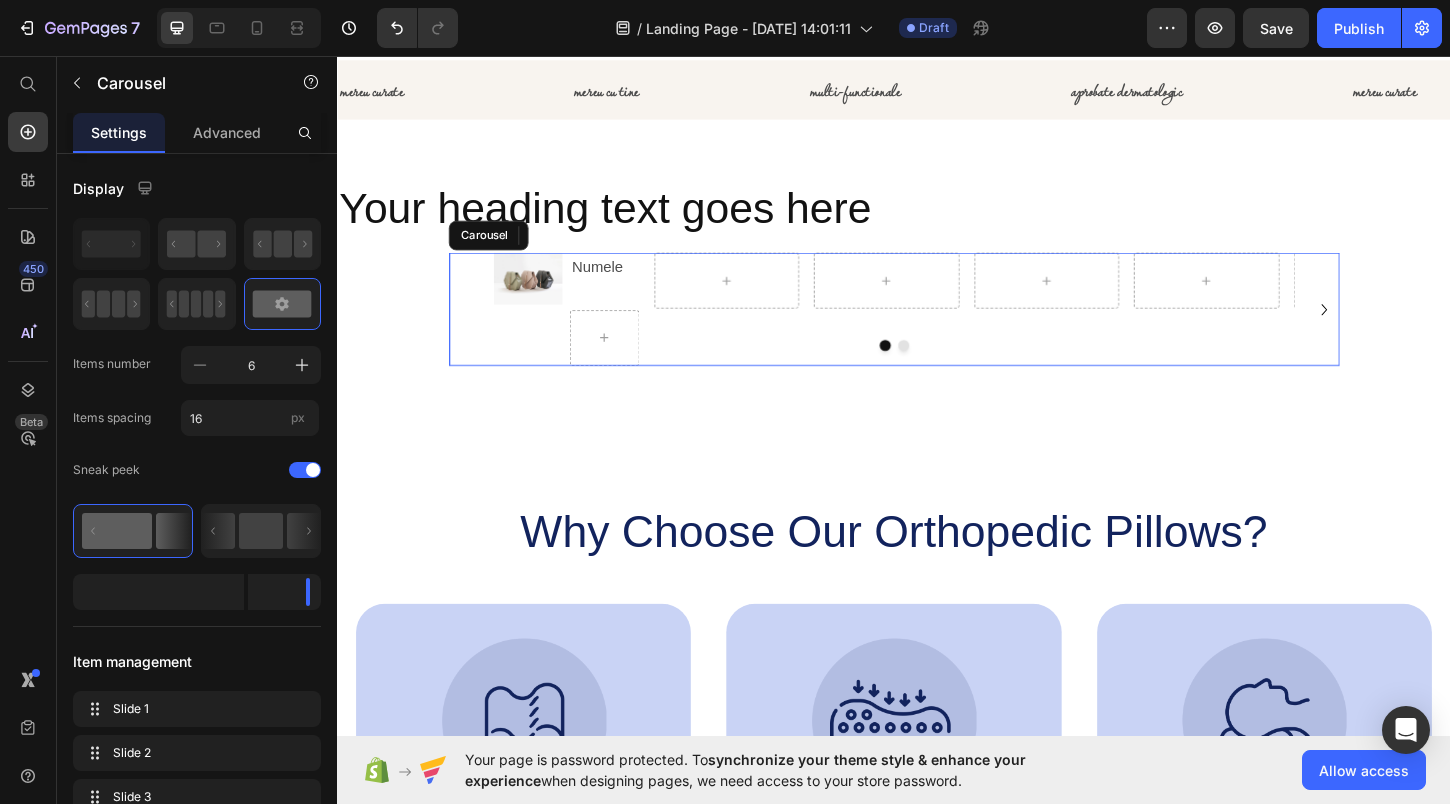click at bounding box center (937, 368) 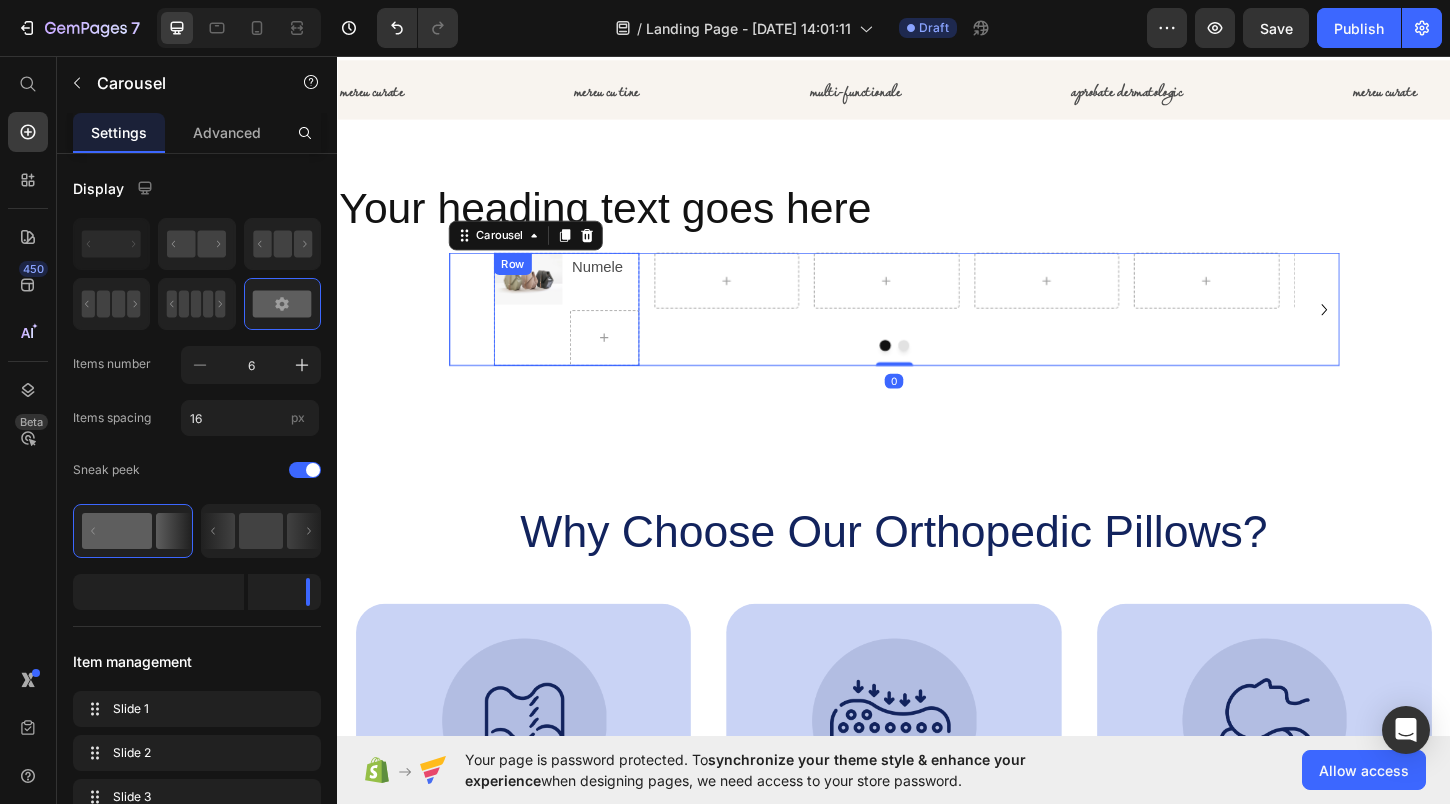 click on "Image" at bounding box center [542, 329] 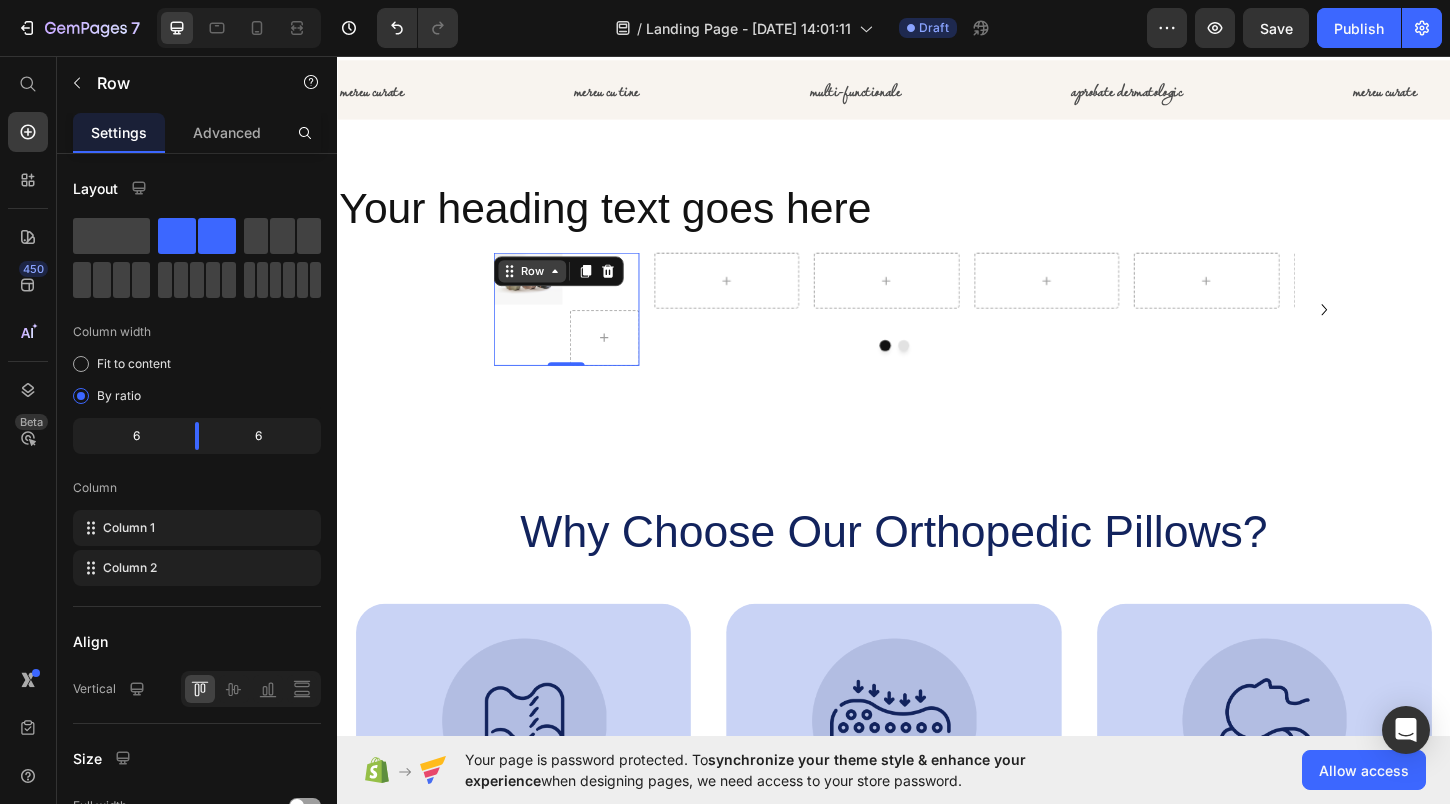 click on "Row" at bounding box center [546, 288] 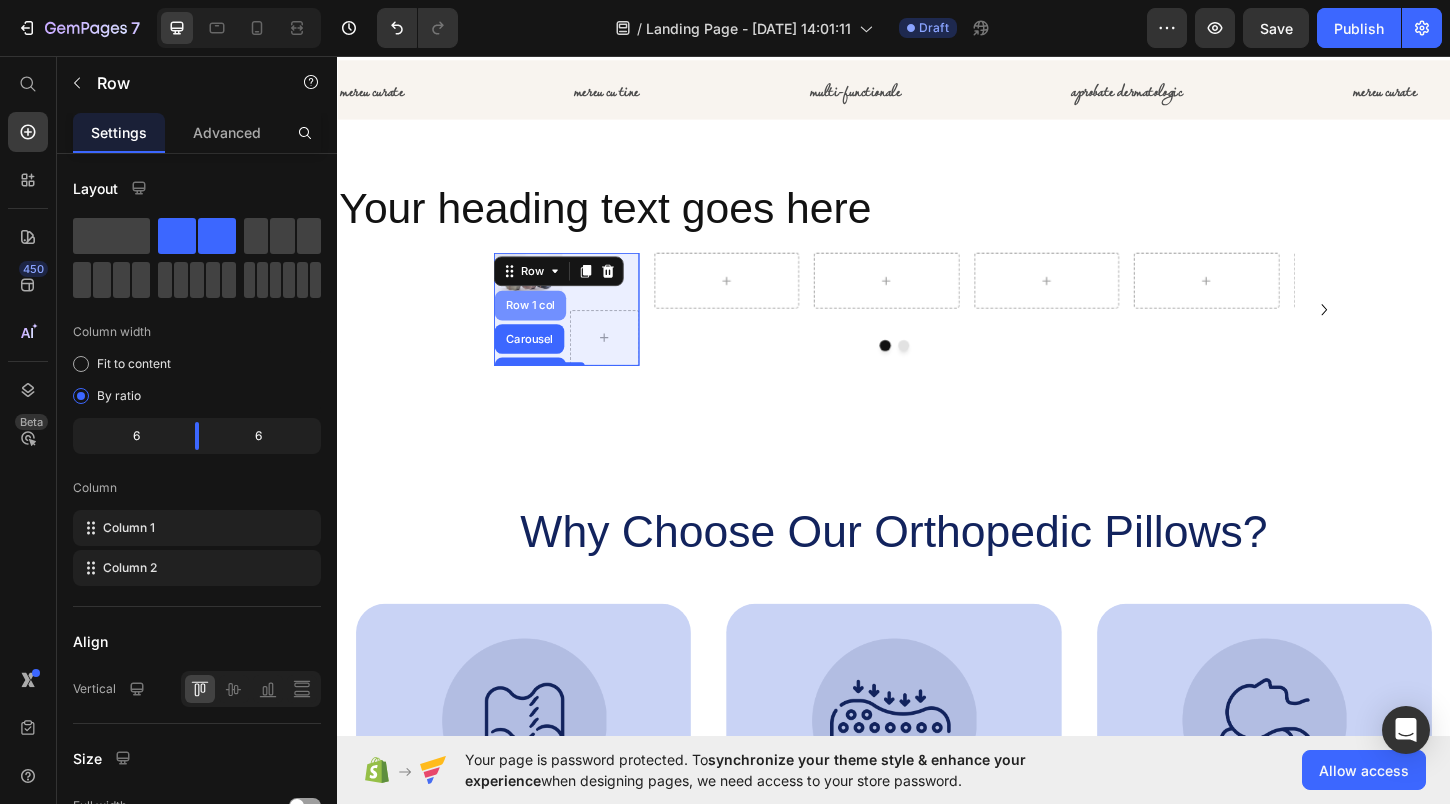 click on "Row 1 col" at bounding box center (544, 325) 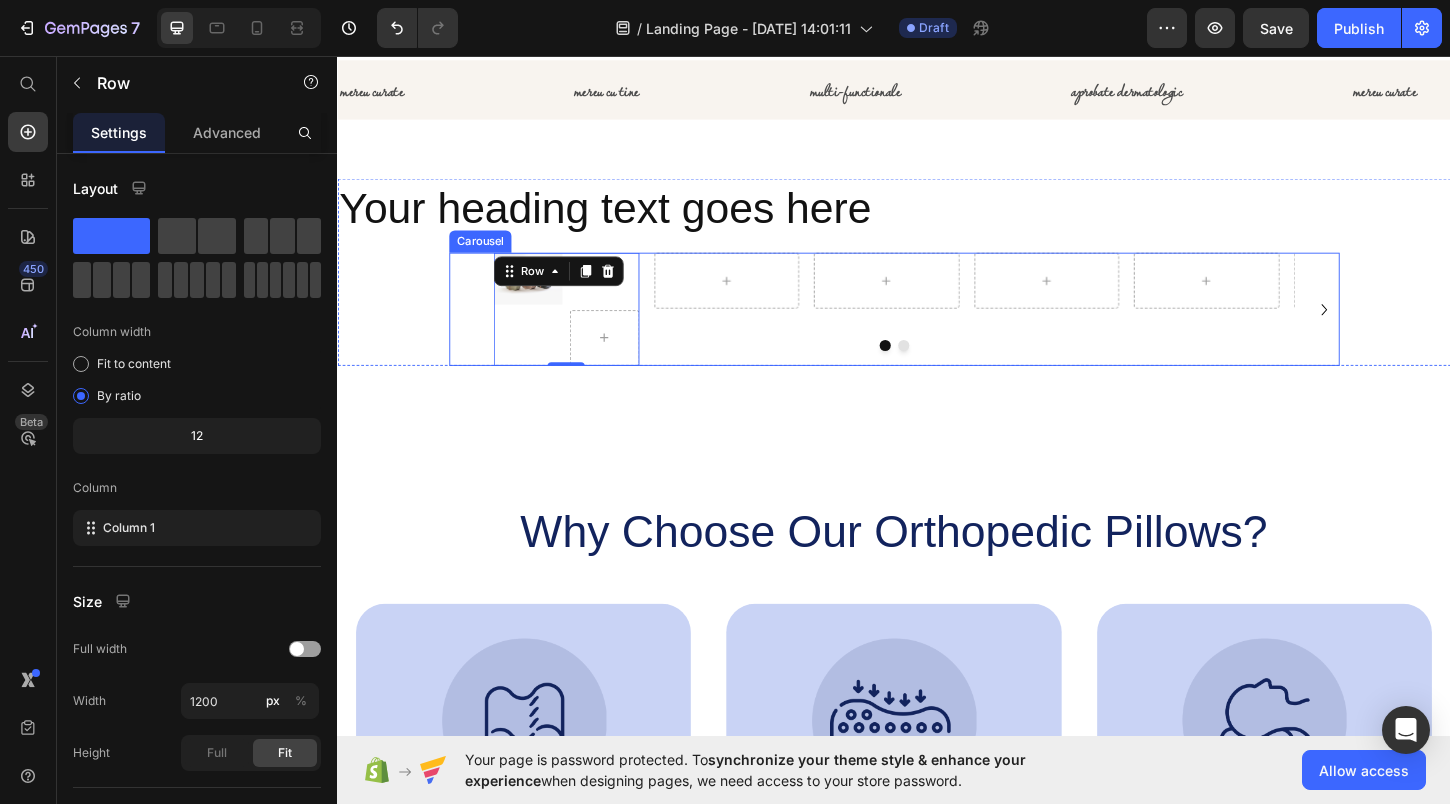 click at bounding box center [937, 368] 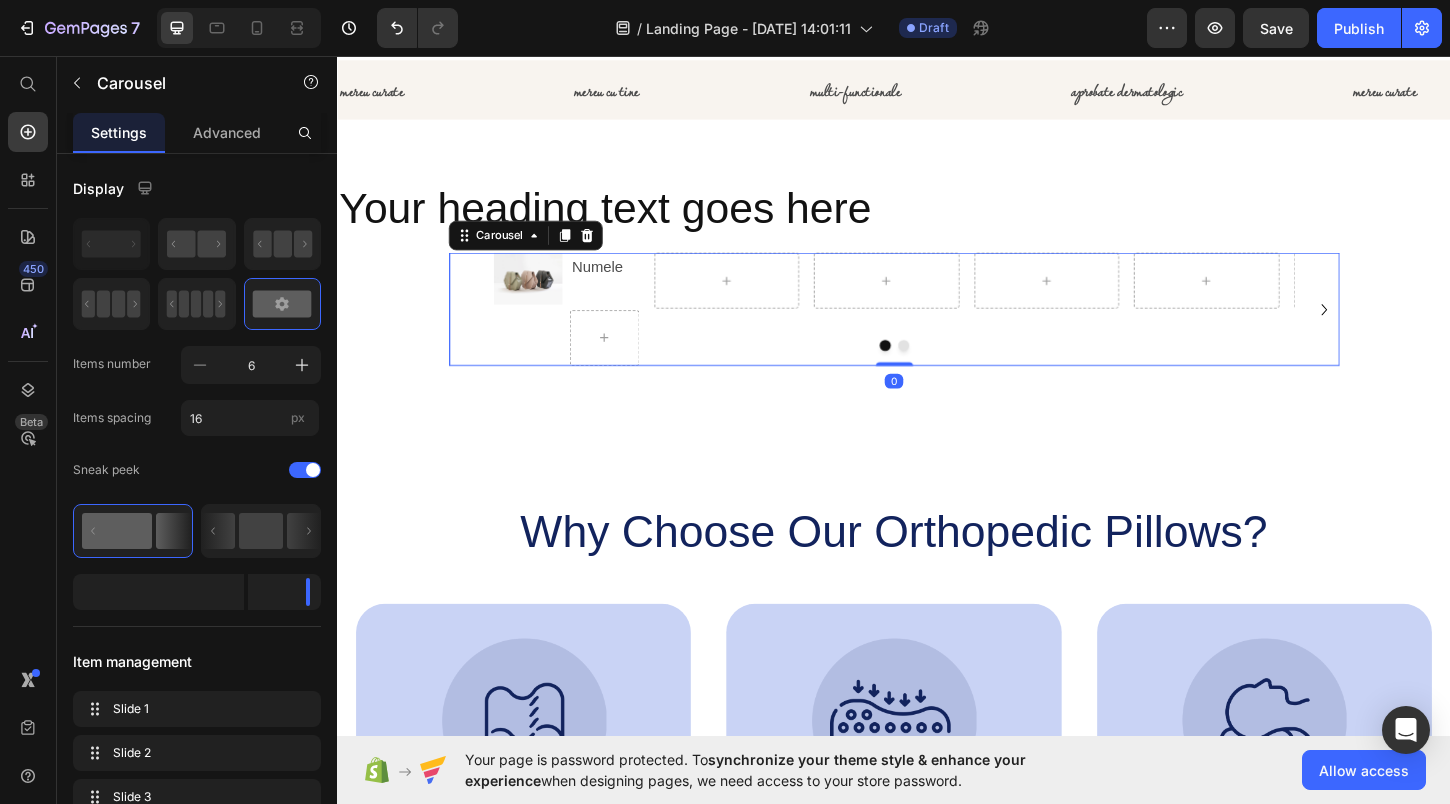 click at bounding box center [937, 368] 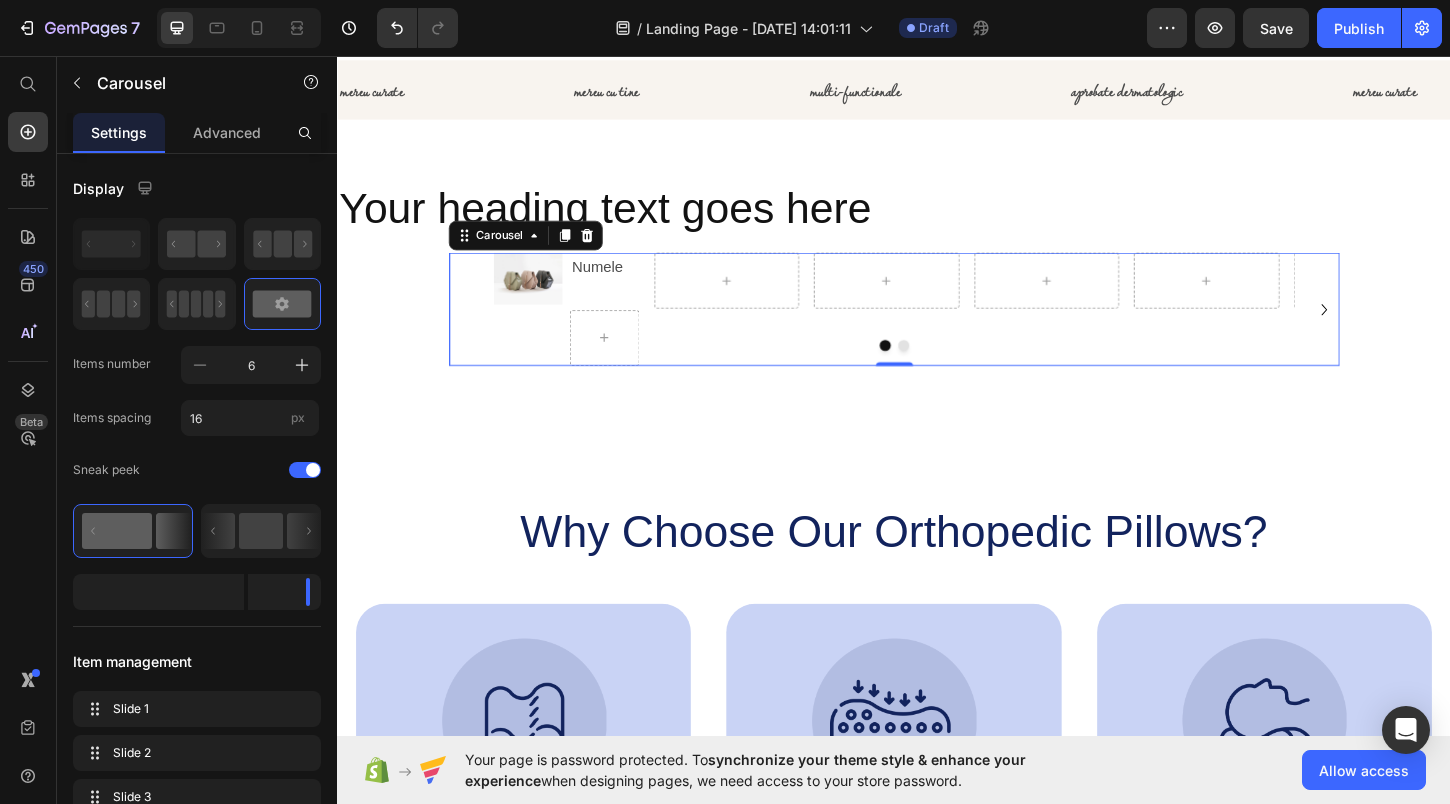 click on "Image" at bounding box center (542, 329) 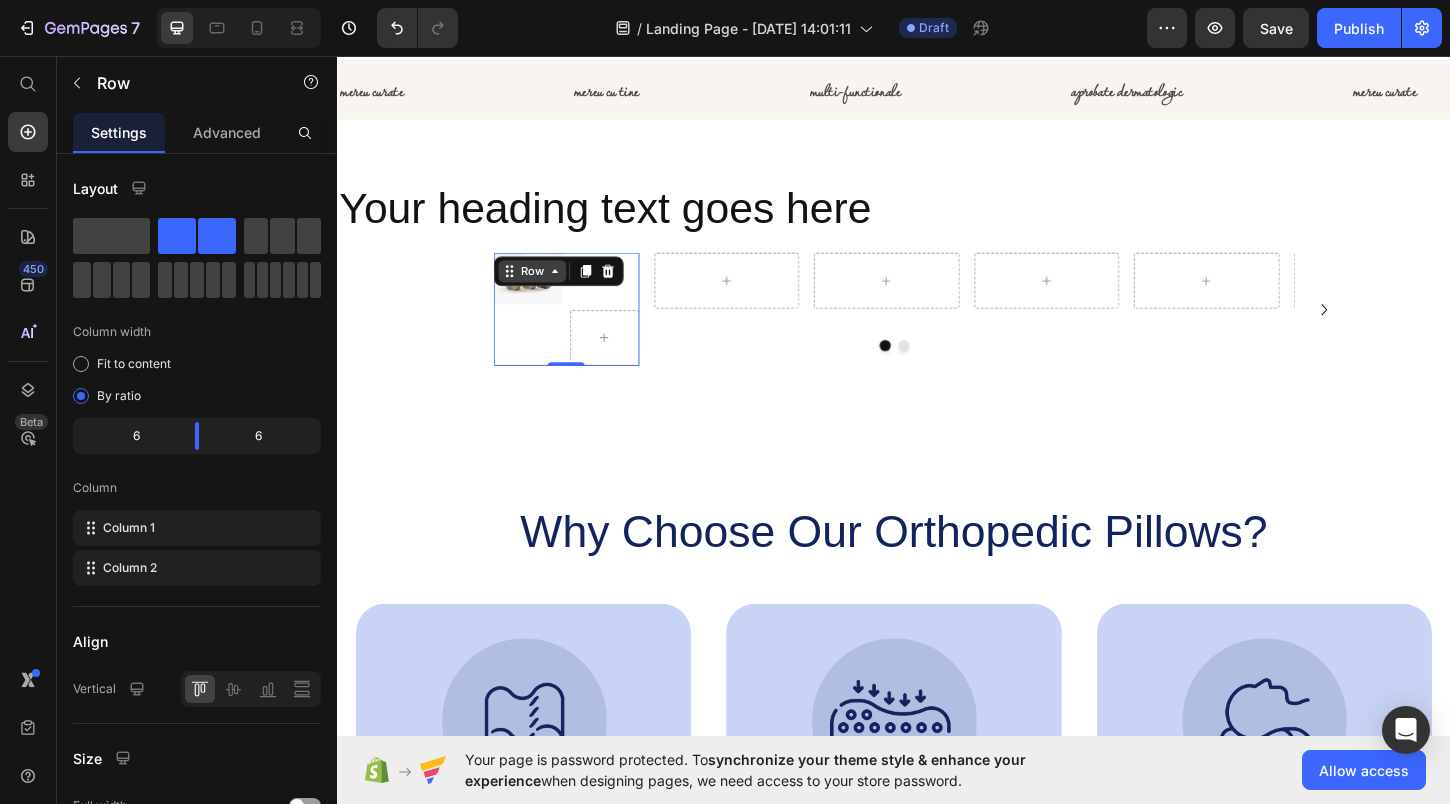 click 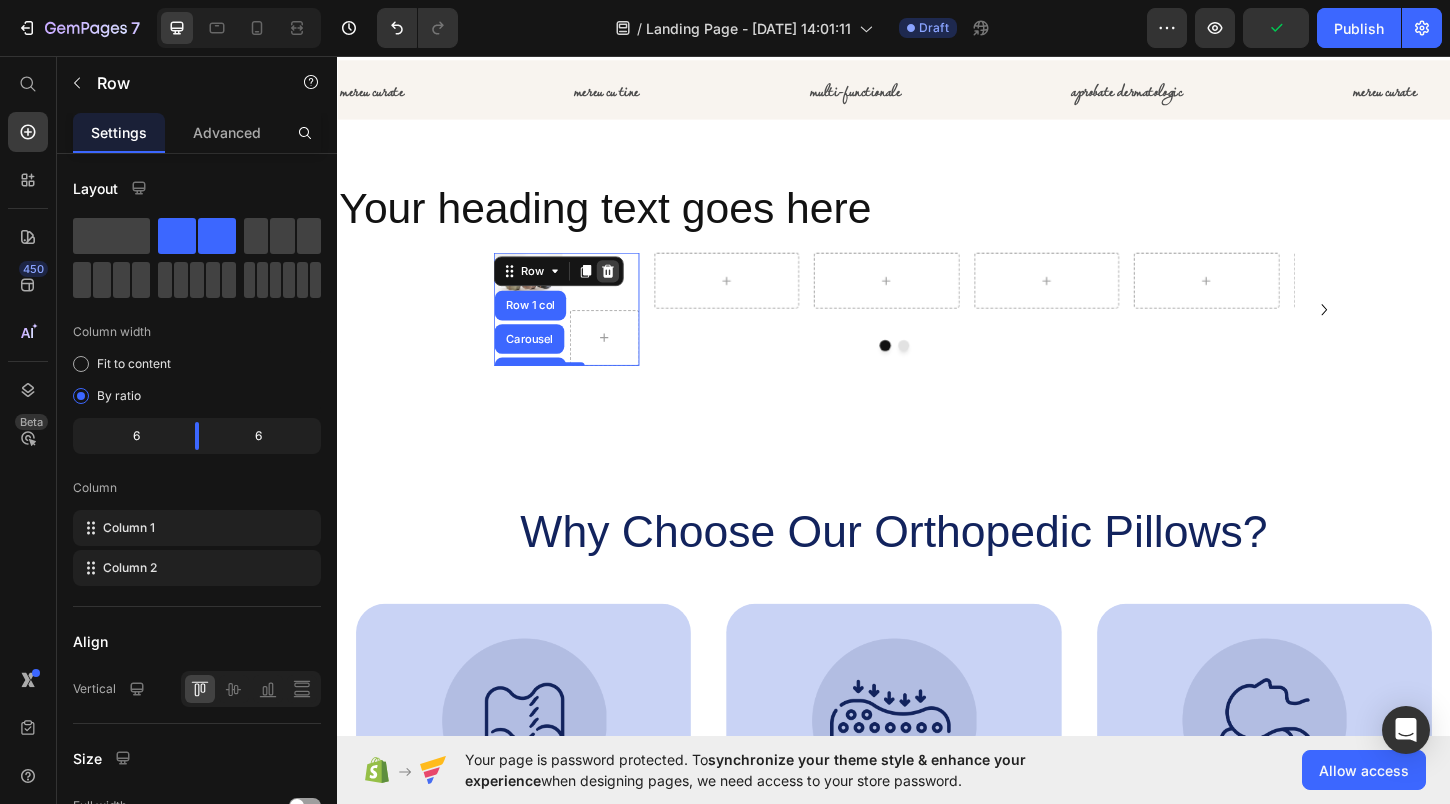 click at bounding box center (628, 288) 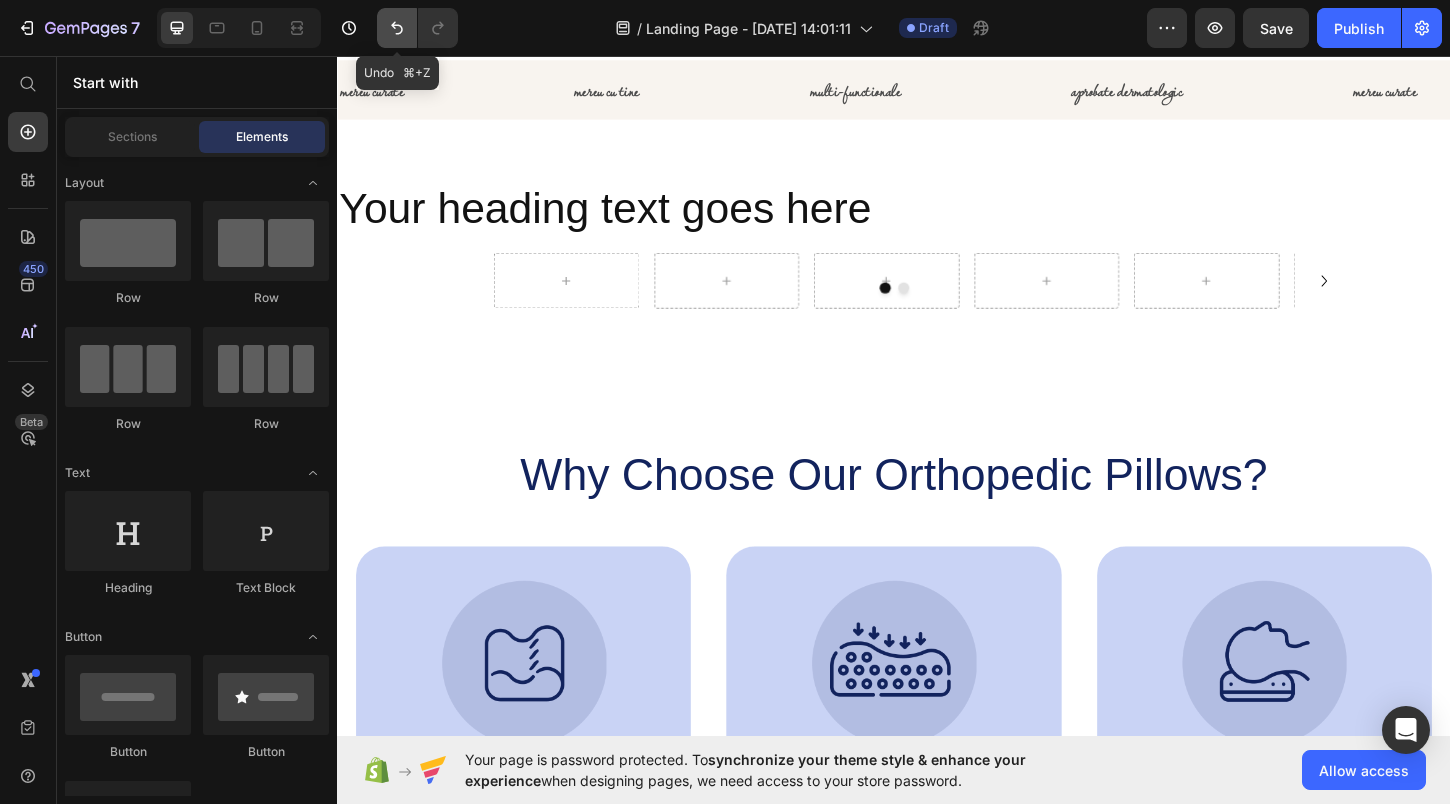click 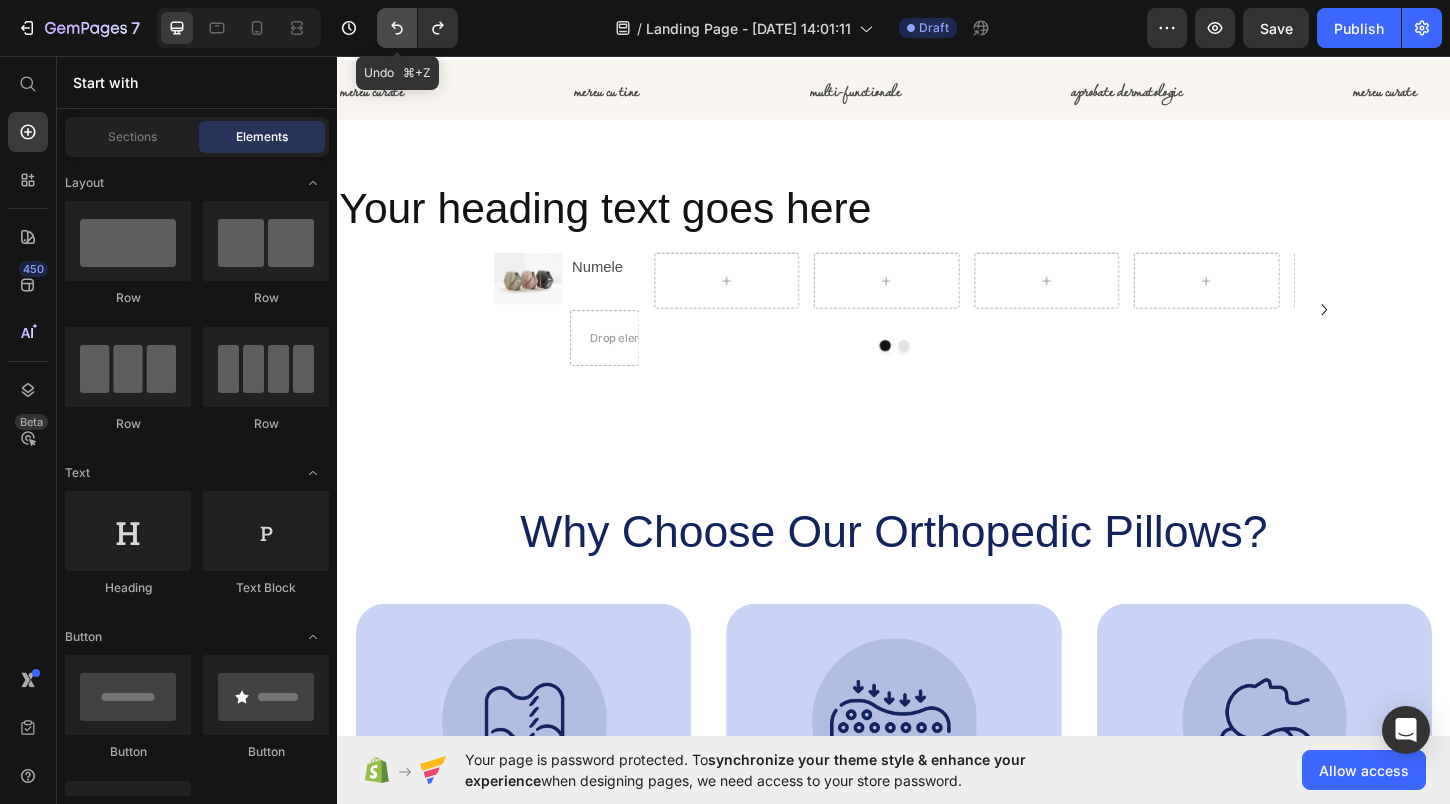 click 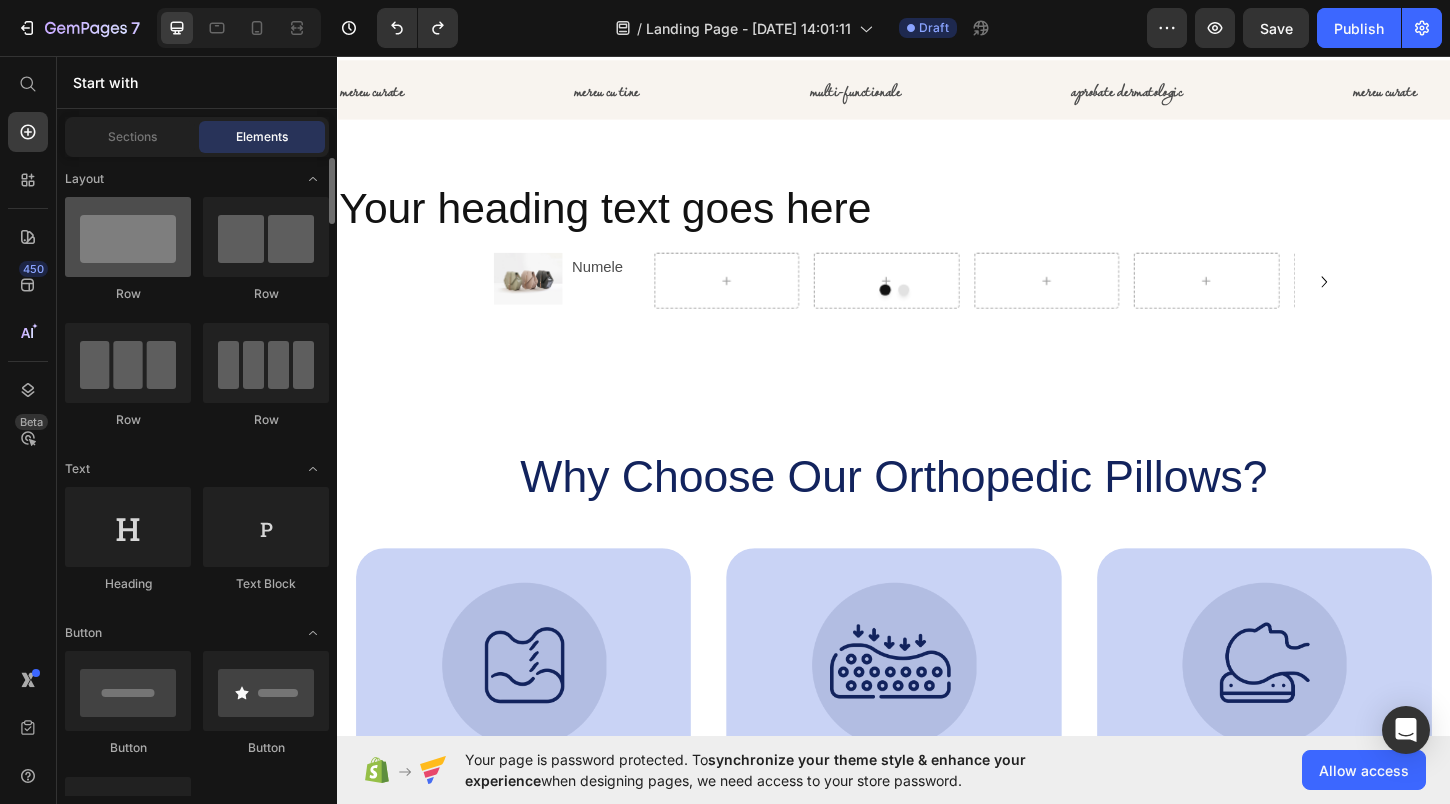 scroll, scrollTop: 59, scrollLeft: 0, axis: vertical 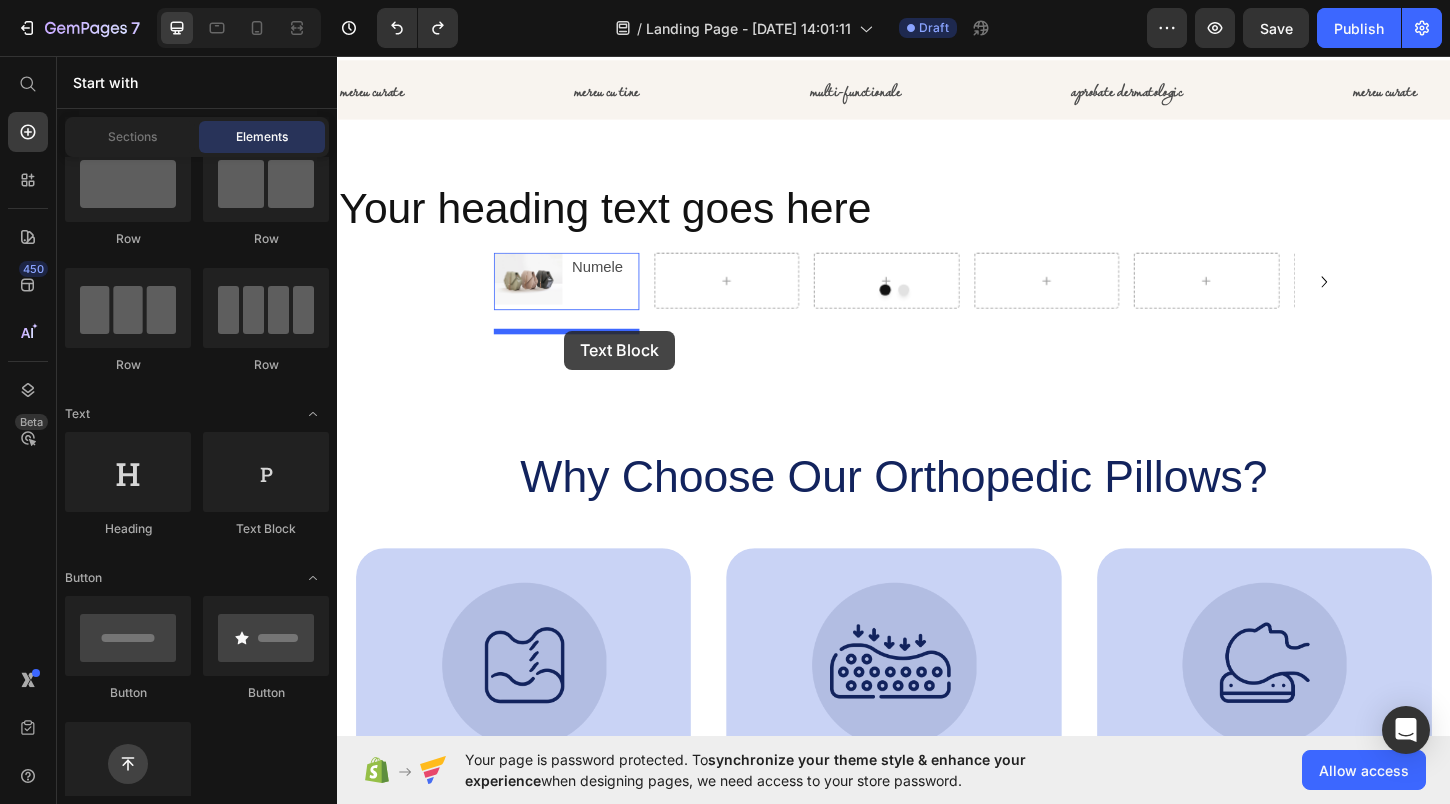 drag, startPoint x: 615, startPoint y: 542, endPoint x: 583, endPoint y: 352, distance: 192.67589 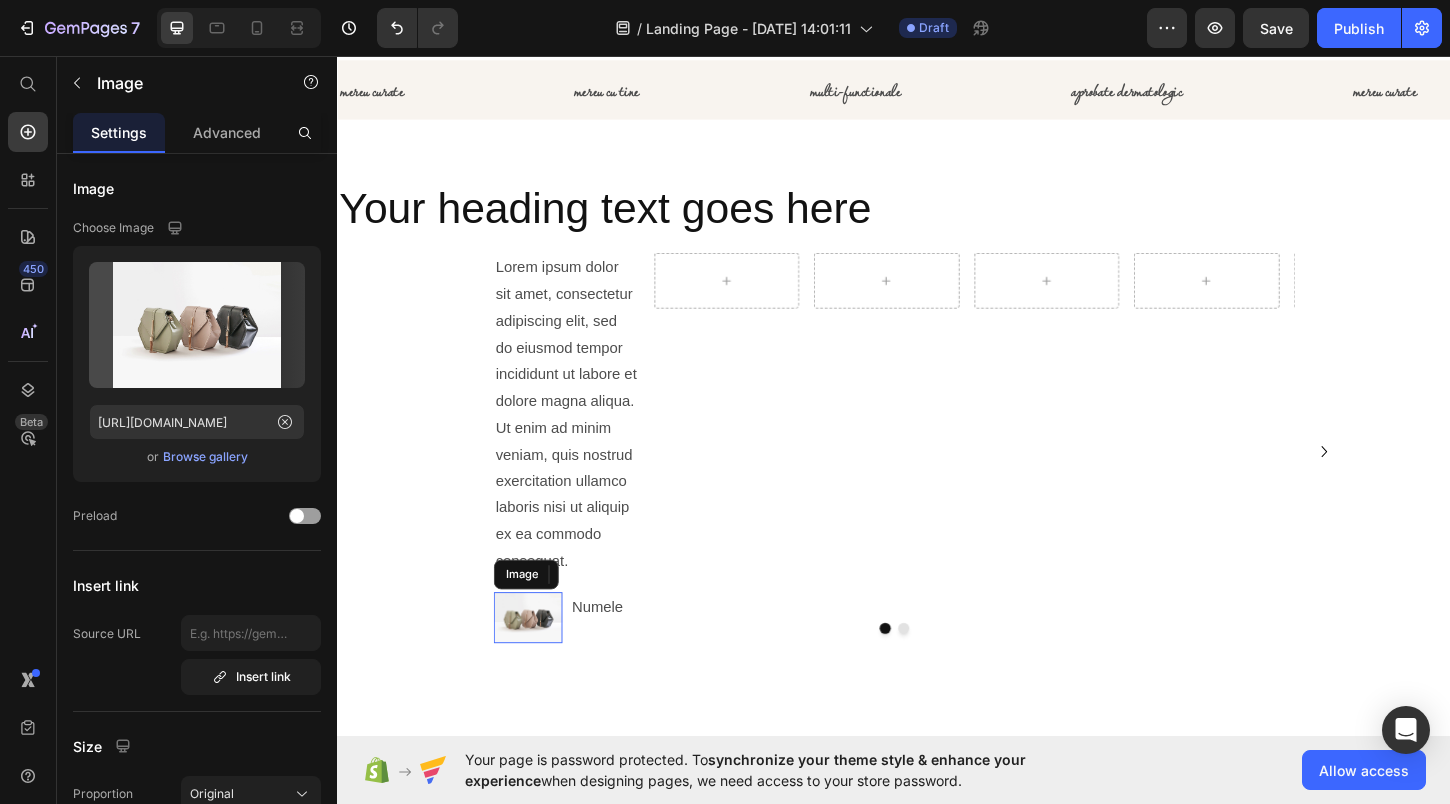 click at bounding box center (542, 662) 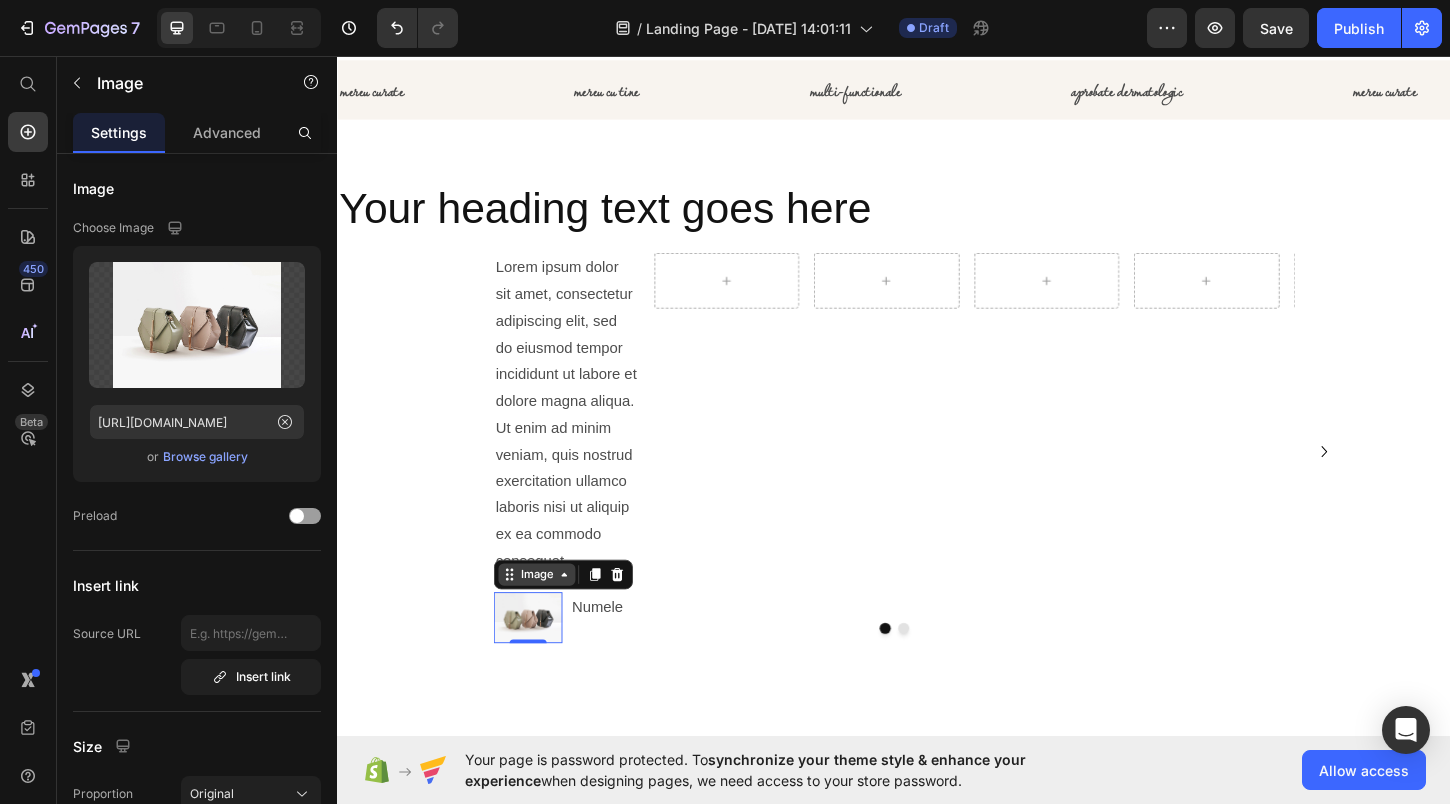 click on "Image" at bounding box center [551, 615] 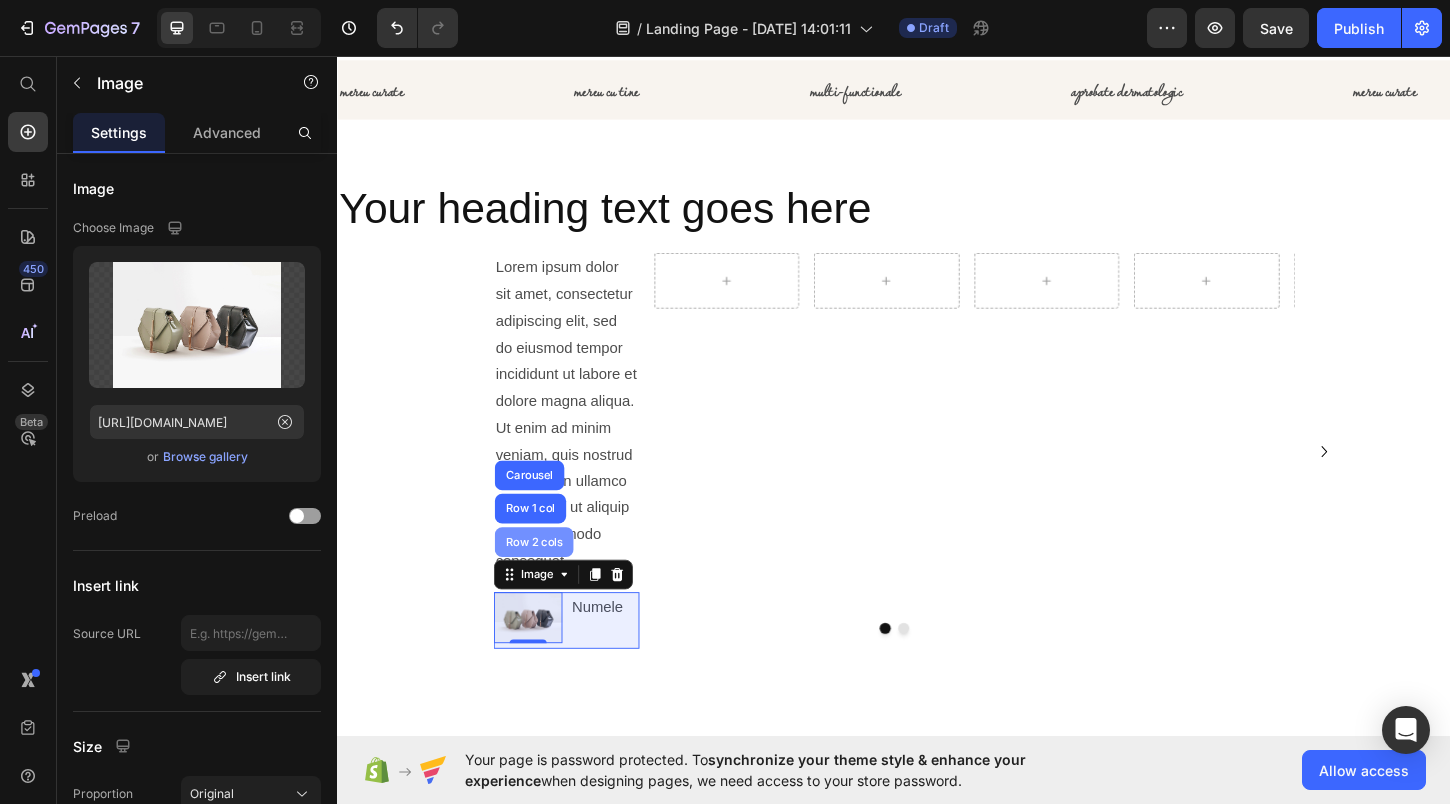 click on "Row 2 cols" at bounding box center (548, 580) 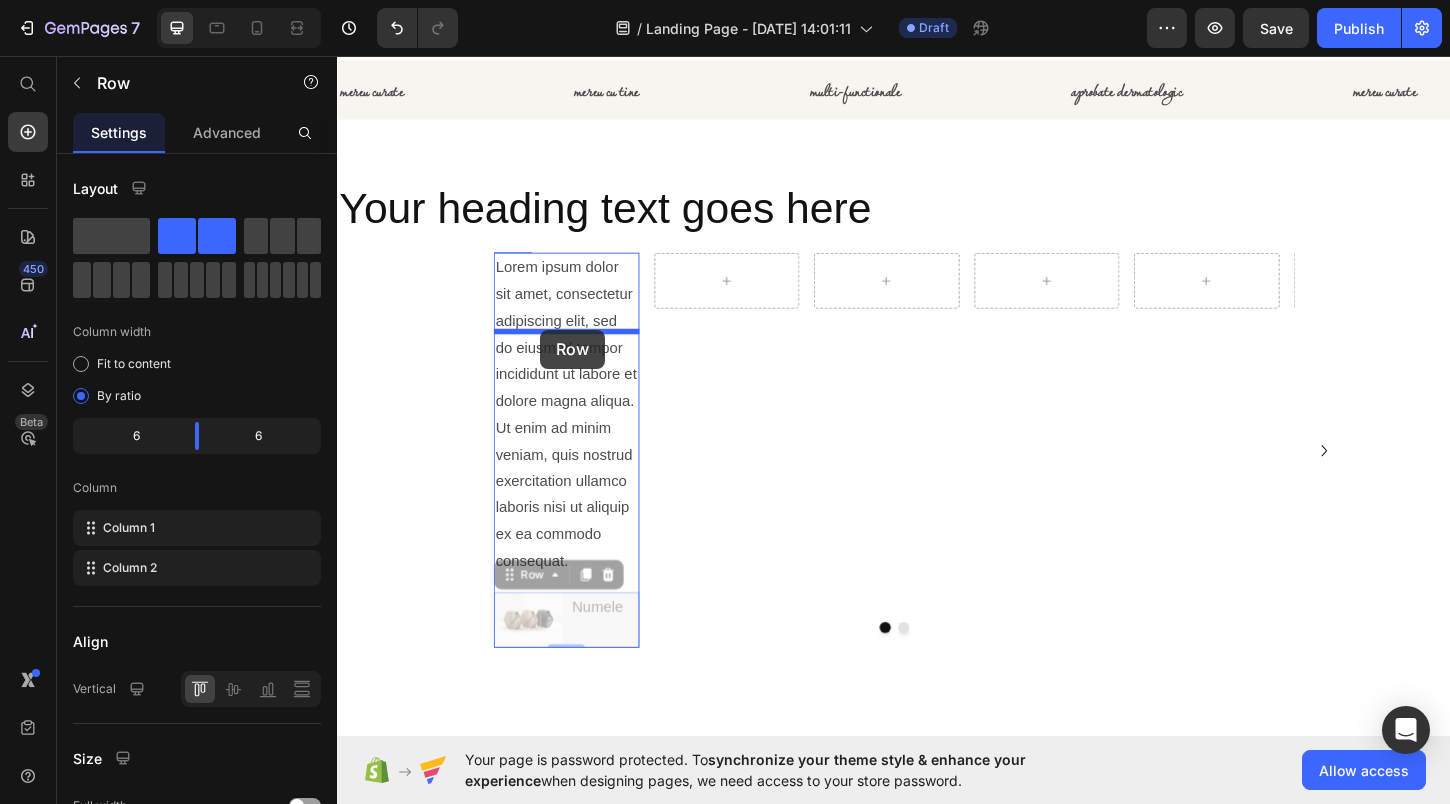 drag, startPoint x: 522, startPoint y: 690, endPoint x: 556, endPoint y: 351, distance: 340.70074 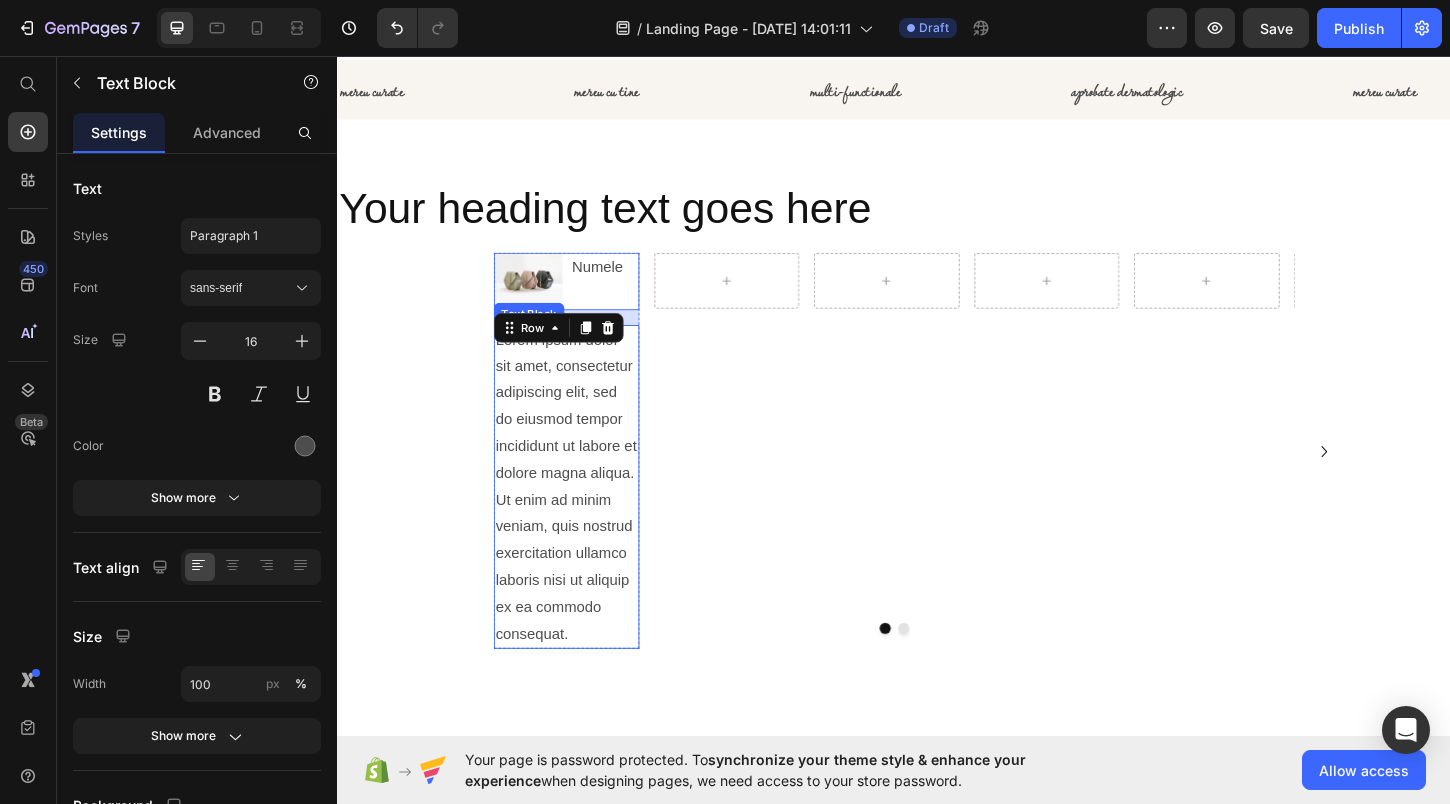click on "Lorem ipsum dolor sit amet, consectetur adipiscing elit, sed do eiusmod tempor incididunt ut labore et dolore magna aliqua. Ut enim ad minim veniam, quis nostrud exercitation ullamco laboris nisi ut aliquip ex ea commodo consequat." at bounding box center (583, 521) 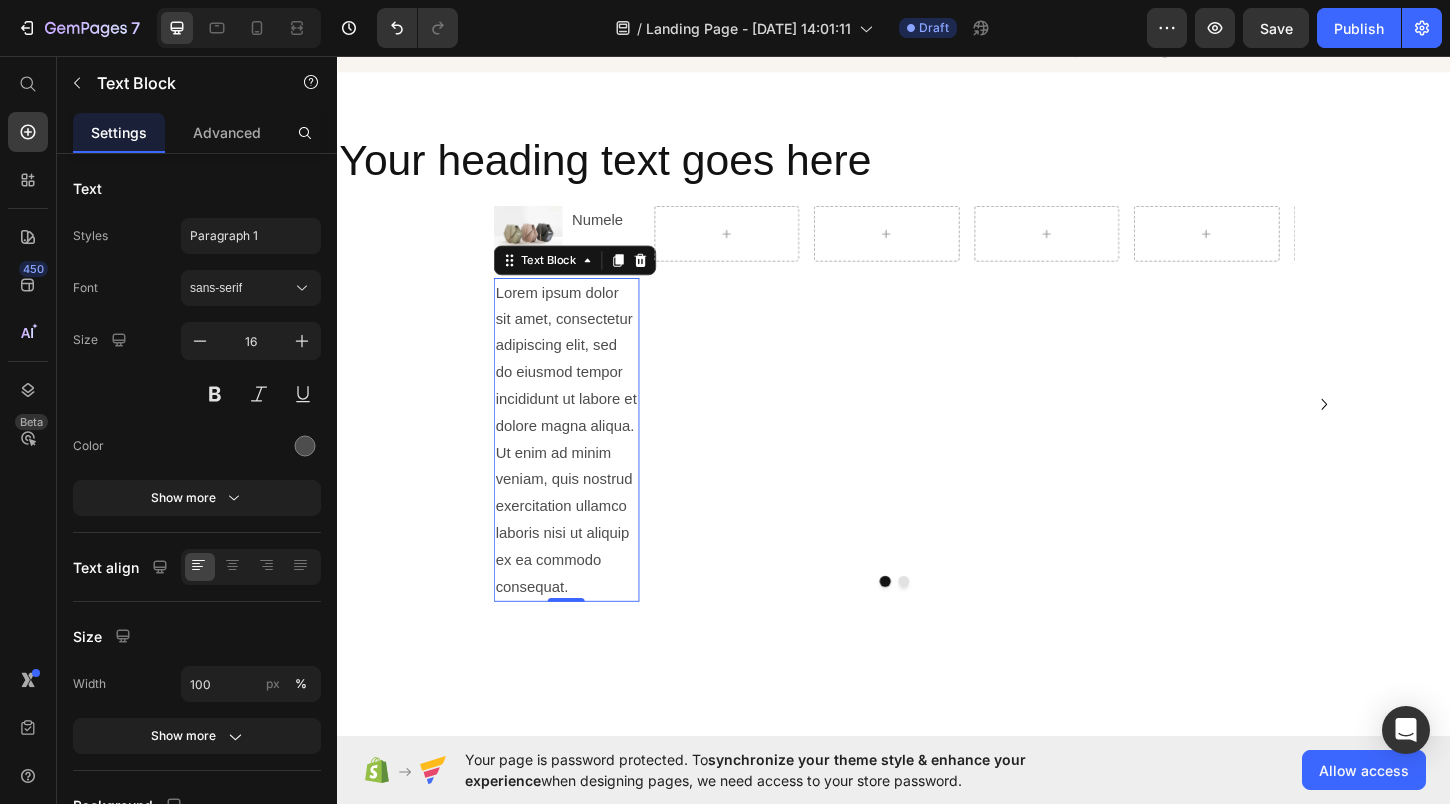scroll, scrollTop: 1917, scrollLeft: 0, axis: vertical 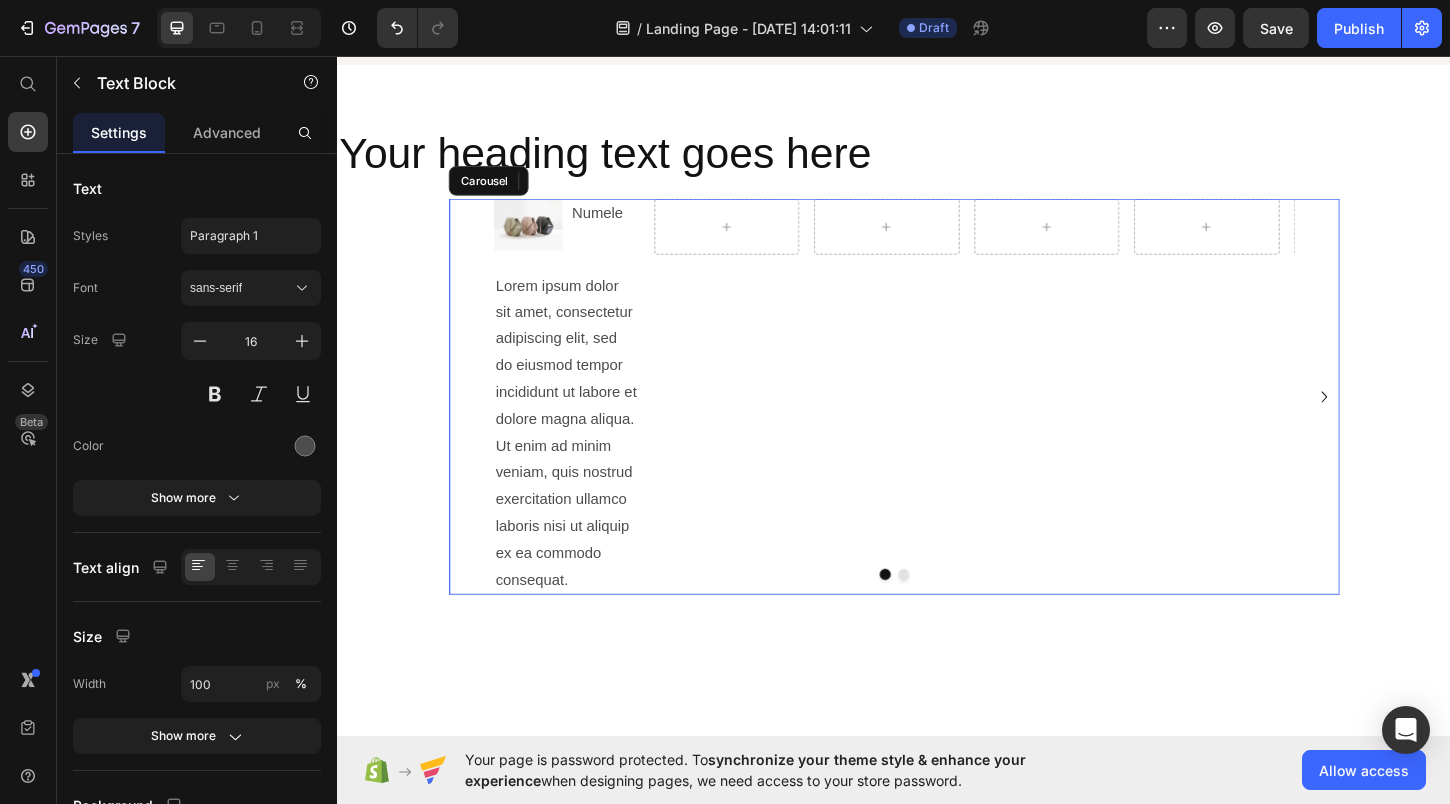 click on "Row" at bounding box center [756, 422] 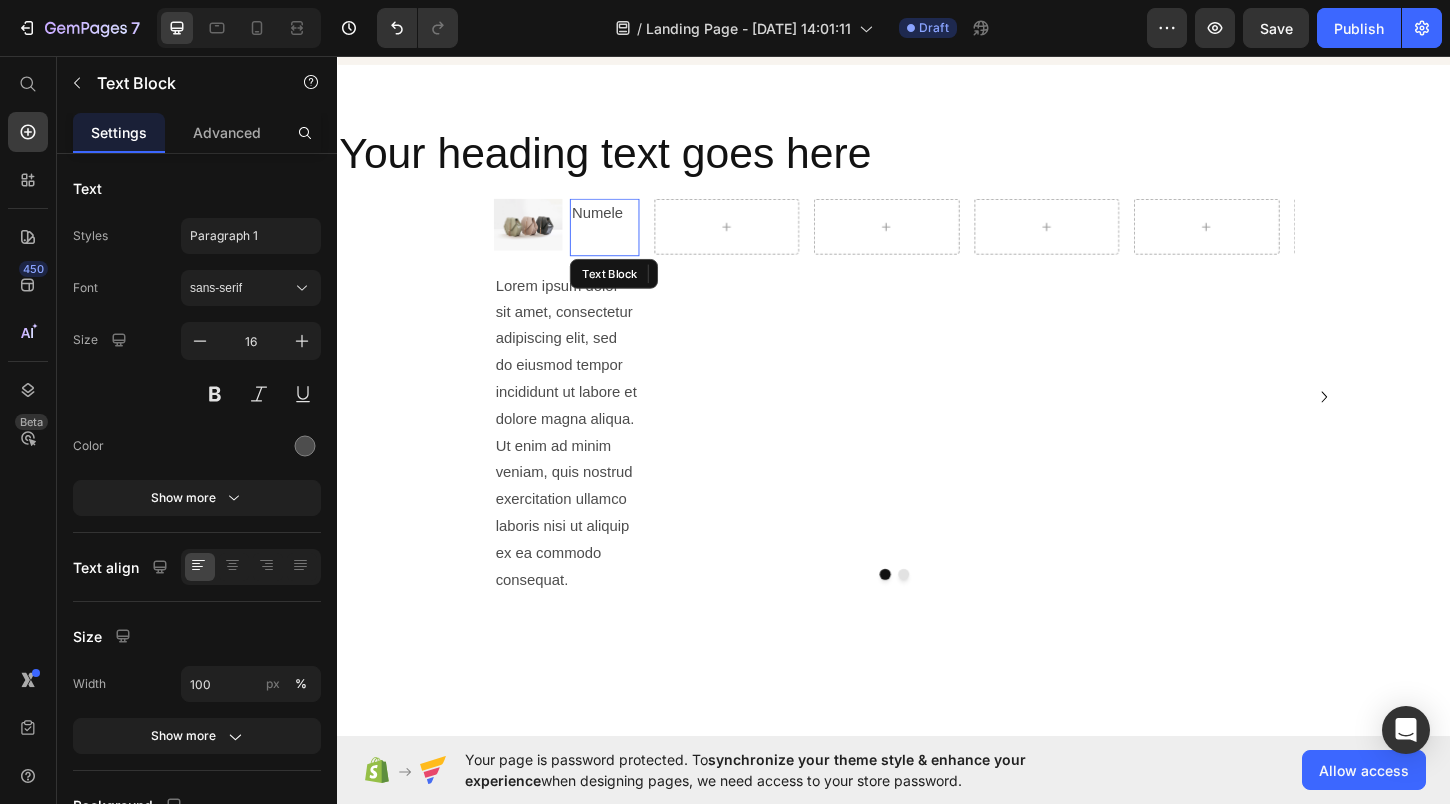 click at bounding box center (624, 254) 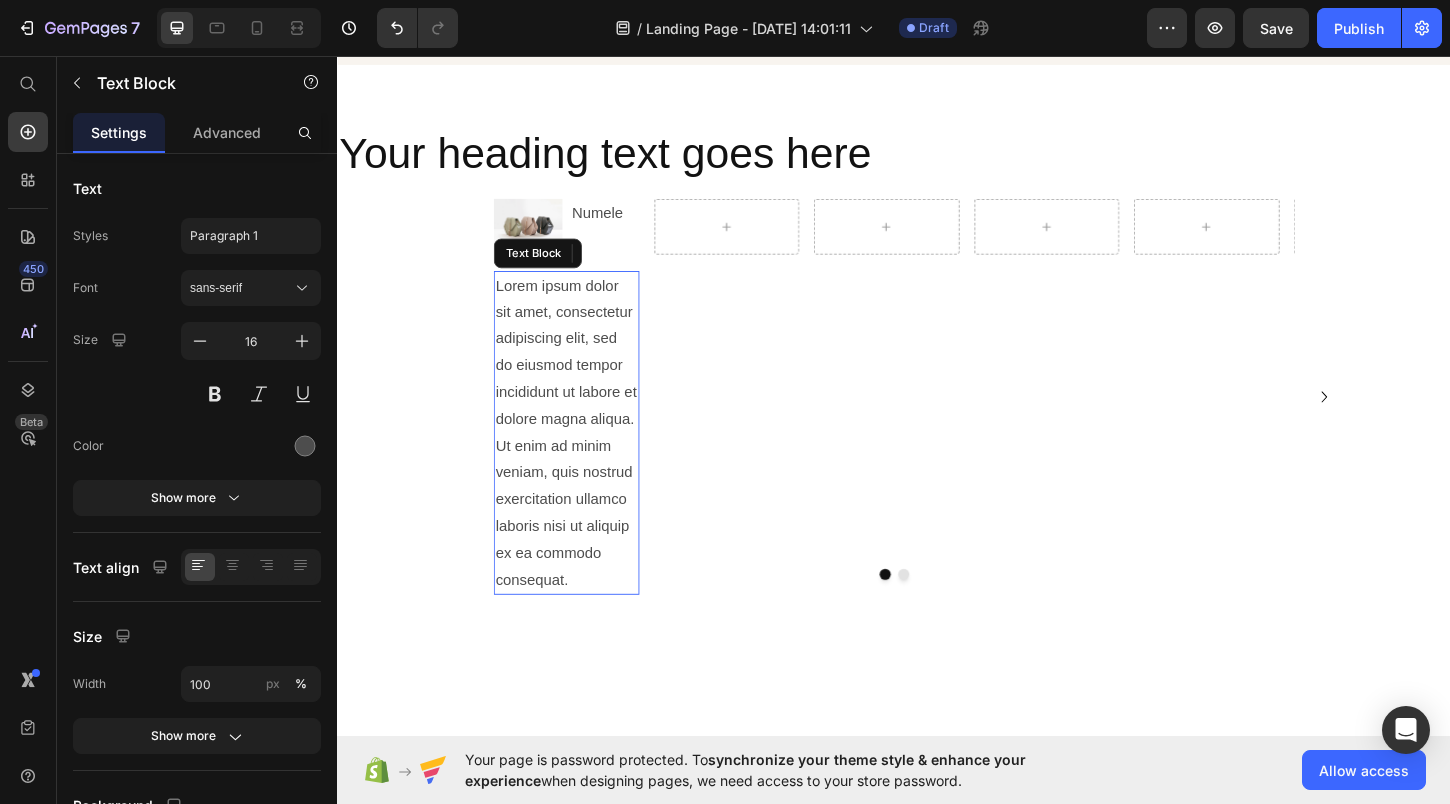 click on "Lorem ipsum dolor sit amet, consectetur adipiscing elit, sed do eiusmod tempor incididunt ut labore et dolore magna aliqua. Ut enim ad minim veniam, quis nostrud exercitation ullamco laboris nisi ut aliquip ex ea commodo consequat." at bounding box center [583, 462] 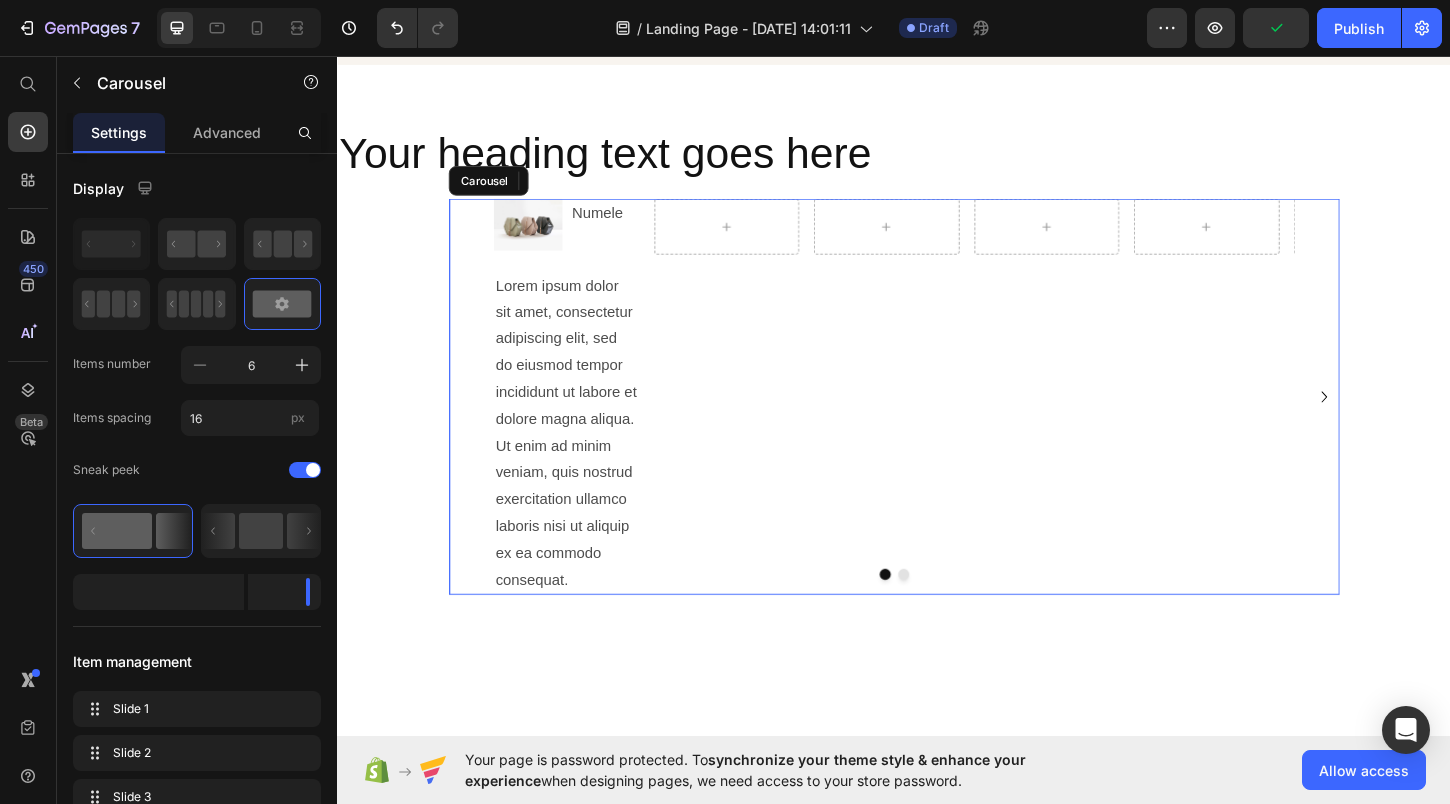 drag, startPoint x: 817, startPoint y: 429, endPoint x: 741, endPoint y: 408, distance: 78.84795 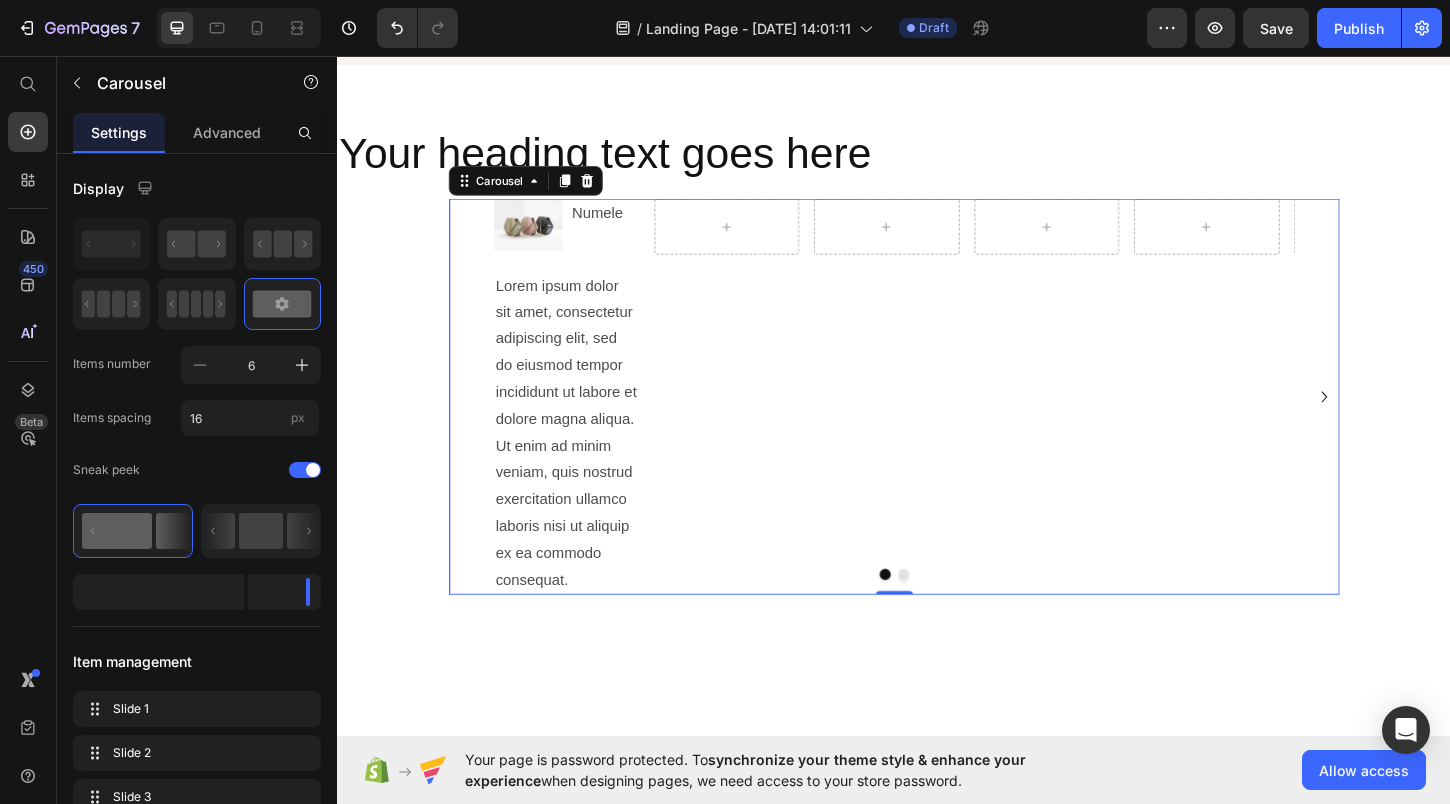 click on "Row" at bounding box center (756, 422) 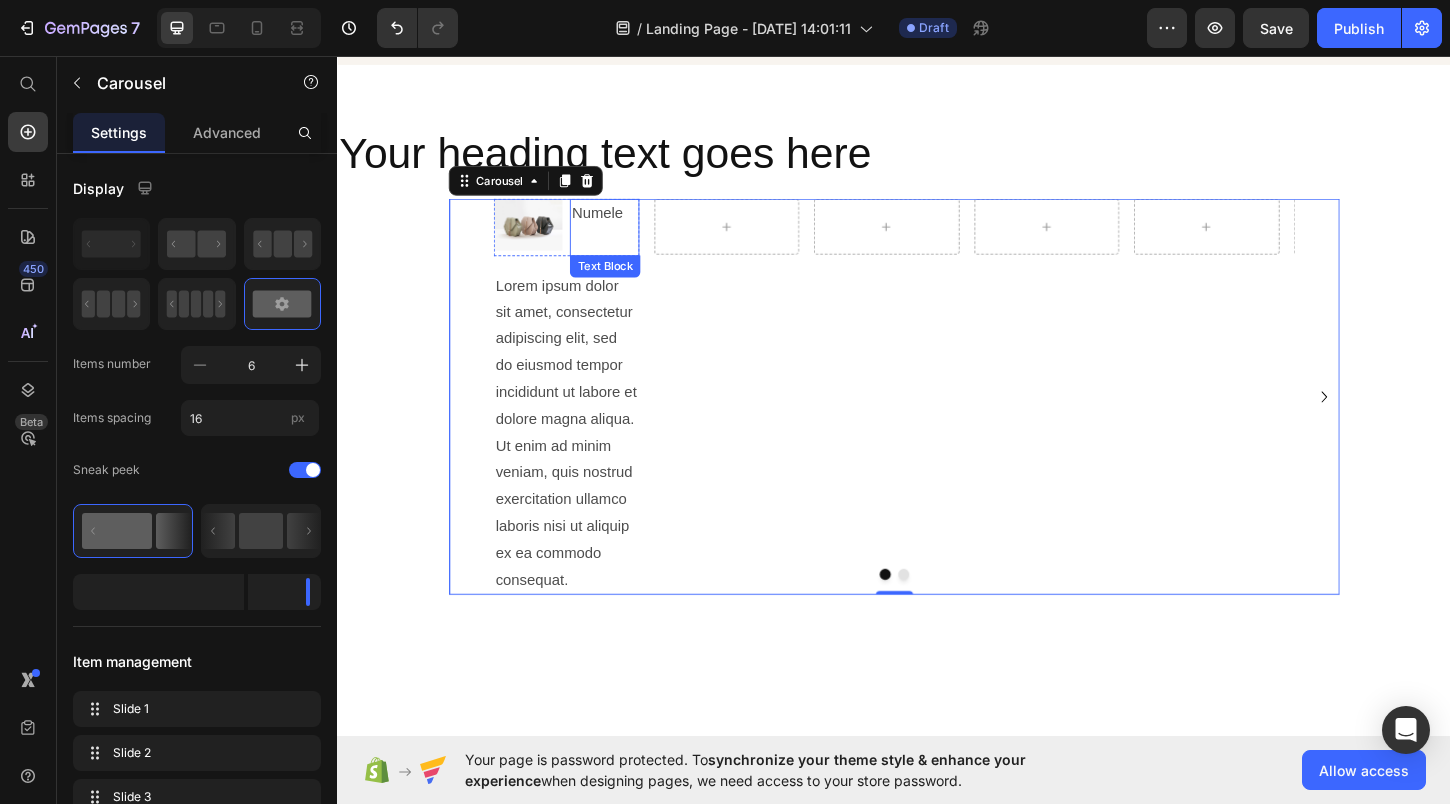 click at bounding box center (624, 254) 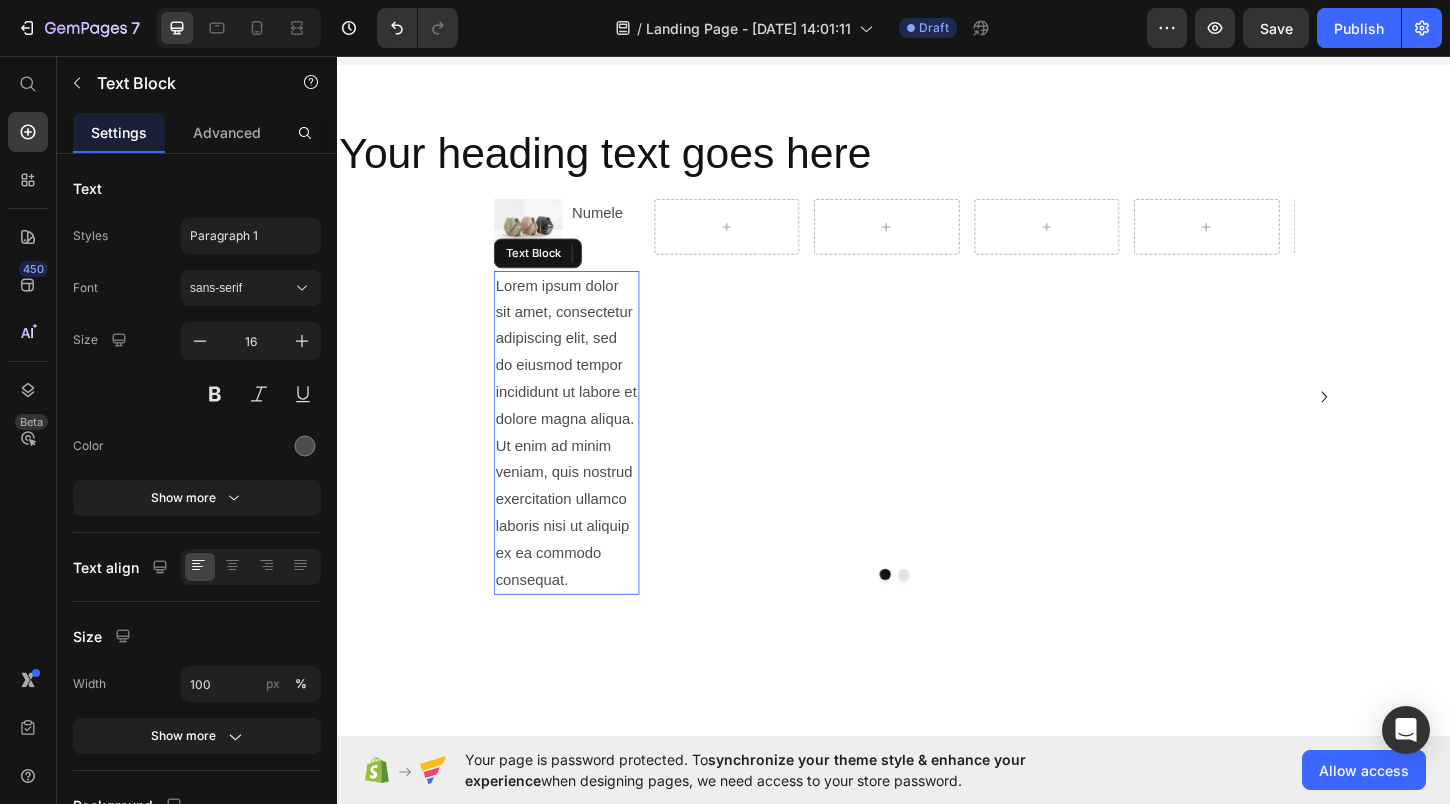 click on "Lorem ipsum dolor sit amet, consectetur adipiscing elit, sed do eiusmod tempor incididunt ut labore et dolore magna aliqua. Ut enim ad minim veniam, quis nostrud exercitation ullamco laboris nisi ut aliquip ex ea commodo consequat." at bounding box center [583, 462] 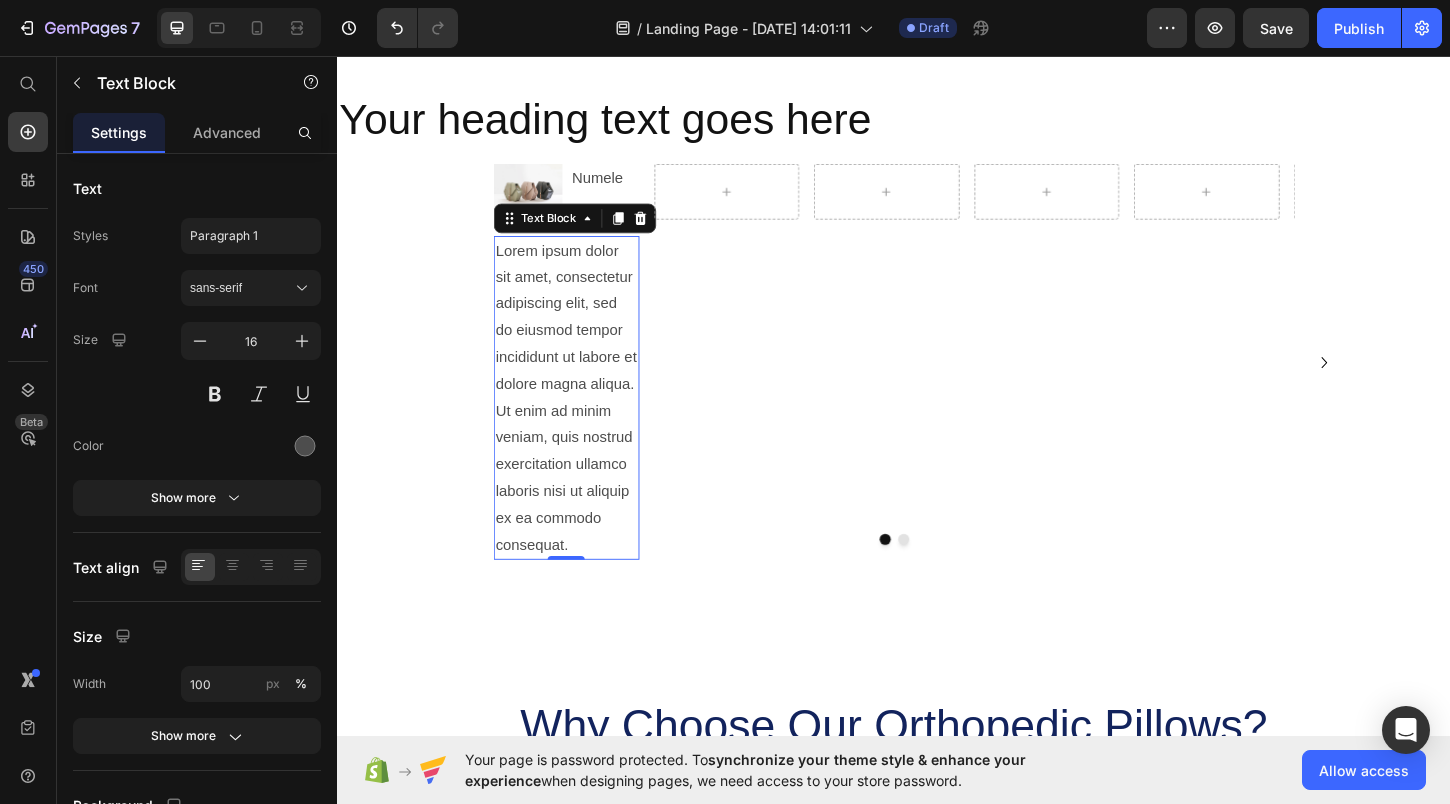 scroll, scrollTop: 2002, scrollLeft: 0, axis: vertical 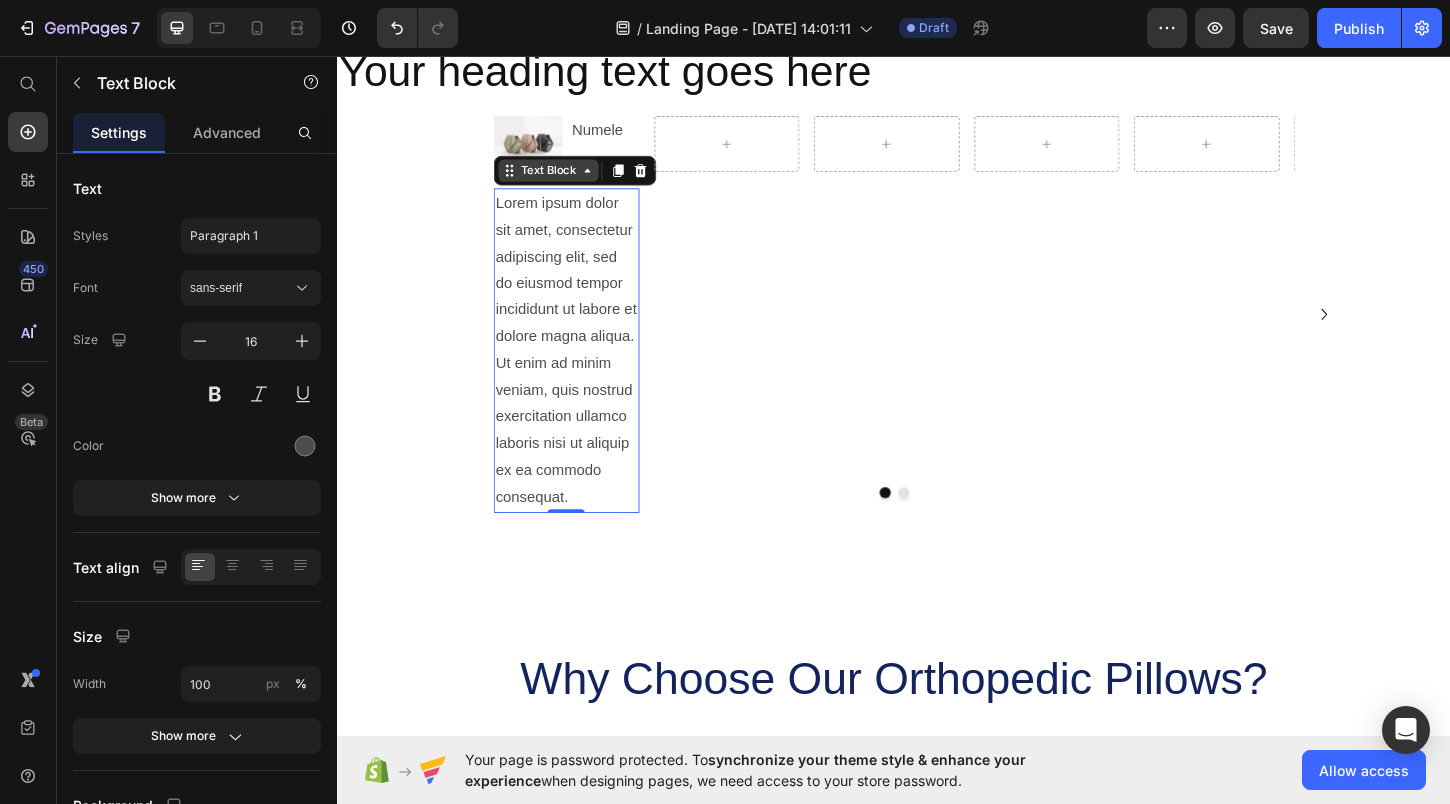 click on "Text Block" at bounding box center (564, 179) 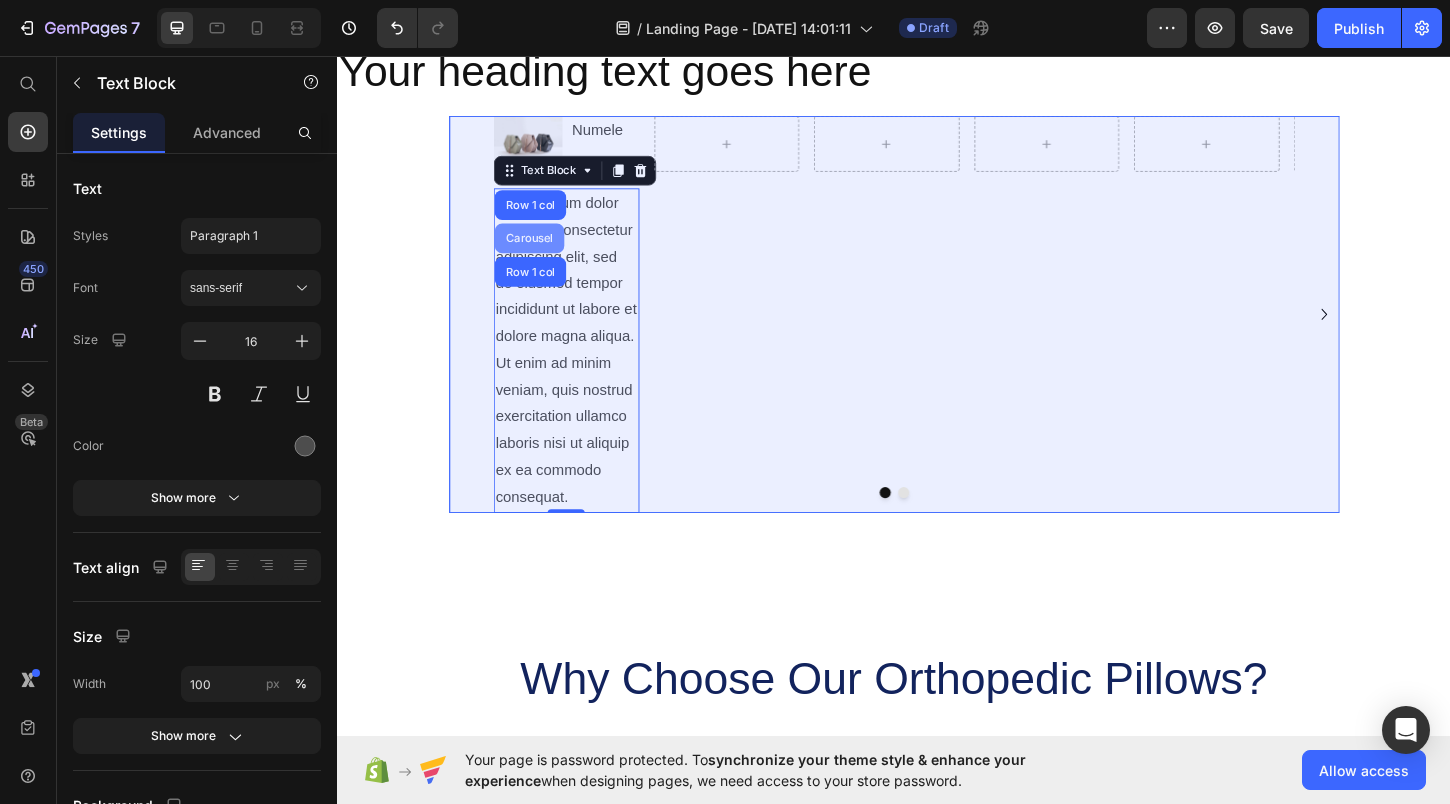 click on "Carousel" at bounding box center [543, 252] 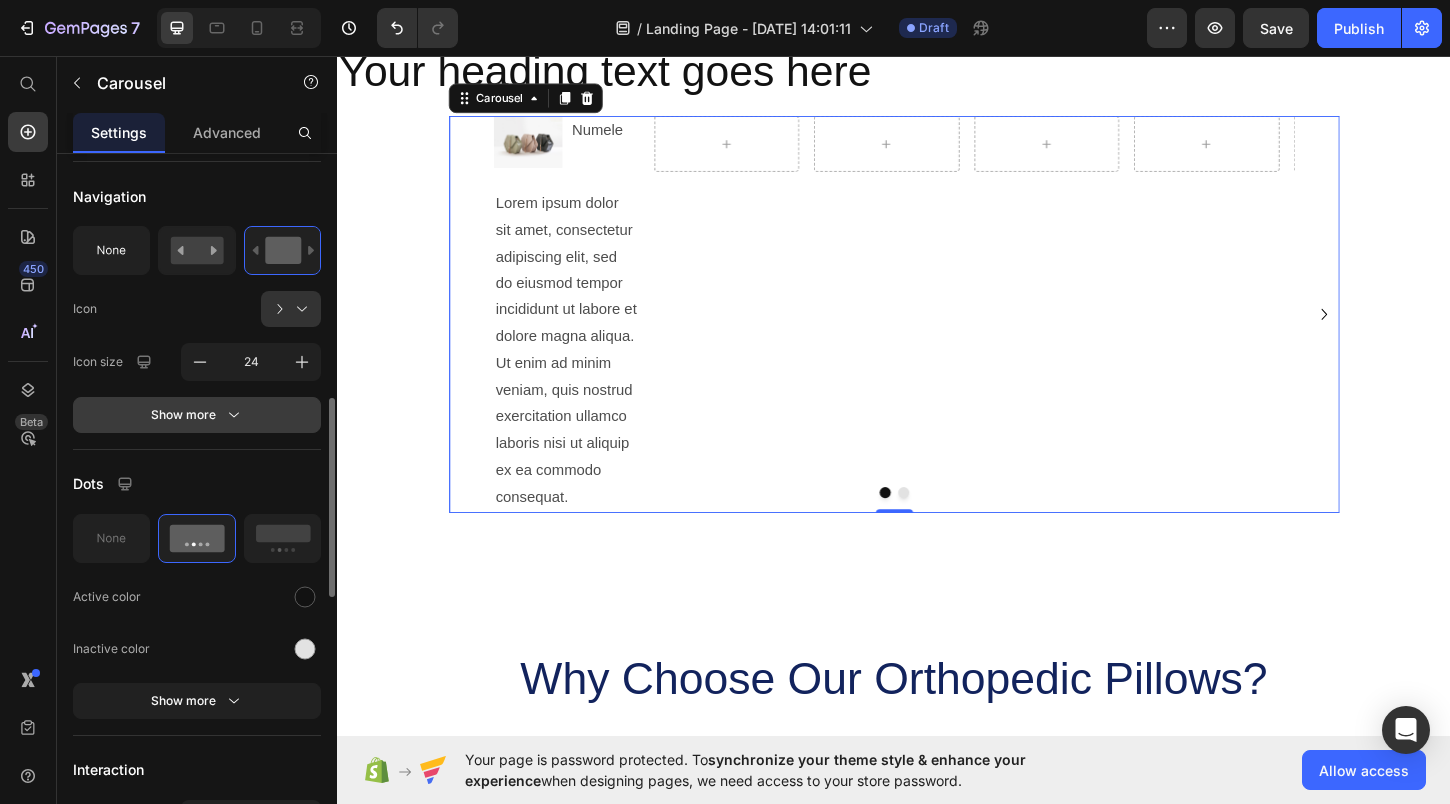 scroll, scrollTop: 897, scrollLeft: 0, axis: vertical 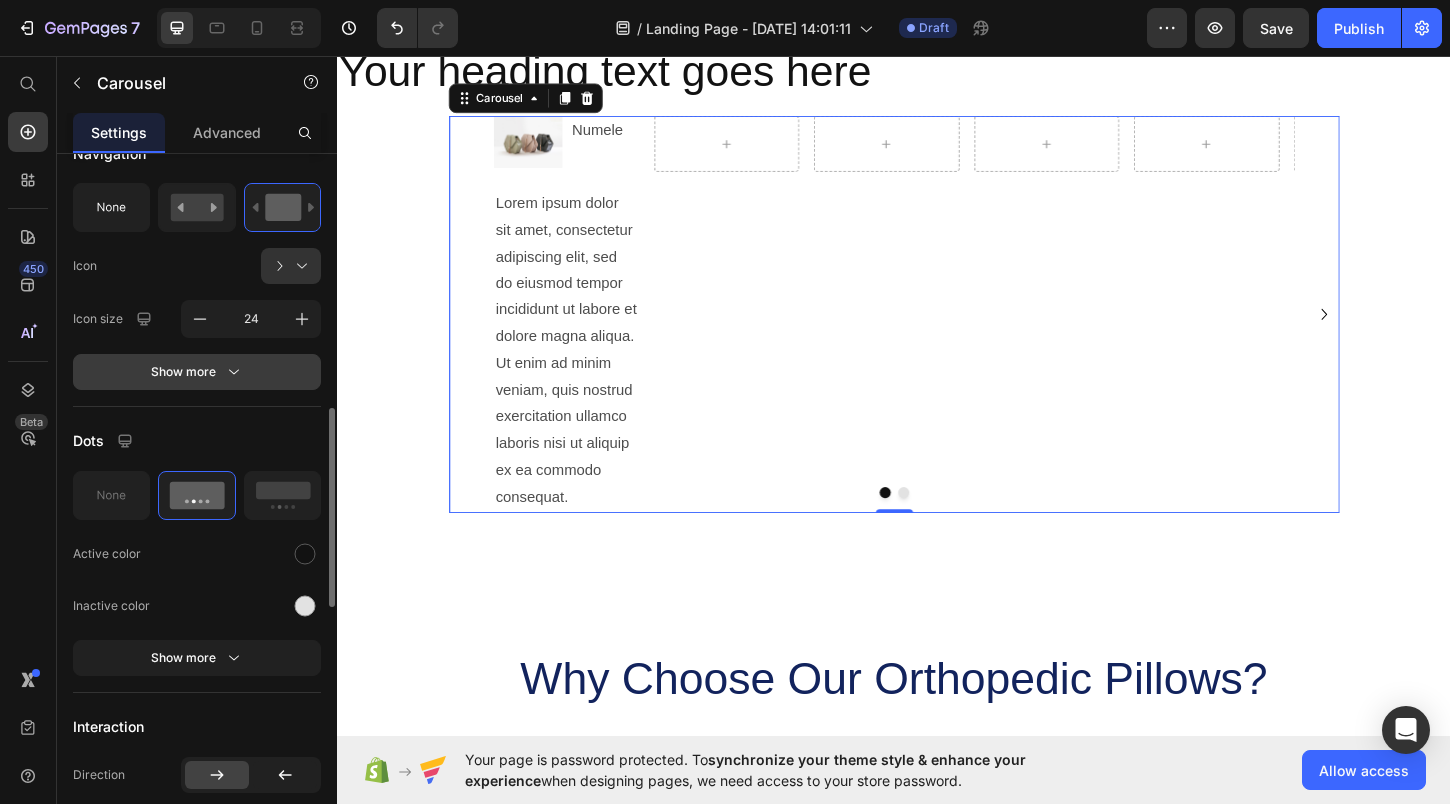 click 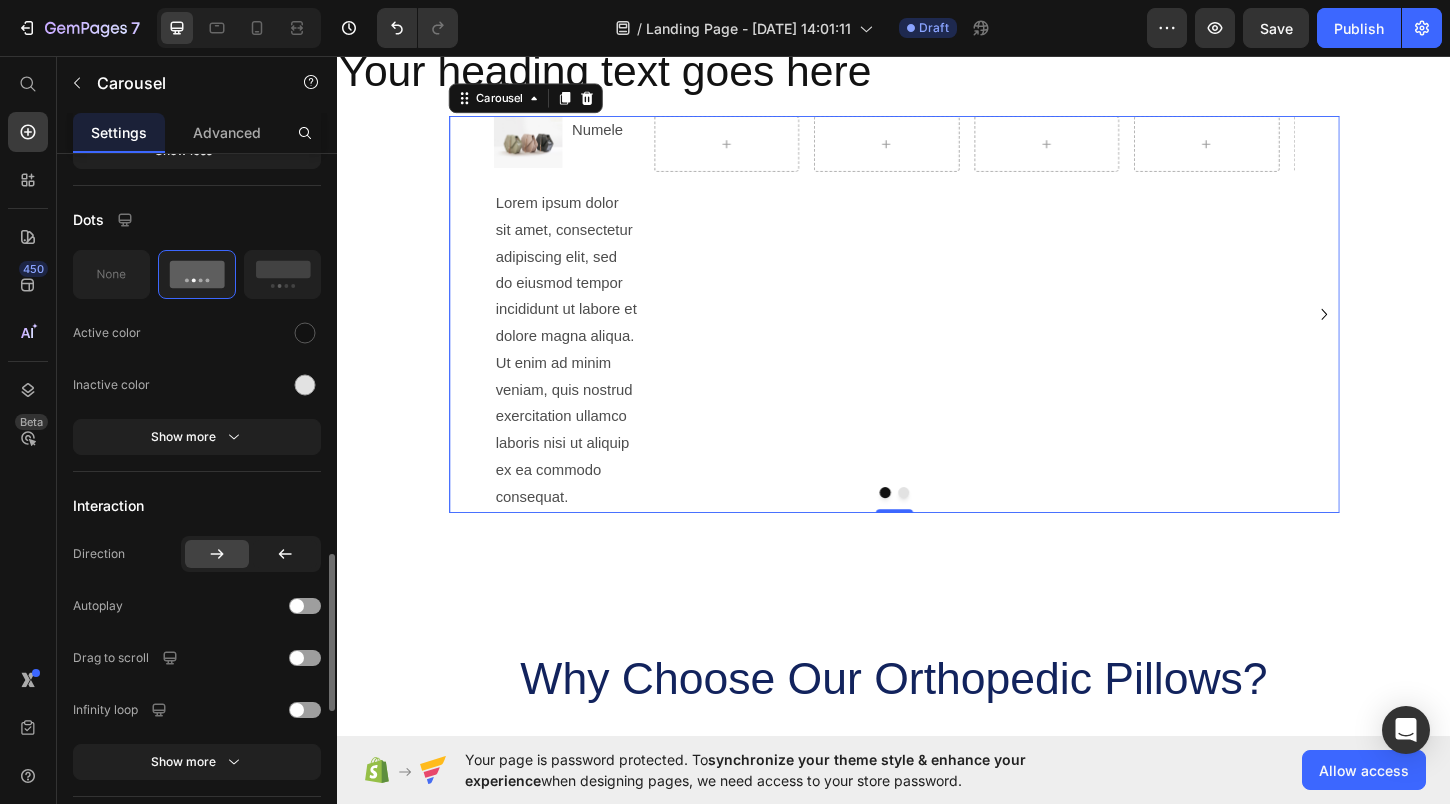 scroll, scrollTop: 1799, scrollLeft: 0, axis: vertical 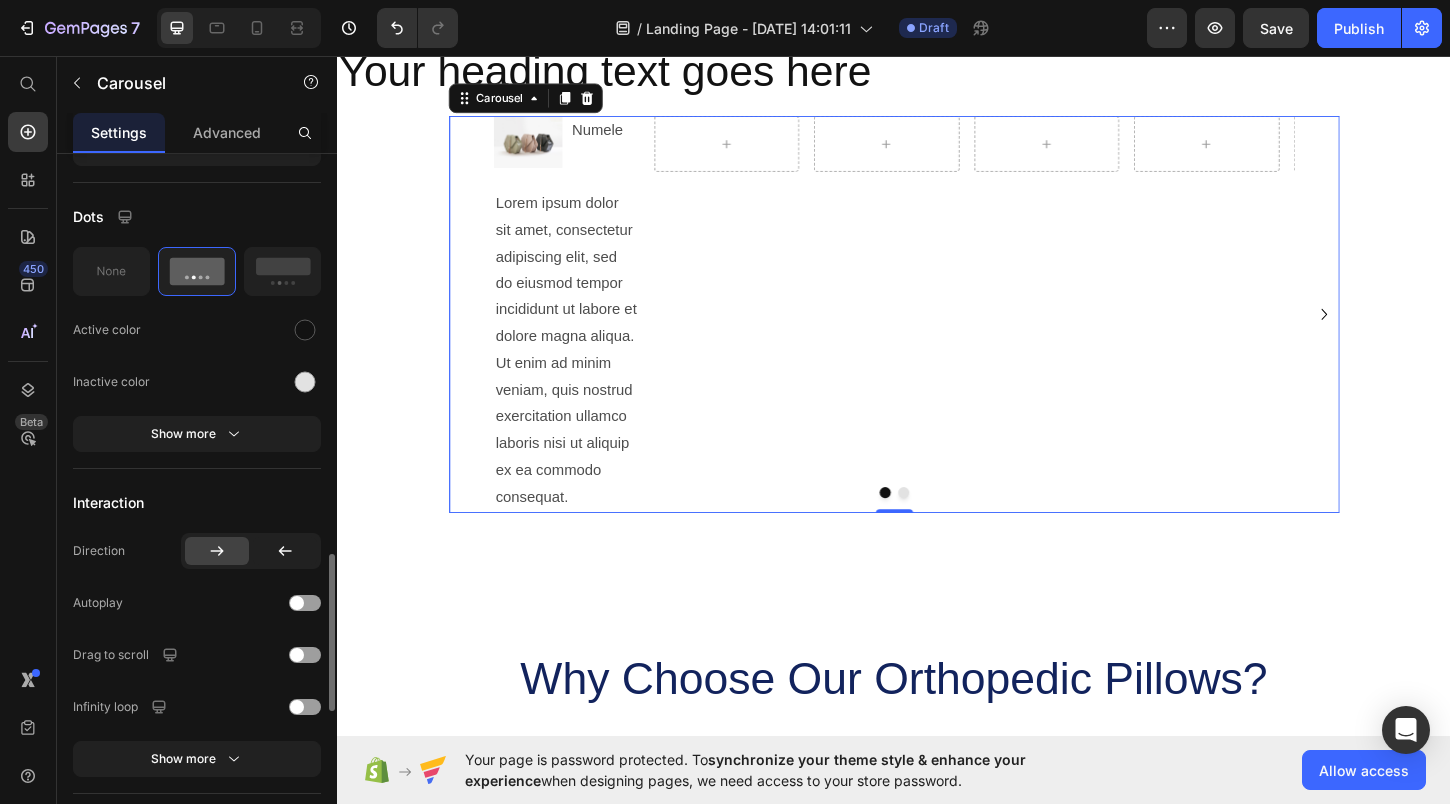 click on "Dots Active color Inactive color Show more" 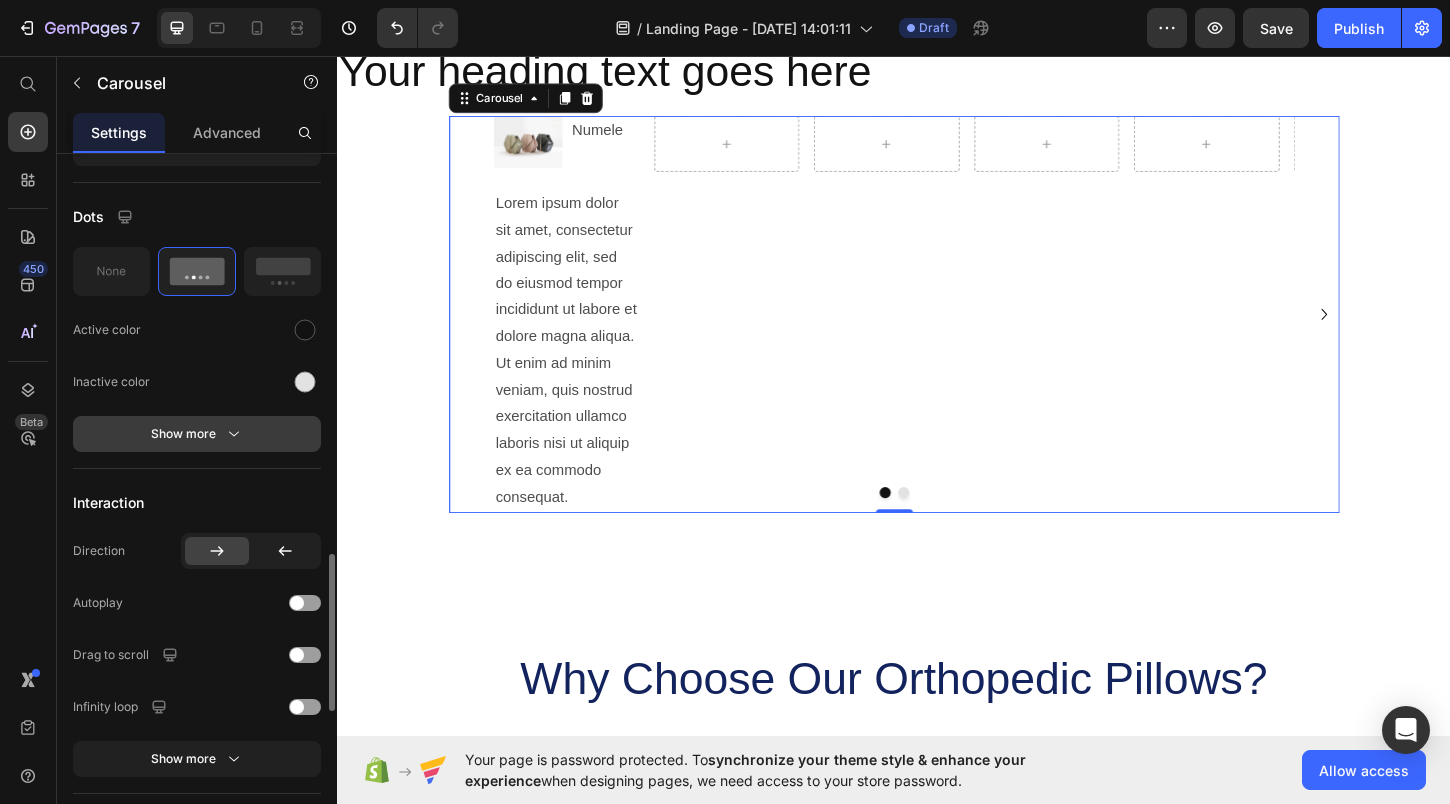click 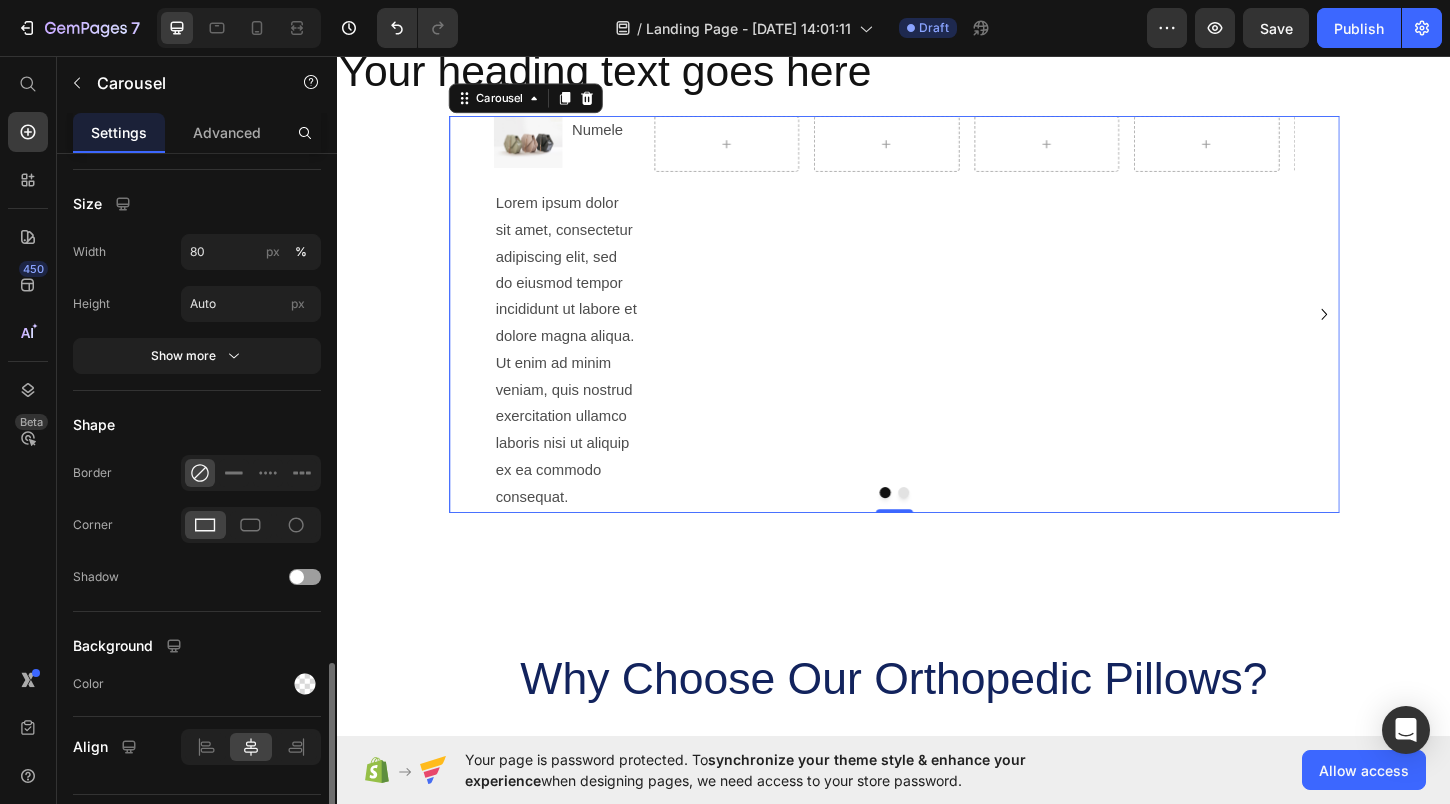 scroll, scrollTop: 2577, scrollLeft: 0, axis: vertical 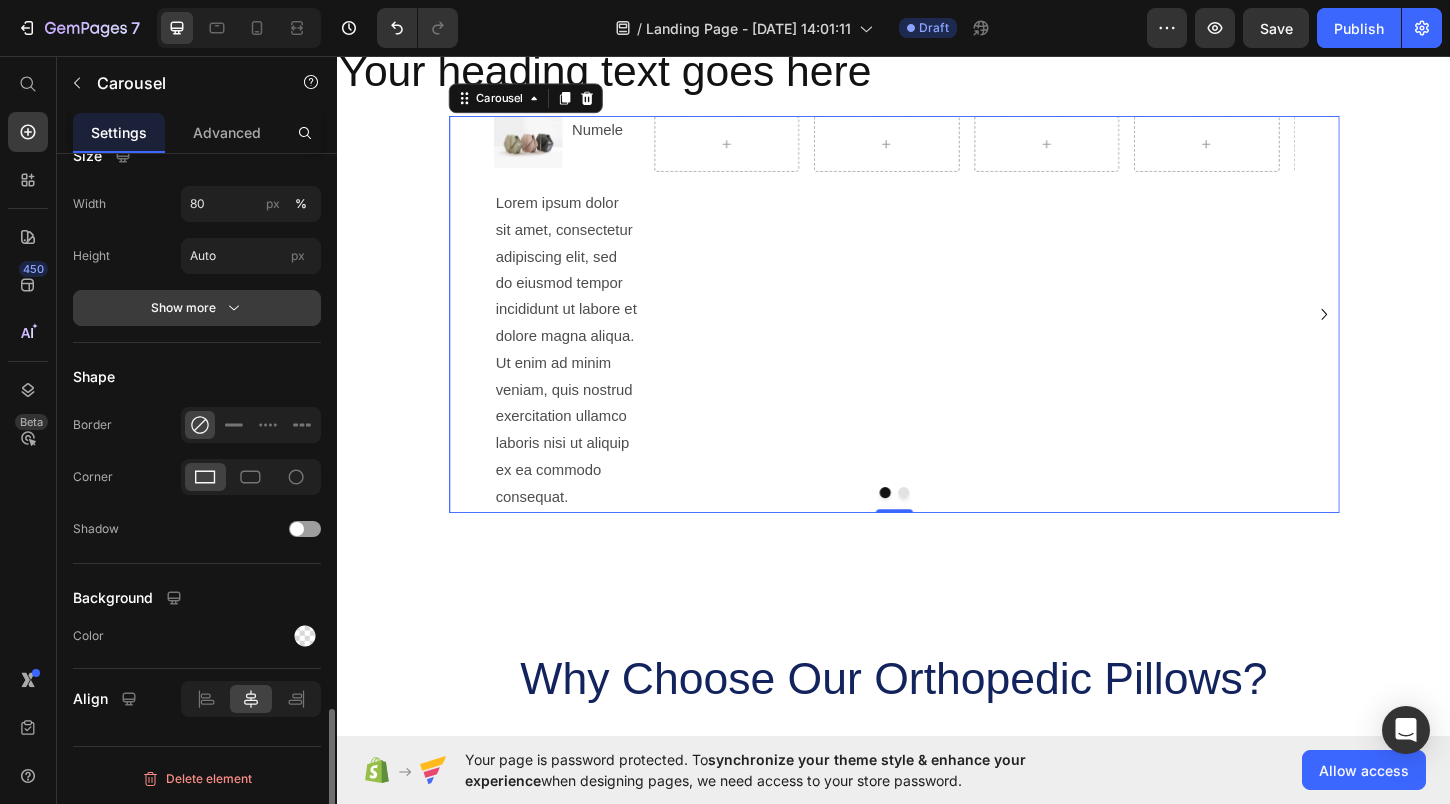 click on "Show more" at bounding box center [197, 308] 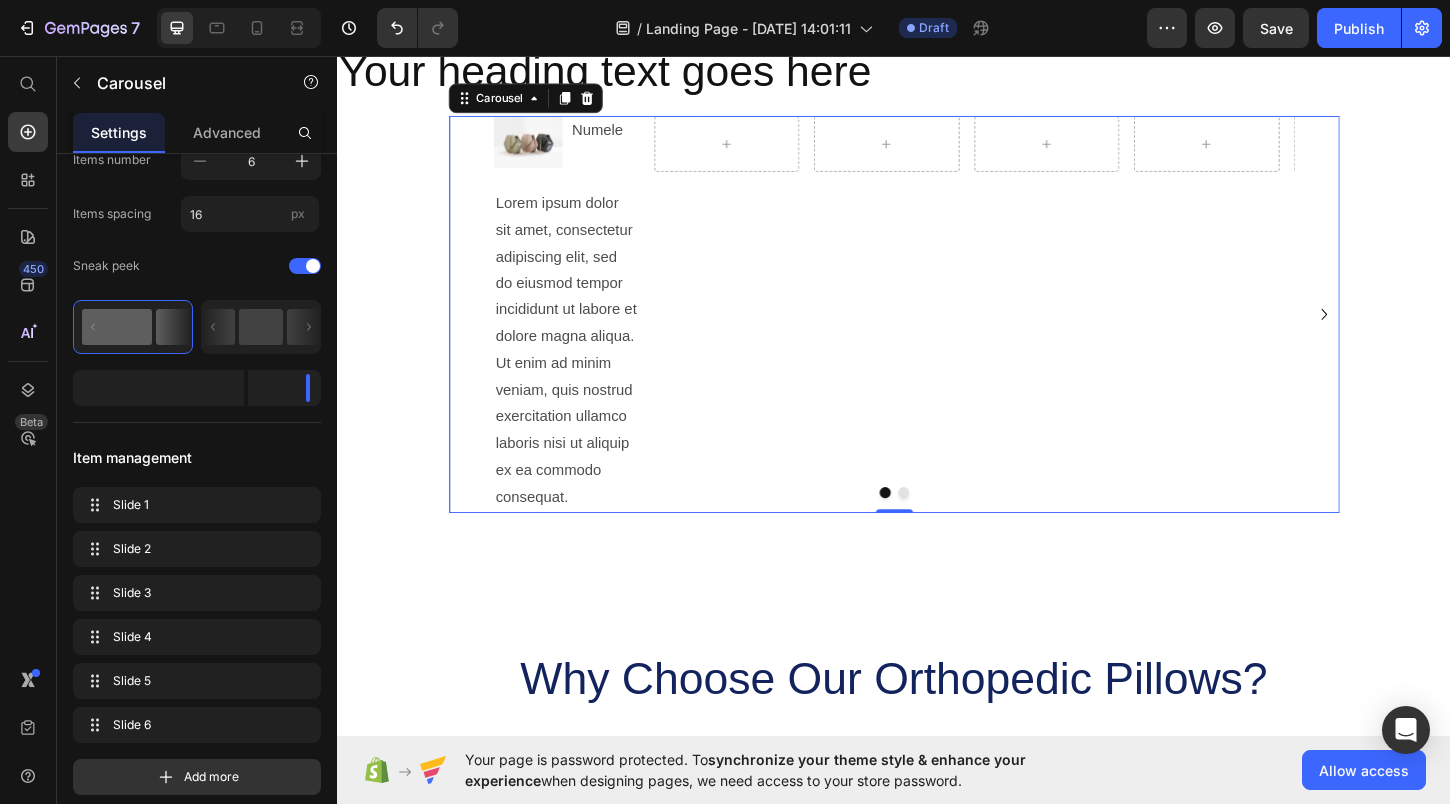 scroll, scrollTop: 0, scrollLeft: 0, axis: both 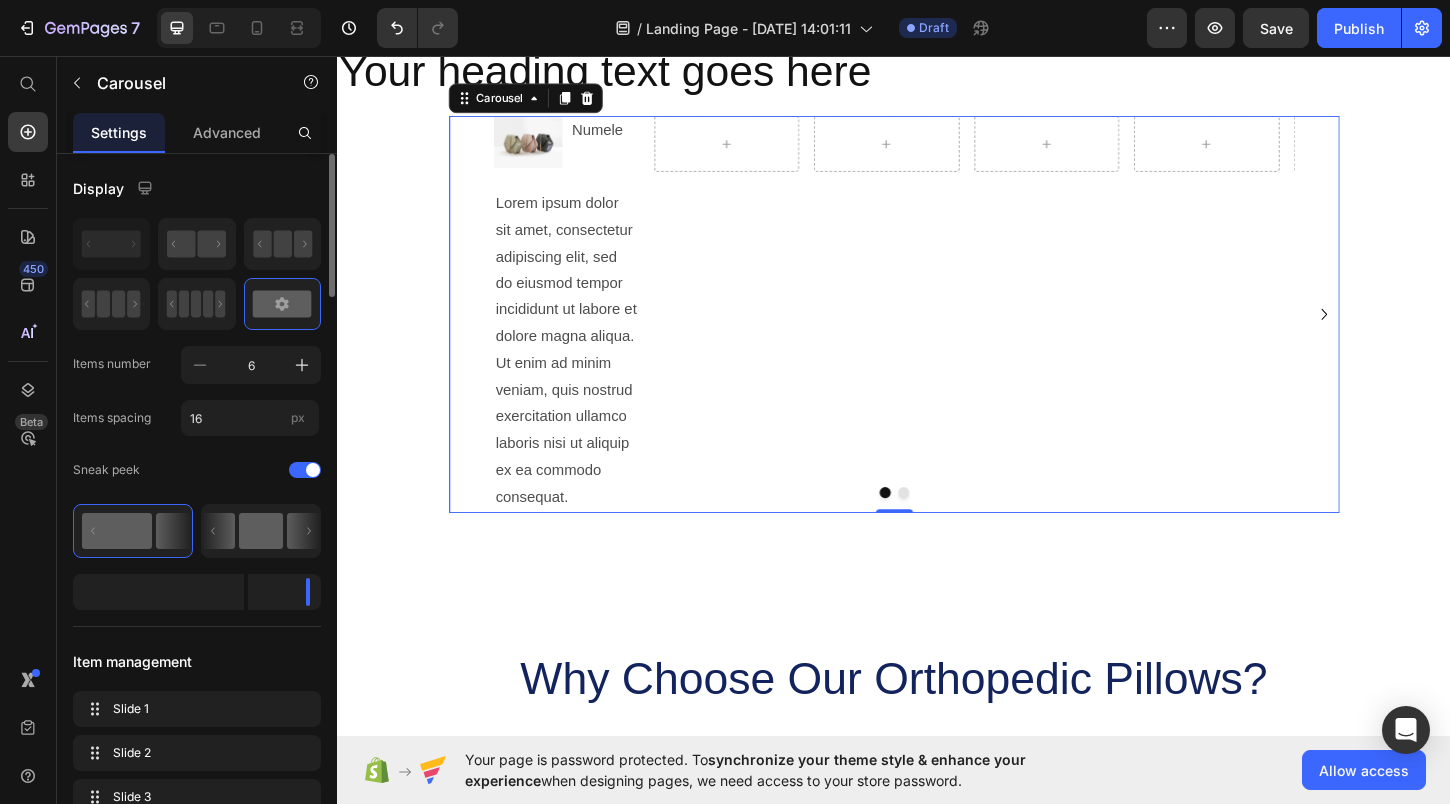 click 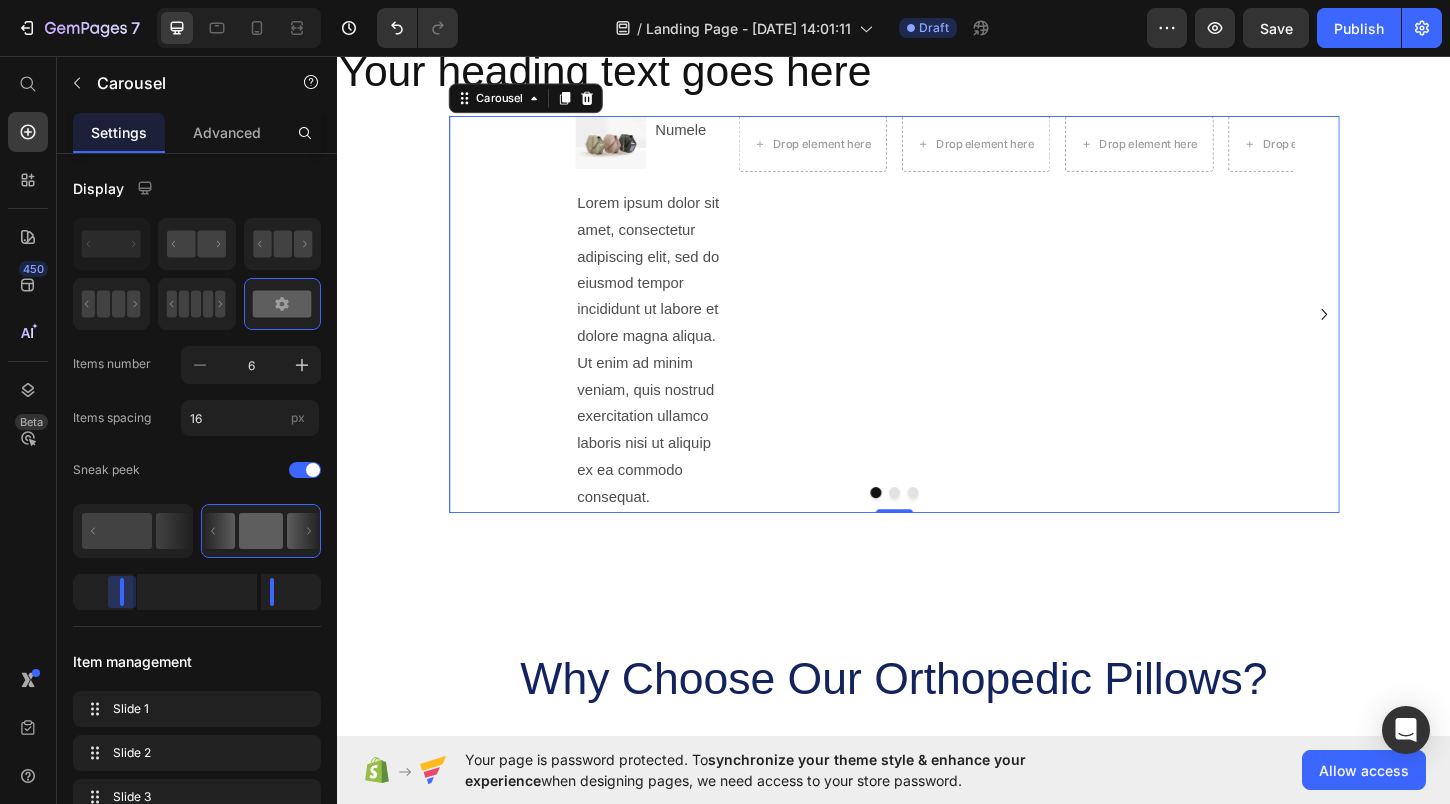 drag, startPoint x: 102, startPoint y: 595, endPoint x: 183, endPoint y: 595, distance: 81 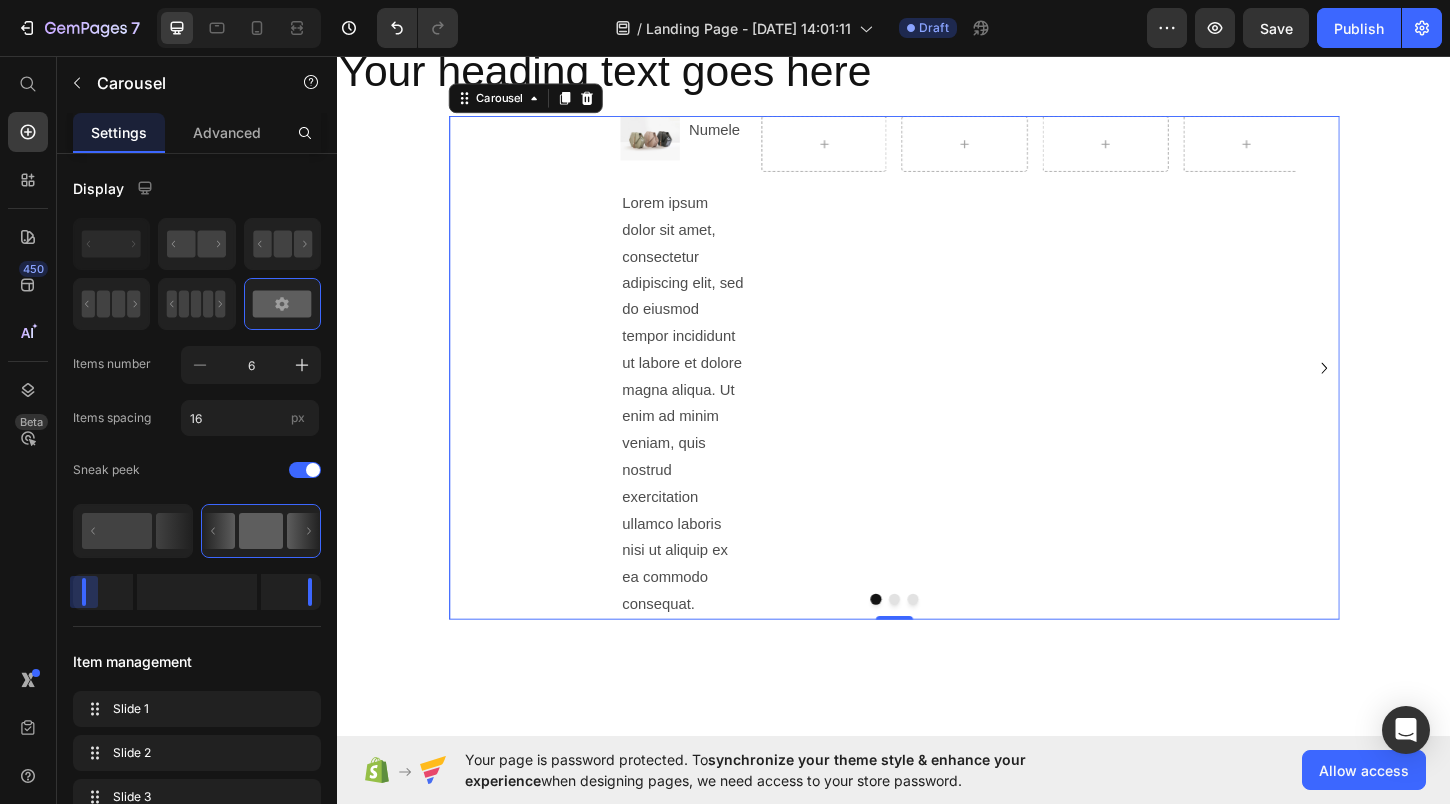 drag, startPoint x: 117, startPoint y: 600, endPoint x: 30, endPoint y: 598, distance: 87.02299 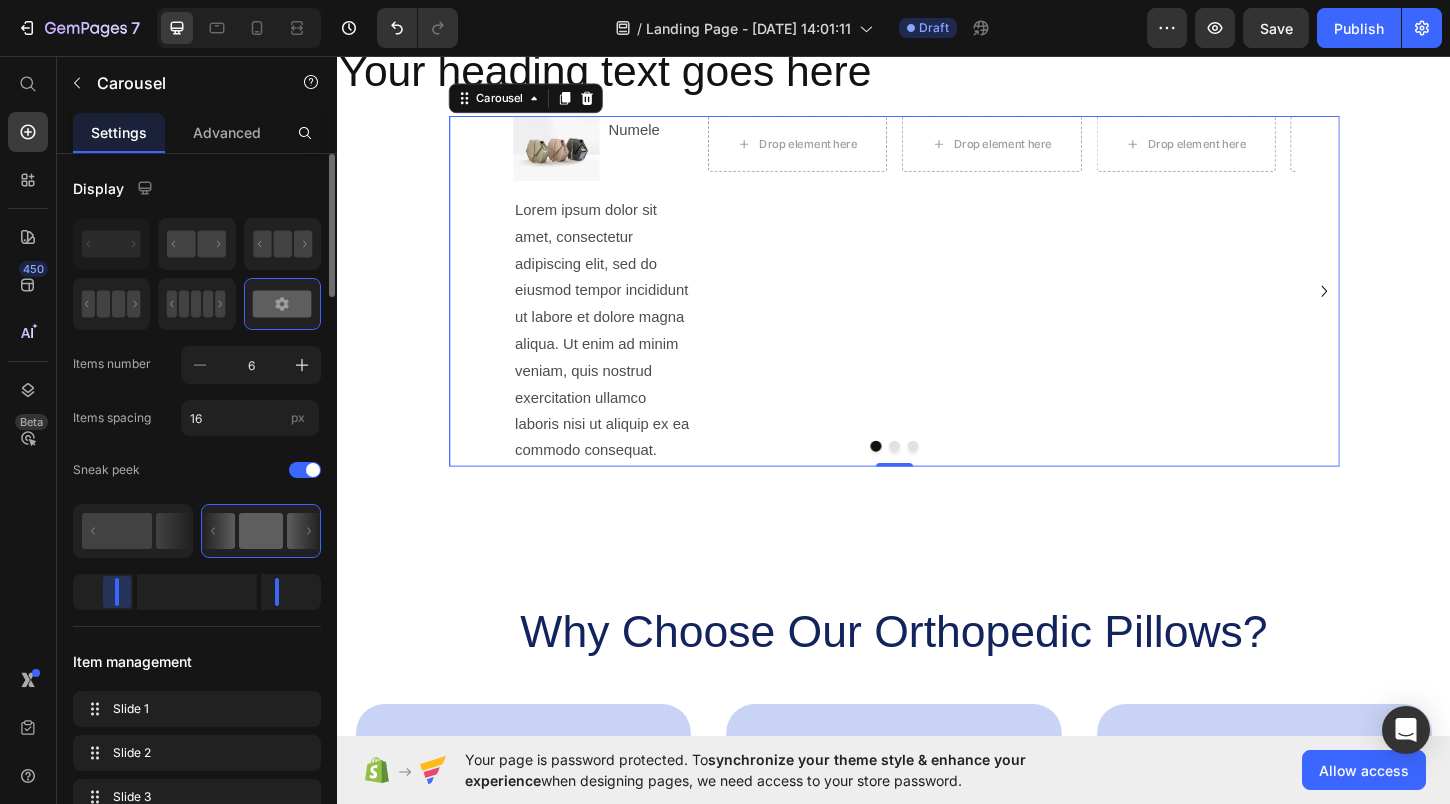 drag, startPoint x: 85, startPoint y: 599, endPoint x: 188, endPoint y: 596, distance: 103.04368 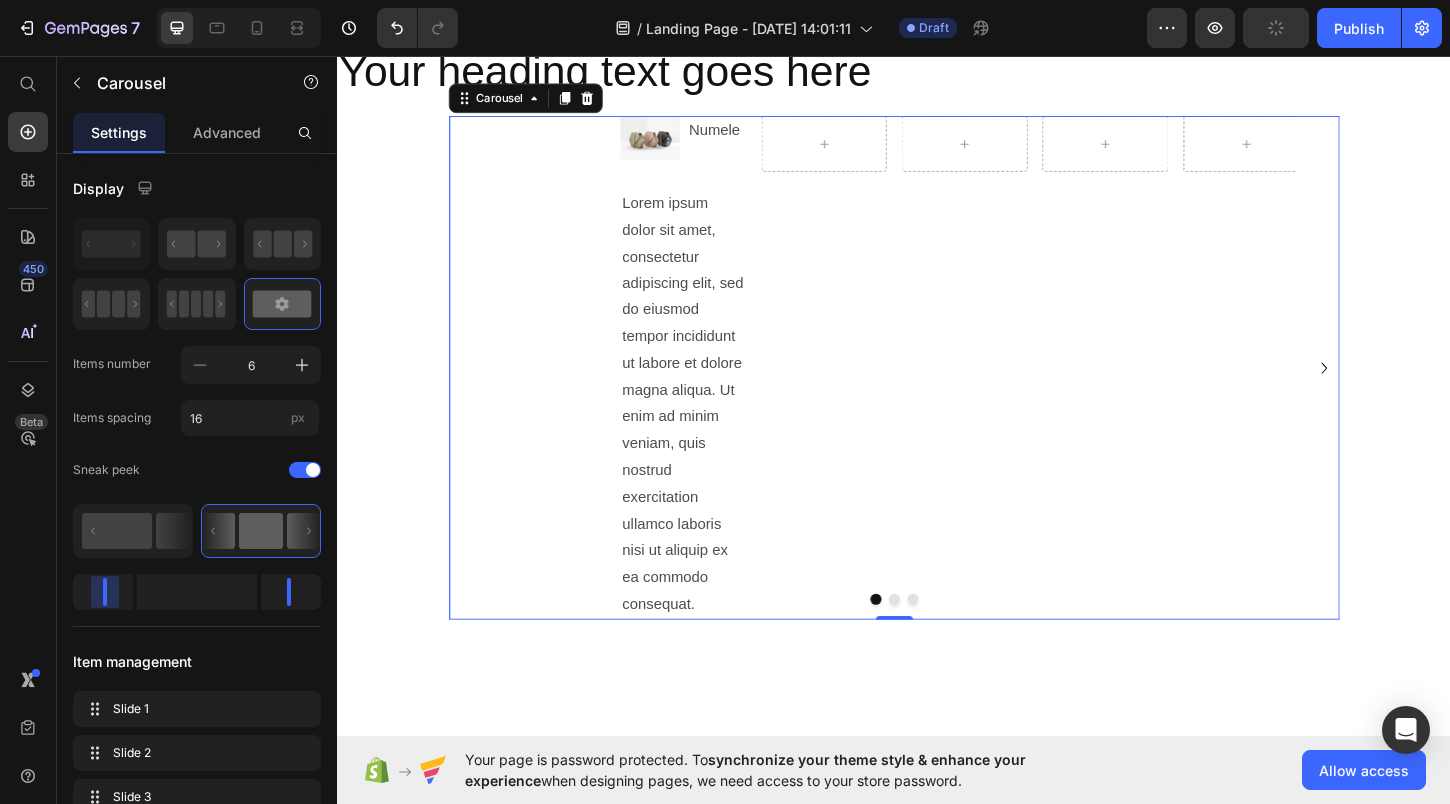drag, startPoint x: 125, startPoint y: 599, endPoint x: 105, endPoint y: 599, distance: 20 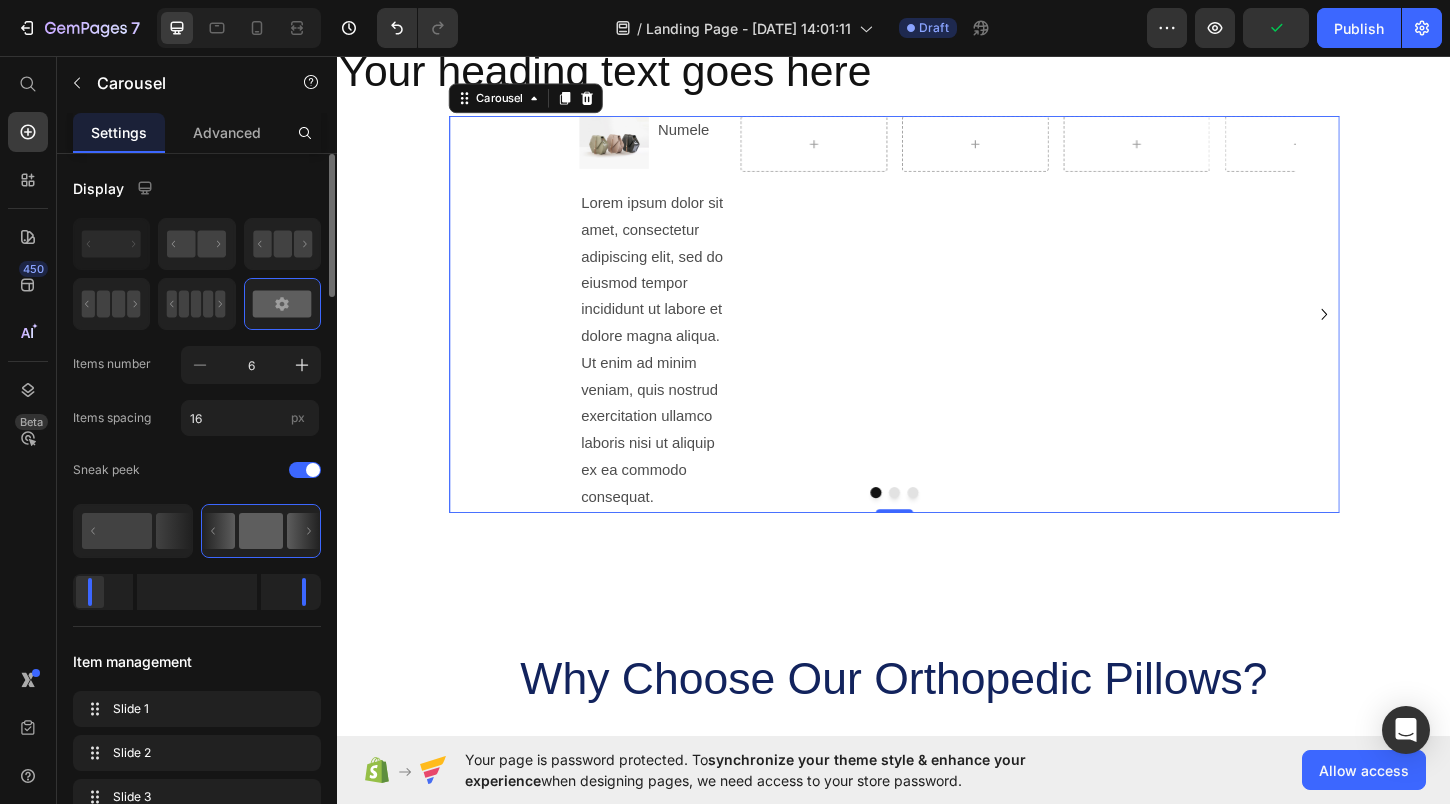 drag, startPoint x: 105, startPoint y: 599, endPoint x: 85, endPoint y: 599, distance: 20 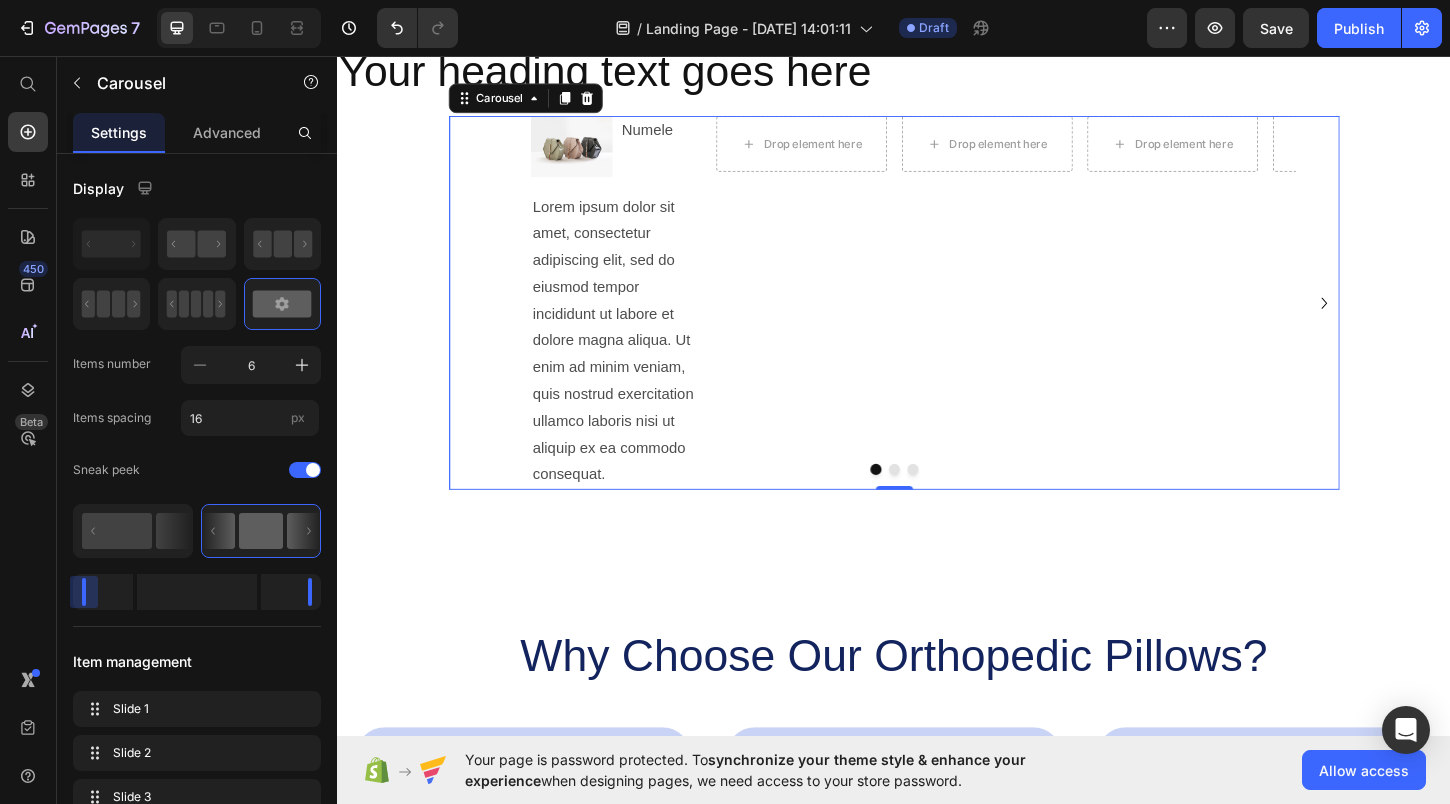 drag, startPoint x: 100, startPoint y: 597, endPoint x: -21, endPoint y: 606, distance: 121.33425 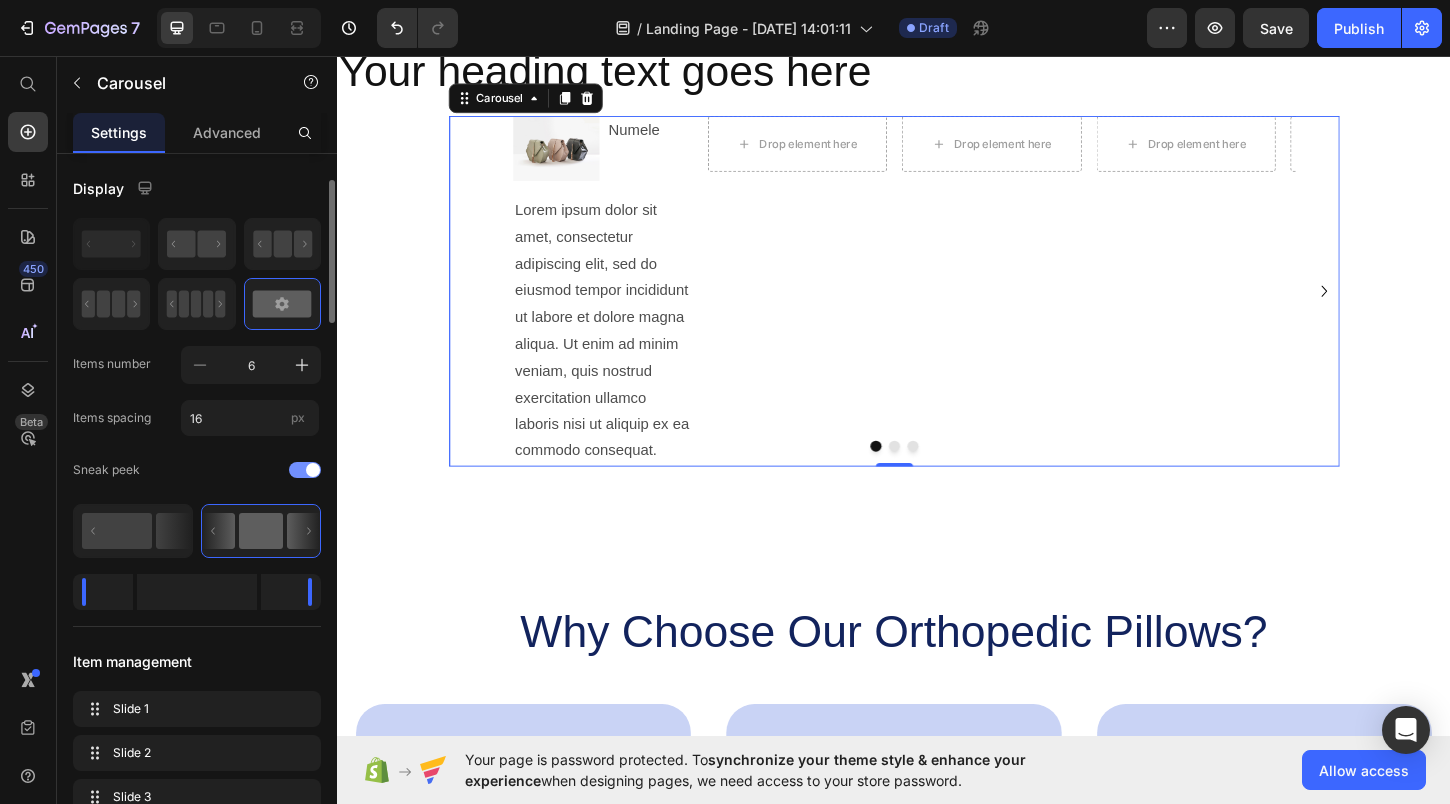 scroll, scrollTop: 32, scrollLeft: 0, axis: vertical 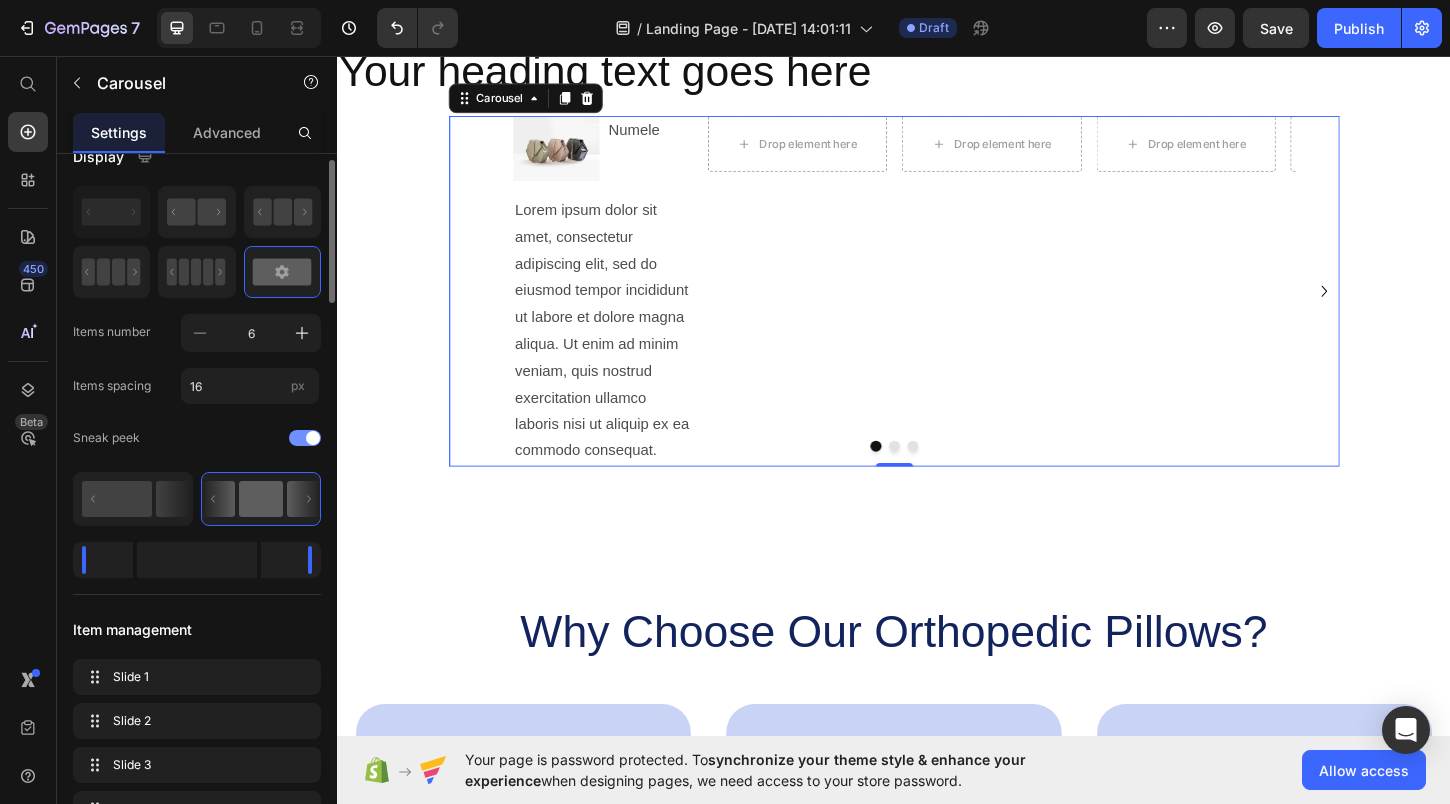click at bounding box center (305, 438) 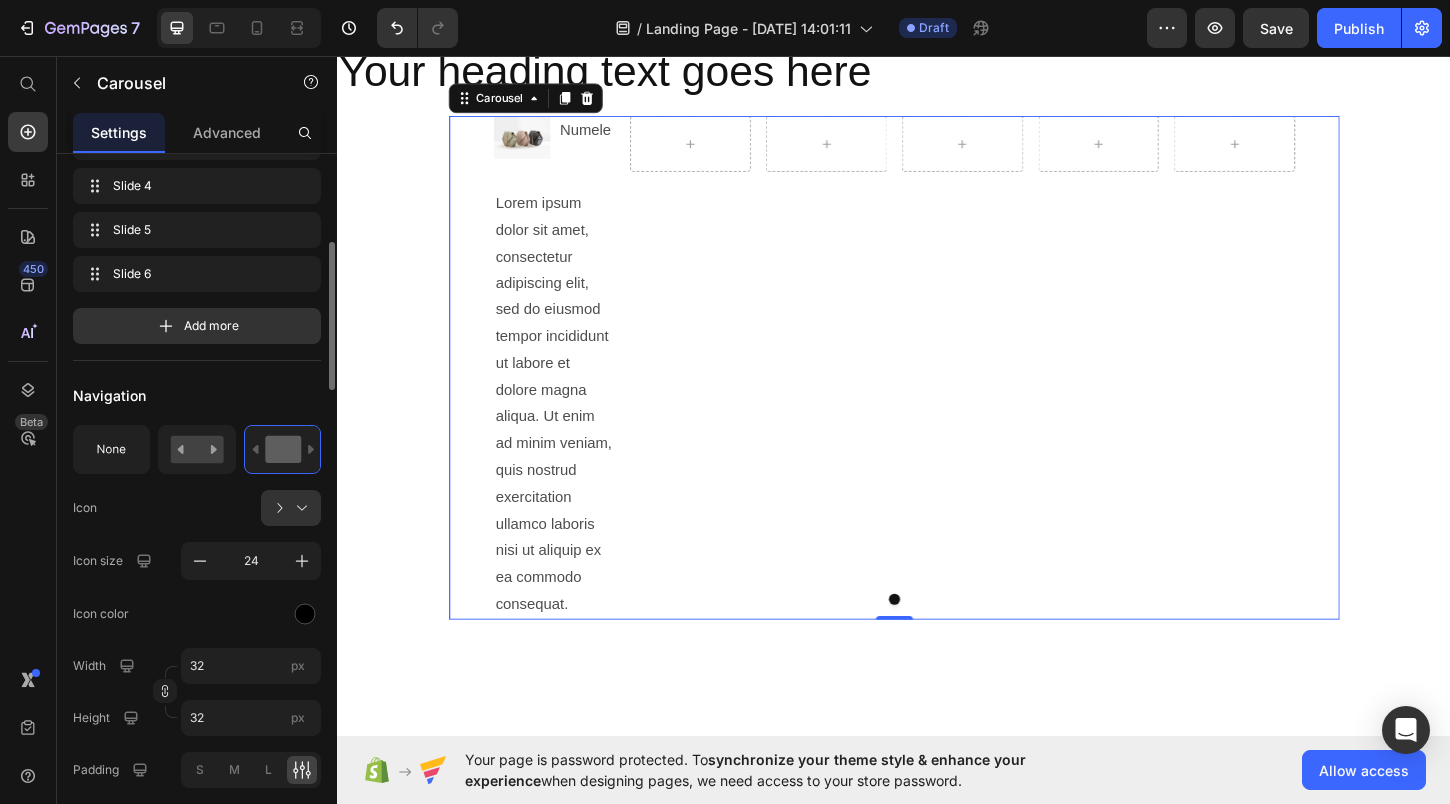 scroll, scrollTop: 552, scrollLeft: 0, axis: vertical 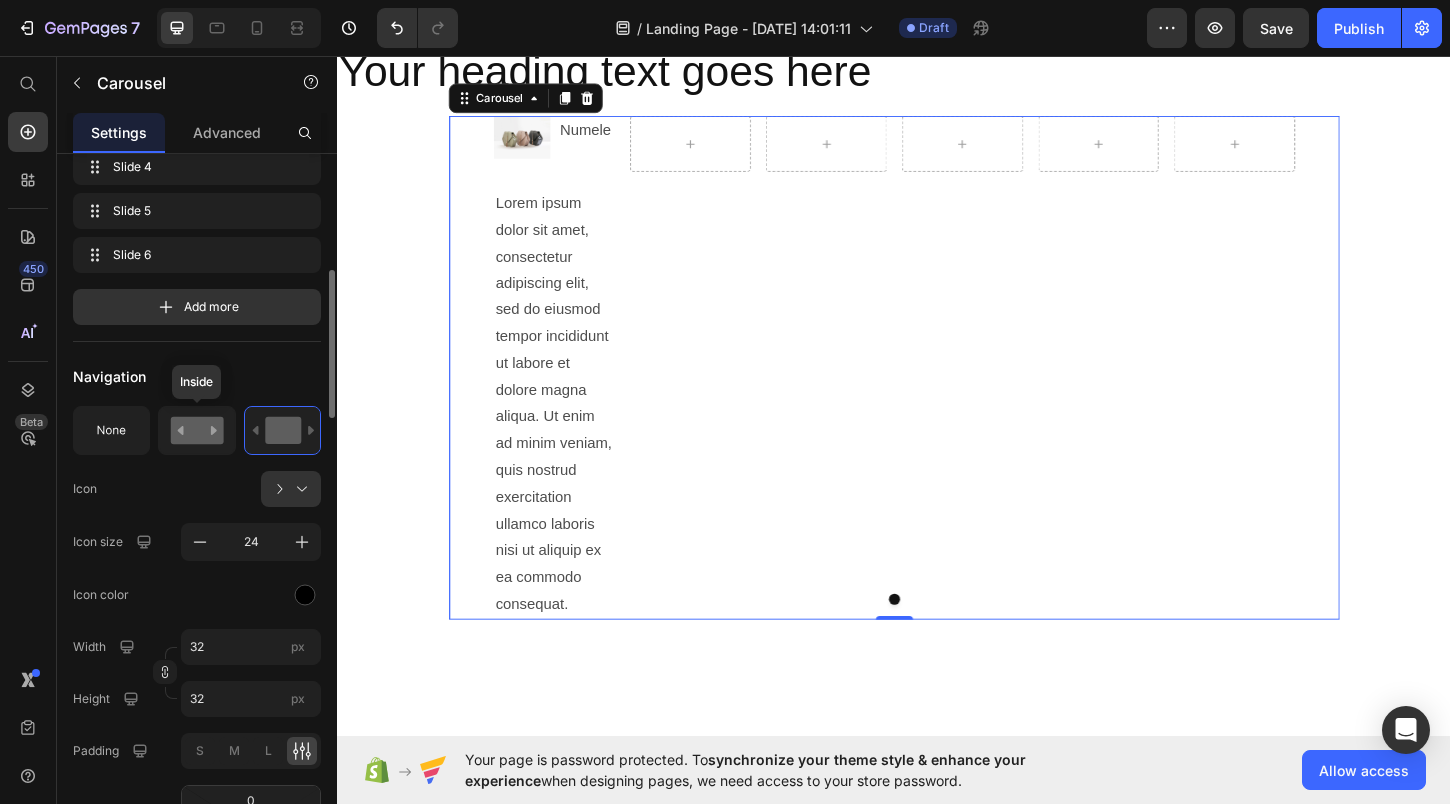click 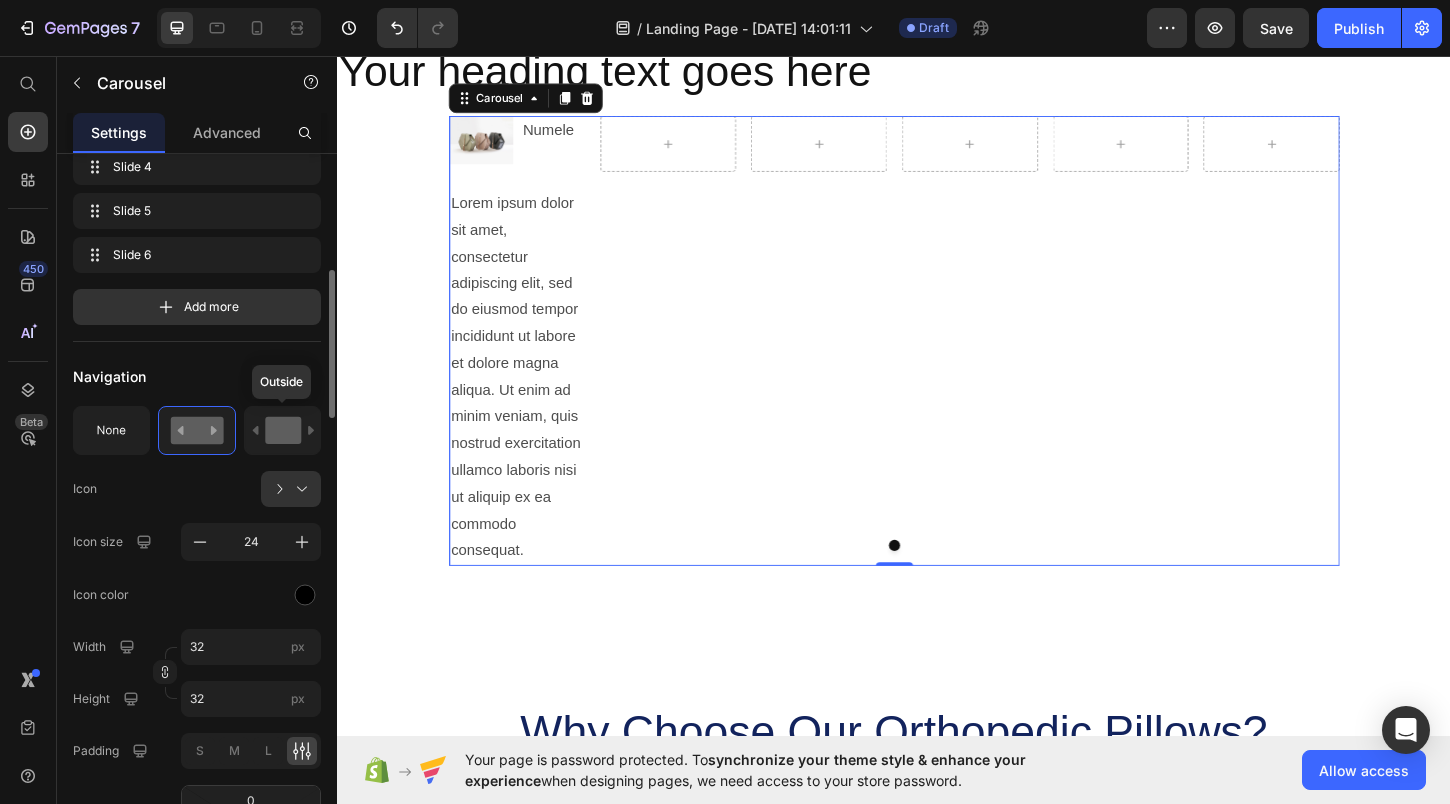 click 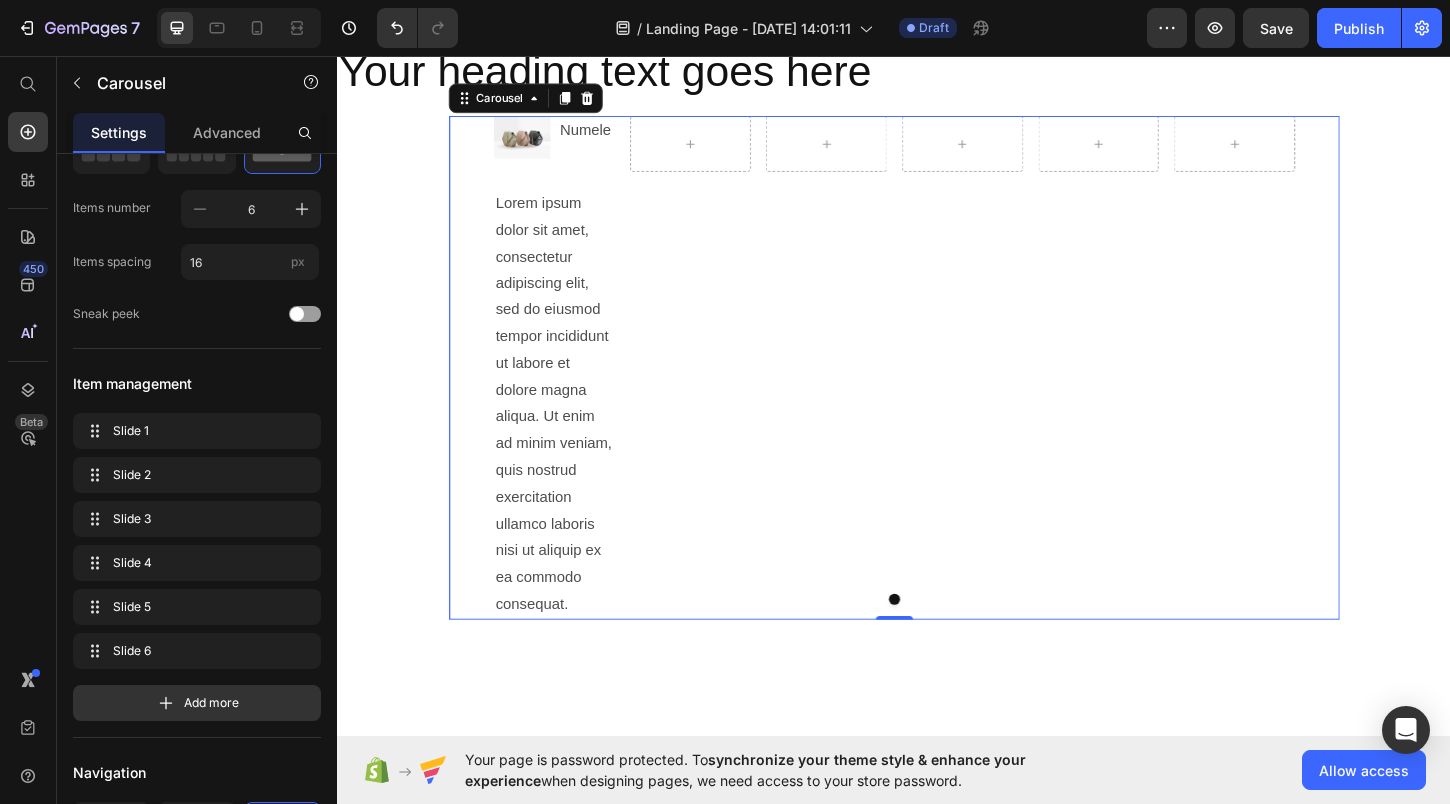 scroll, scrollTop: 0, scrollLeft: 0, axis: both 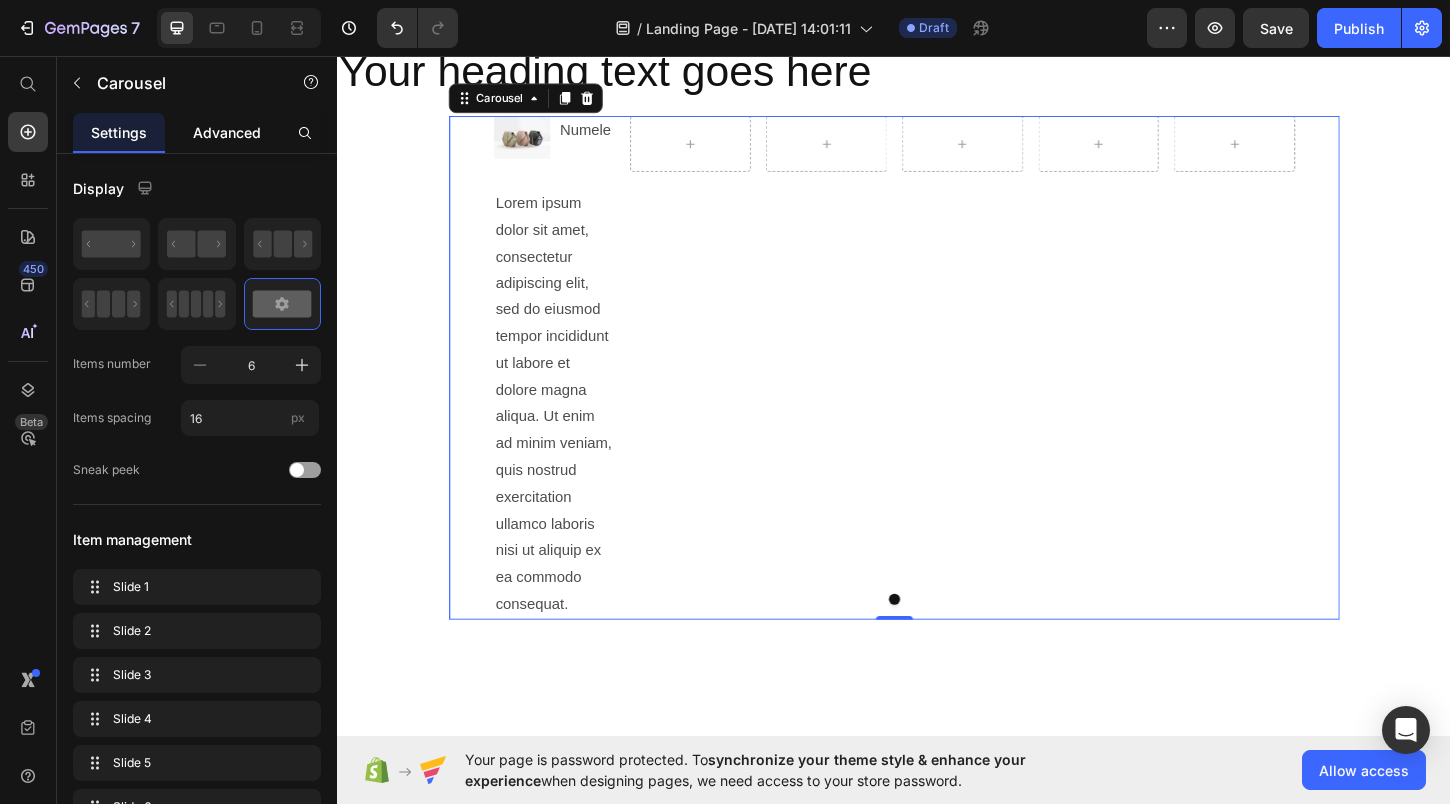 click on "Advanced" at bounding box center (227, 132) 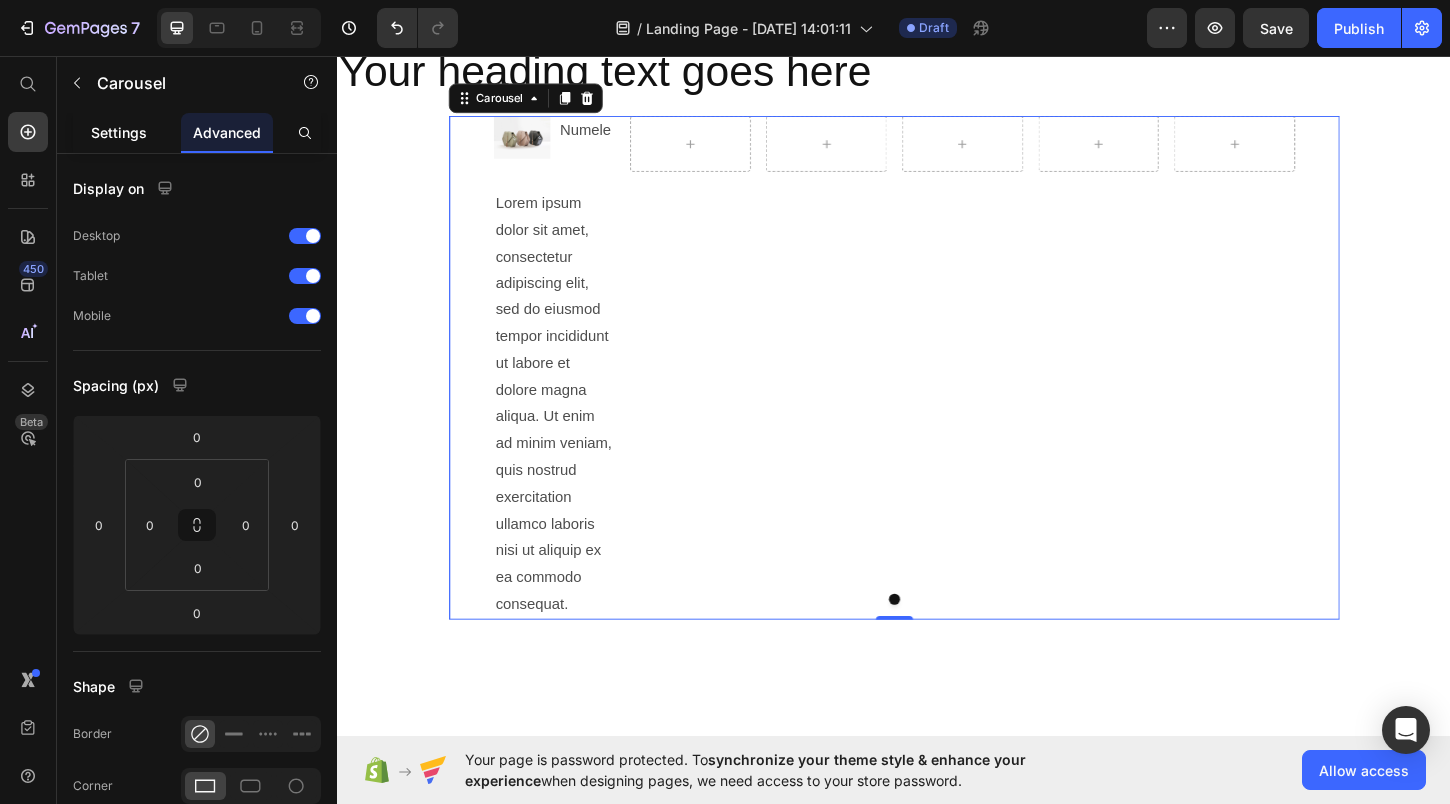 click on "Settings" 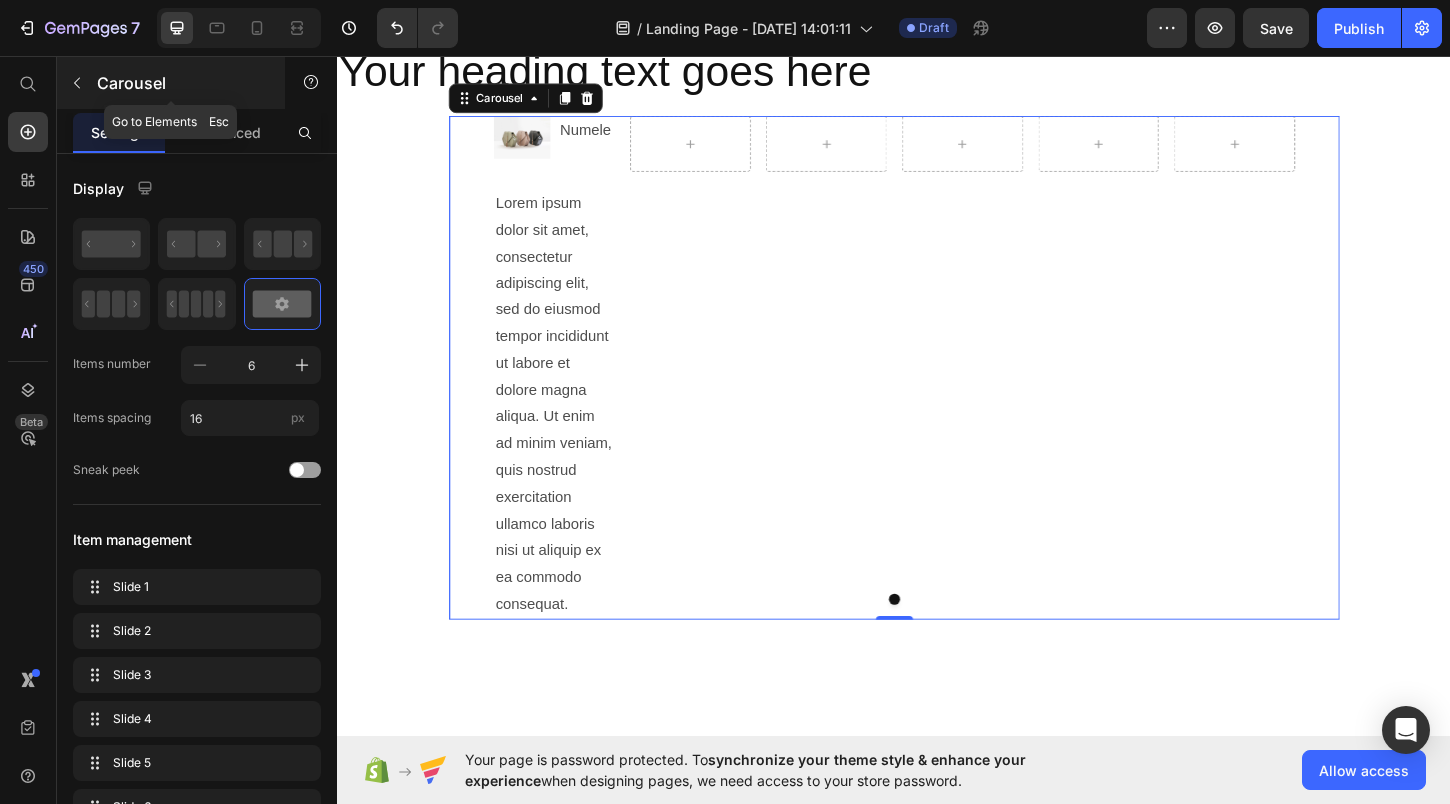 click 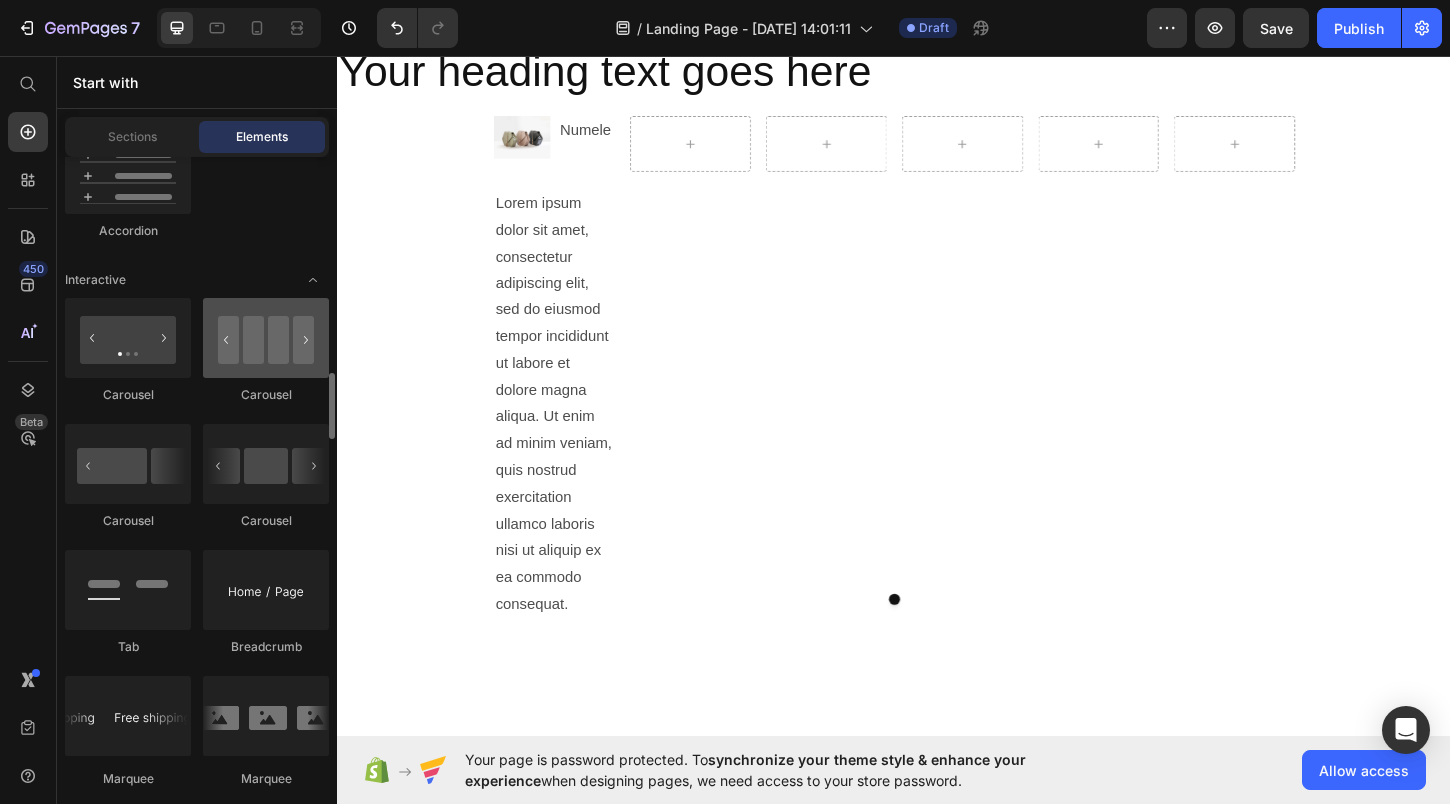 scroll, scrollTop: 2037, scrollLeft: 0, axis: vertical 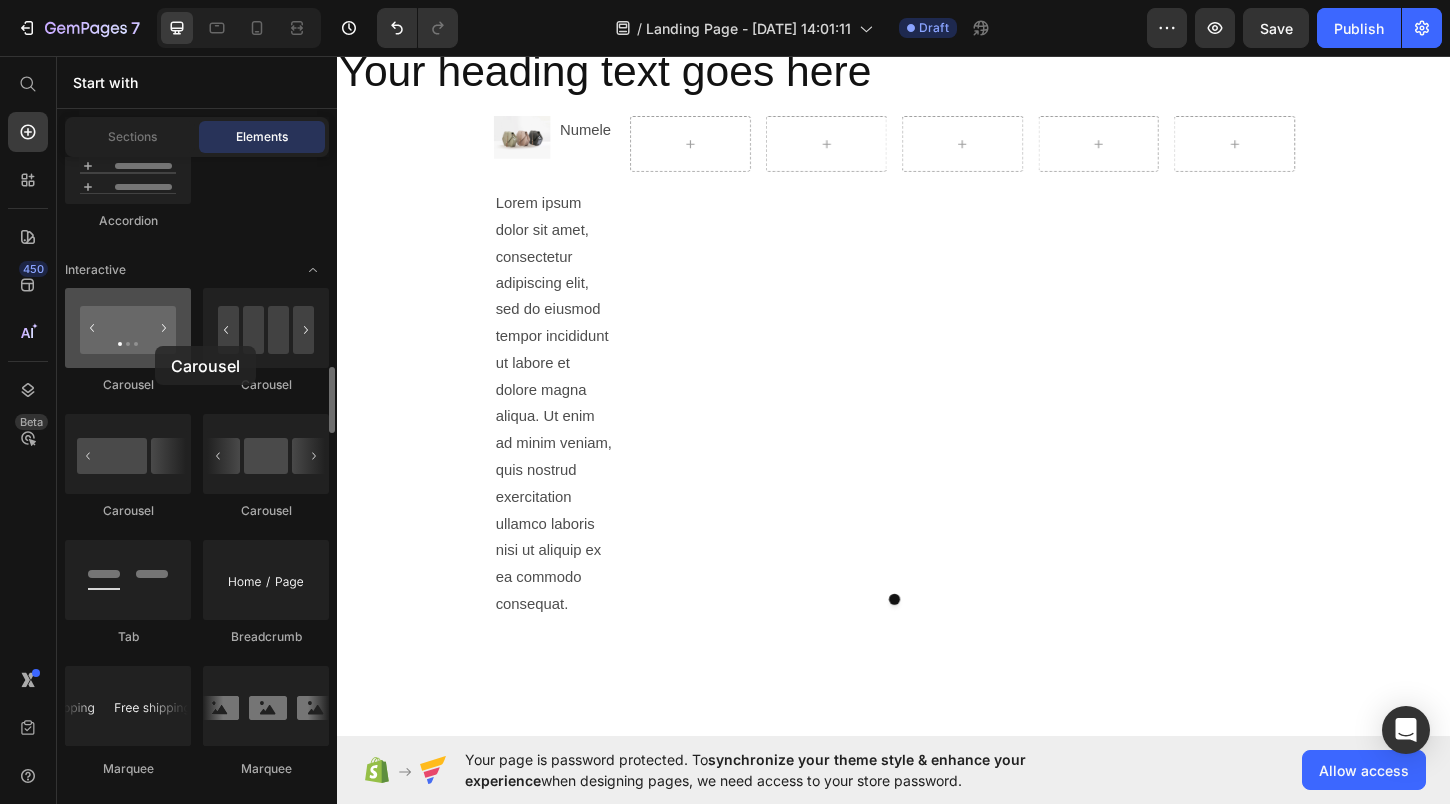 click at bounding box center [128, 328] 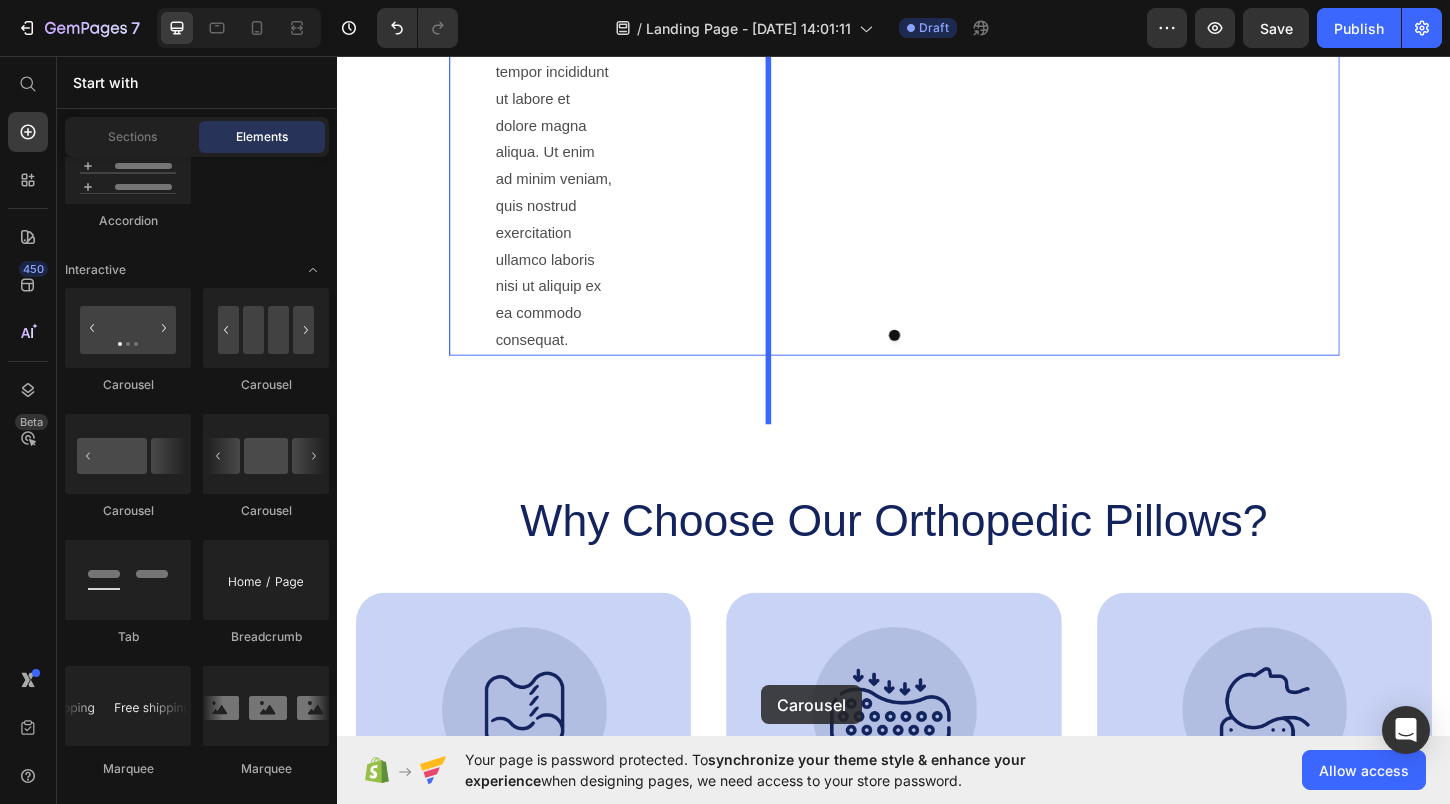 scroll, scrollTop: 2448, scrollLeft: 0, axis: vertical 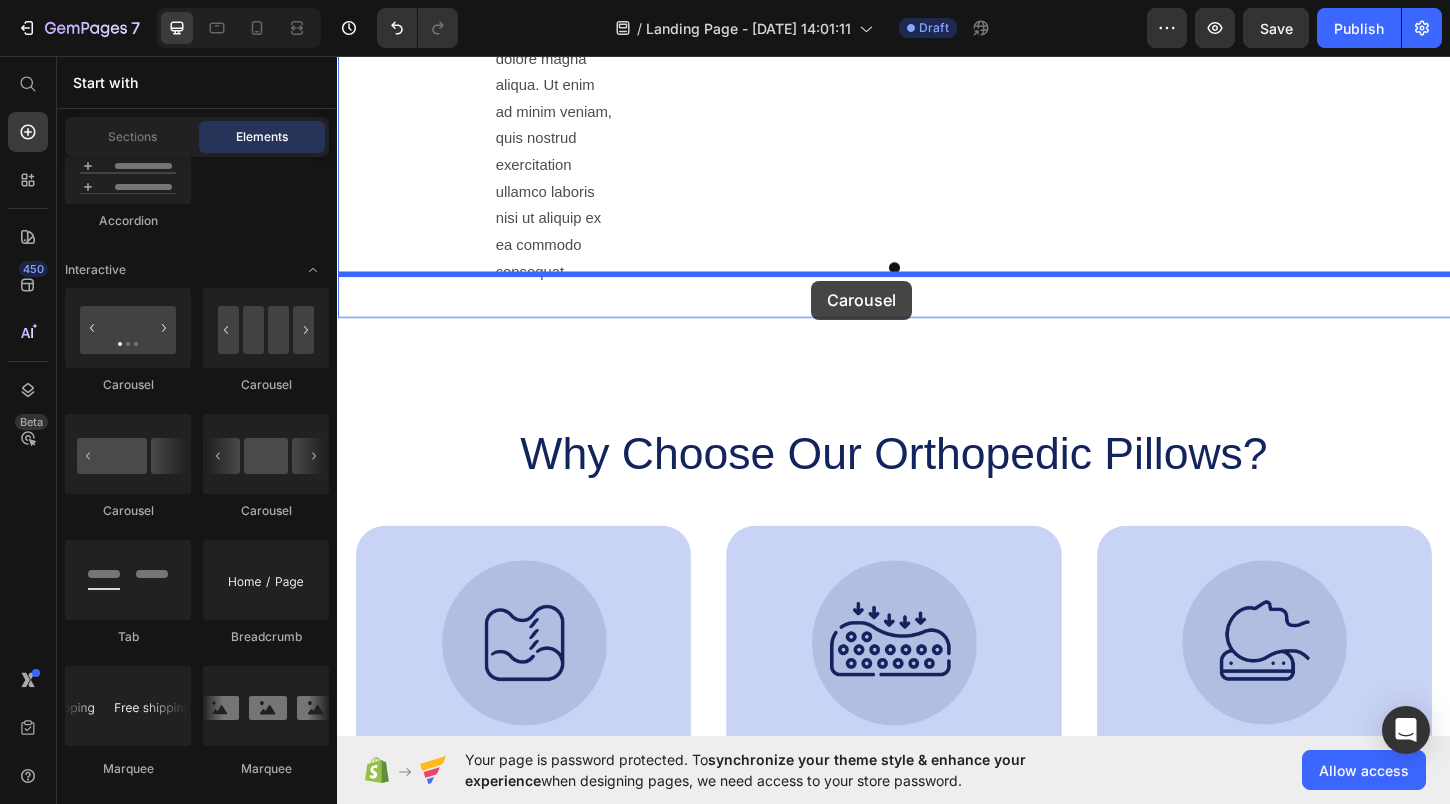 drag, startPoint x: 456, startPoint y: 398, endPoint x: 848, endPoint y: 298, distance: 404.55408 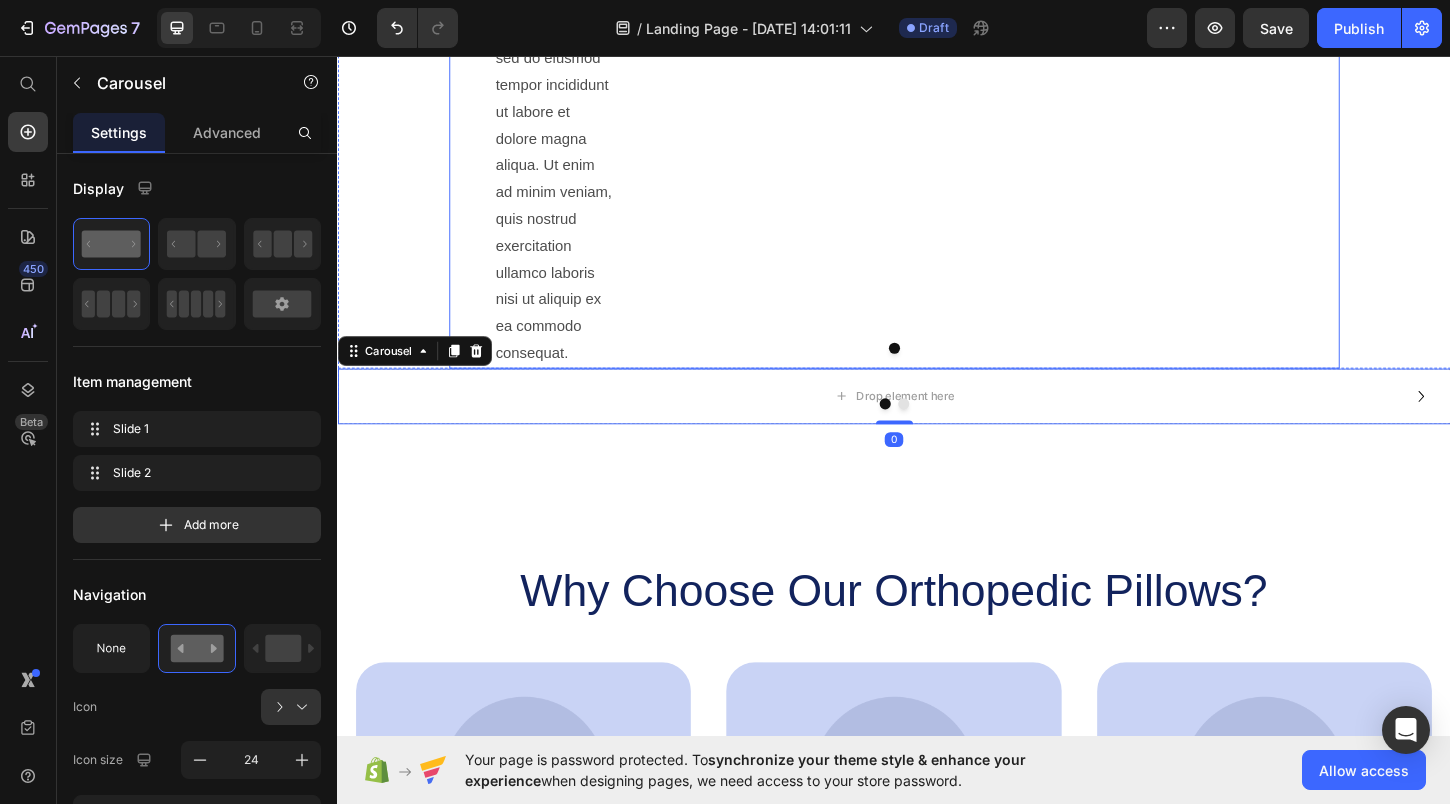 scroll, scrollTop: 2236, scrollLeft: 0, axis: vertical 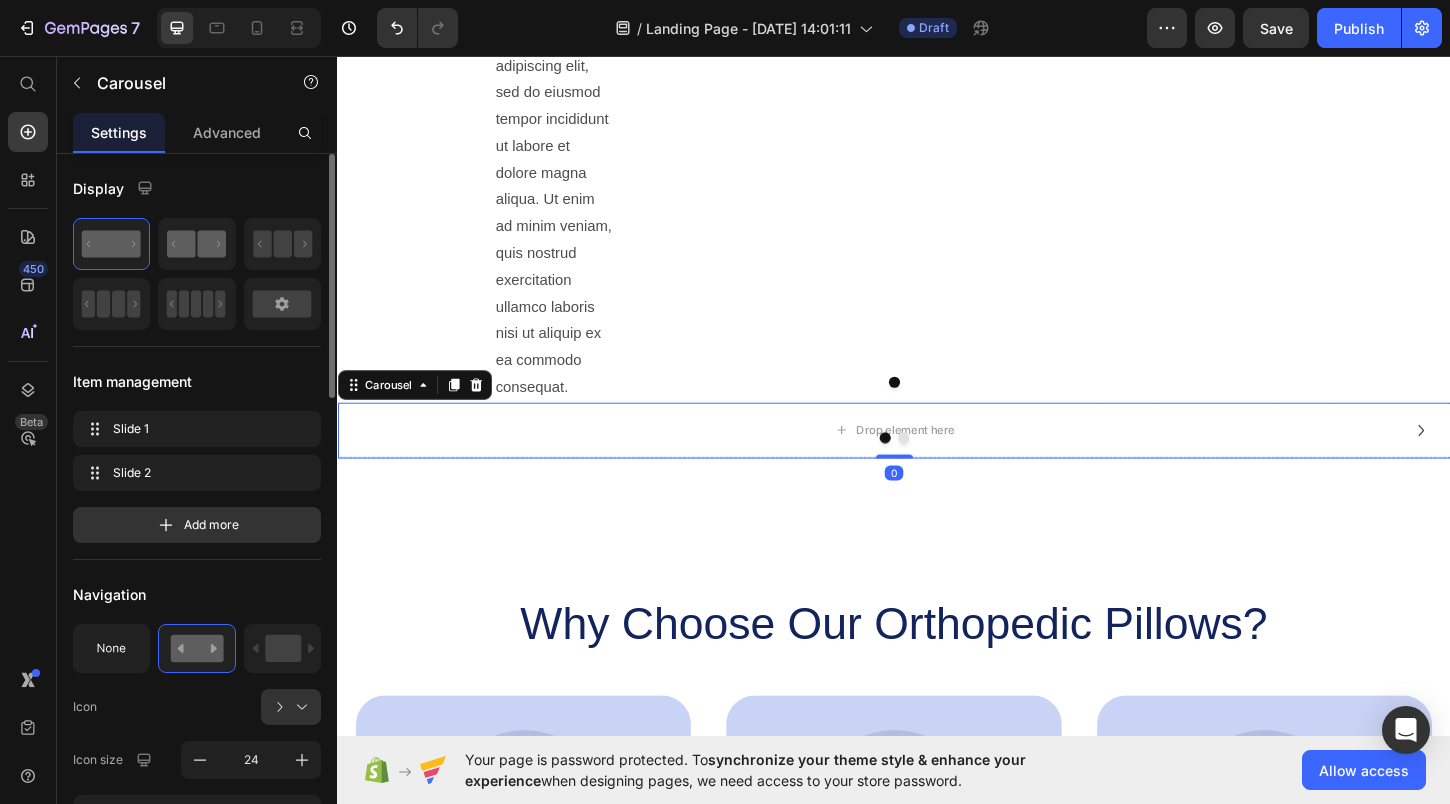 click 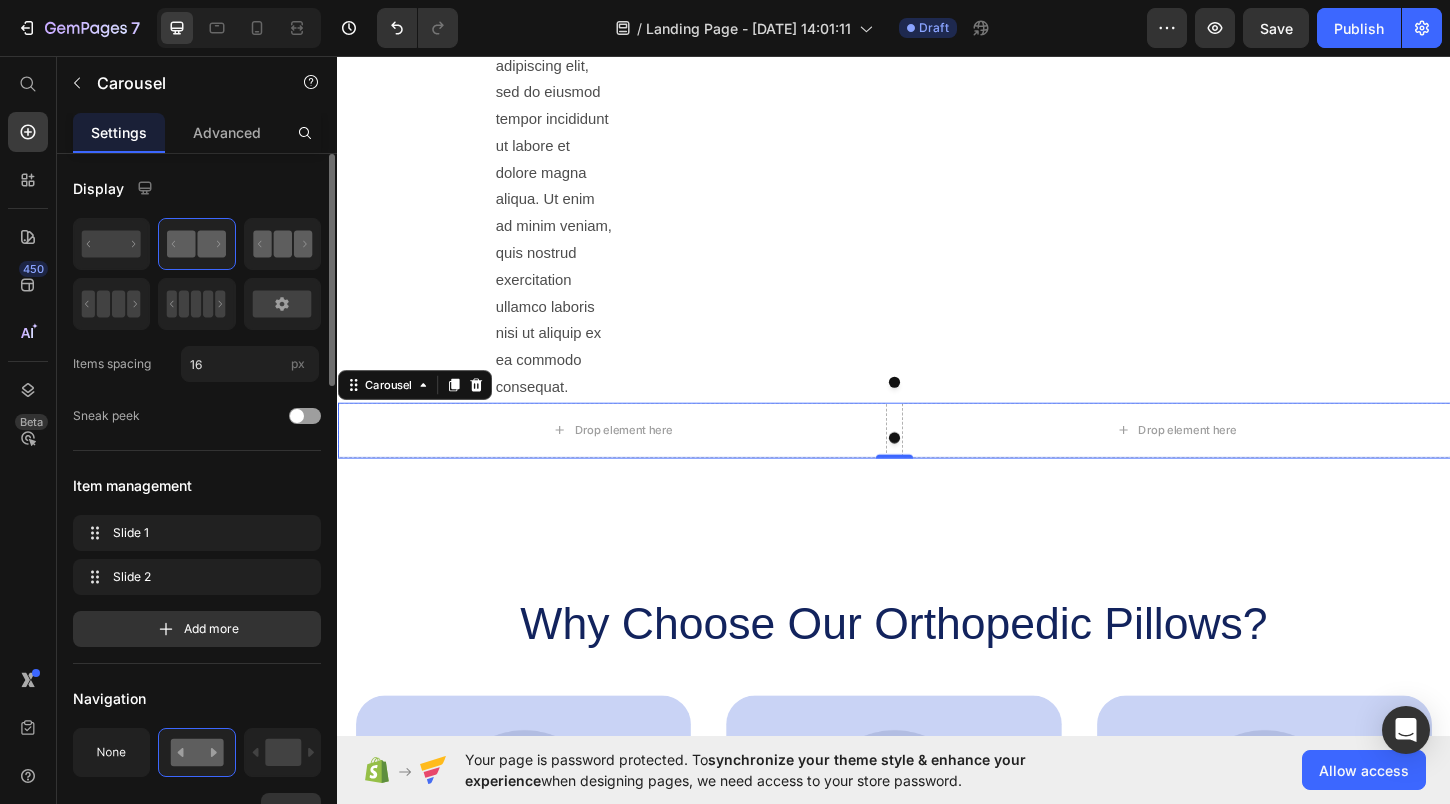 click 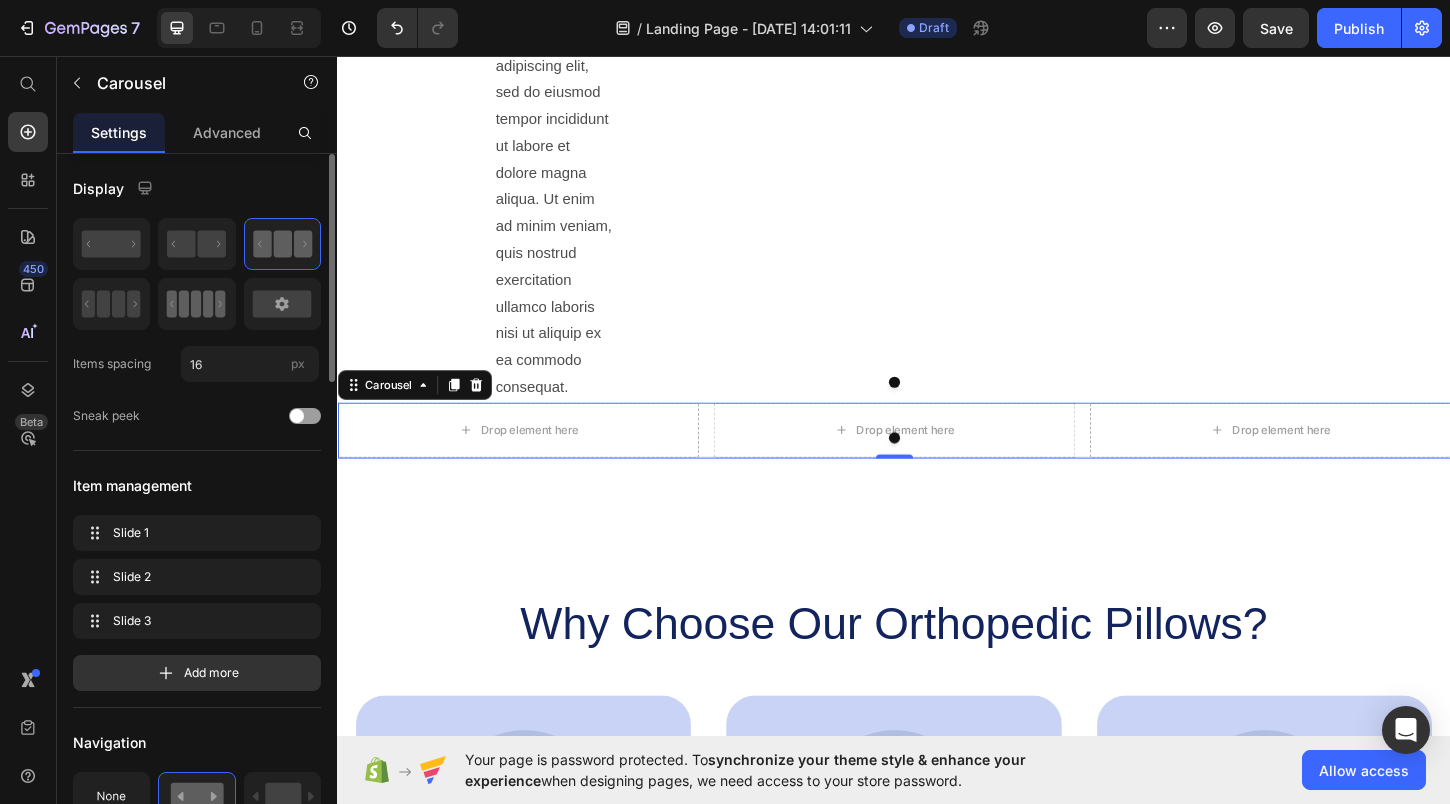 click 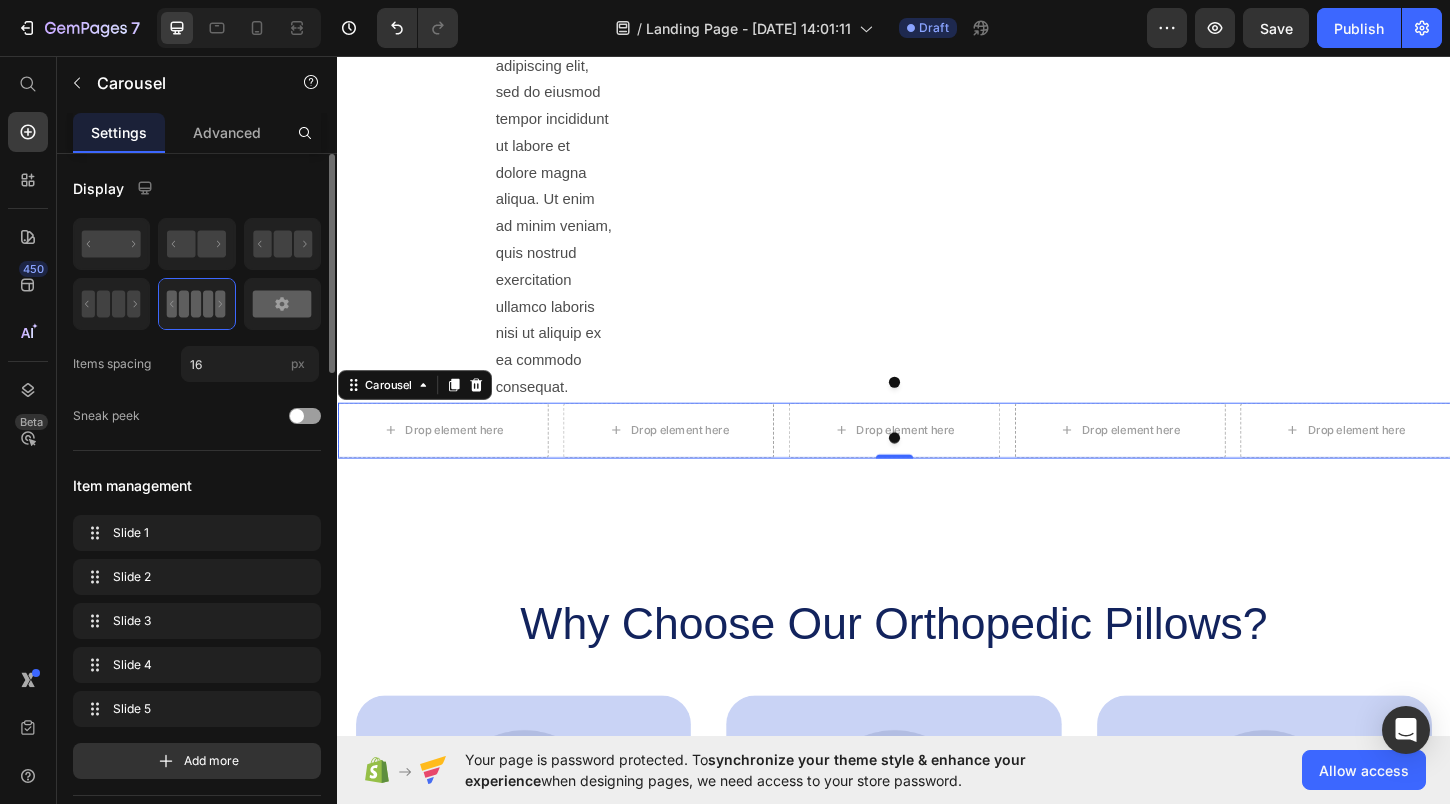 click 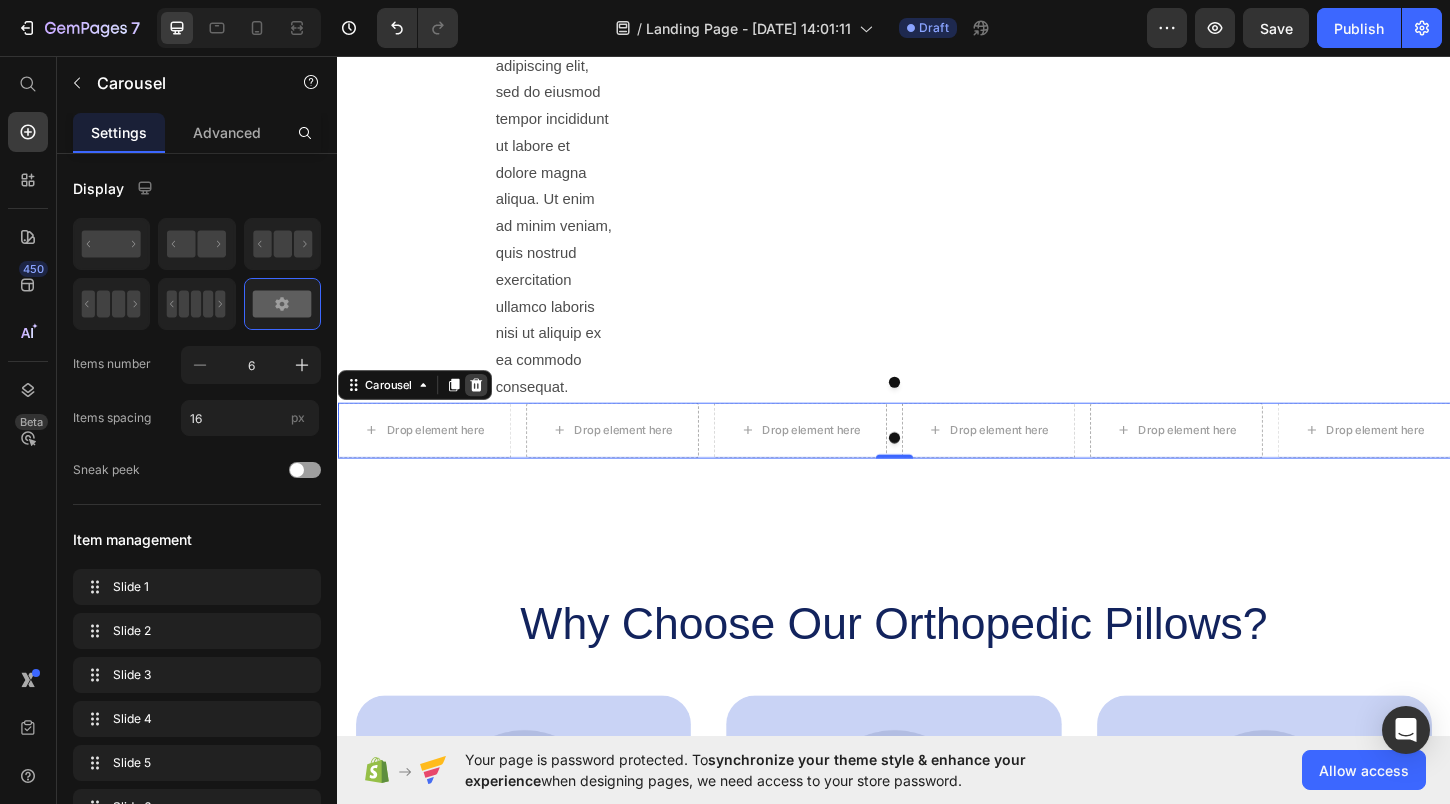 click 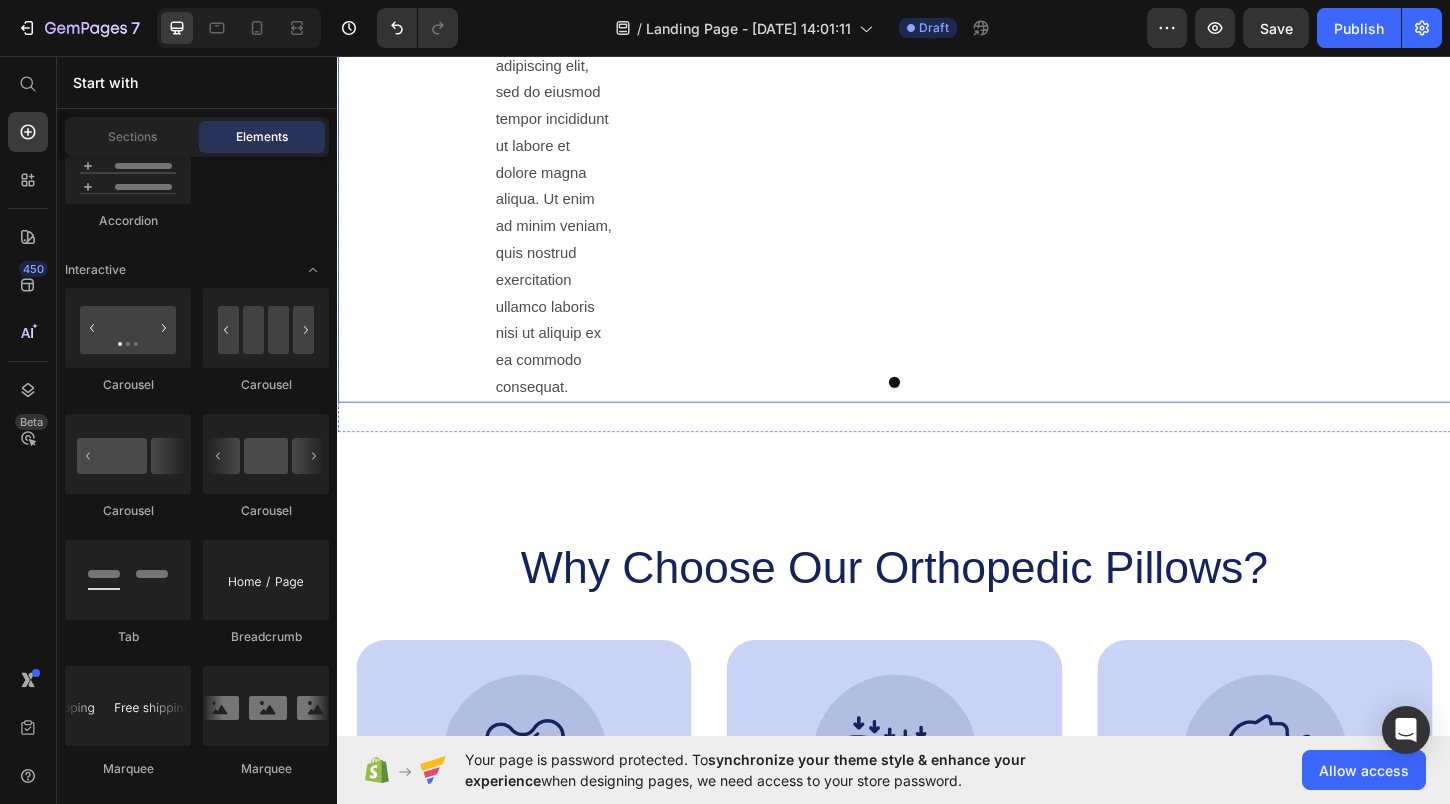 scroll, scrollTop: 2055, scrollLeft: 0, axis: vertical 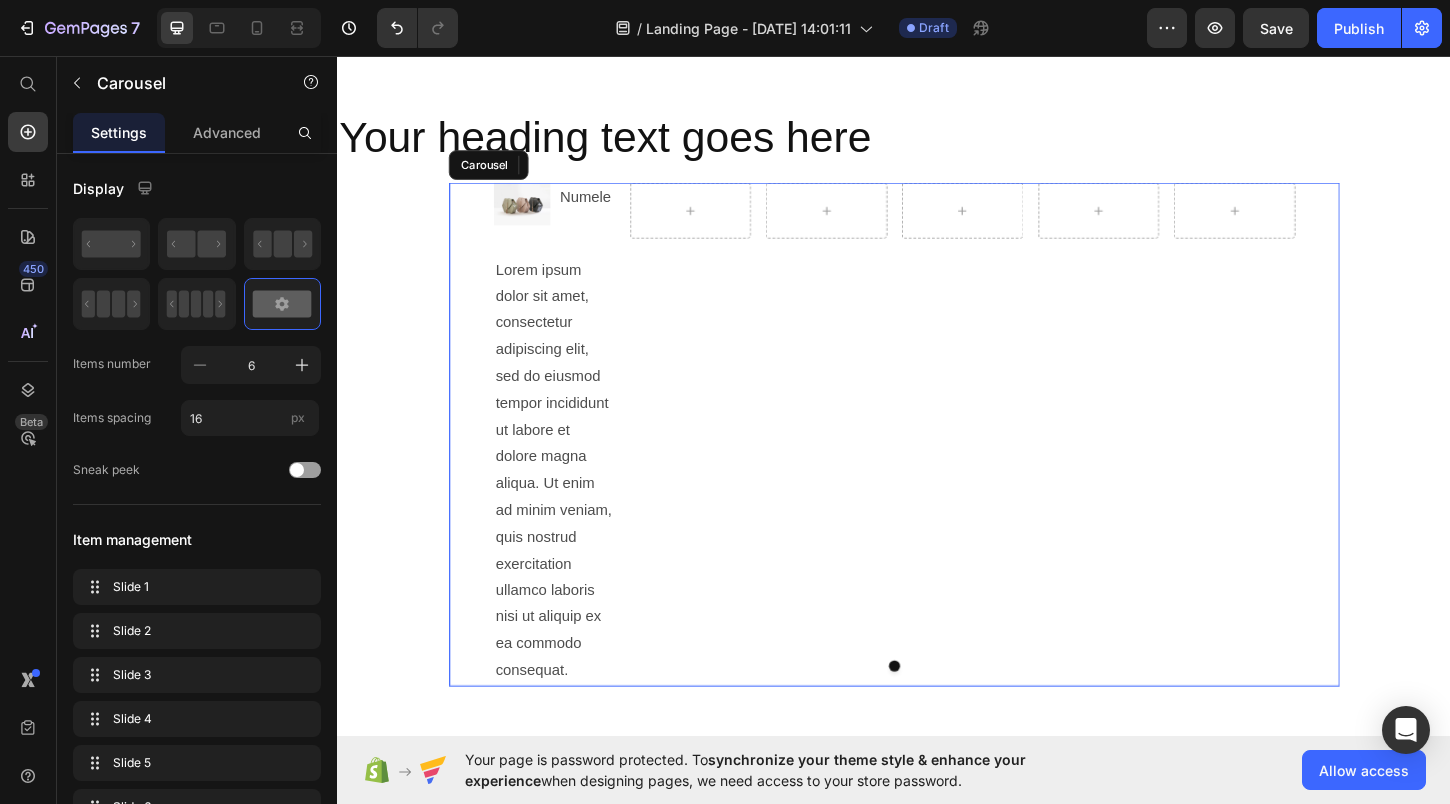 click on "Row" at bounding box center [863, 463] 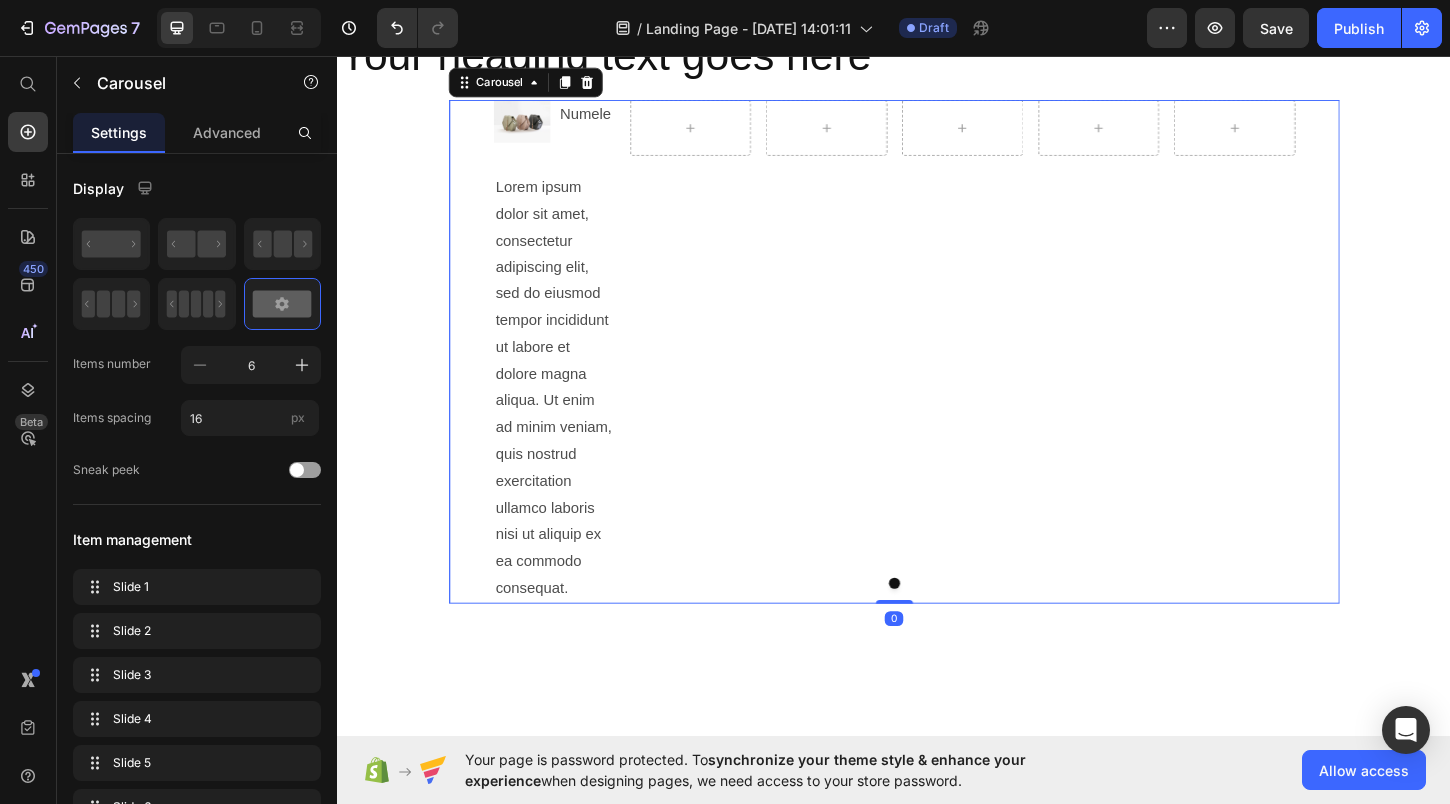 scroll, scrollTop: 2024, scrollLeft: 0, axis: vertical 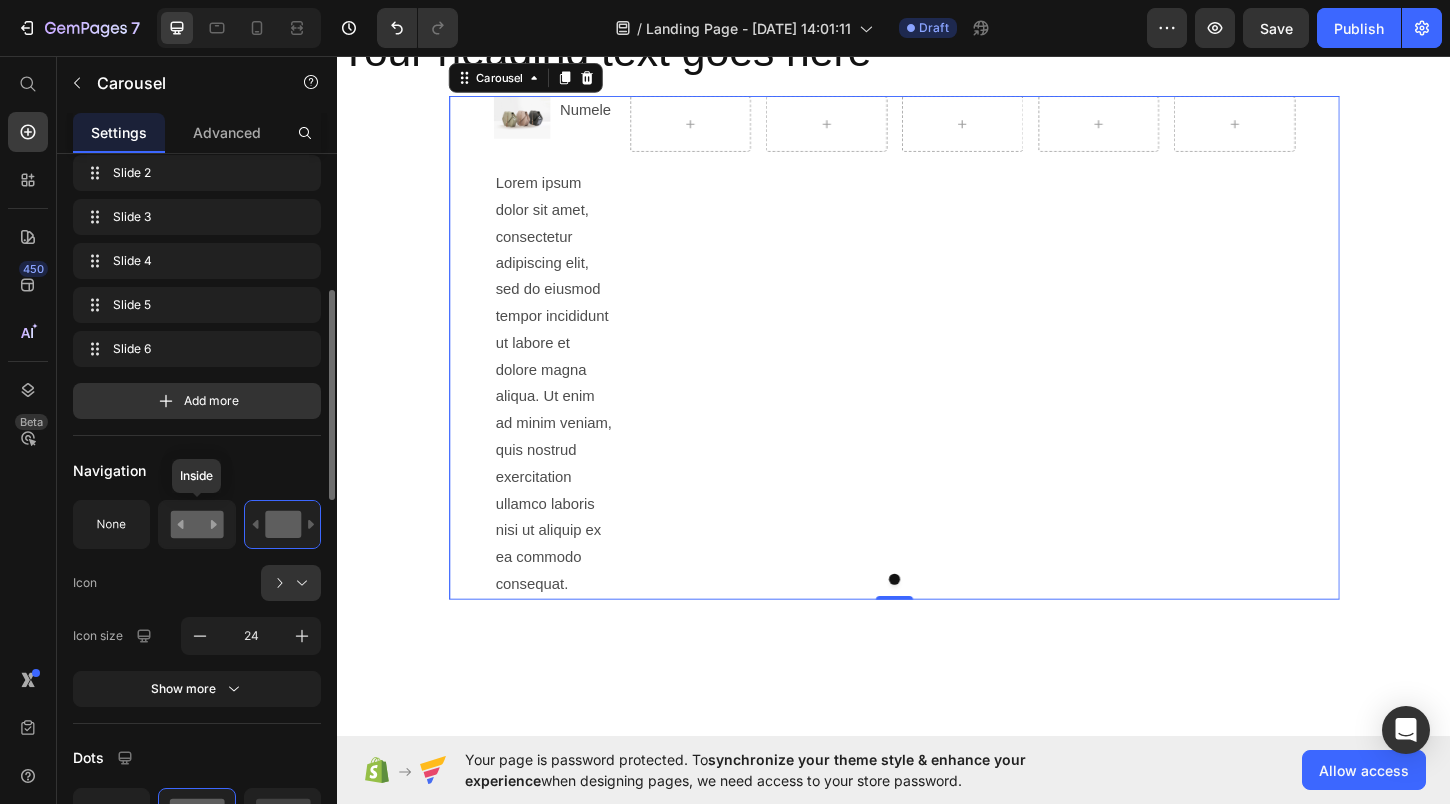 click 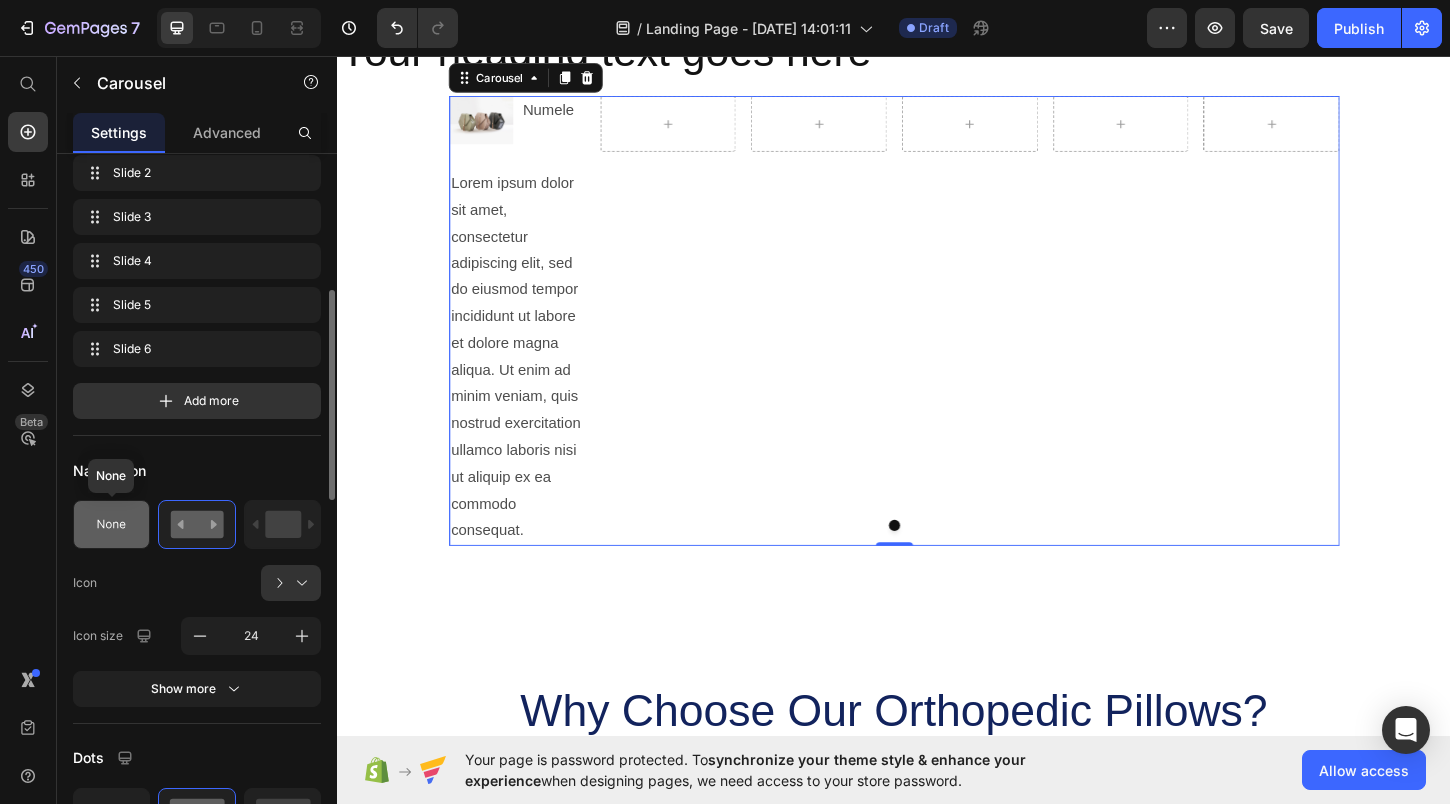 click 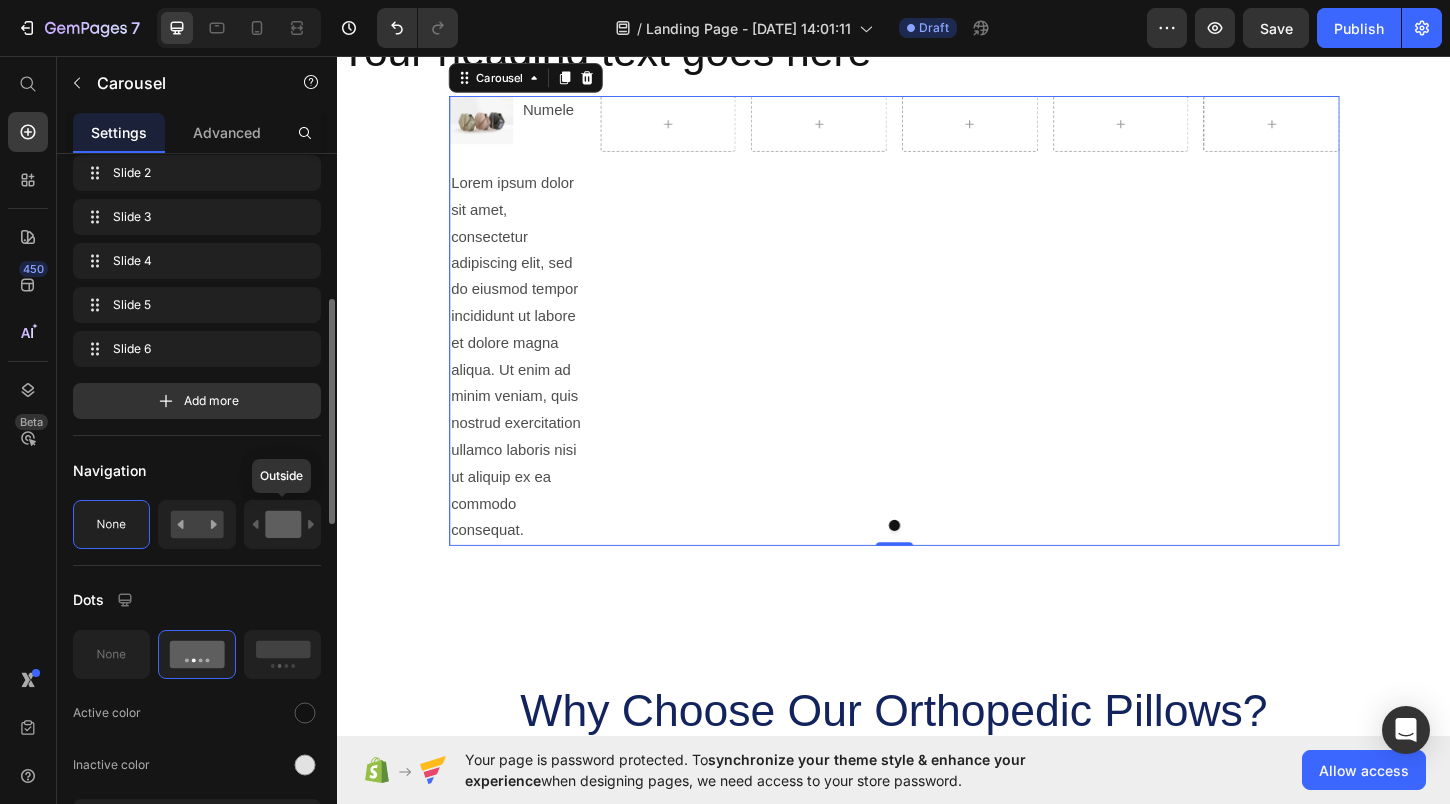 click 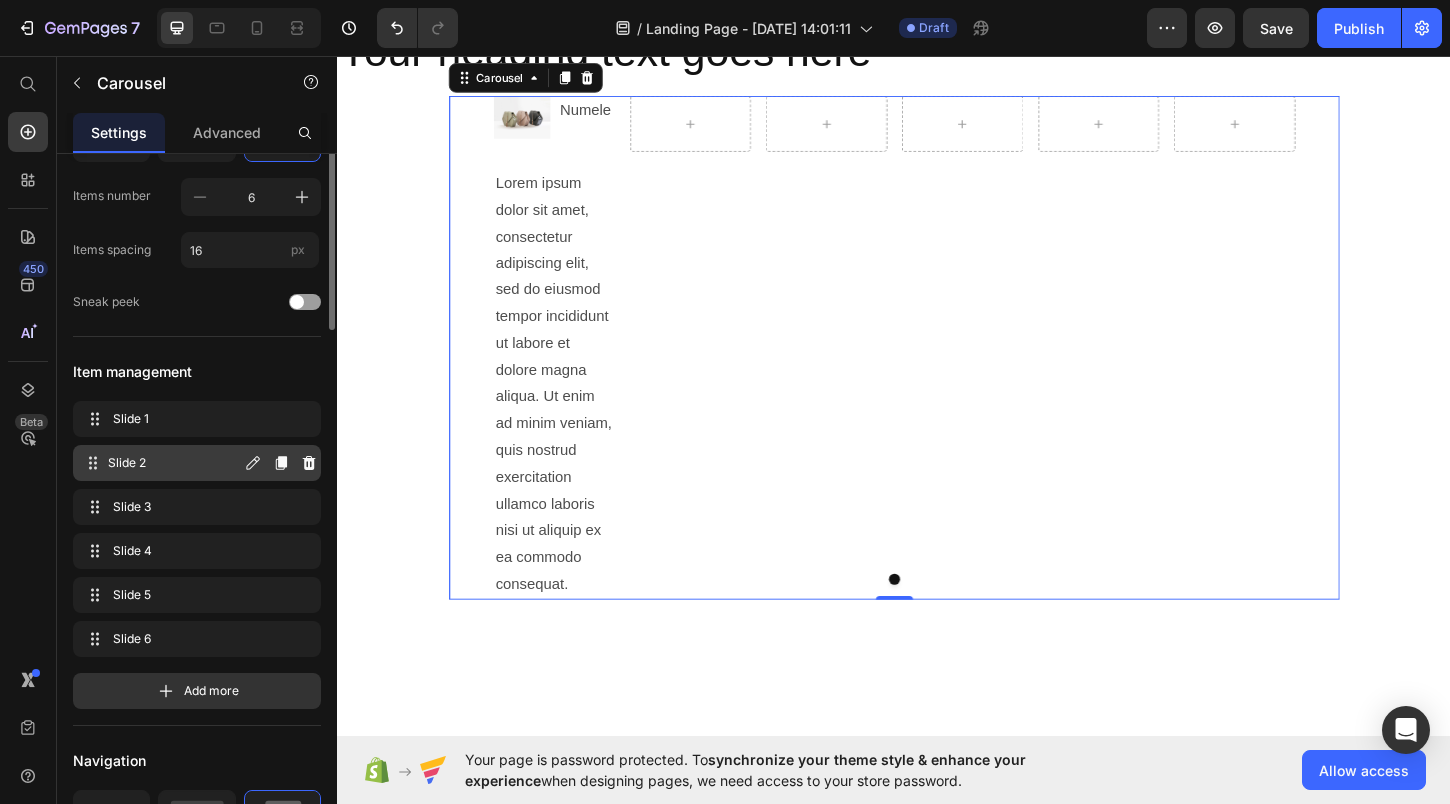 scroll, scrollTop: 104, scrollLeft: 0, axis: vertical 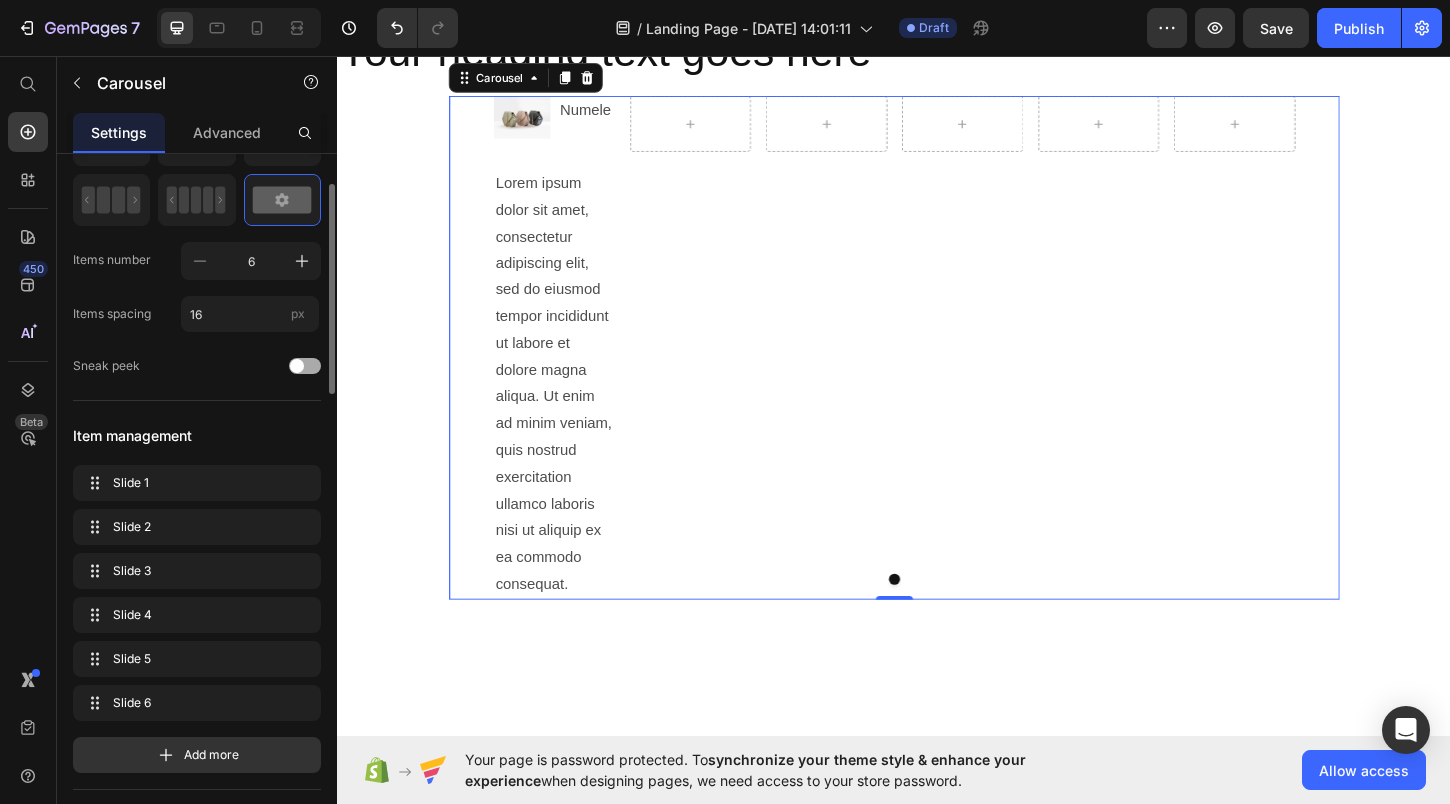 click at bounding box center (297, 366) 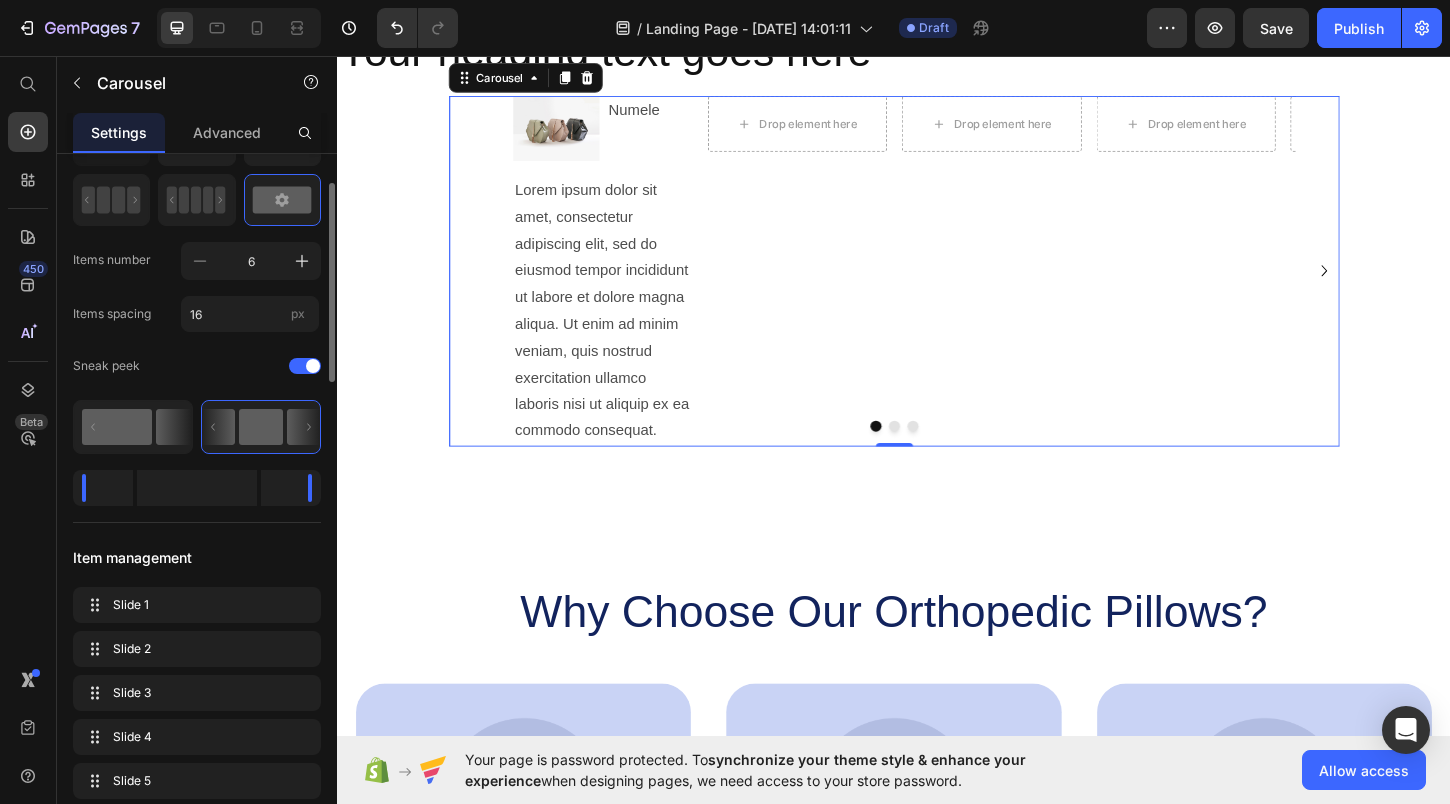 click 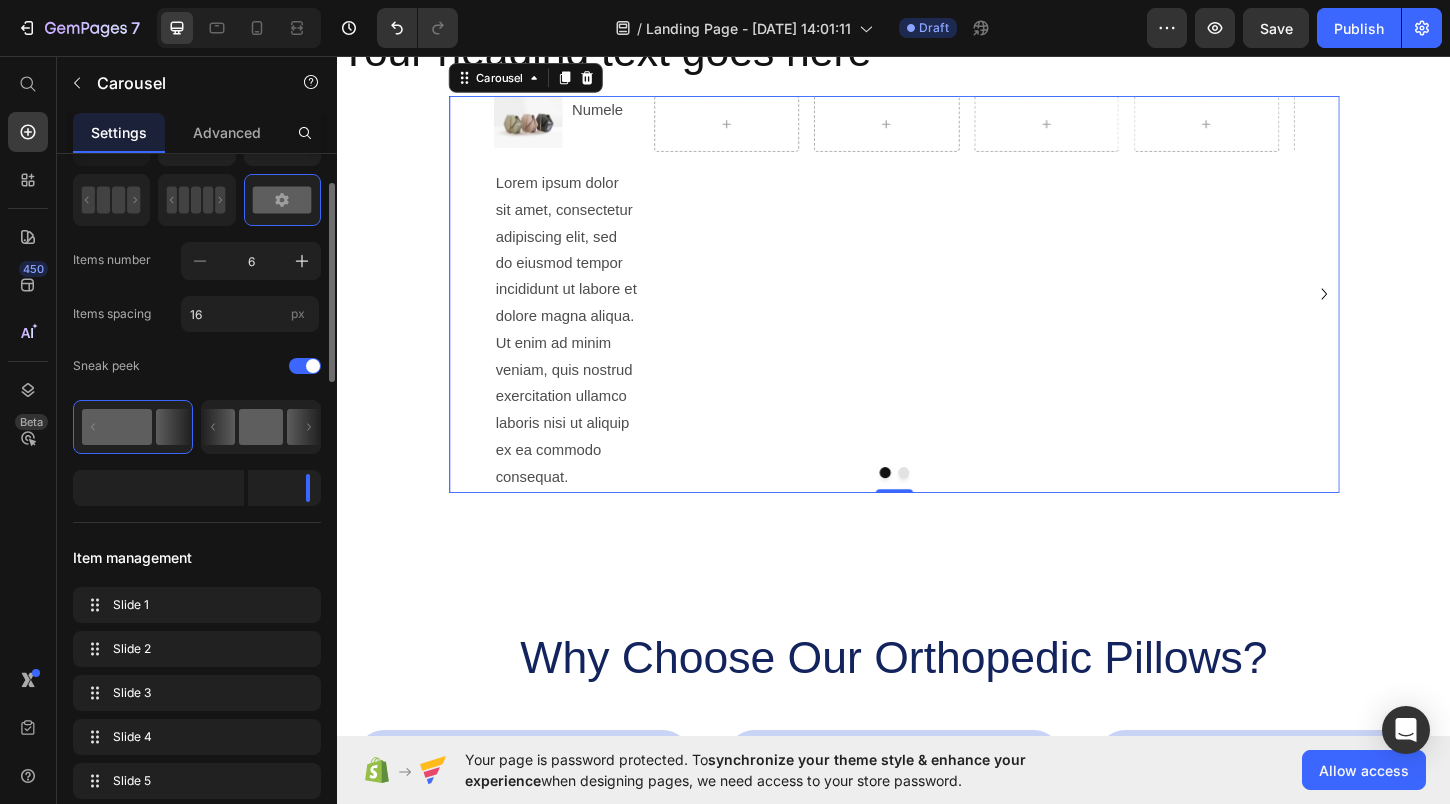 click 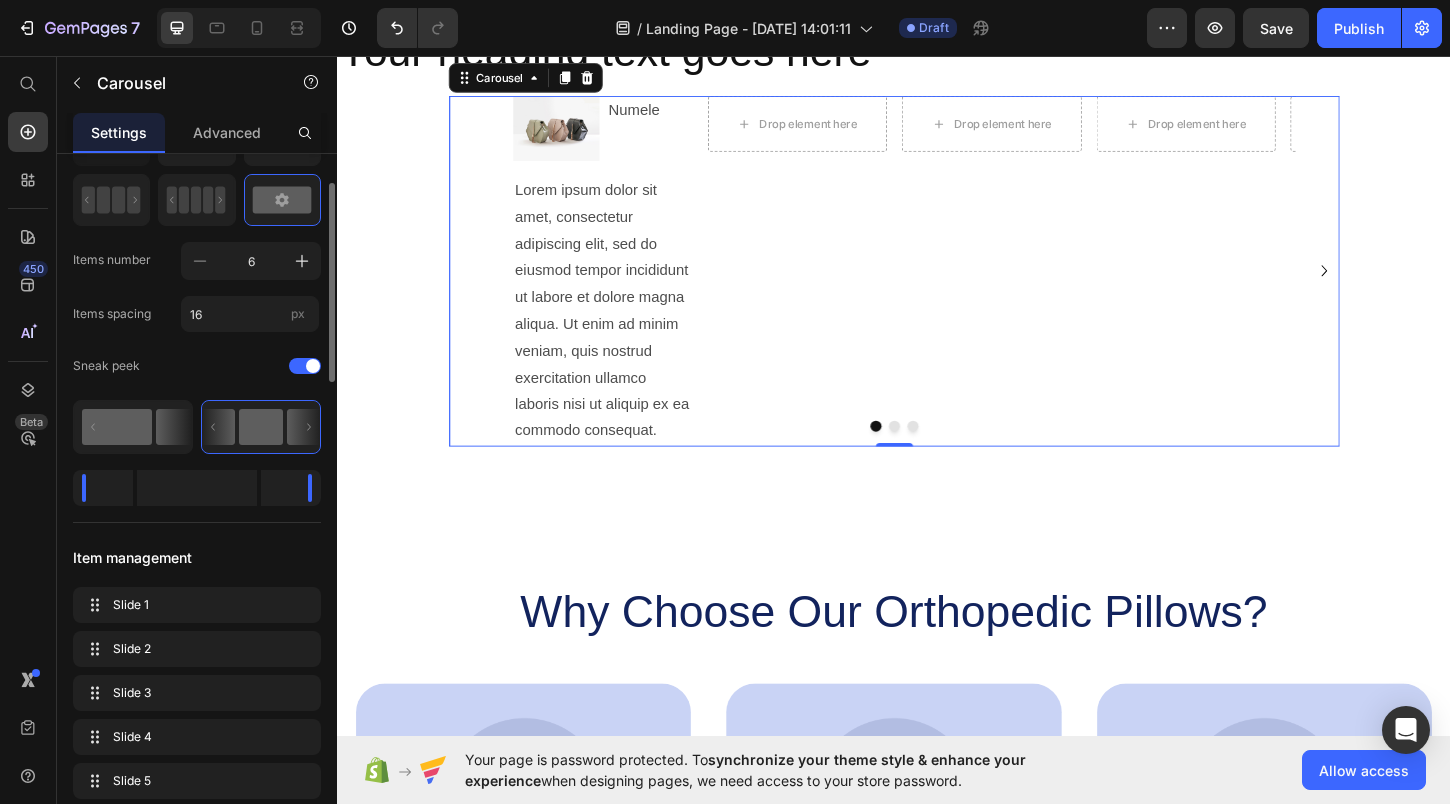 click 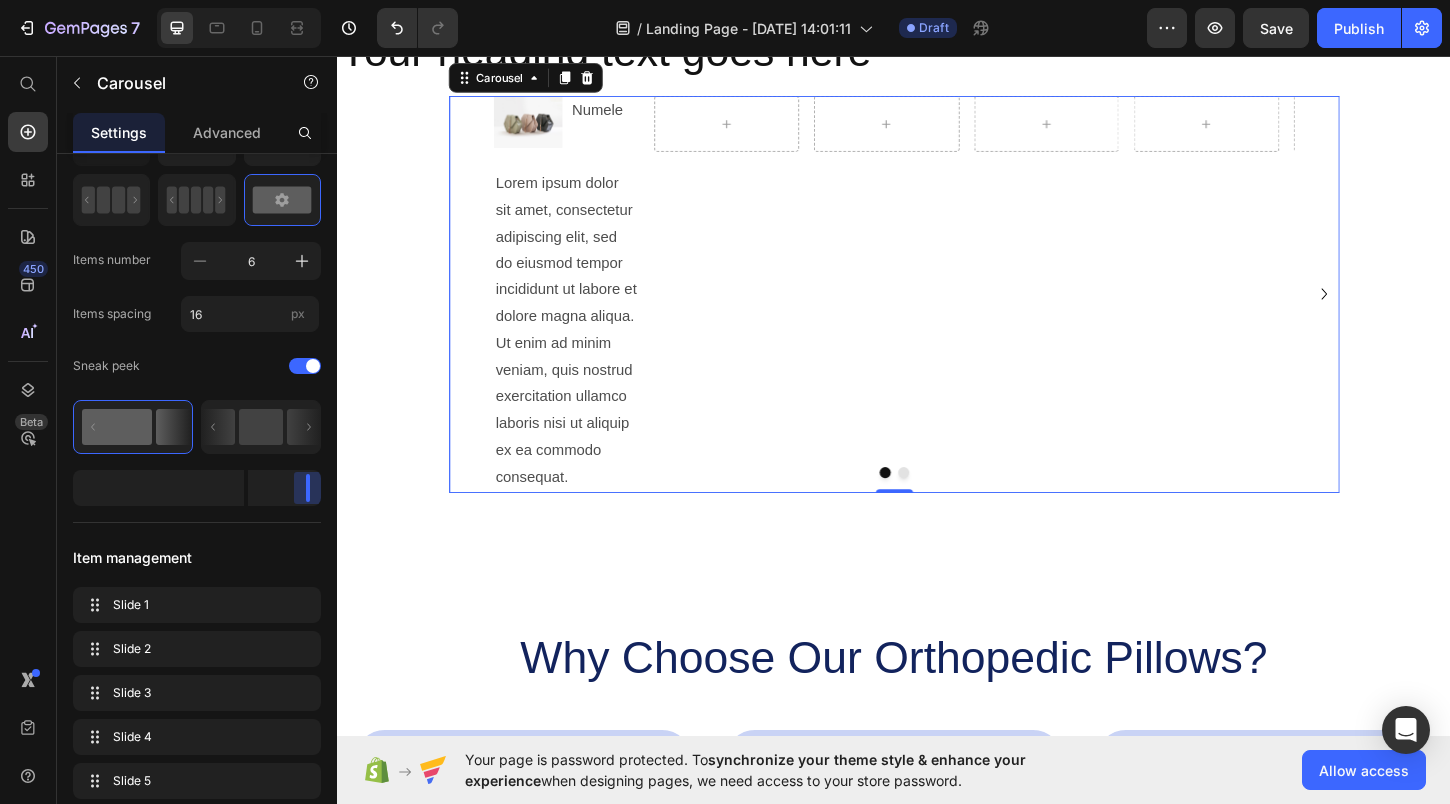 drag, startPoint x: 312, startPoint y: 491, endPoint x: 381, endPoint y: 491, distance: 69 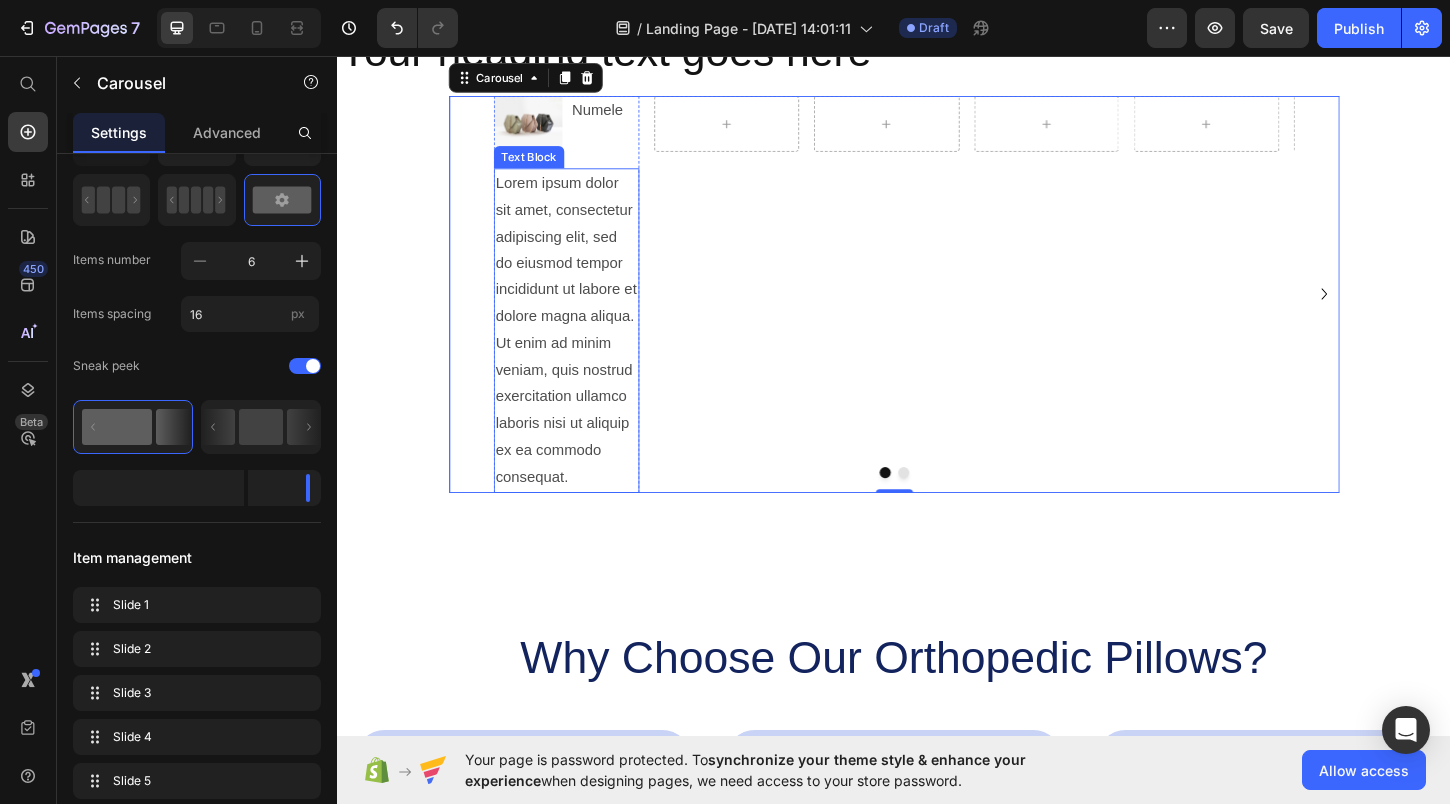 click on "Lorem ipsum dolor sit amet, consectetur adipiscing elit, sed do eiusmod tempor incididunt ut labore et dolore magna aliqua. Ut enim ad minim veniam, quis nostrud exercitation ullamco laboris nisi ut aliquip ex ea commodo consequat." at bounding box center [583, 351] 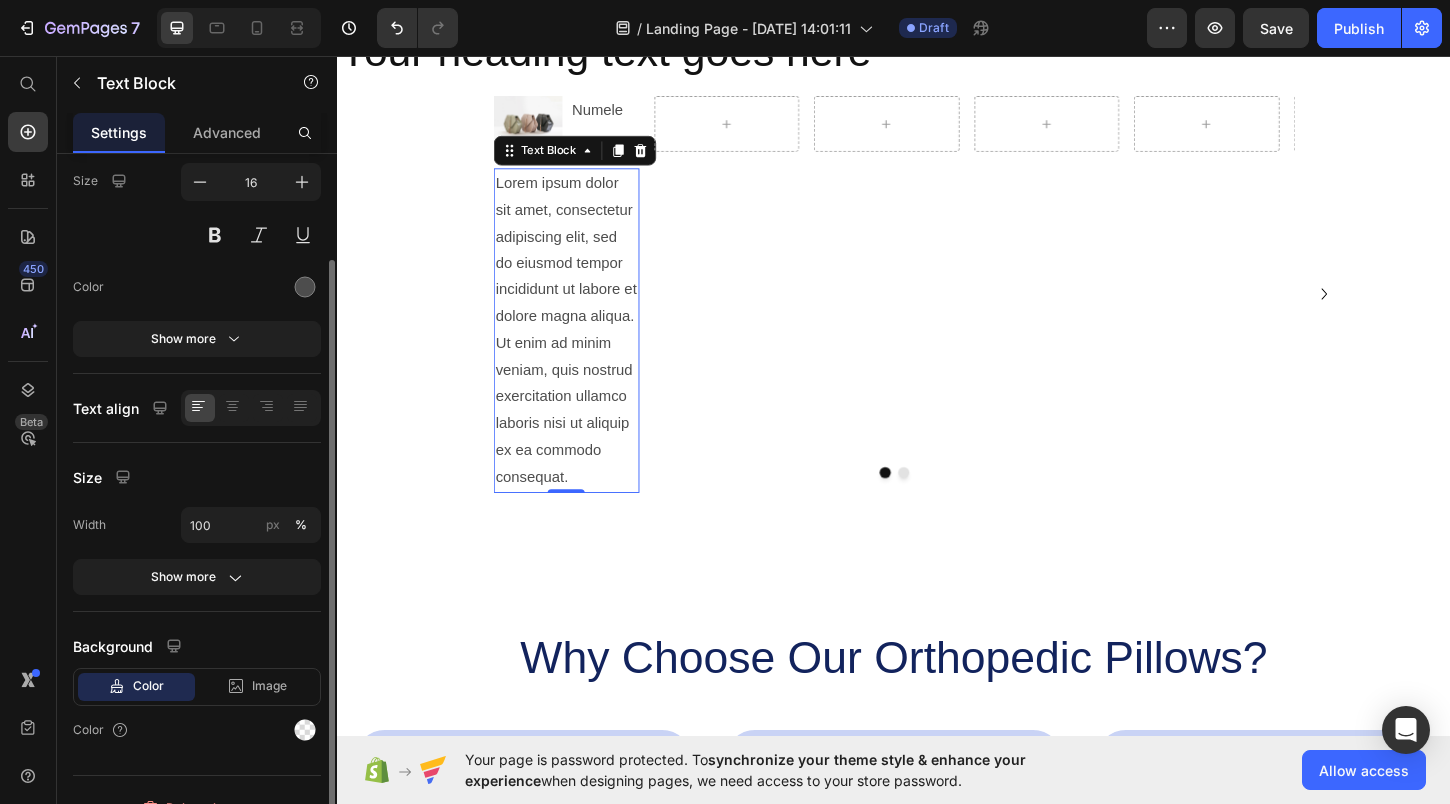 scroll, scrollTop: 161, scrollLeft: 0, axis: vertical 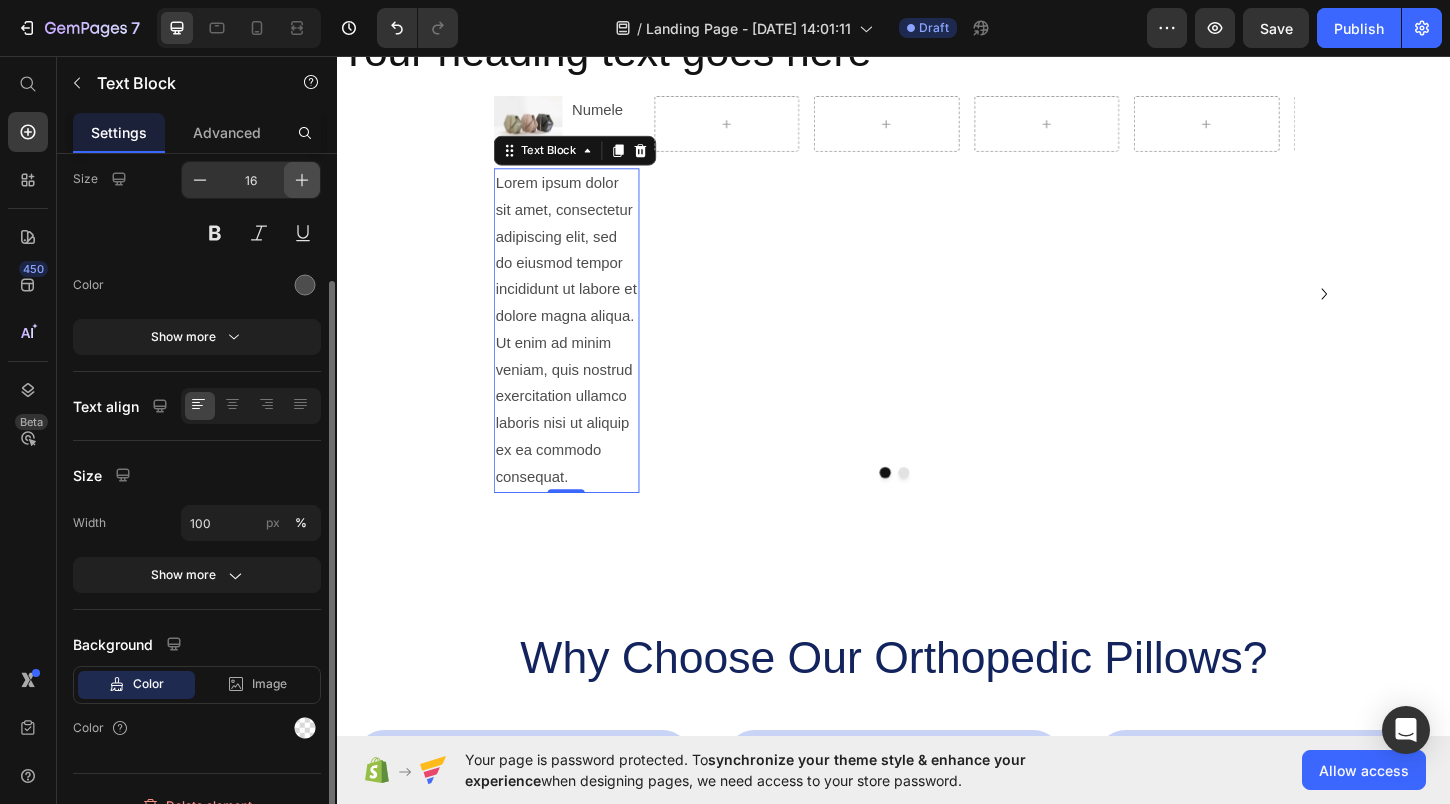 click at bounding box center [302, 180] 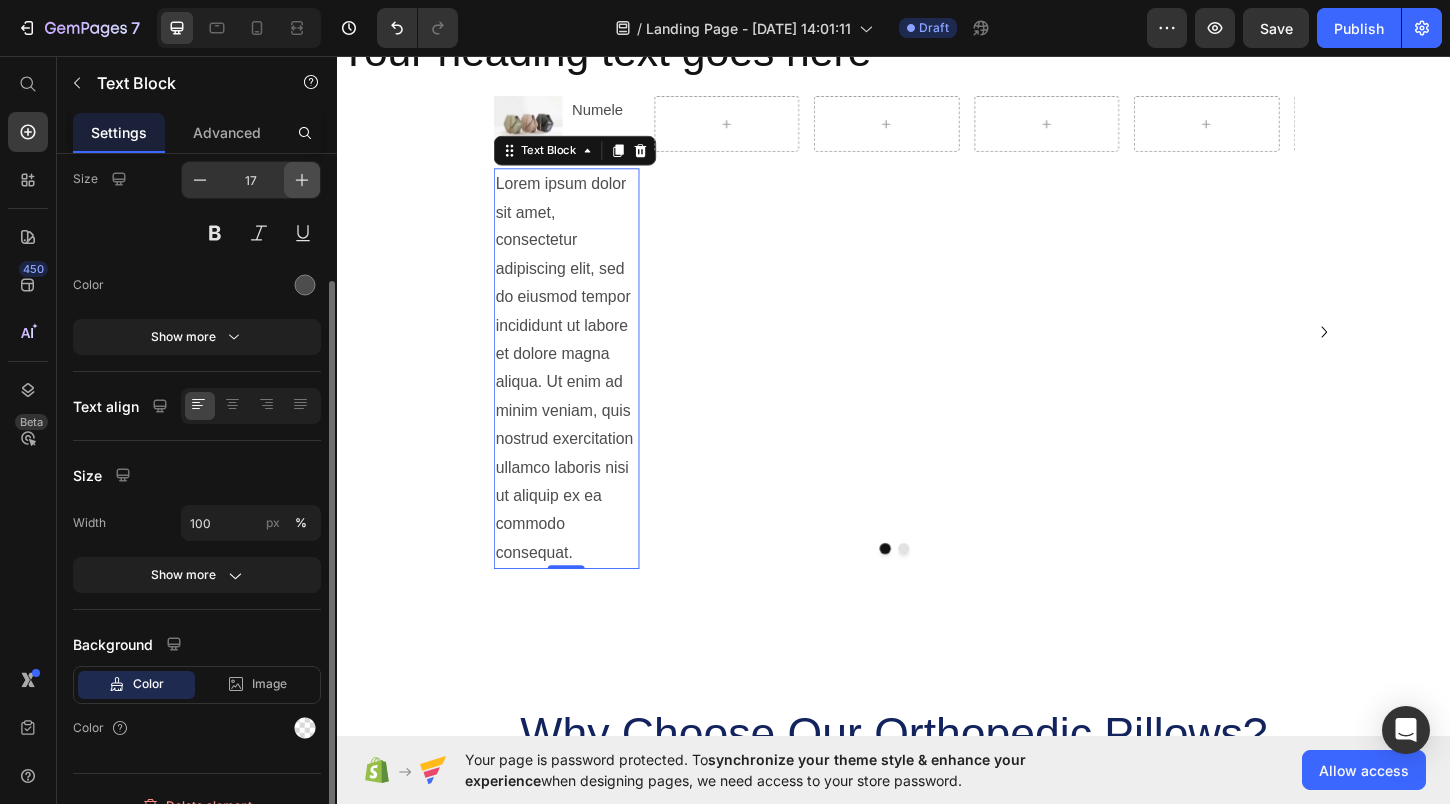 click at bounding box center (302, 180) 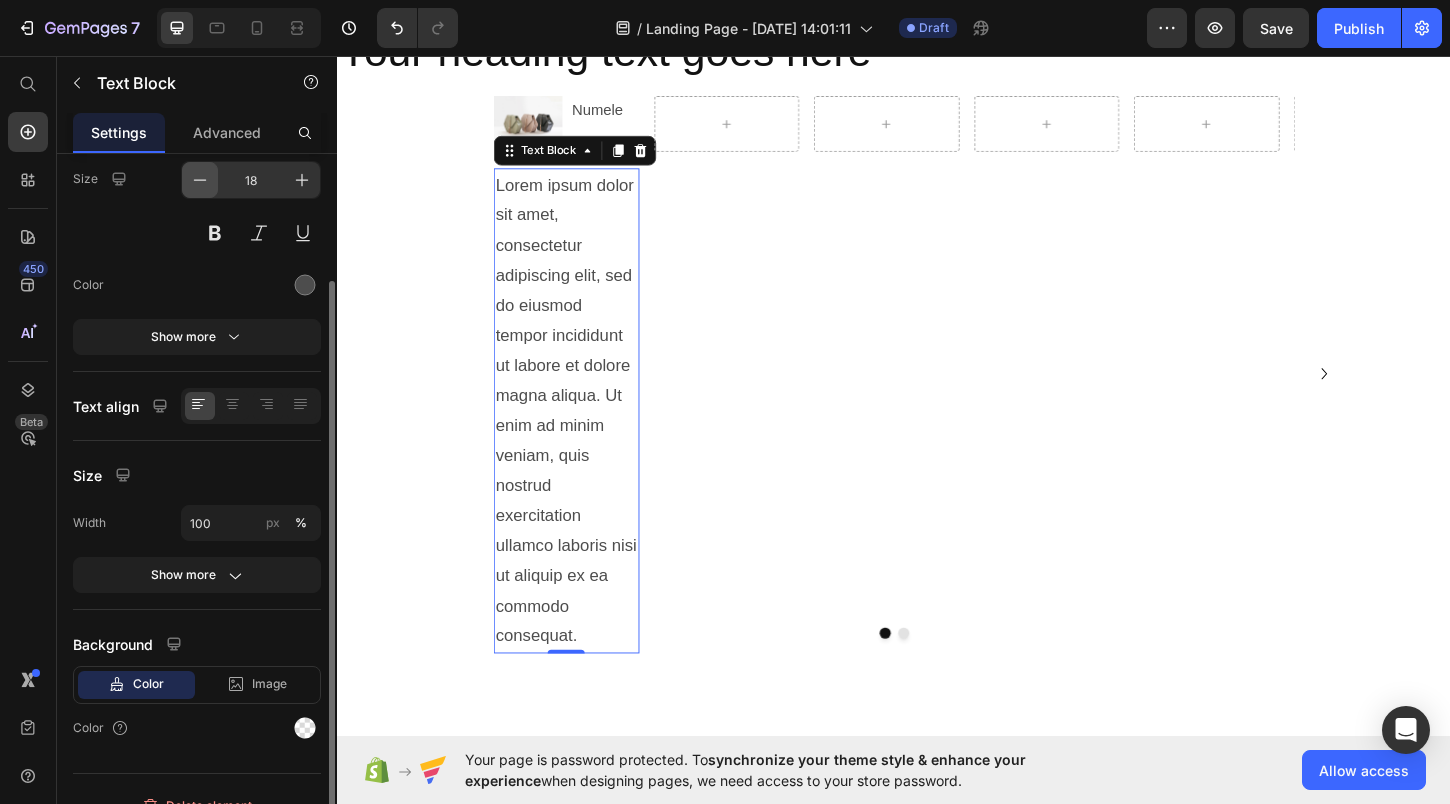 click 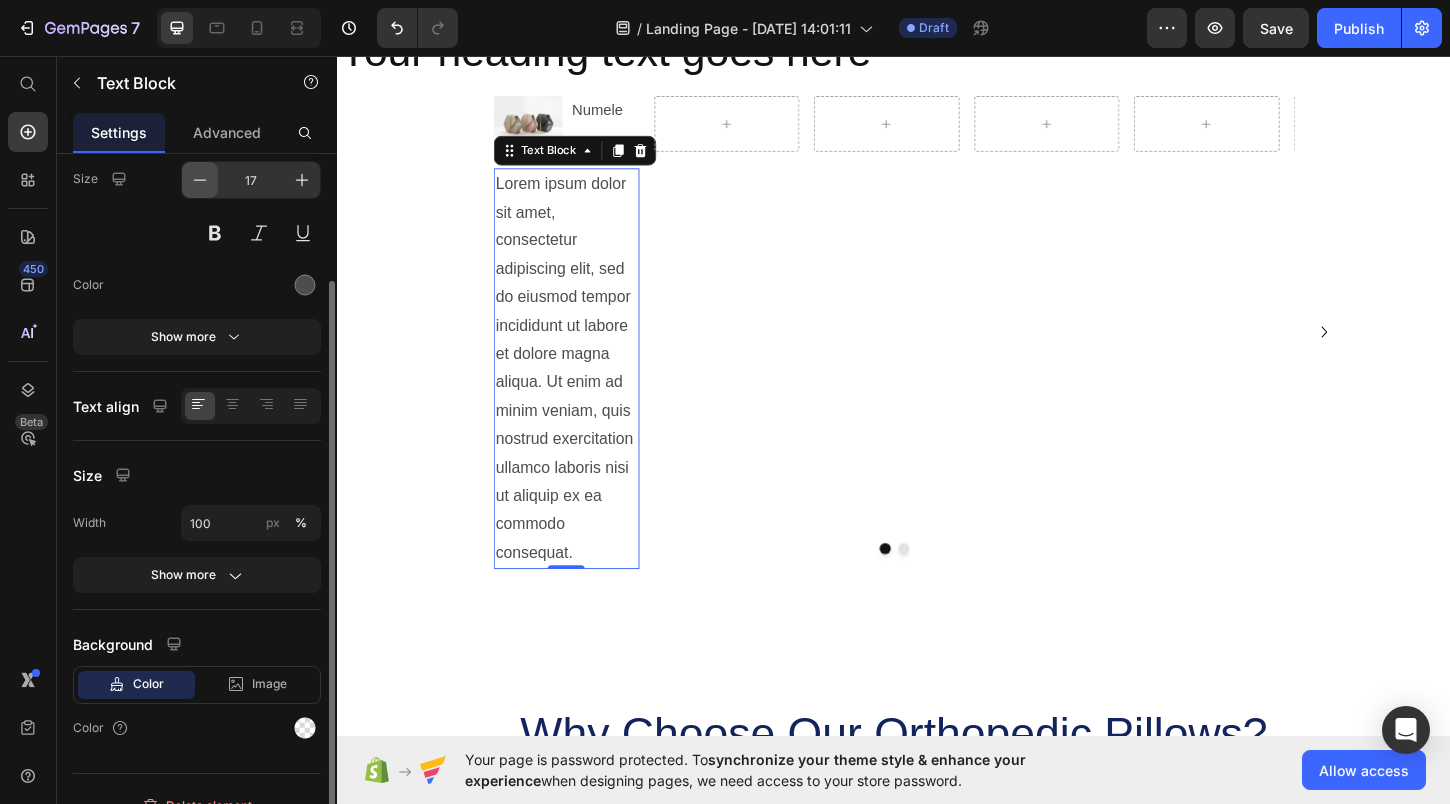 click 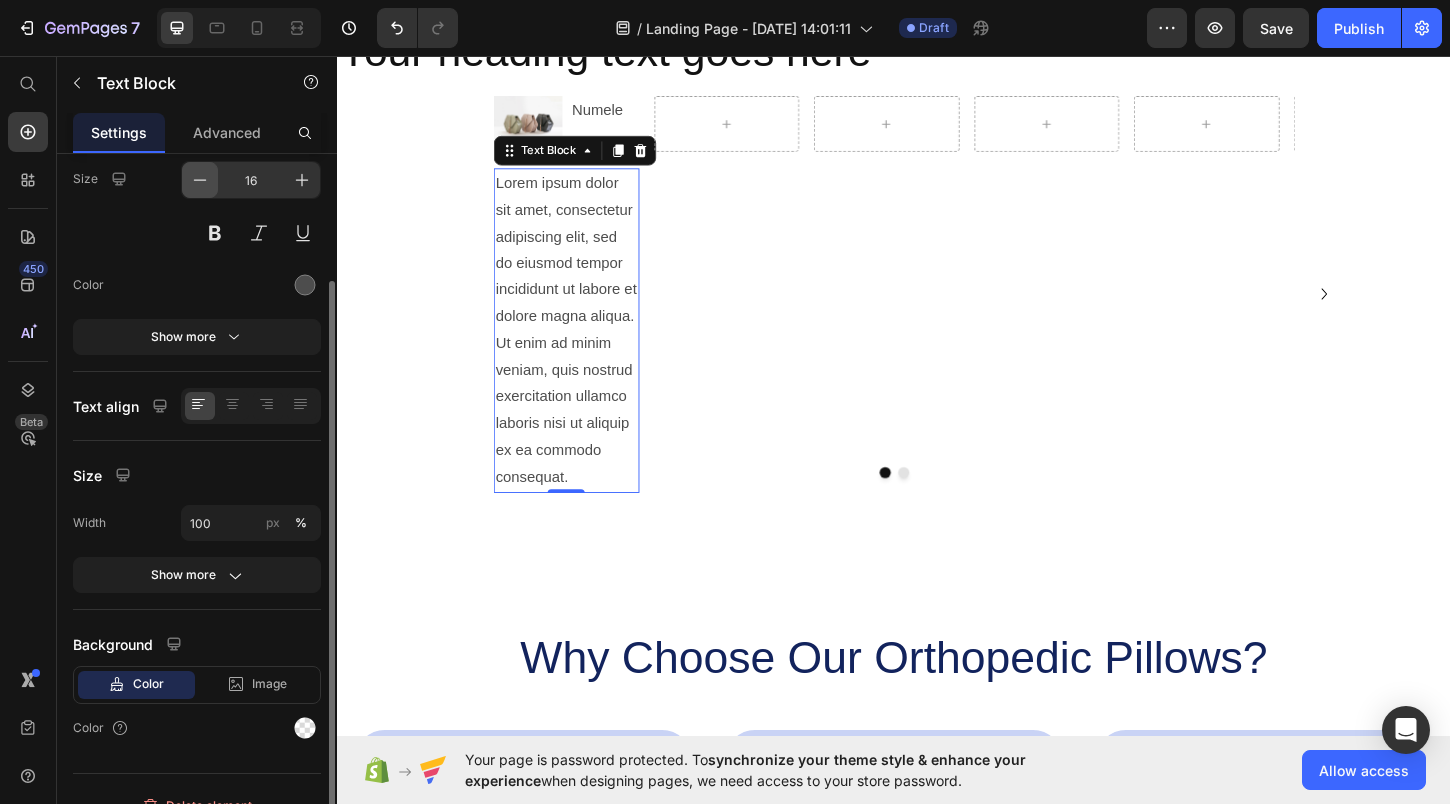 click 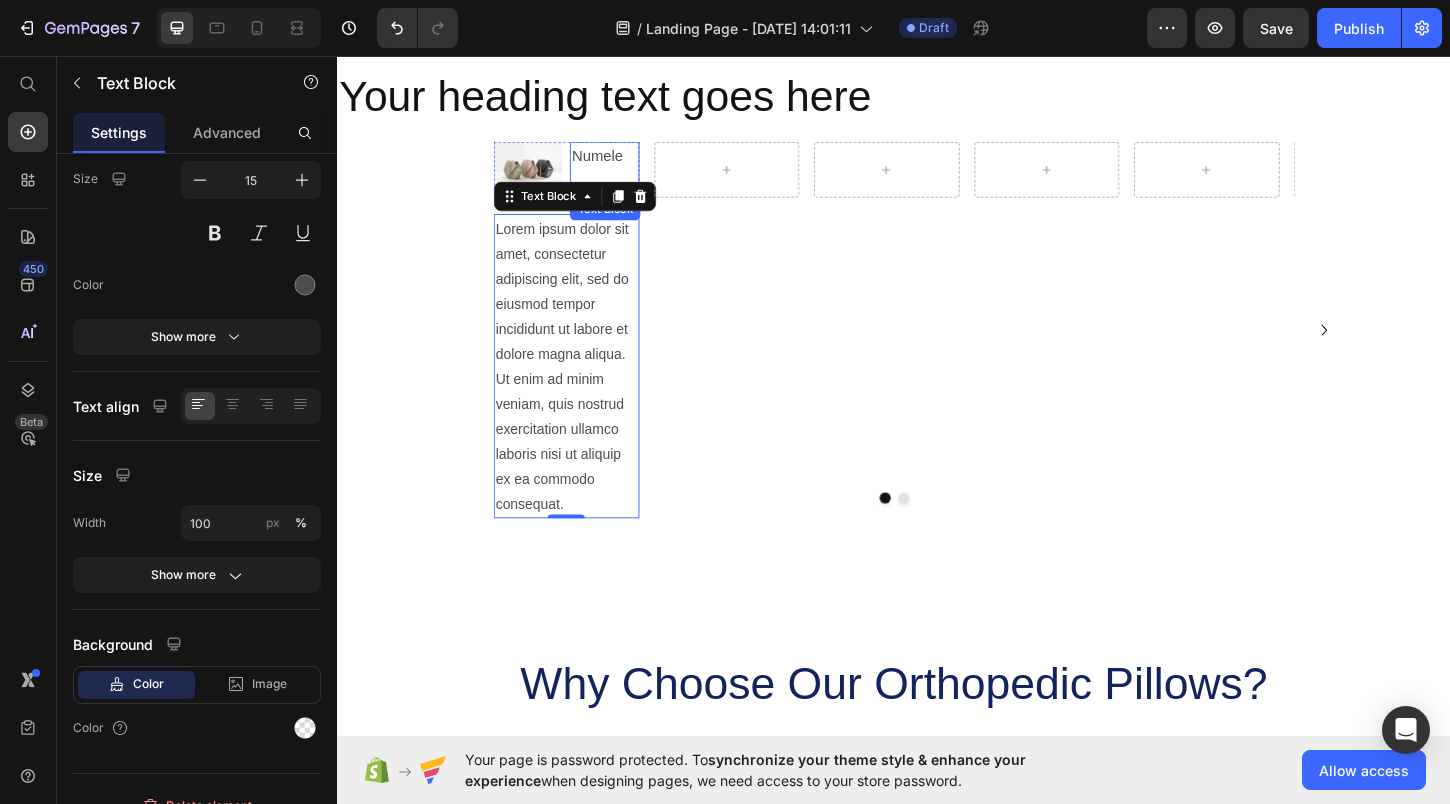 scroll, scrollTop: 1899, scrollLeft: 0, axis: vertical 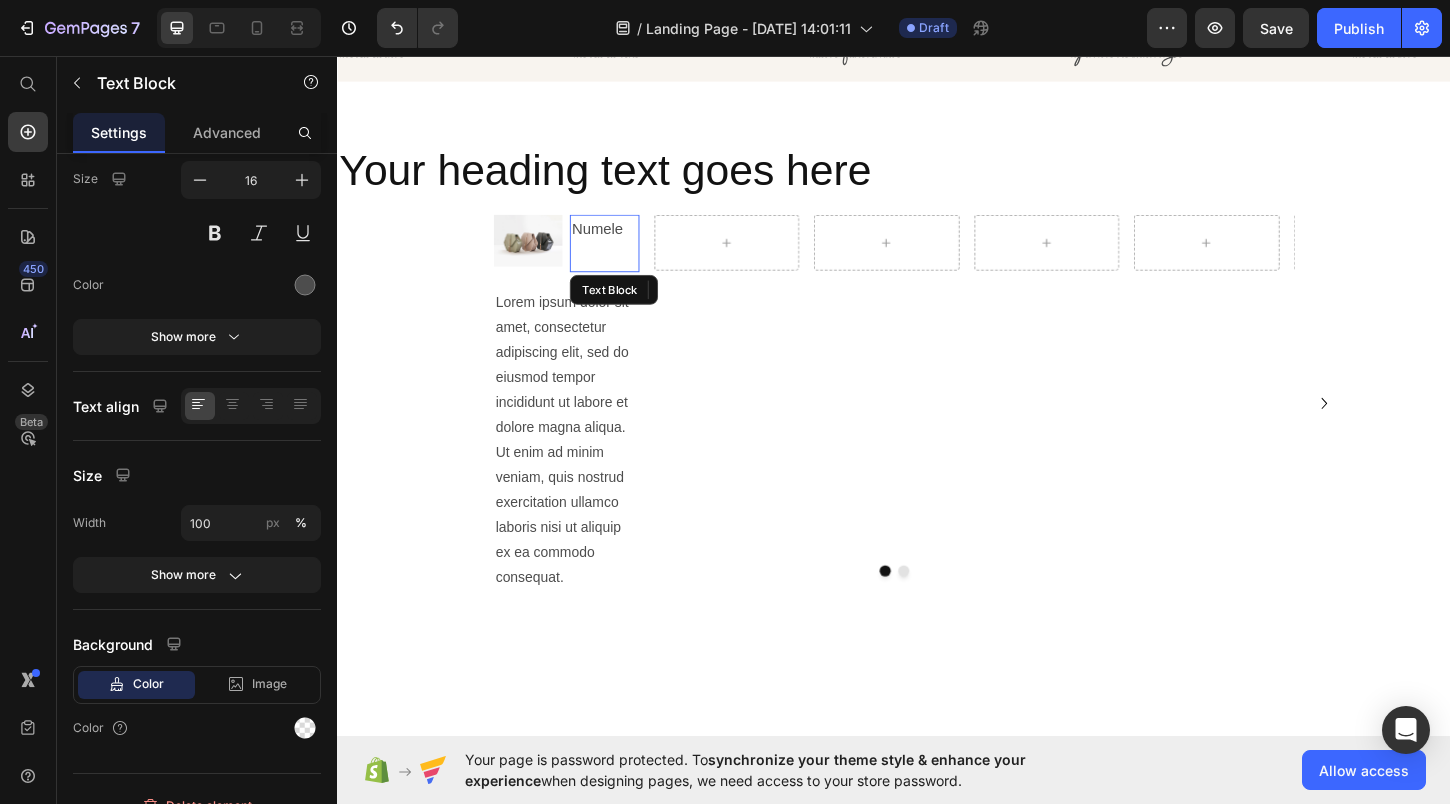 click on "Numele" at bounding box center [624, 243] 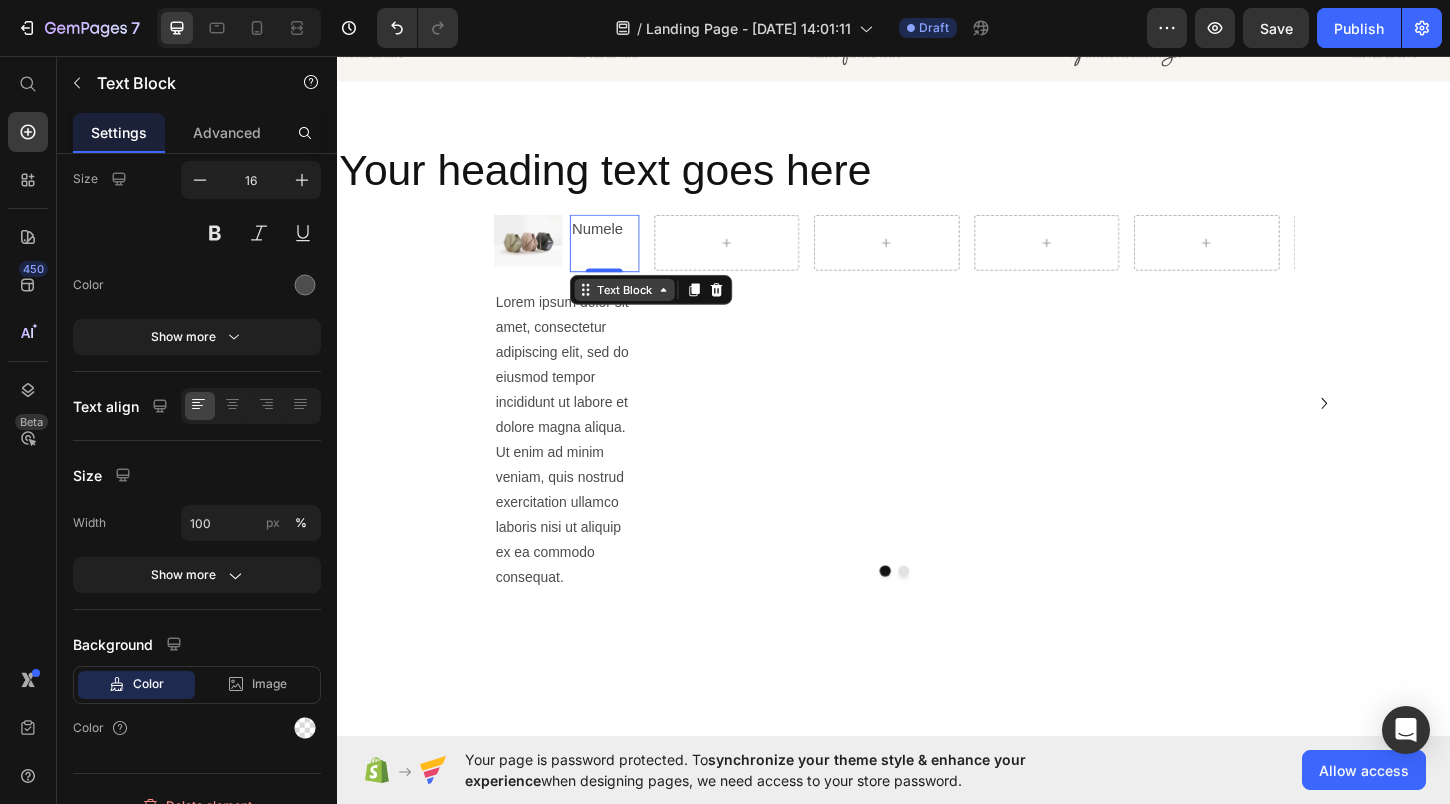 click on "Text Block" at bounding box center [646, 308] 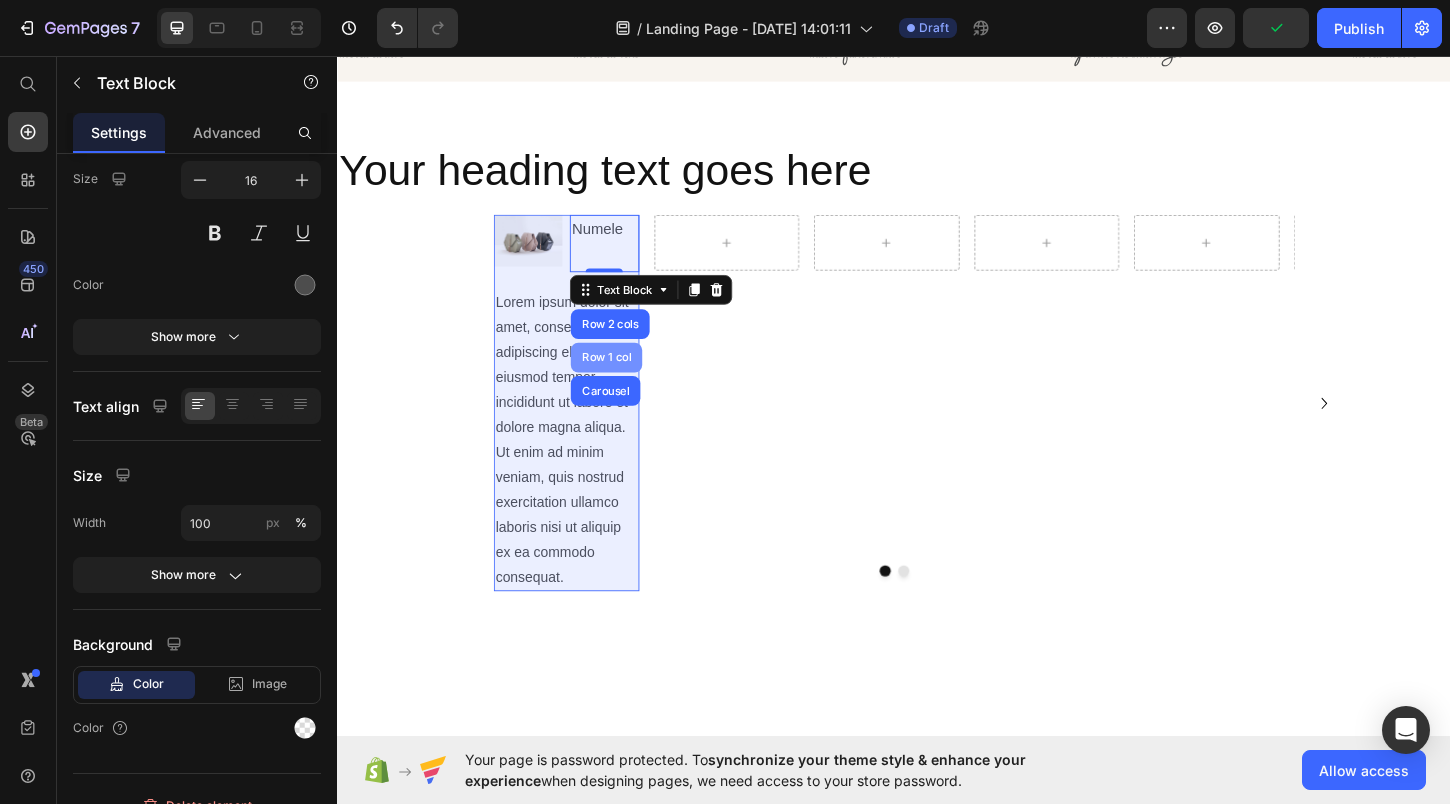 click on "Row 1 col" at bounding box center [626, 381] 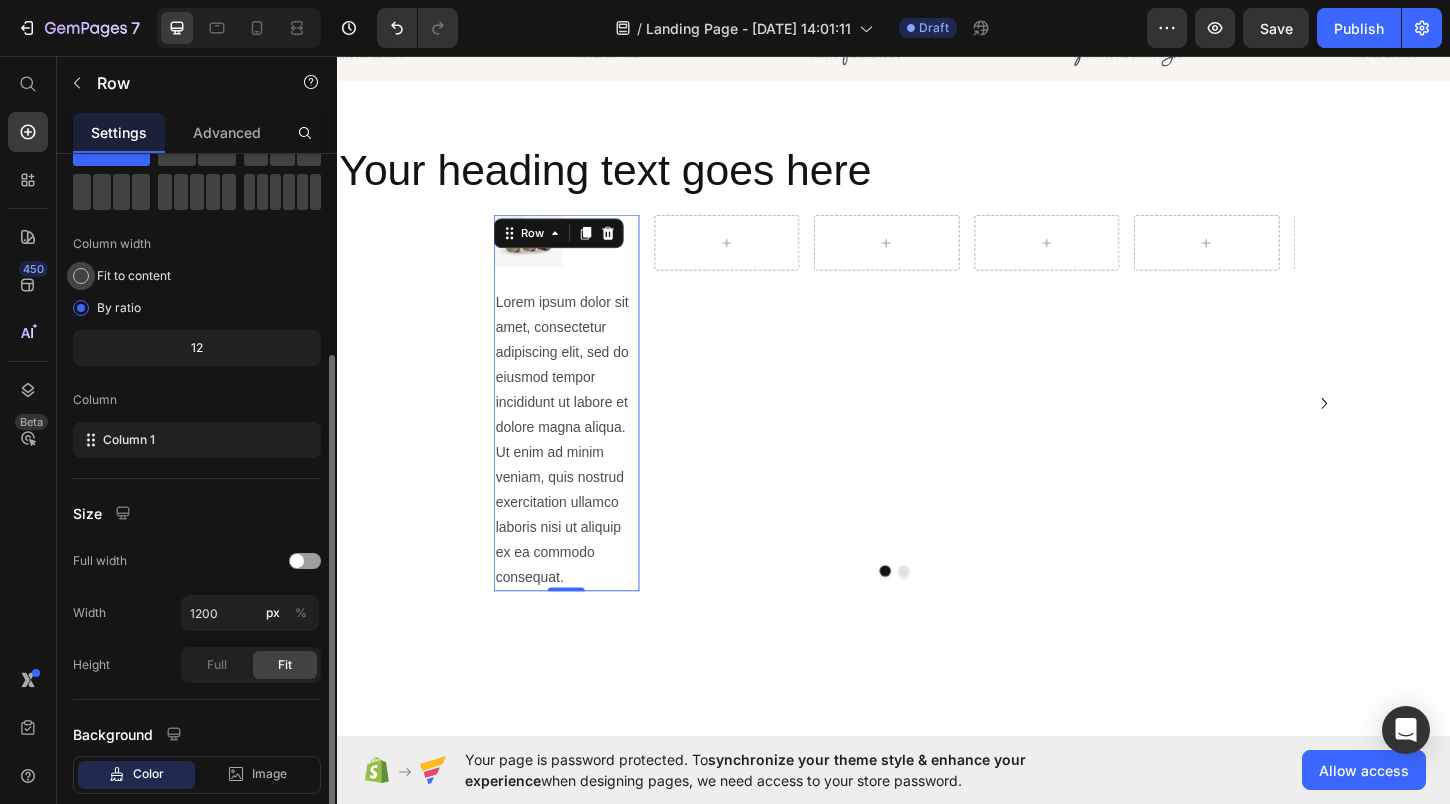 scroll, scrollTop: 205, scrollLeft: 0, axis: vertical 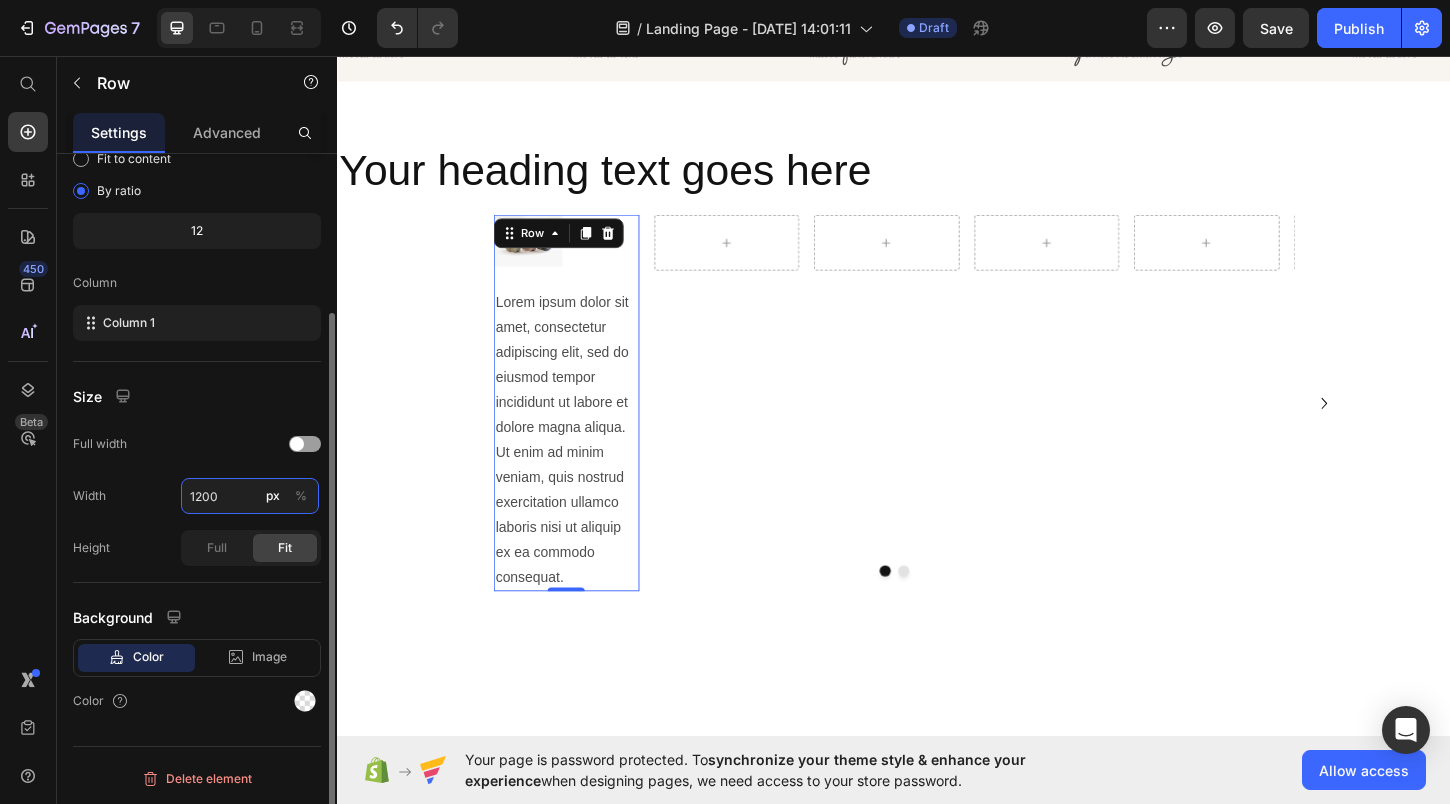 click on "1200" at bounding box center (250, 496) 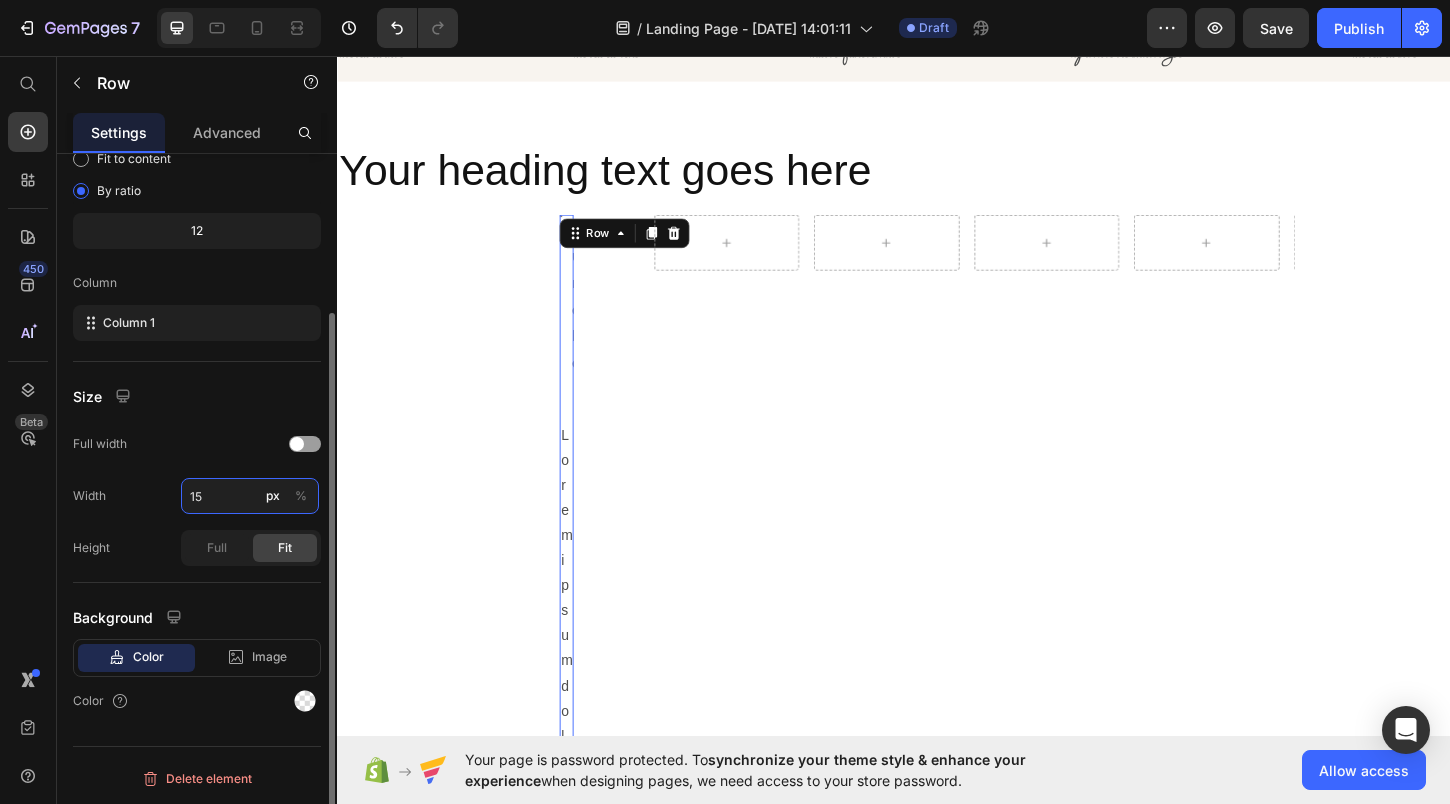 type on "1" 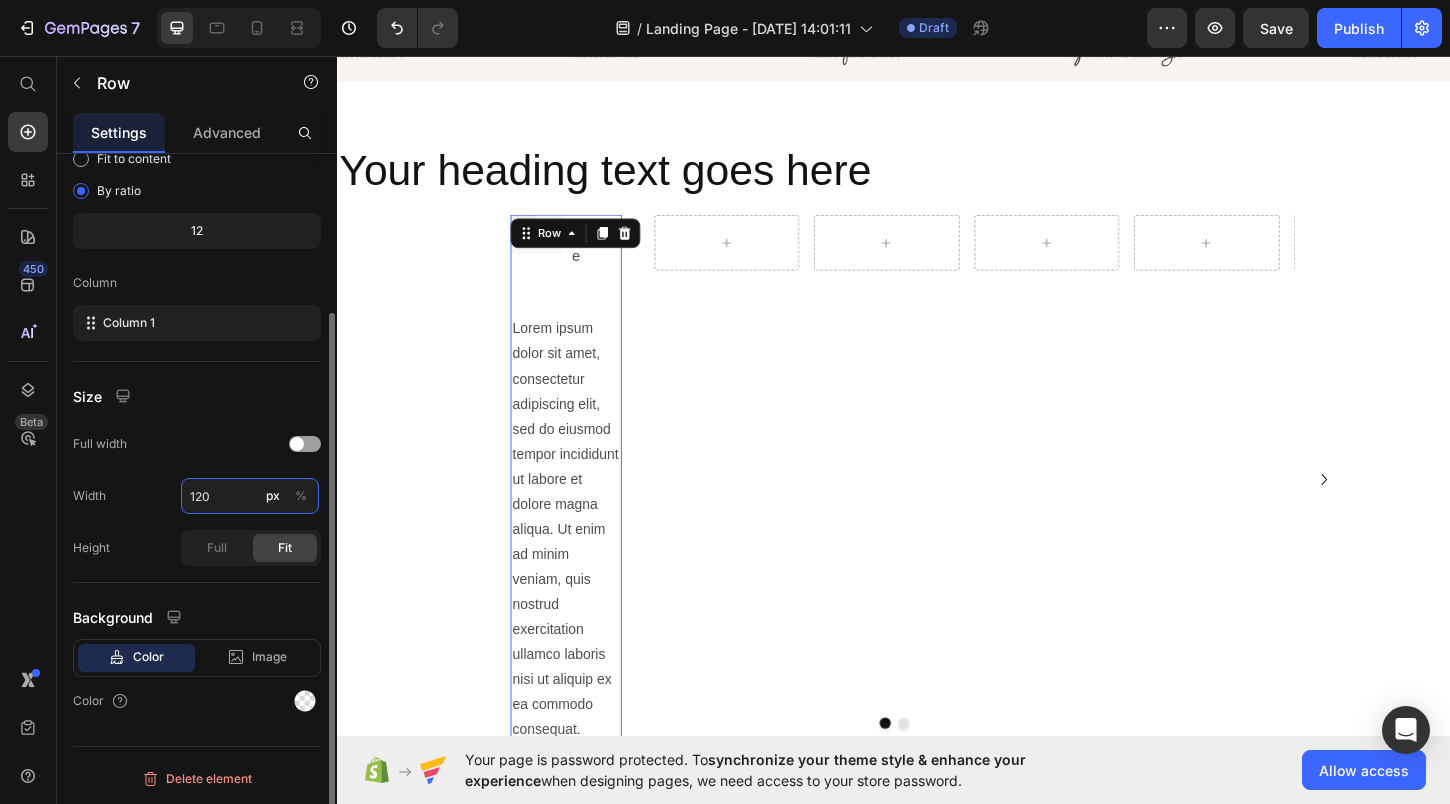 type on "1200" 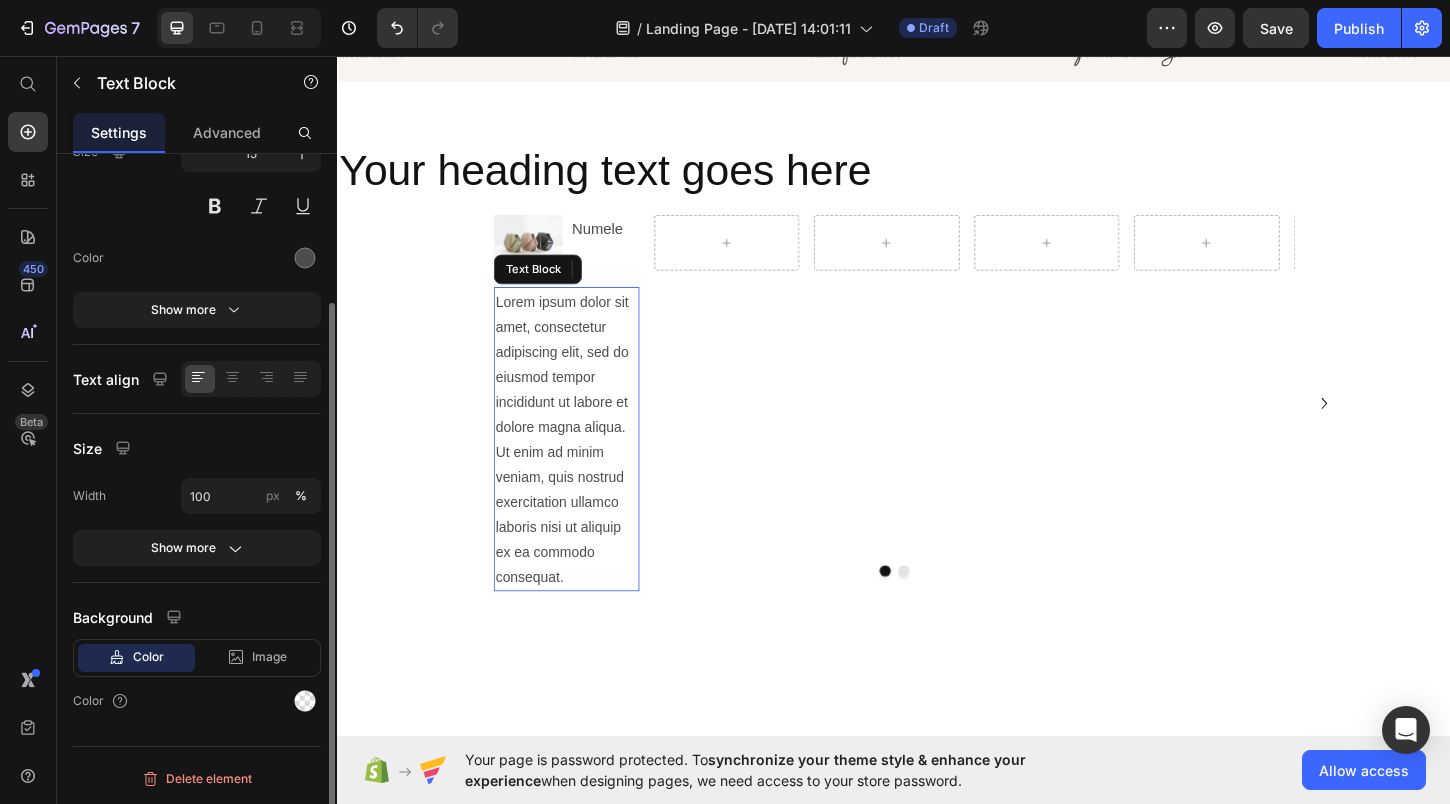 drag, startPoint x: 605, startPoint y: 523, endPoint x: 638, endPoint y: 444, distance: 85.61542 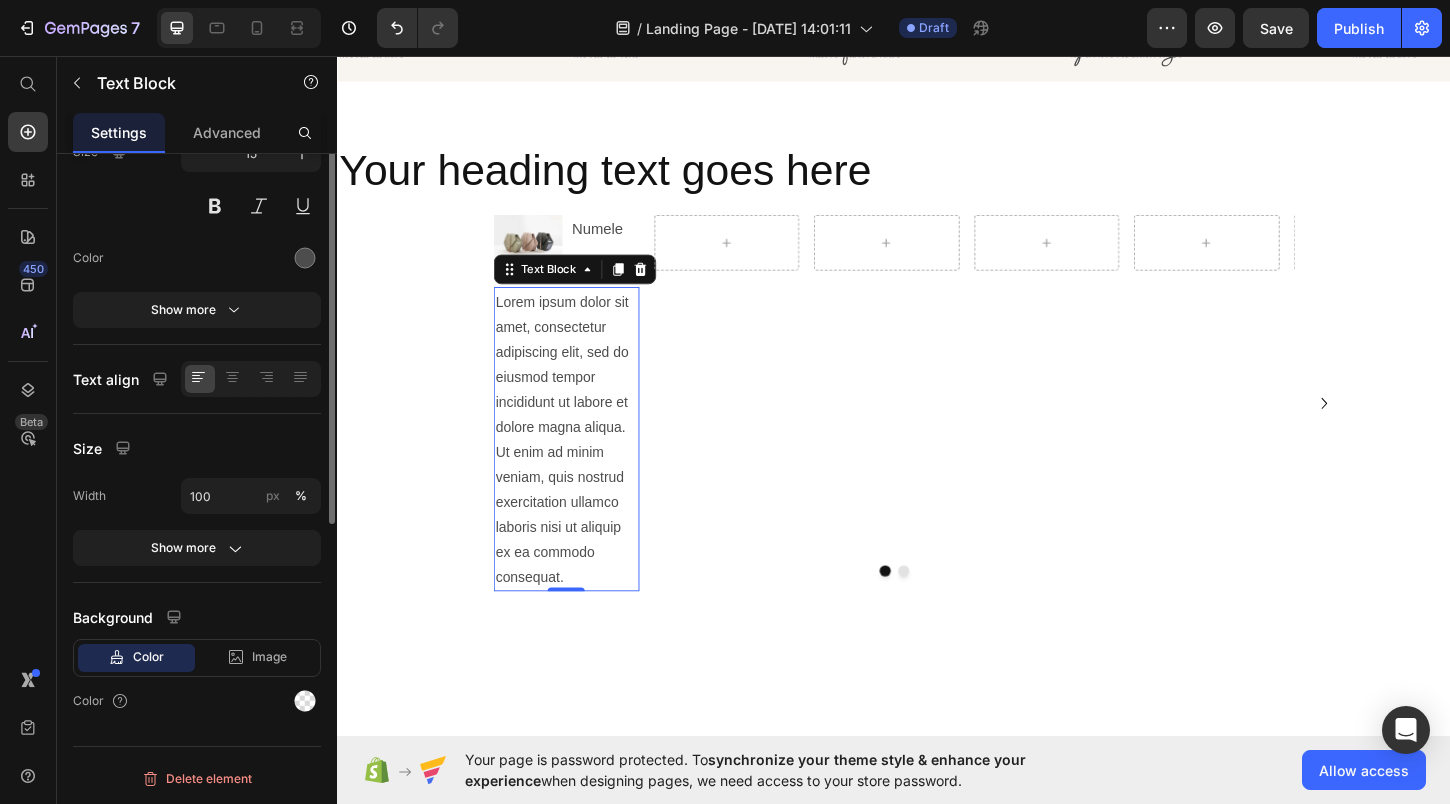 scroll, scrollTop: 0, scrollLeft: 0, axis: both 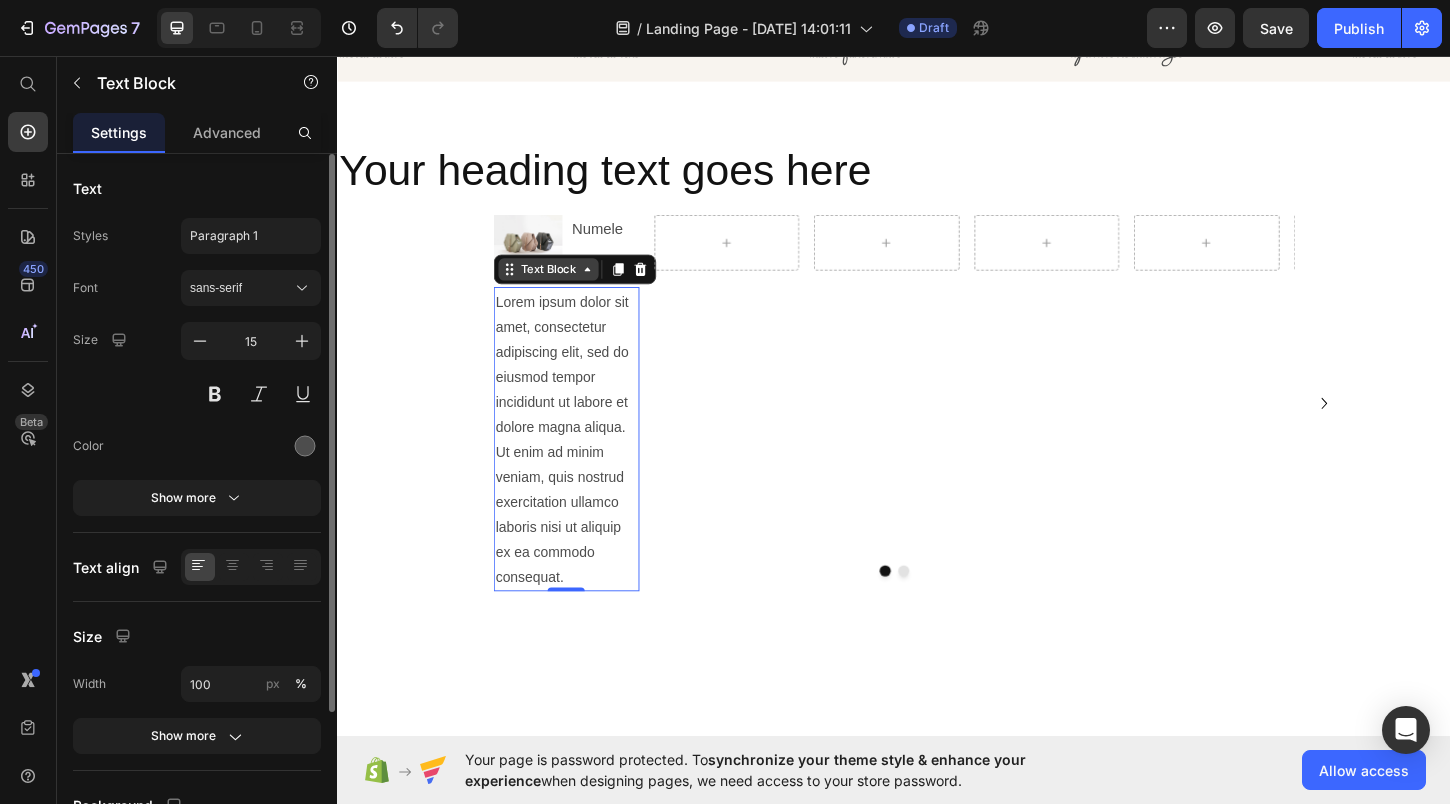 click on "Text Block" at bounding box center [564, 286] 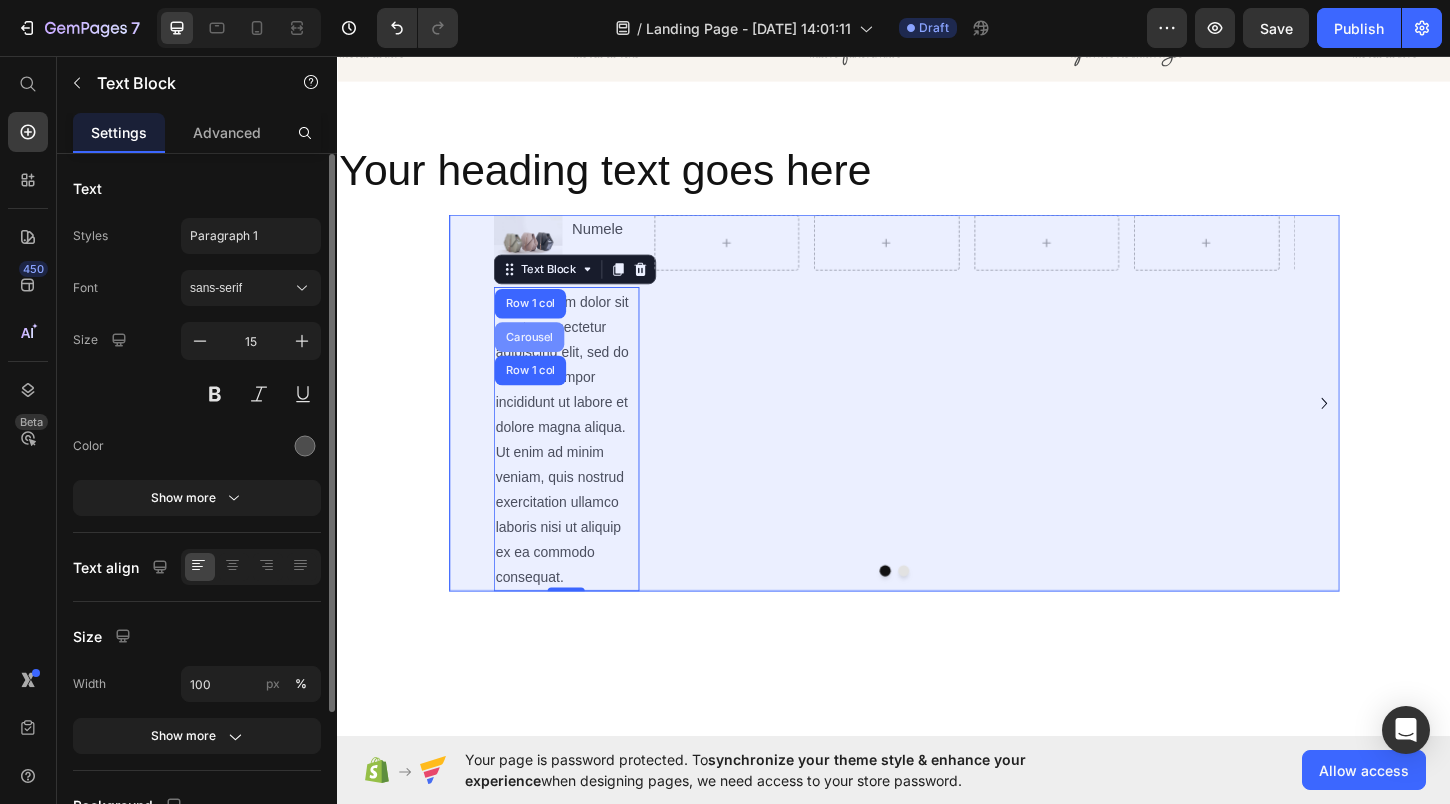 click on "Carousel" at bounding box center [543, 359] 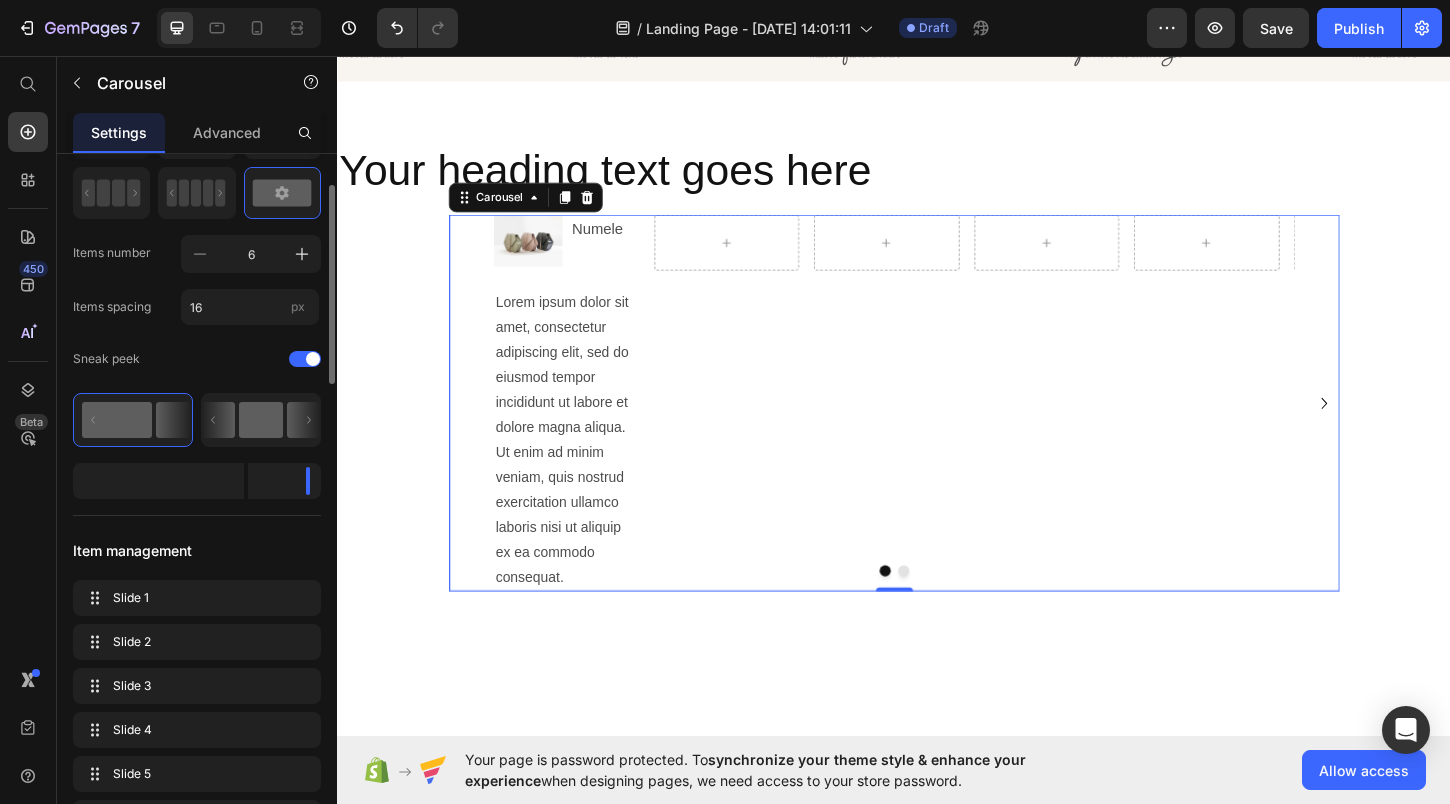 scroll, scrollTop: 38, scrollLeft: 0, axis: vertical 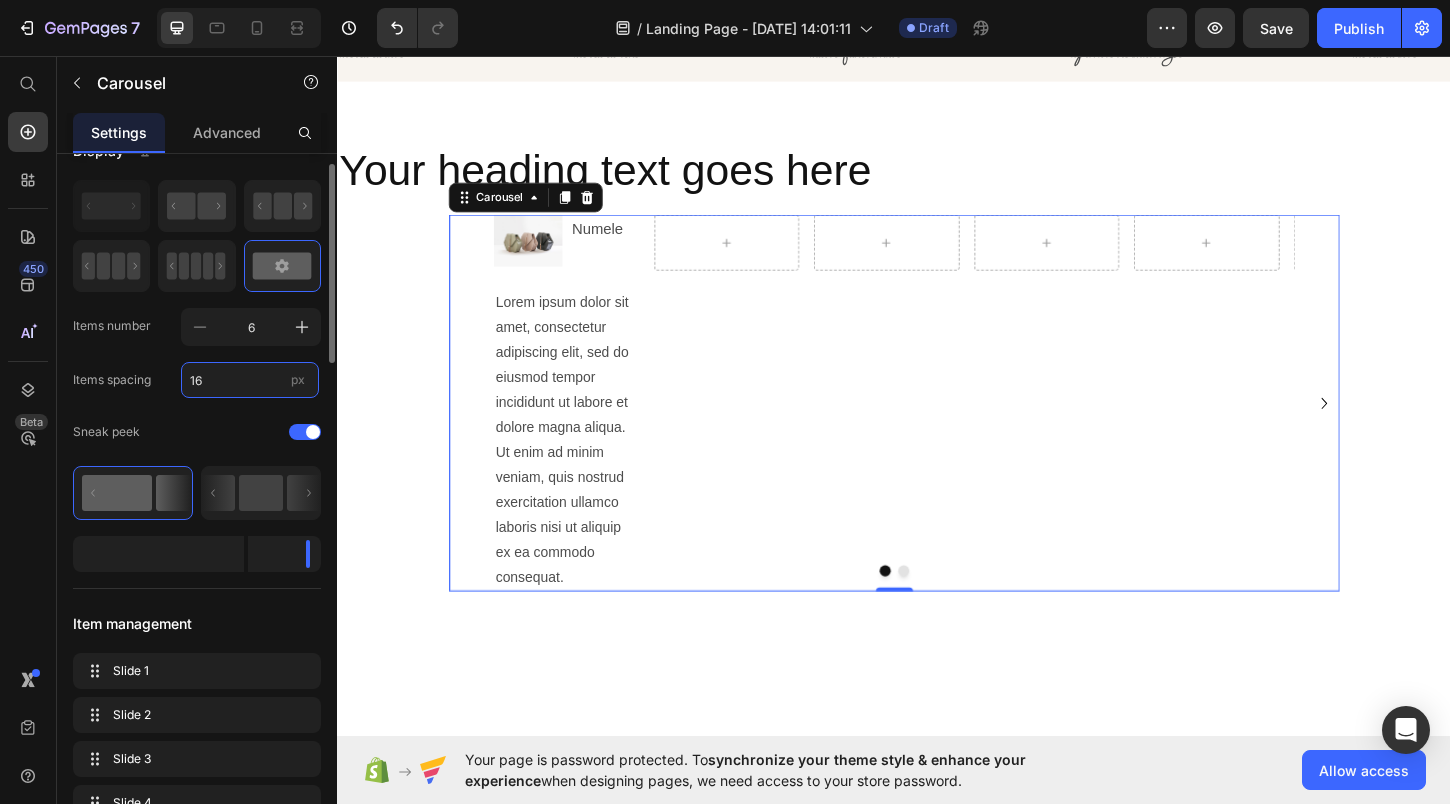 click on "16" at bounding box center [250, 380] 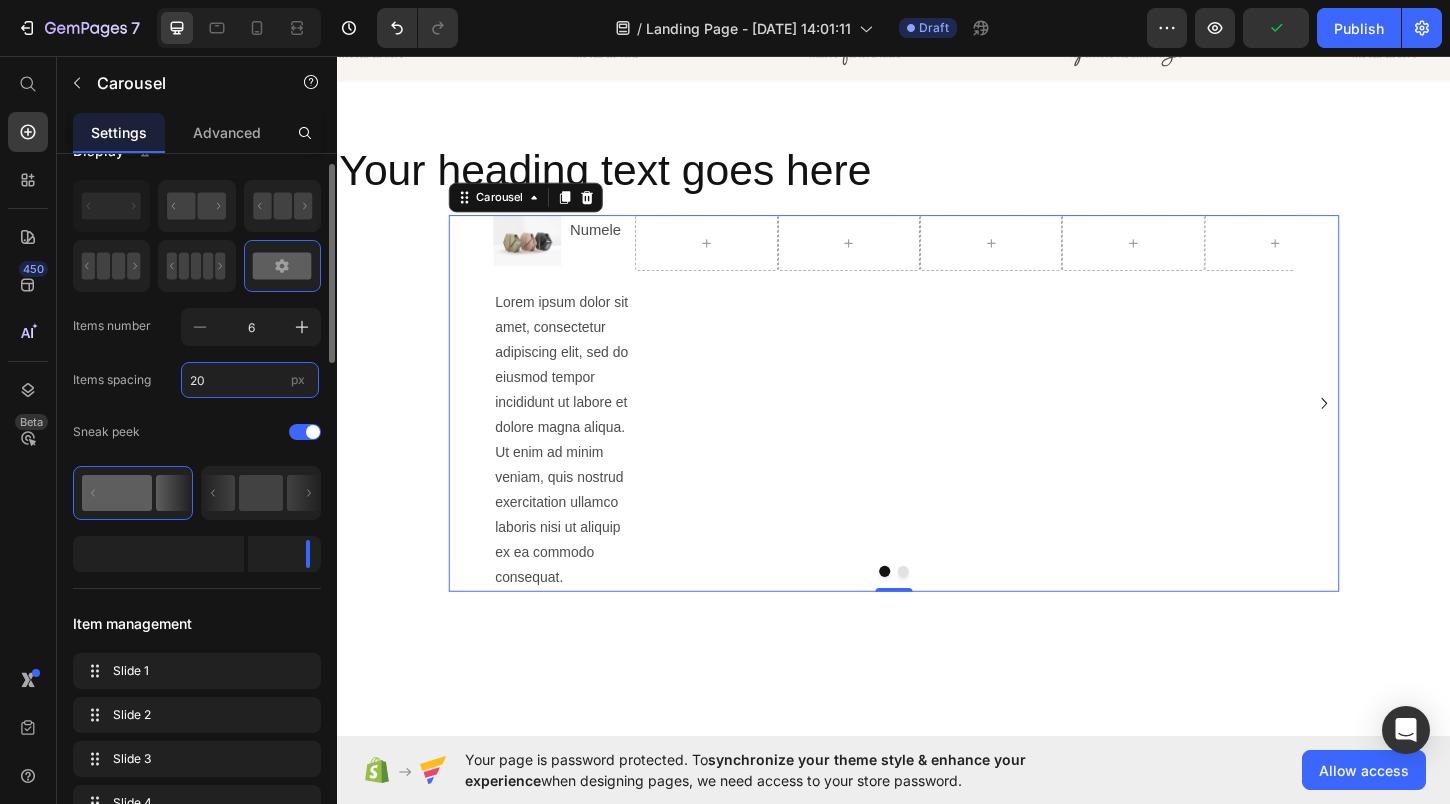 type on "2" 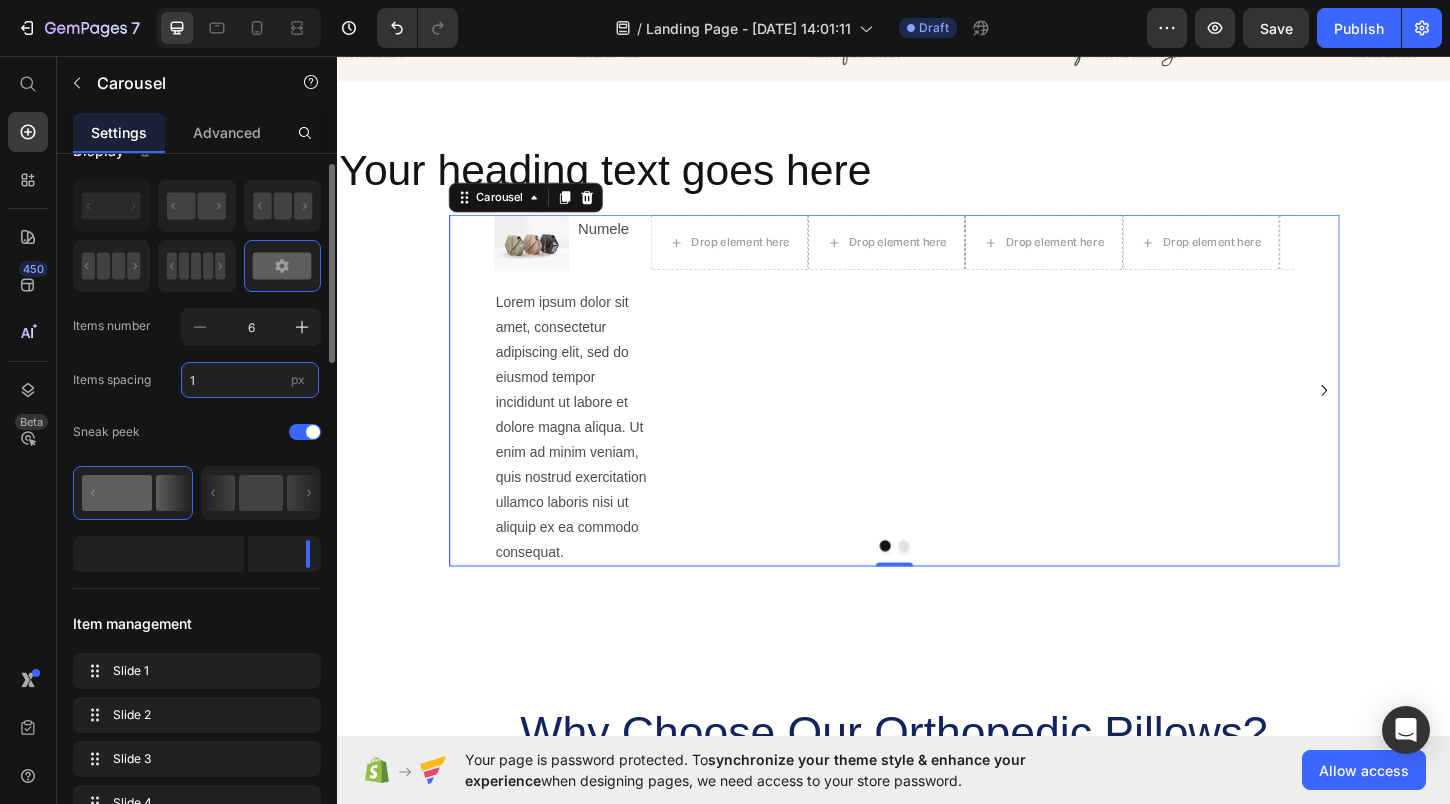 type on "16" 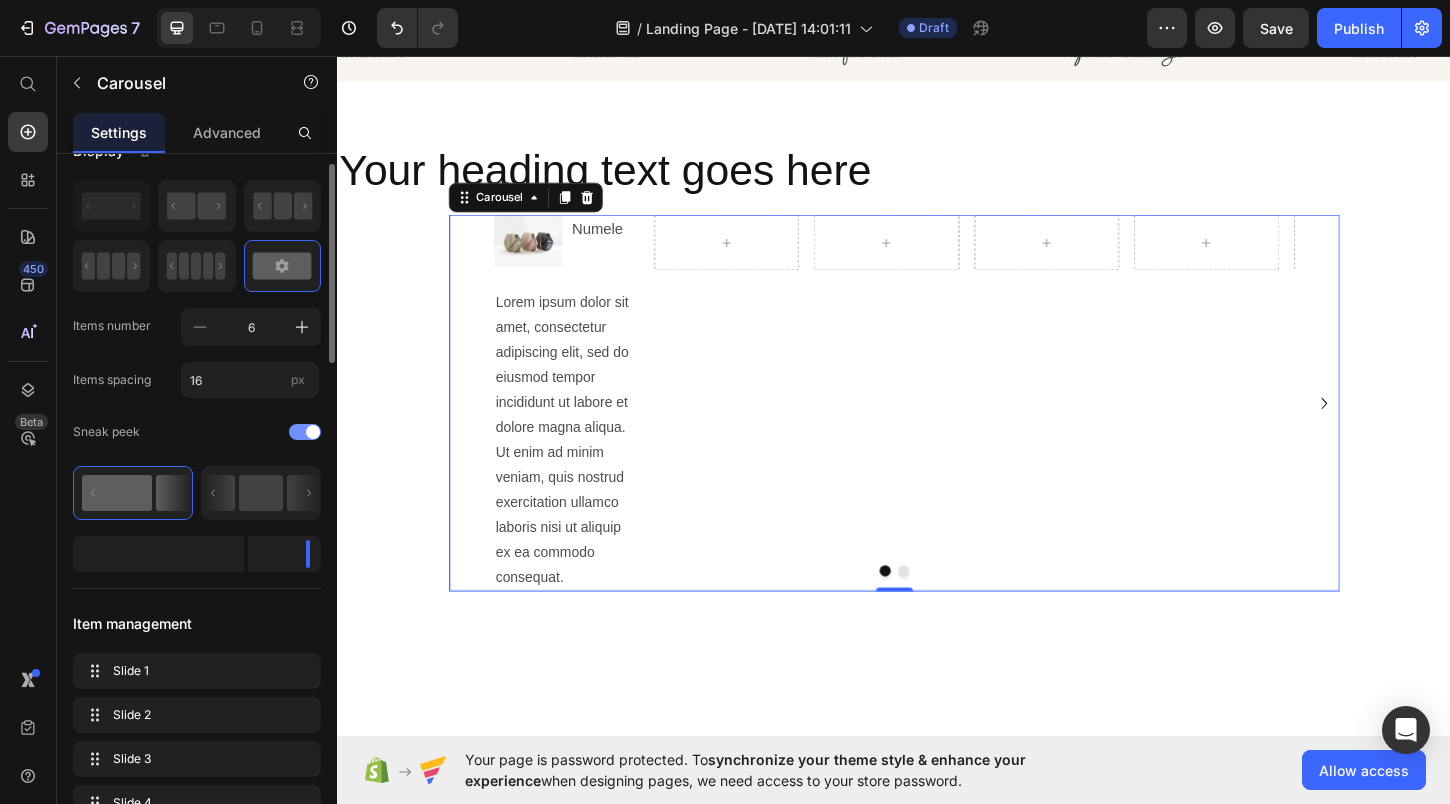 click on "Sneak peek" 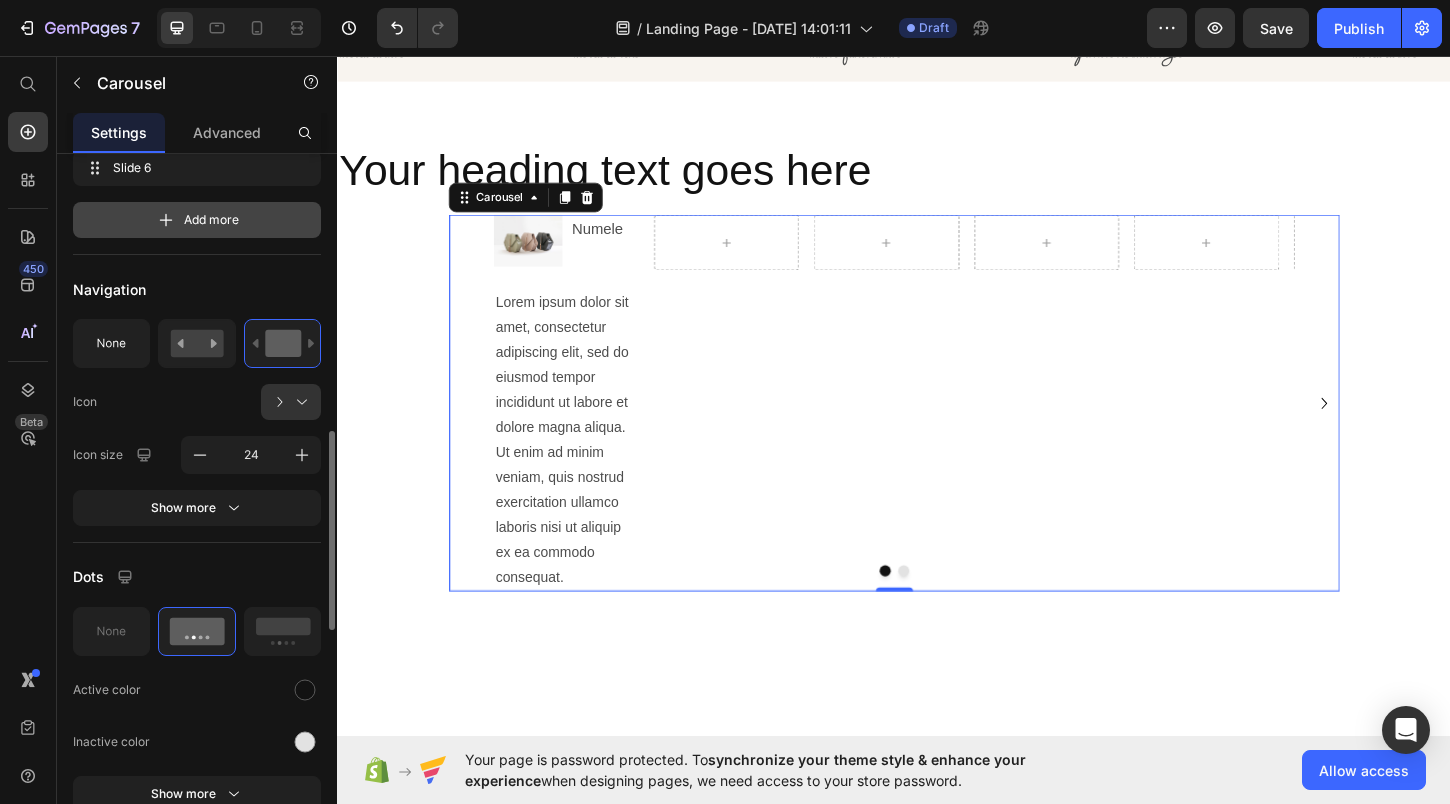 scroll, scrollTop: 832, scrollLeft: 0, axis: vertical 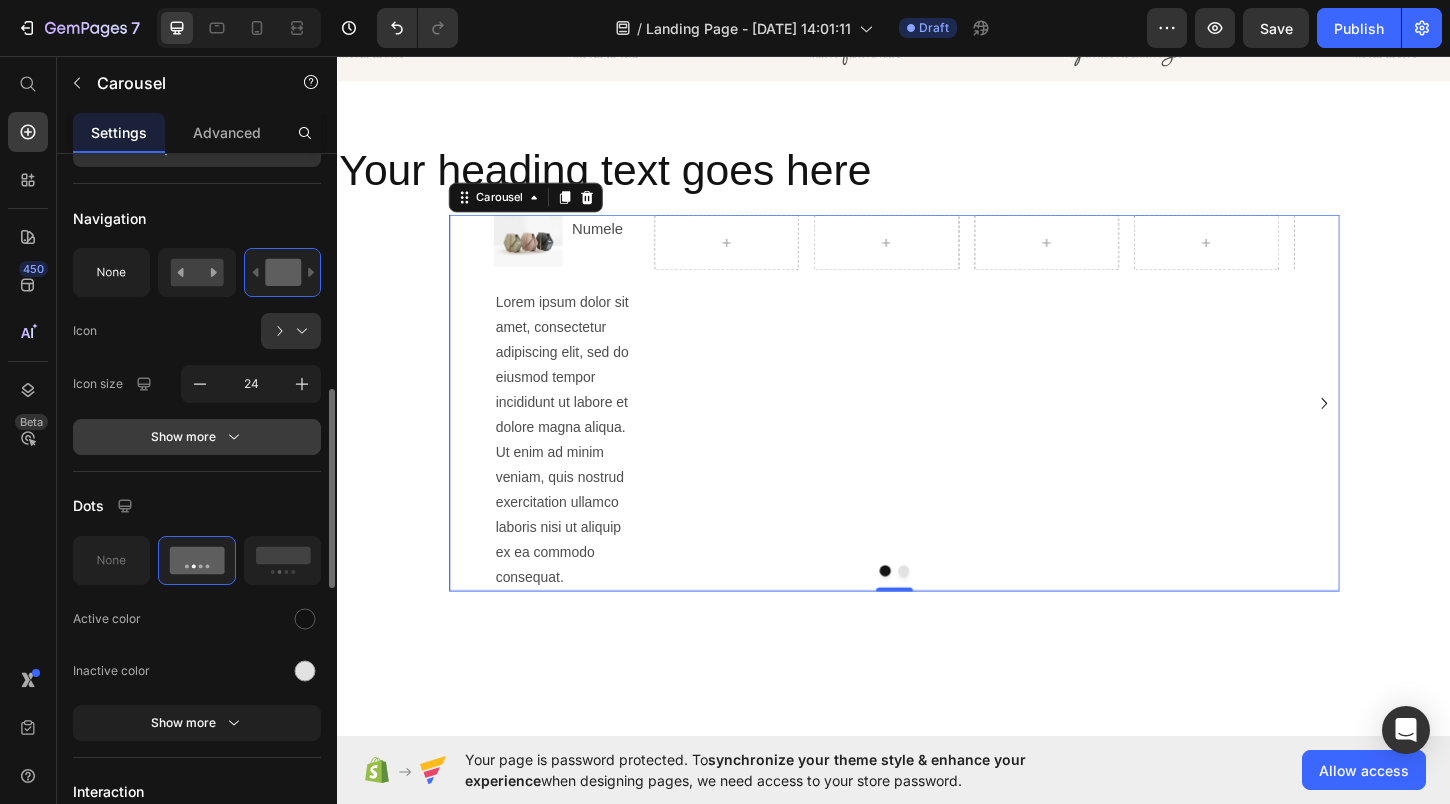 click on "Show more" at bounding box center (197, 437) 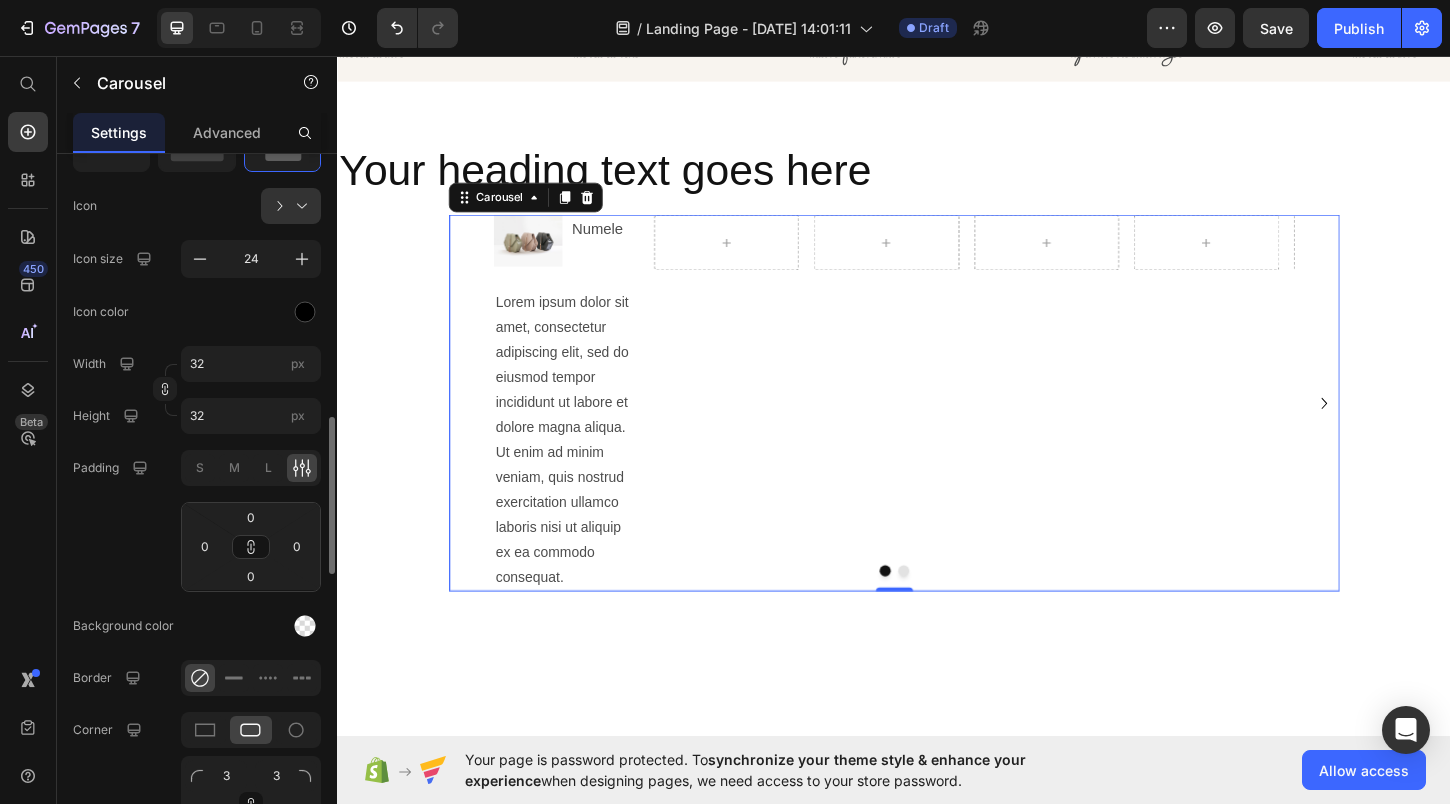 scroll, scrollTop: 1000, scrollLeft: 0, axis: vertical 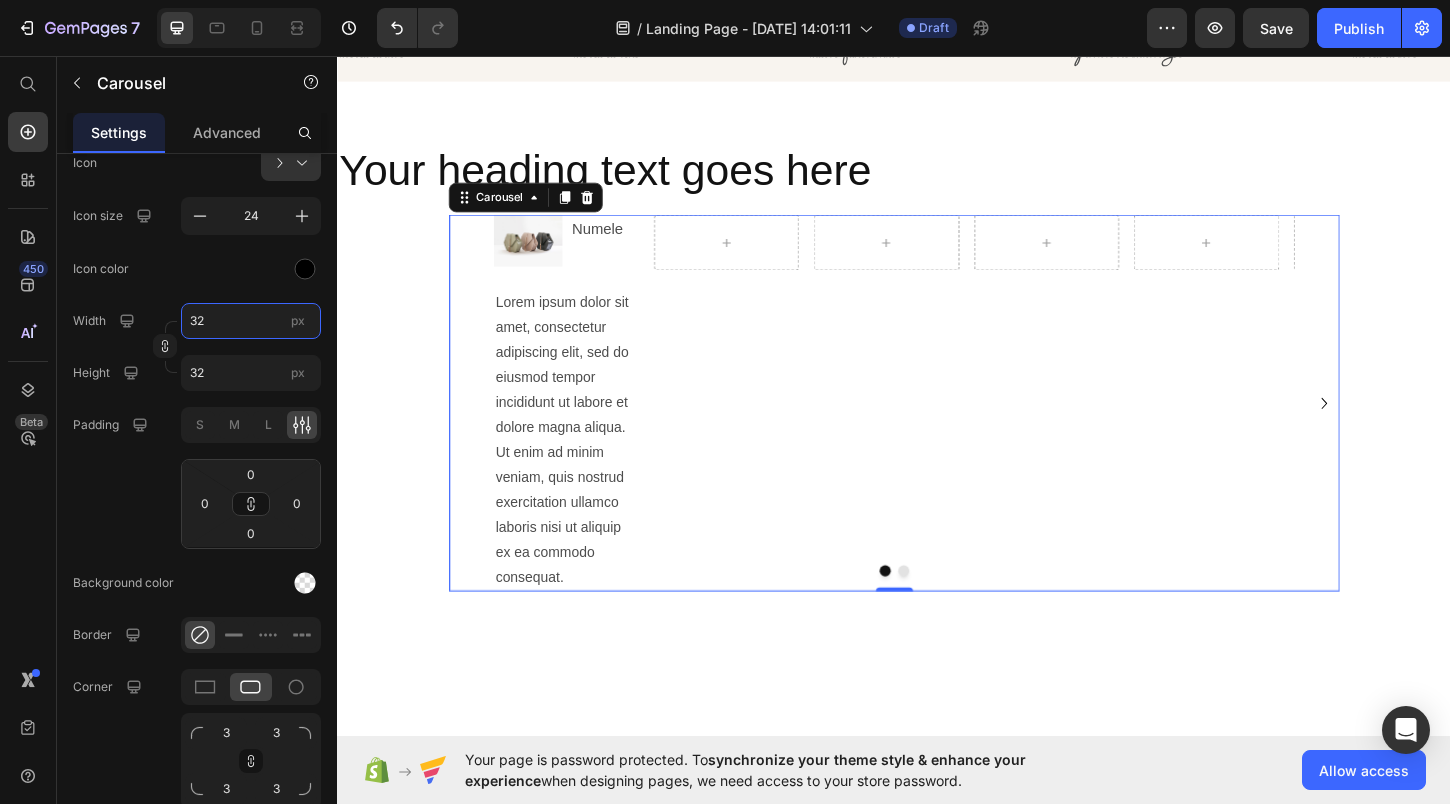 click on "32" at bounding box center (251, 321) 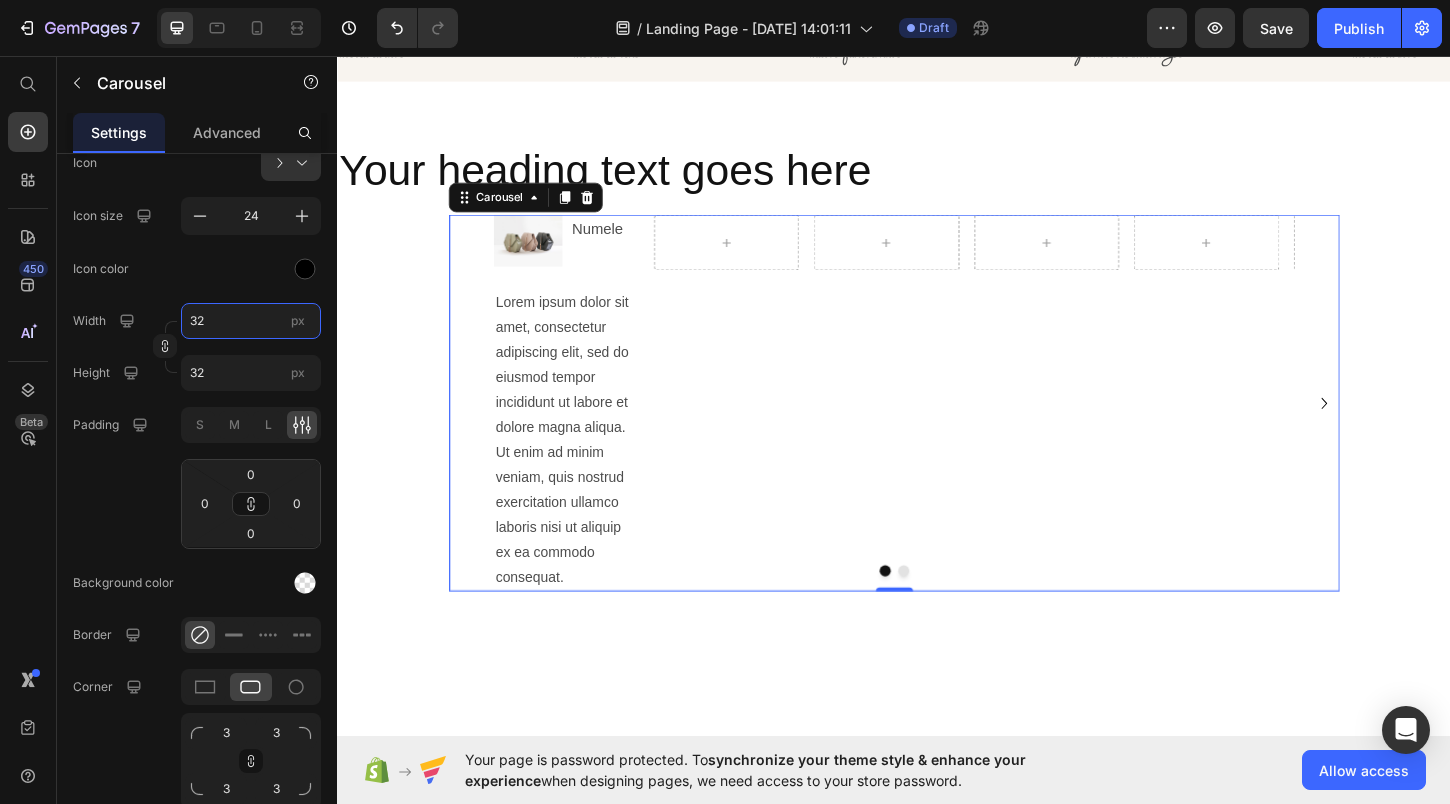 click on "32" at bounding box center [251, 321] 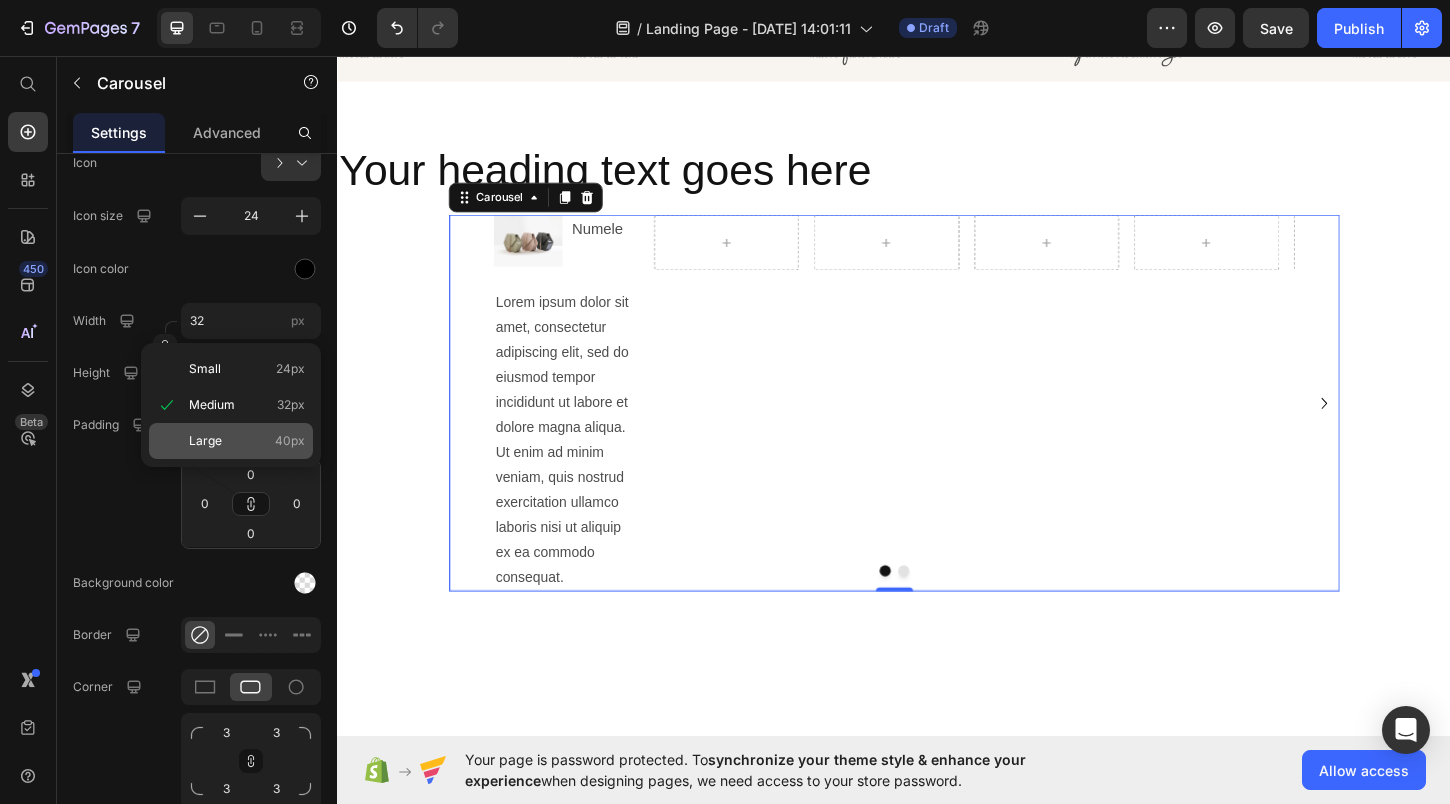 click on "Large 40px" at bounding box center (247, 441) 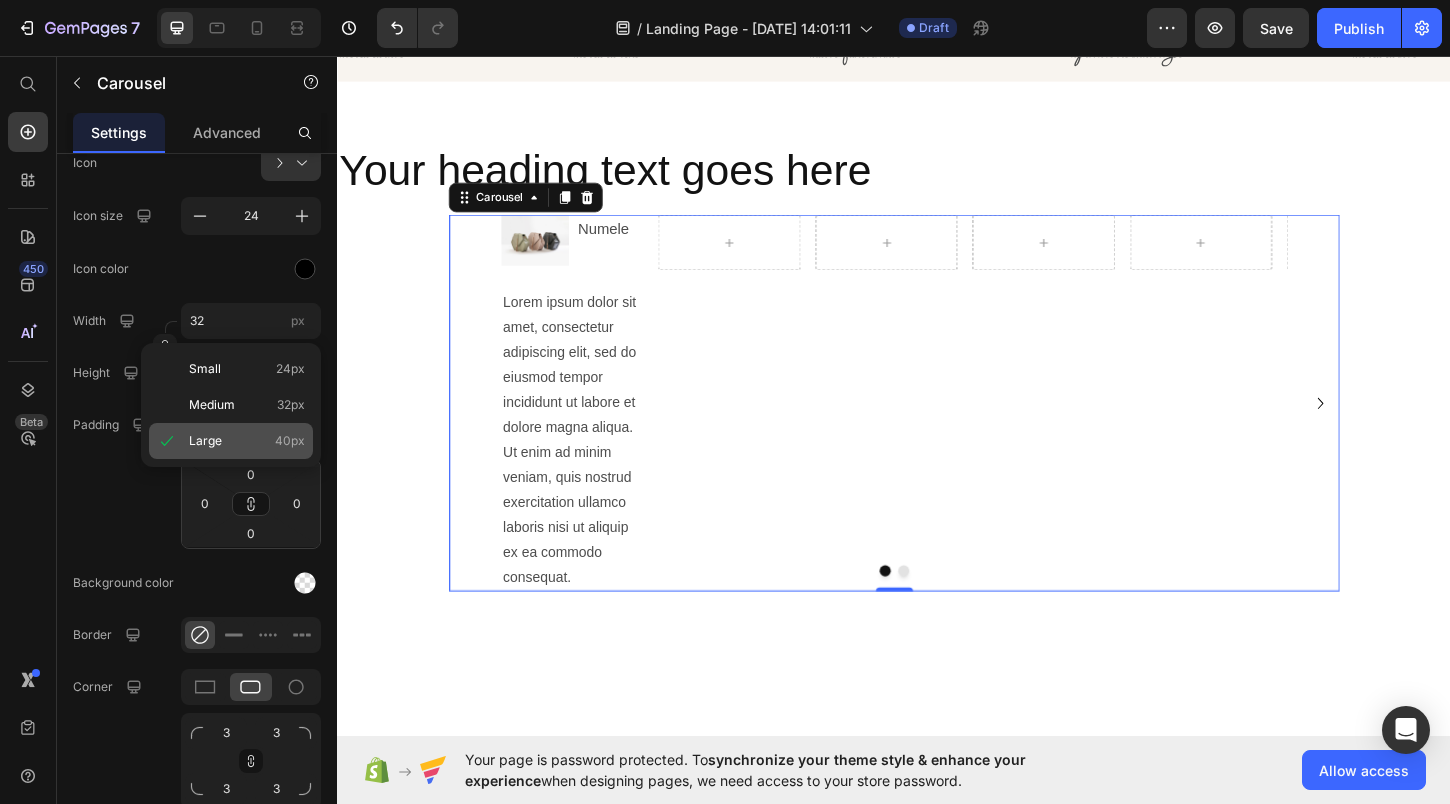 type on "40" 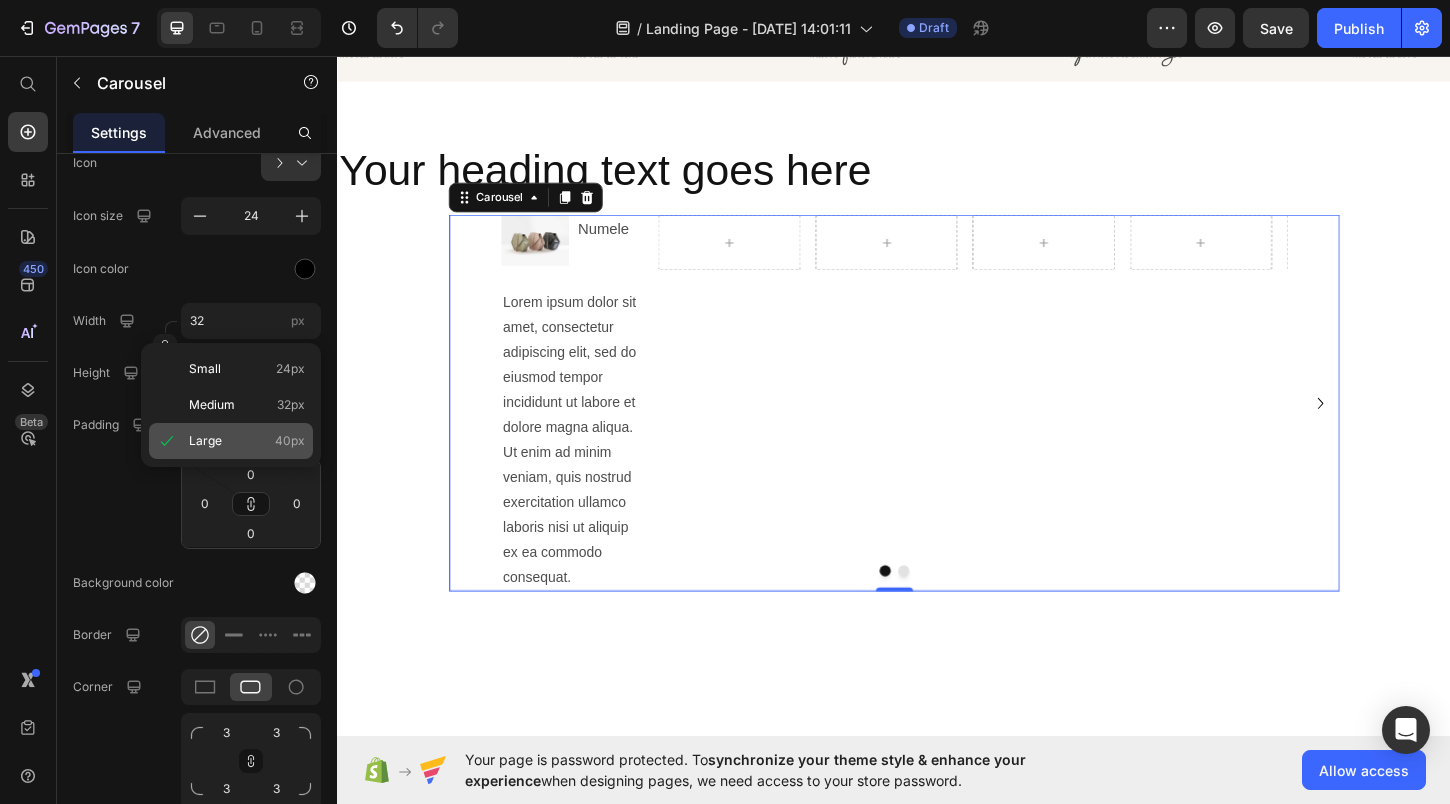 type on "40" 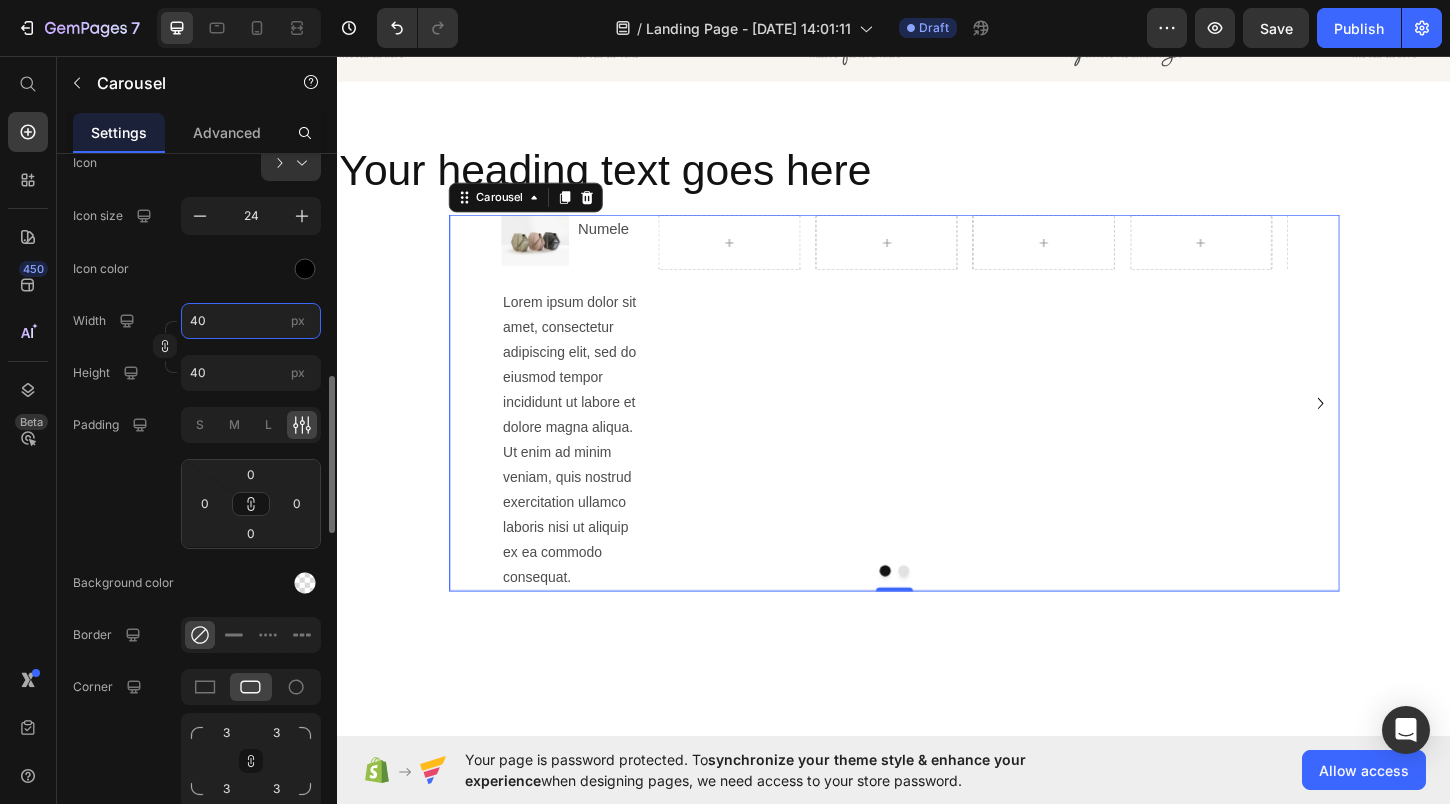 click on "40" at bounding box center (251, 321) 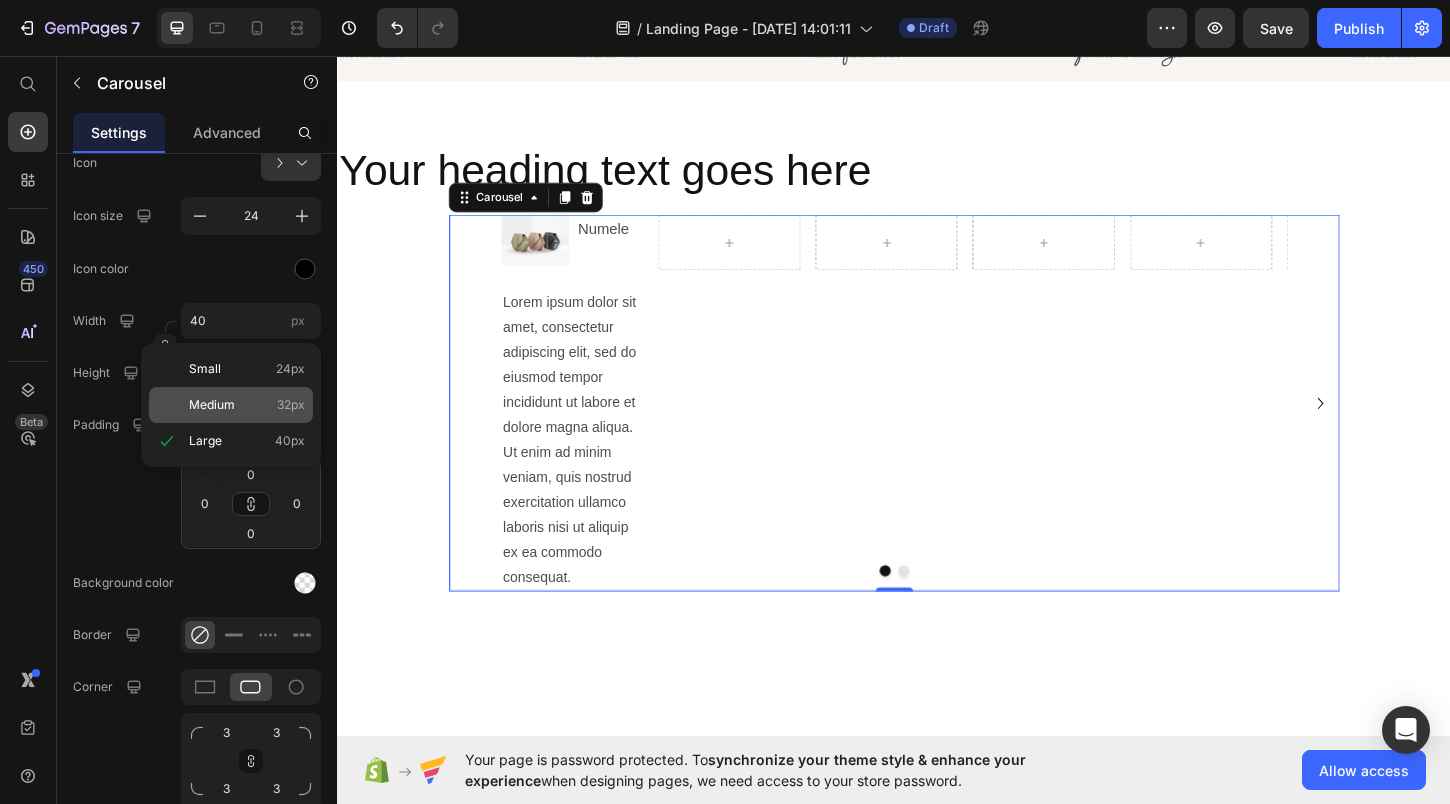click on "Medium 32px" at bounding box center (247, 405) 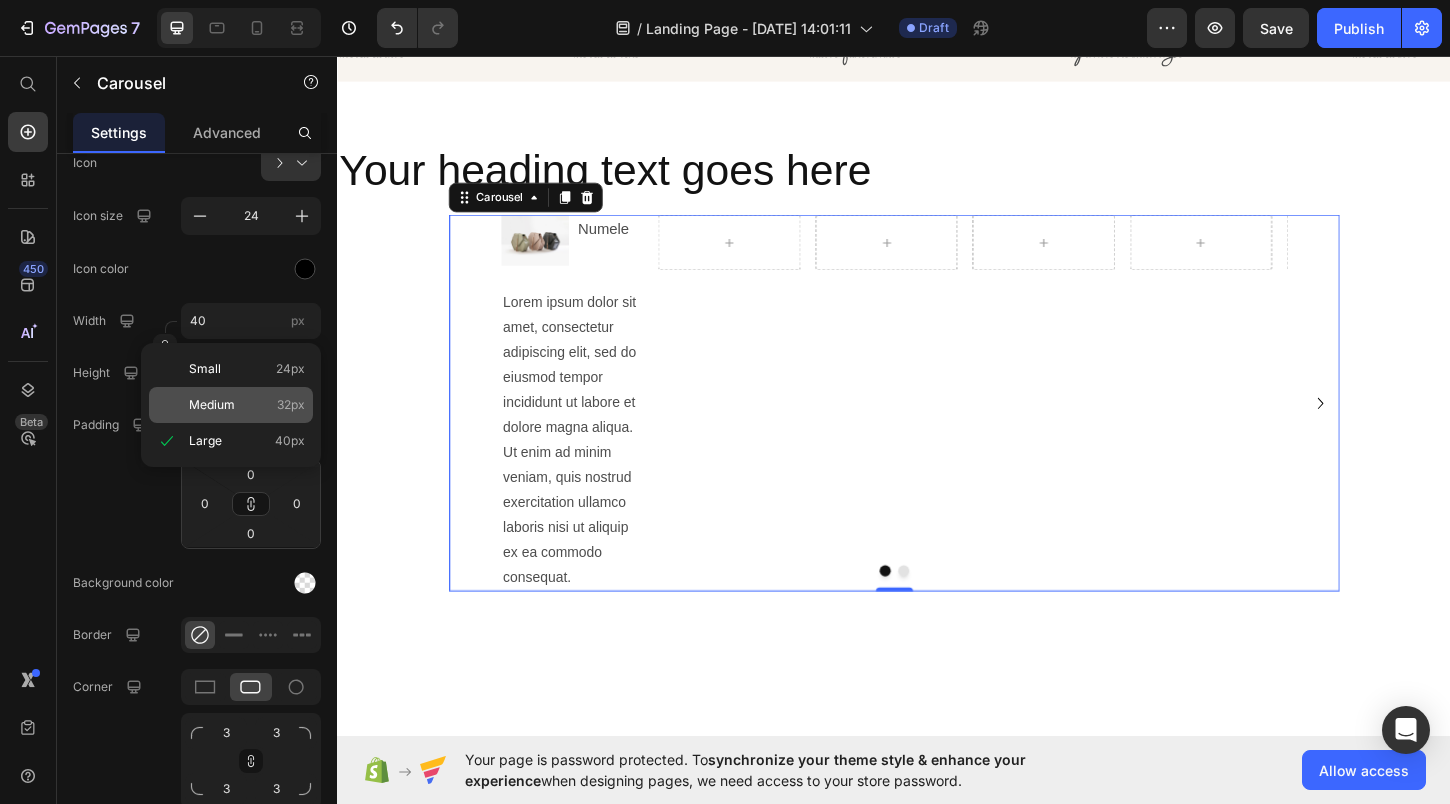 type on "32" 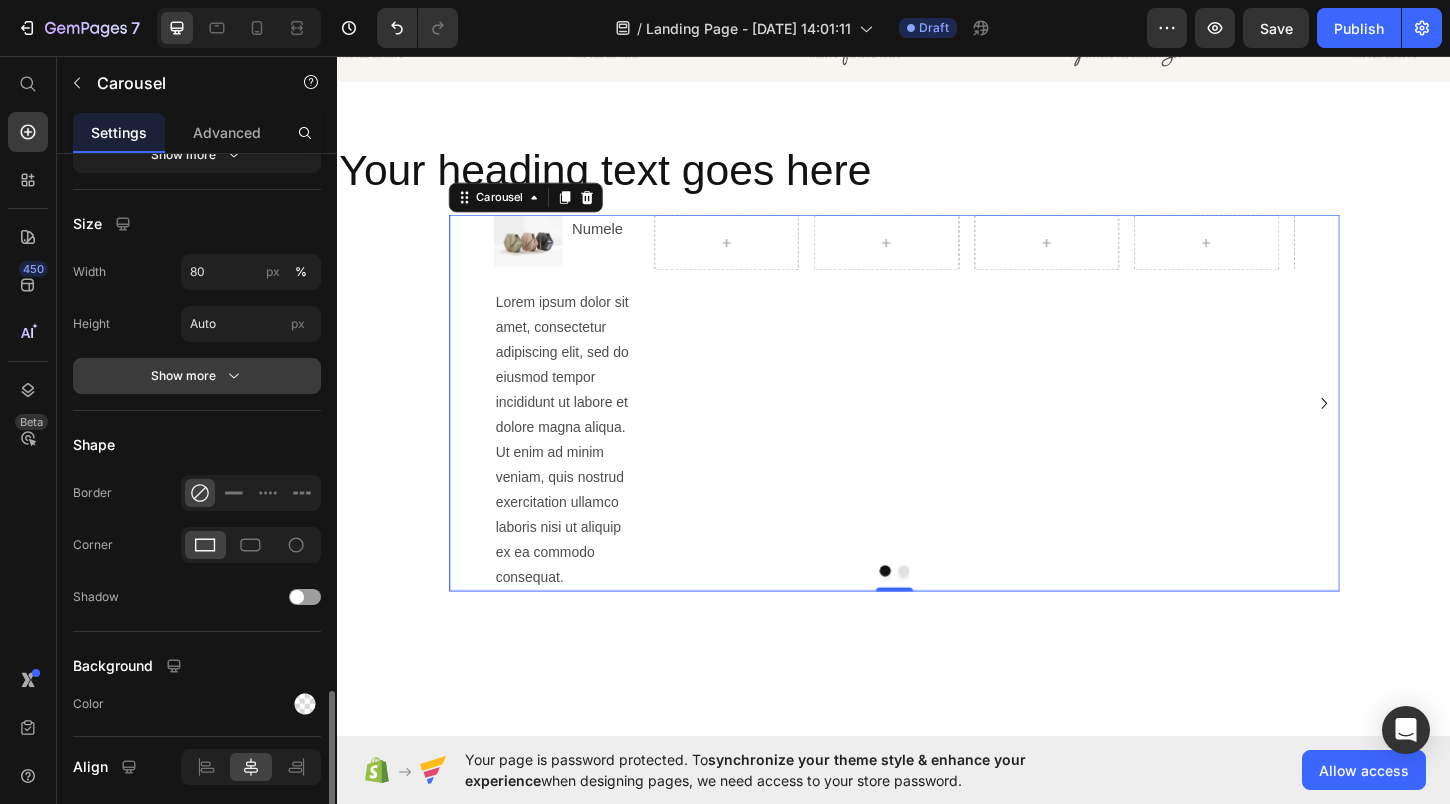 scroll, scrollTop: 2406, scrollLeft: 0, axis: vertical 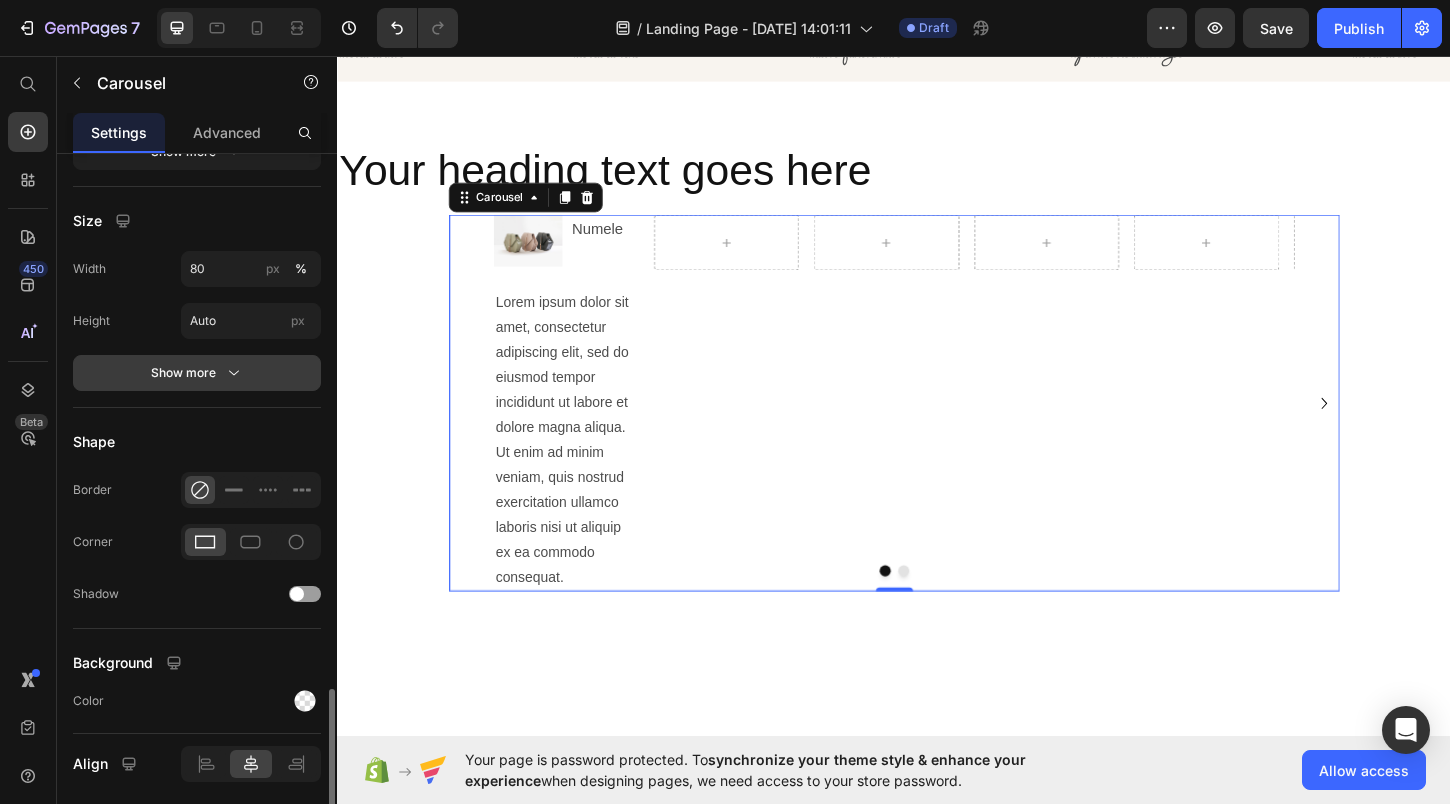 click 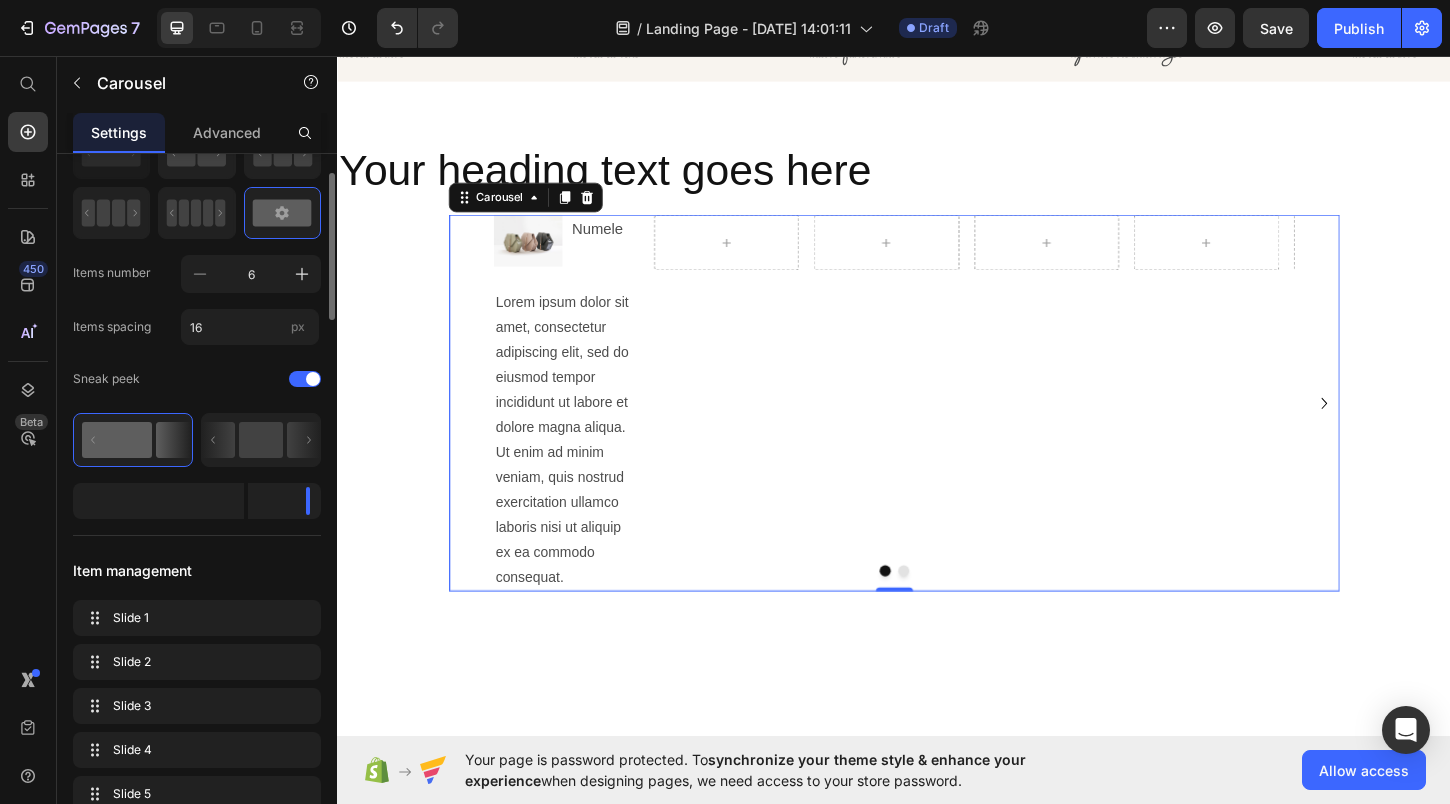 scroll, scrollTop: 0, scrollLeft: 0, axis: both 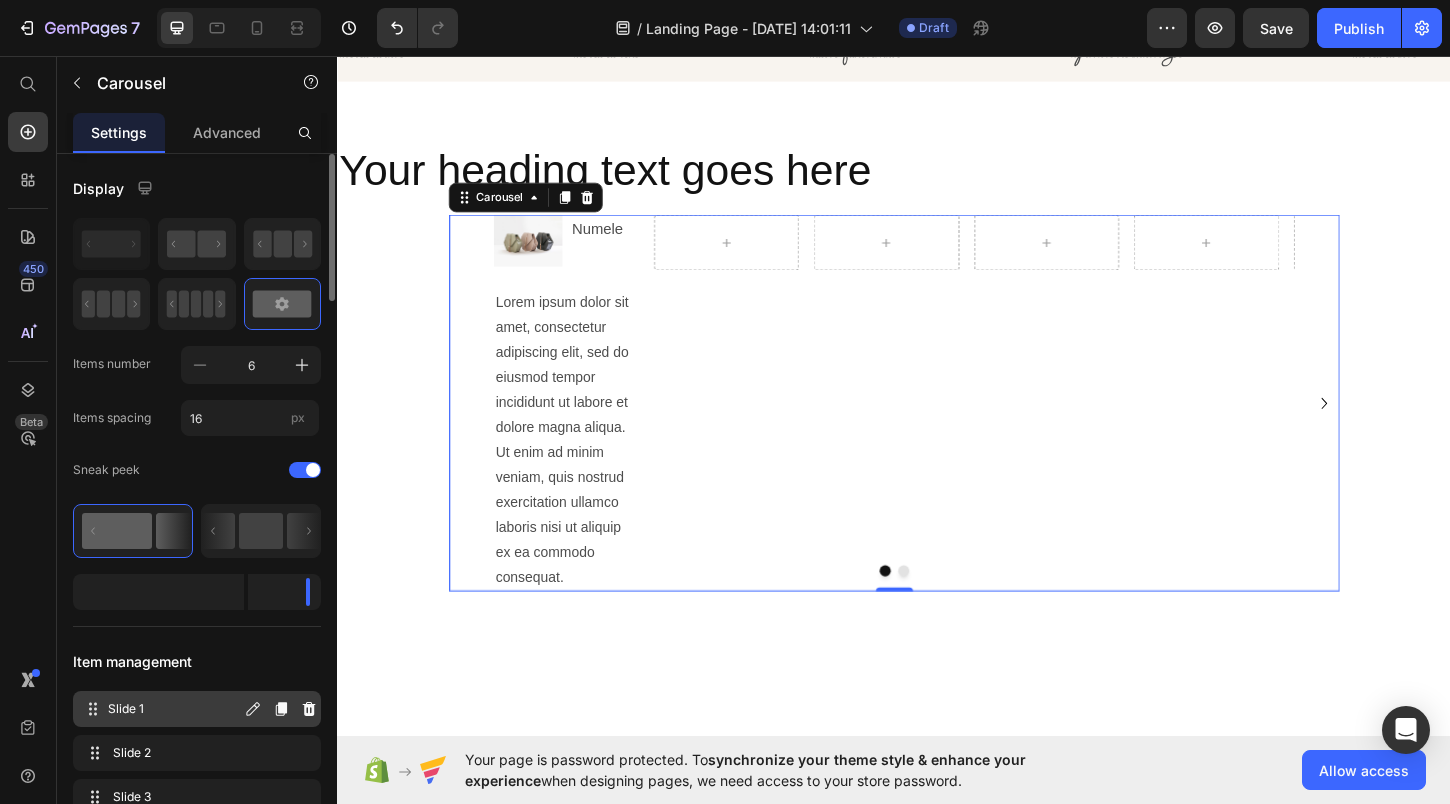 click on "Slide 1 Slide 1" at bounding box center [161, 709] 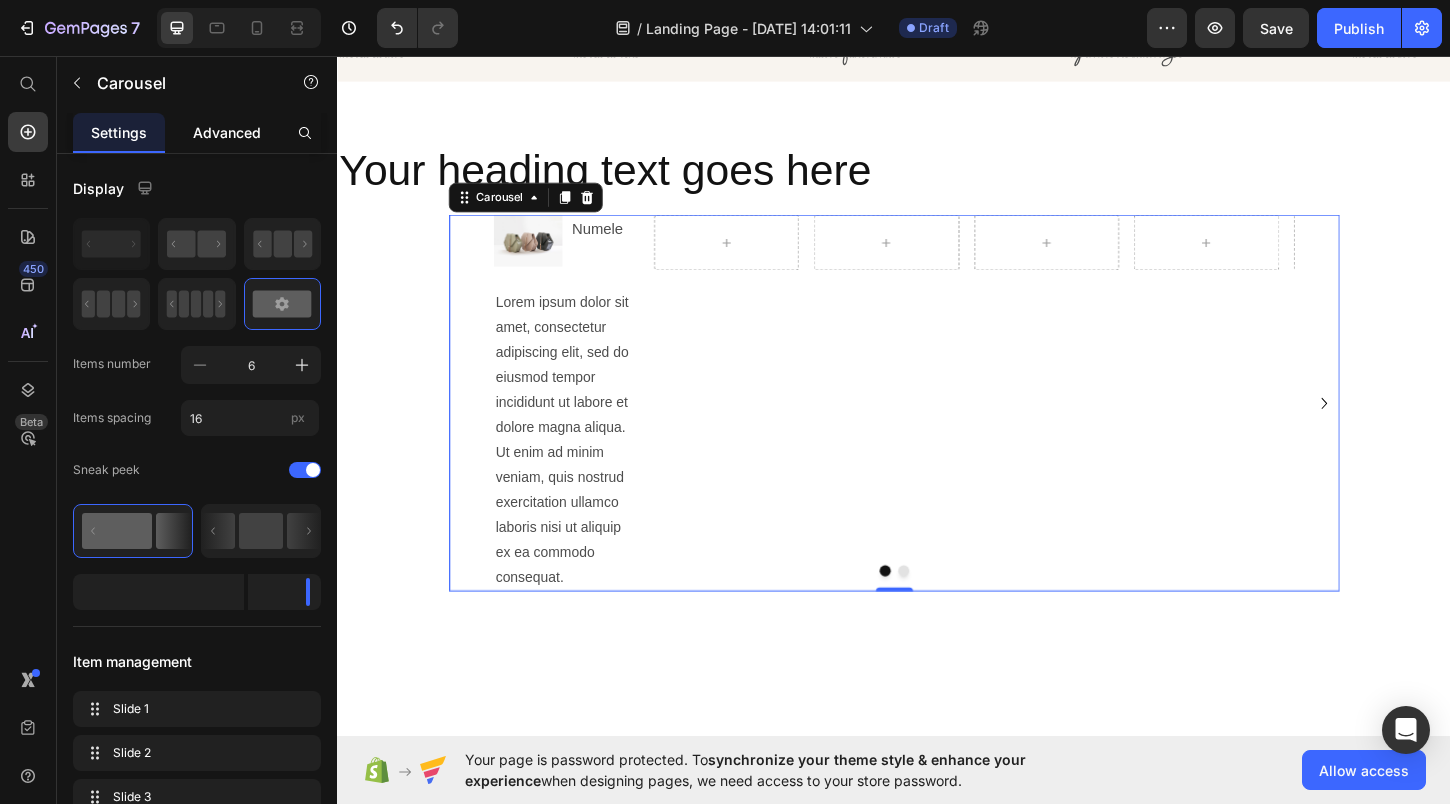 click on "Advanced" at bounding box center [227, 132] 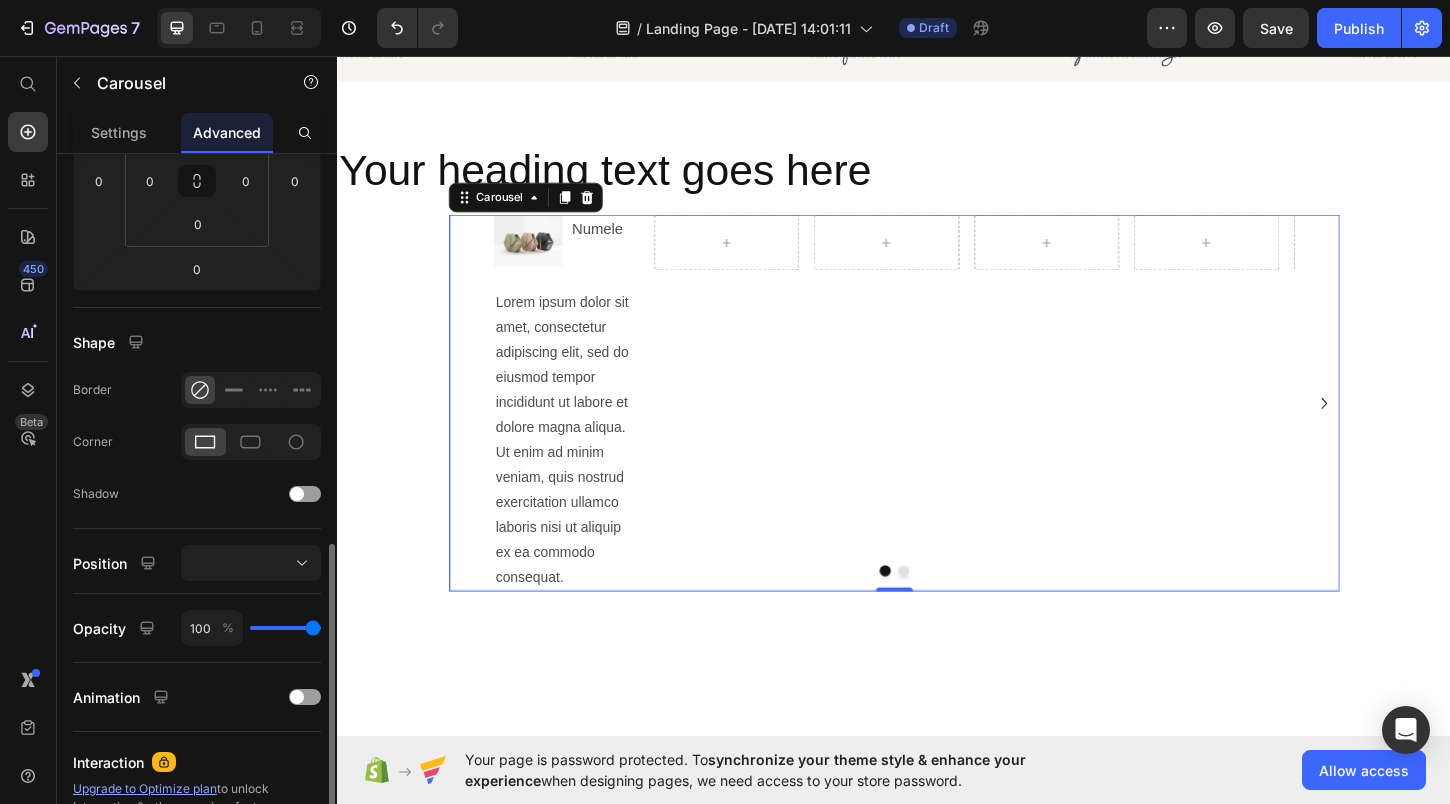 scroll, scrollTop: 0, scrollLeft: 0, axis: both 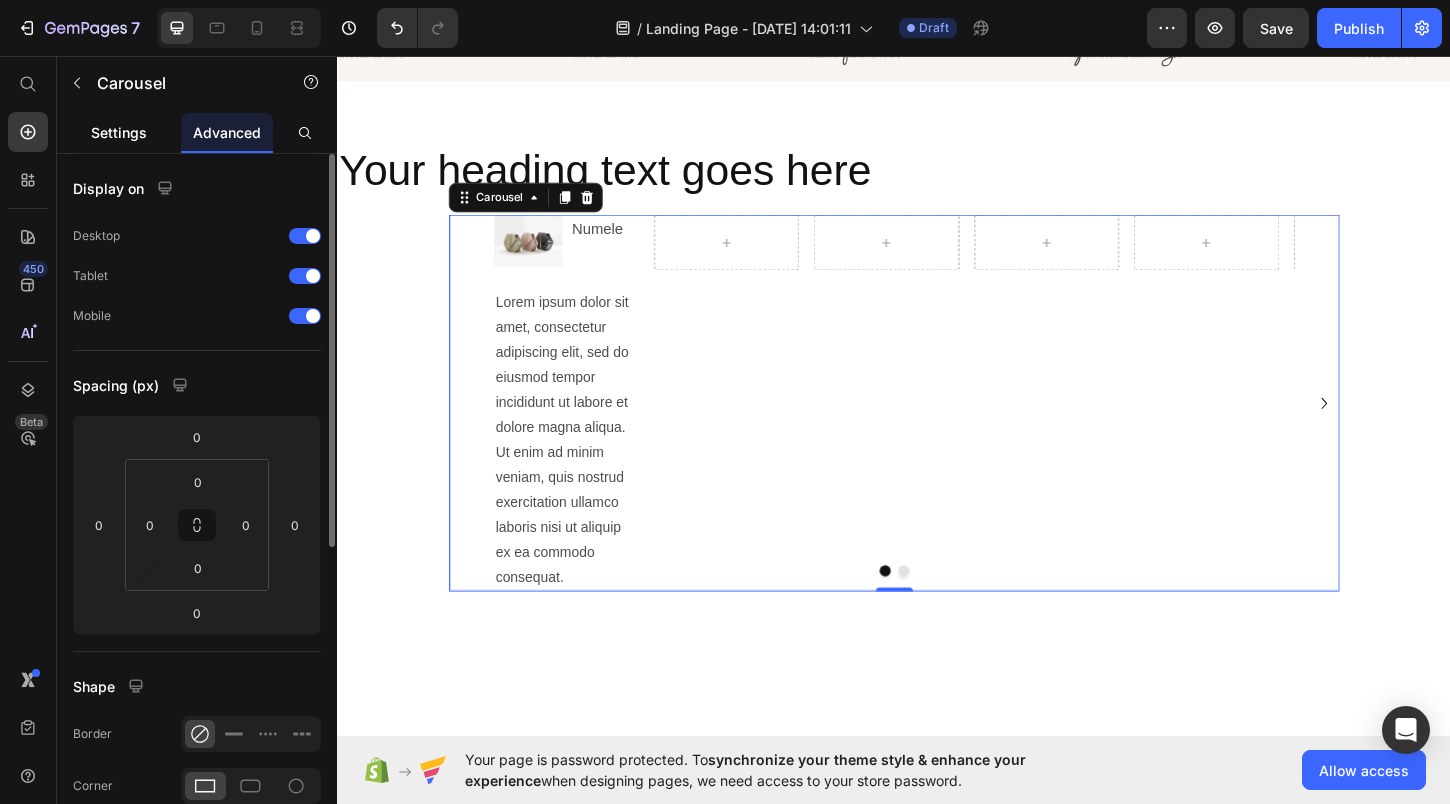 click on "Settings" at bounding box center (119, 132) 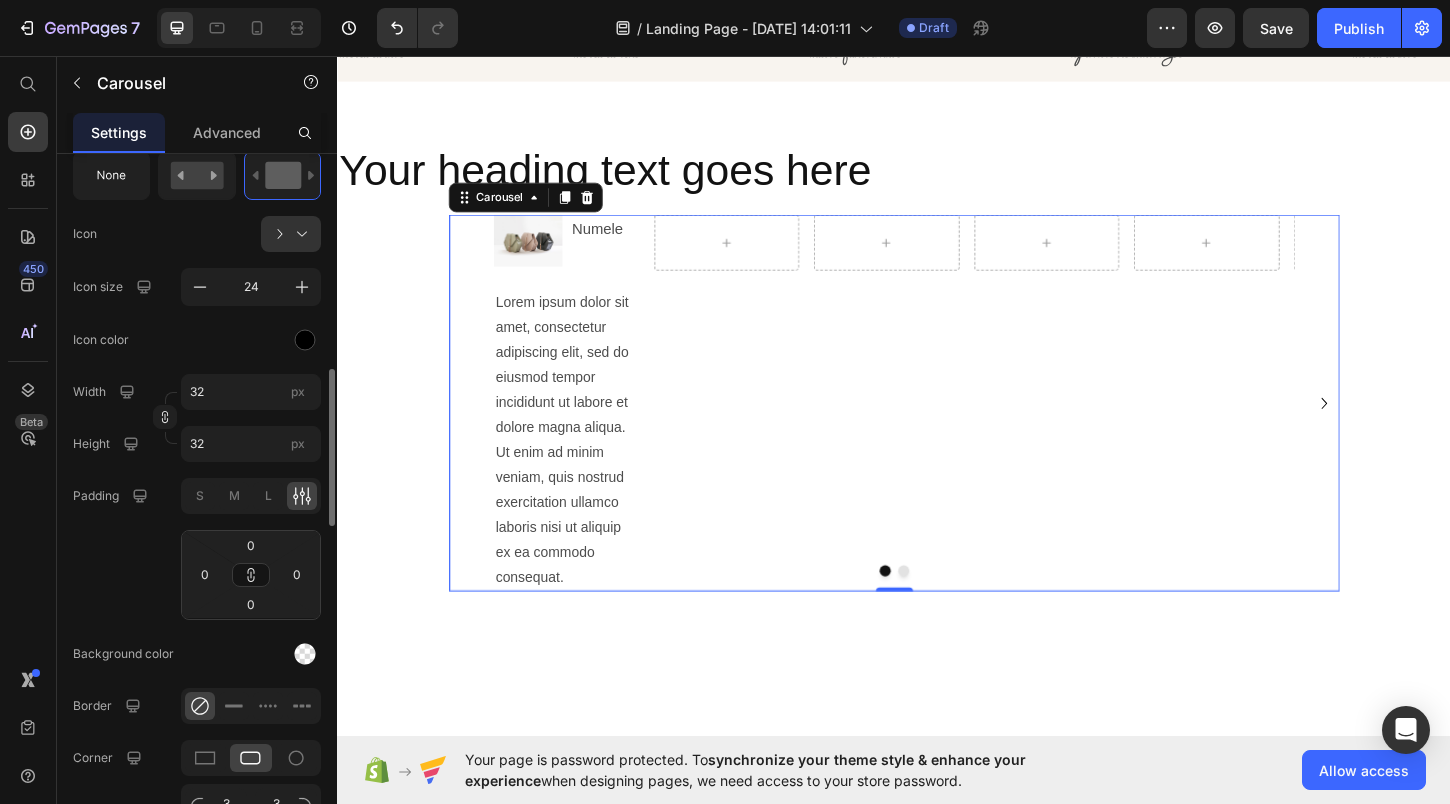 scroll, scrollTop: 936, scrollLeft: 0, axis: vertical 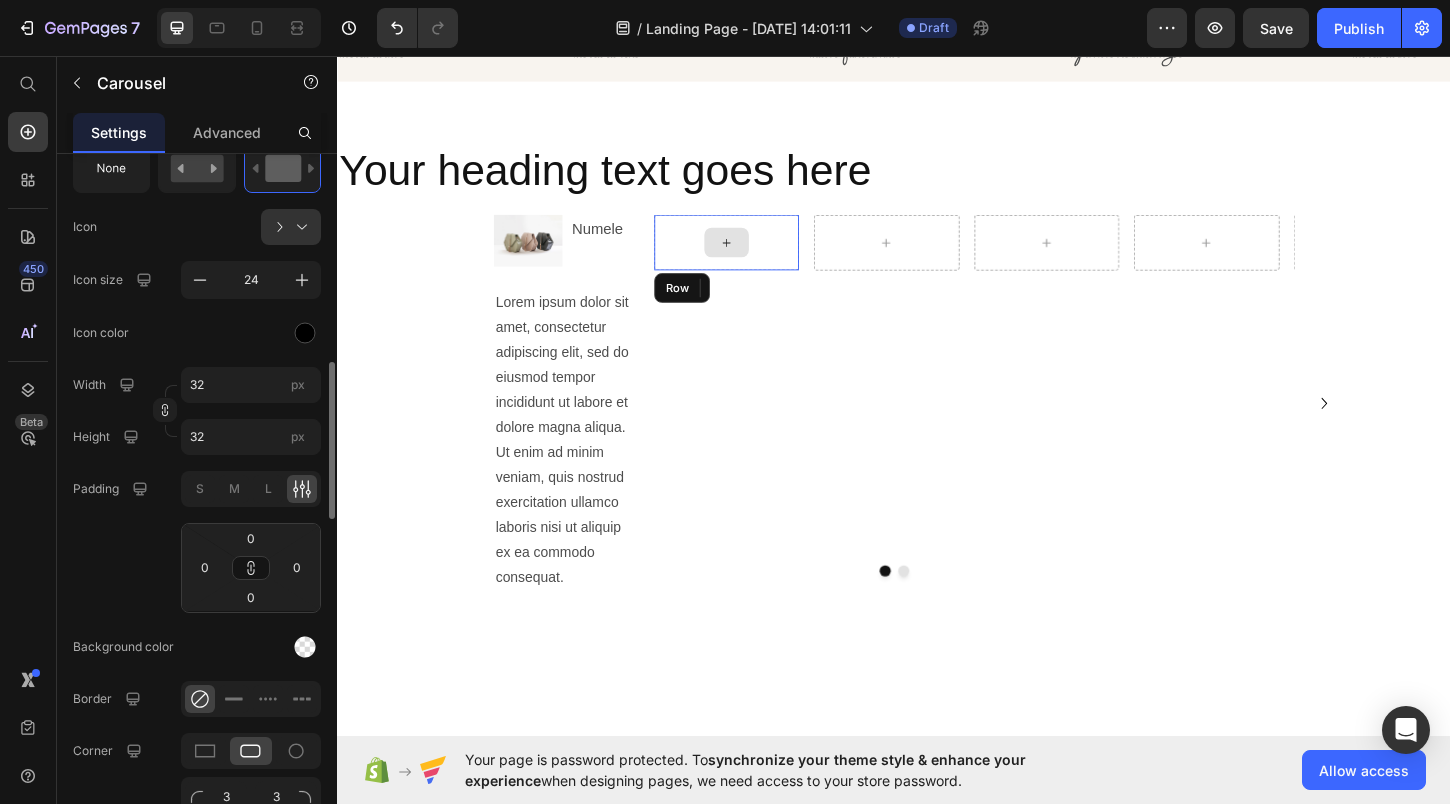 click at bounding box center [756, 257] 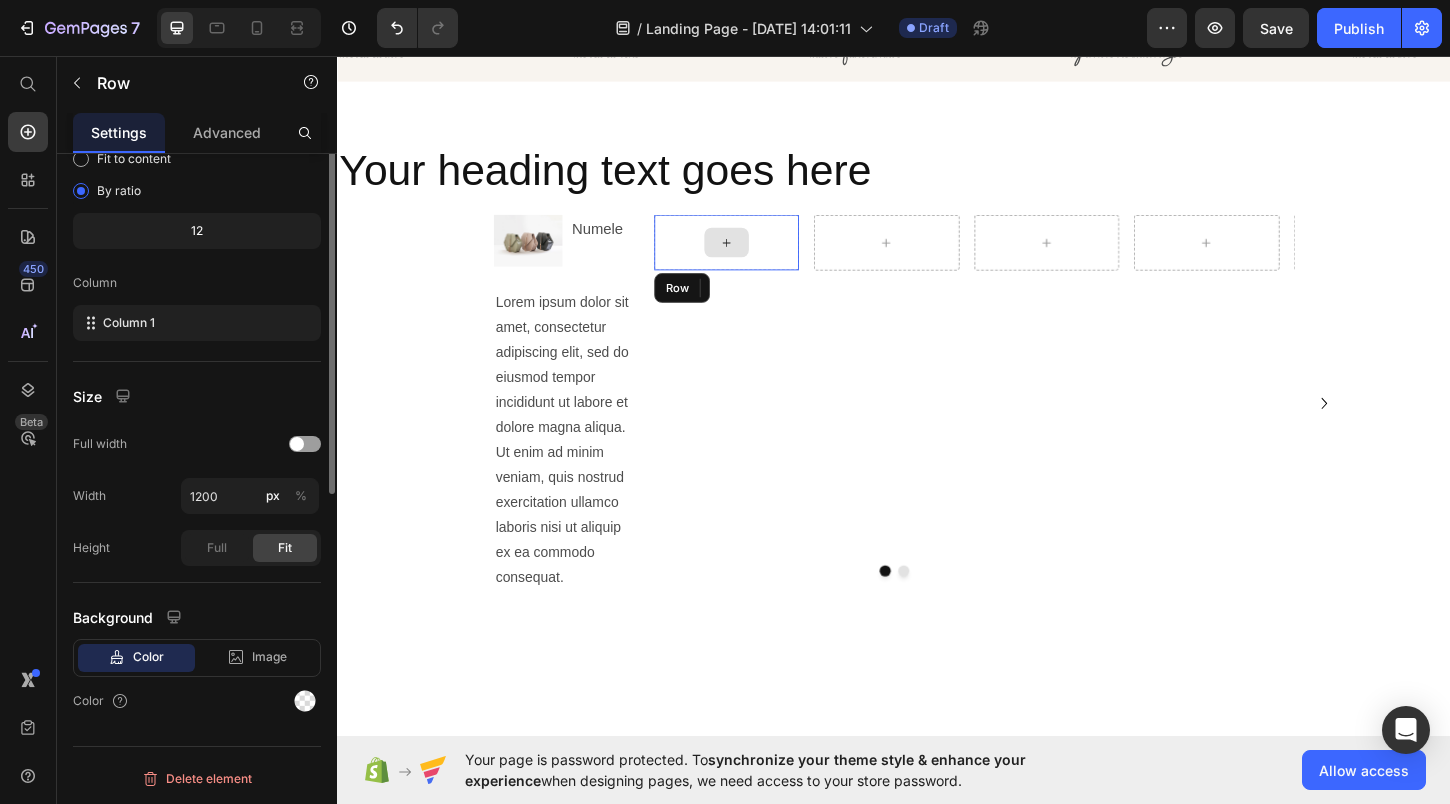 scroll, scrollTop: 0, scrollLeft: 0, axis: both 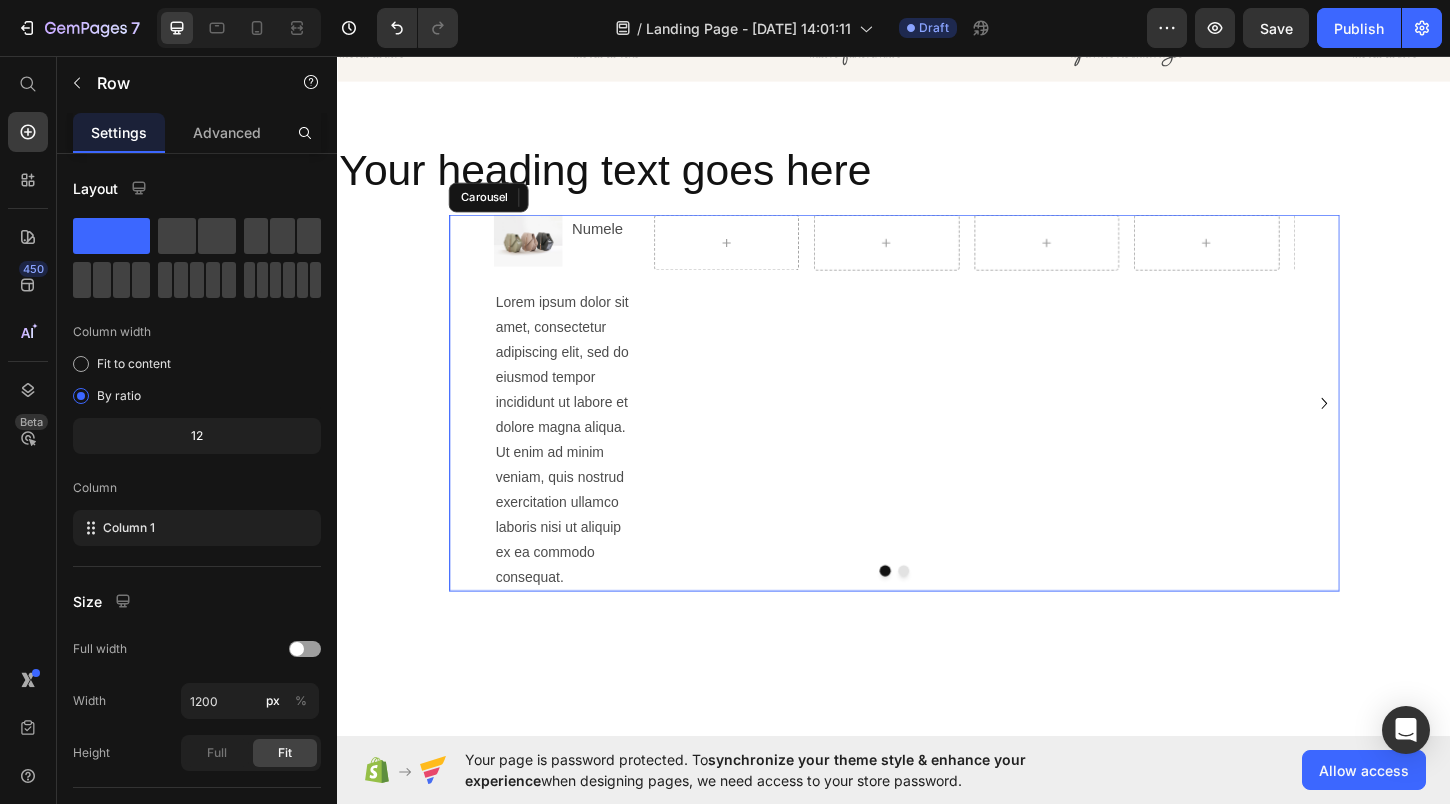click on "Row   0" at bounding box center (756, 430) 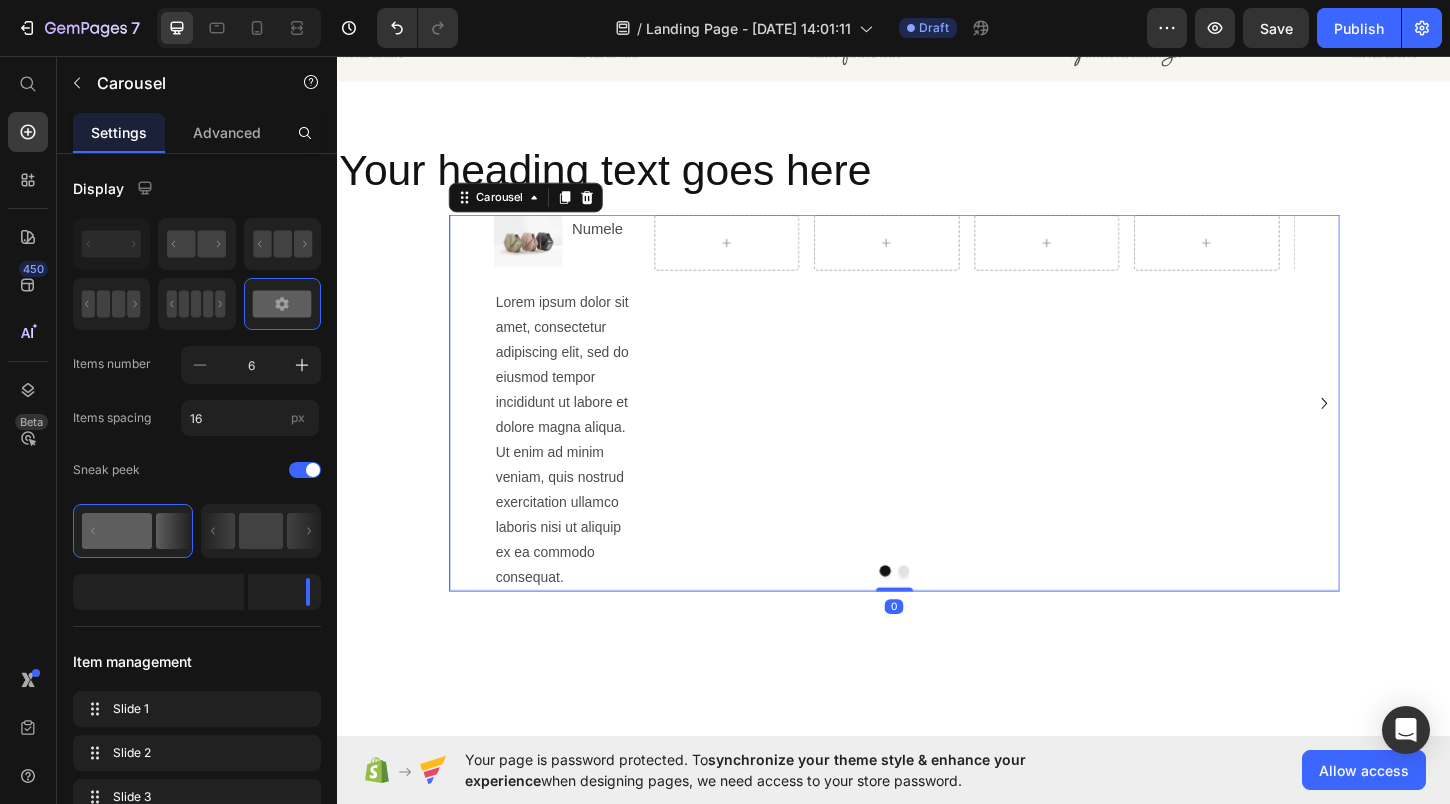 click at bounding box center [937, 611] 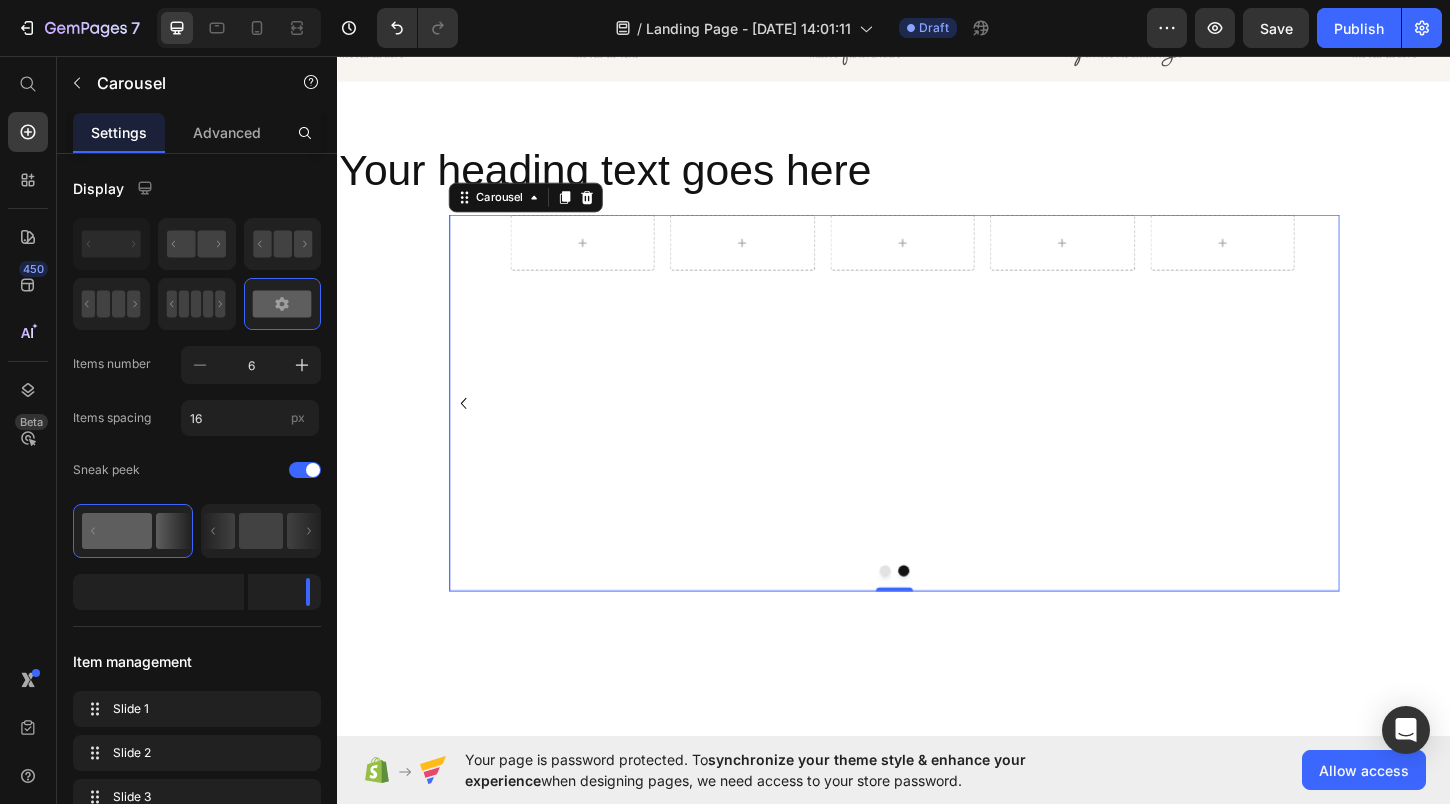 click at bounding box center [927, 611] 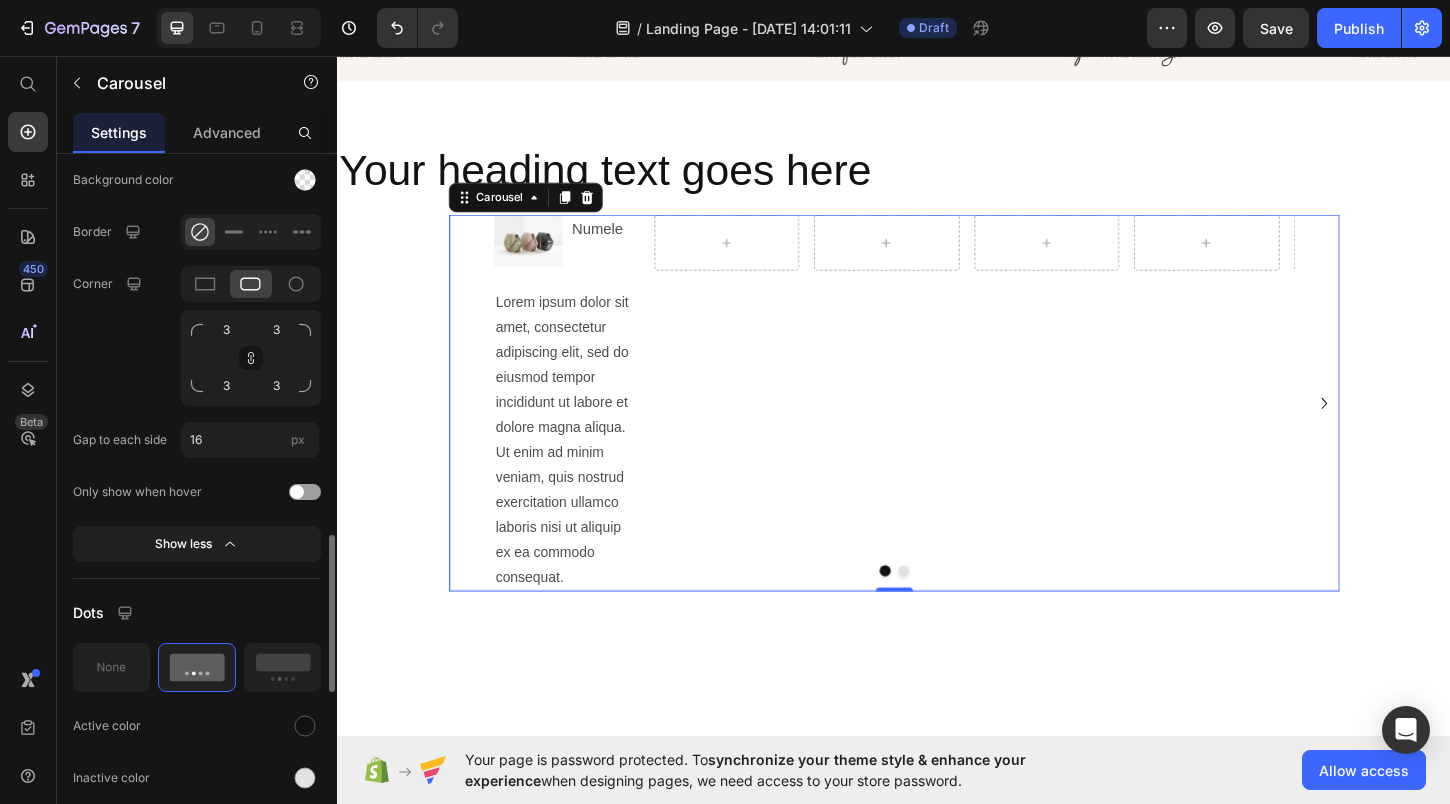 scroll, scrollTop: 1460, scrollLeft: 0, axis: vertical 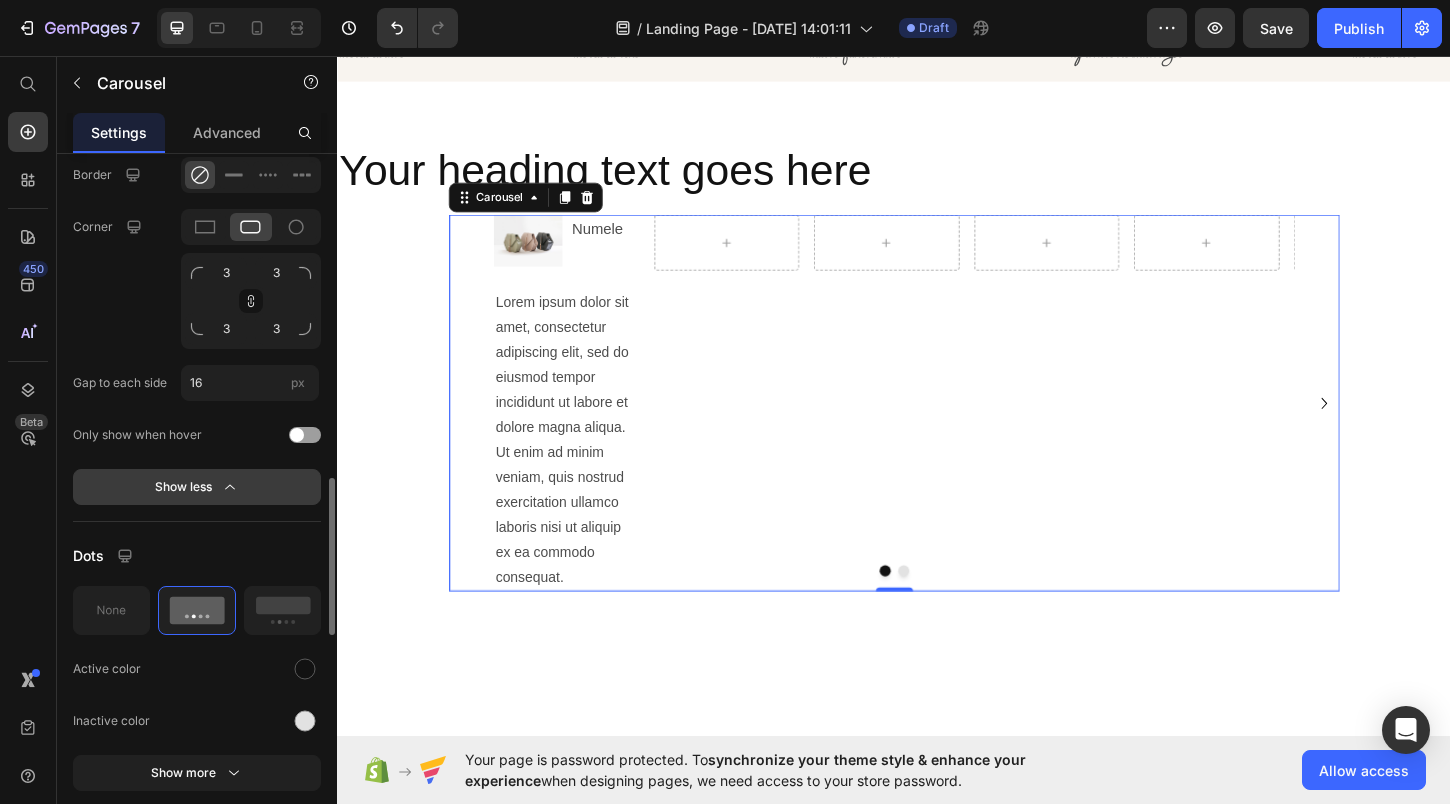 click 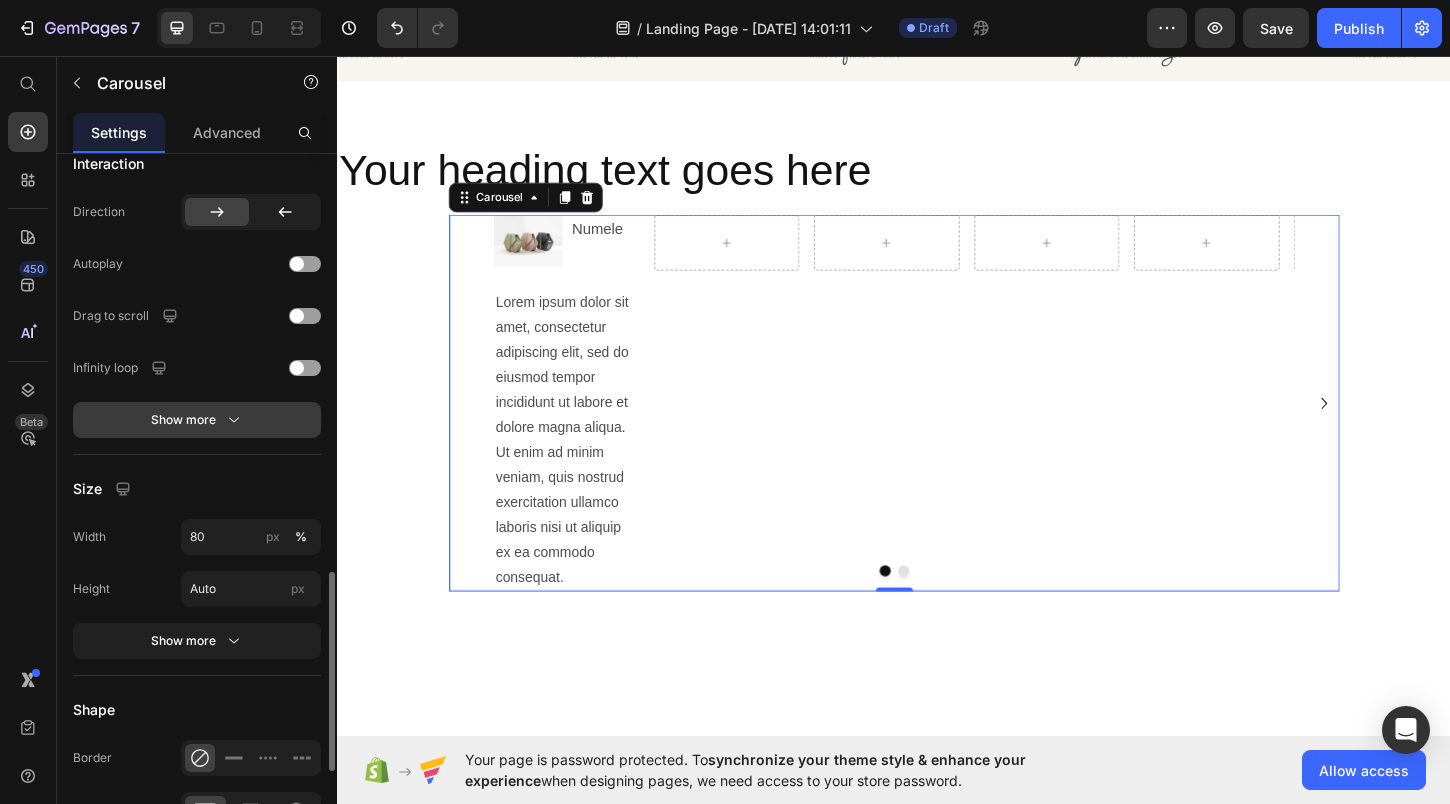 scroll, scrollTop: 1471, scrollLeft: 0, axis: vertical 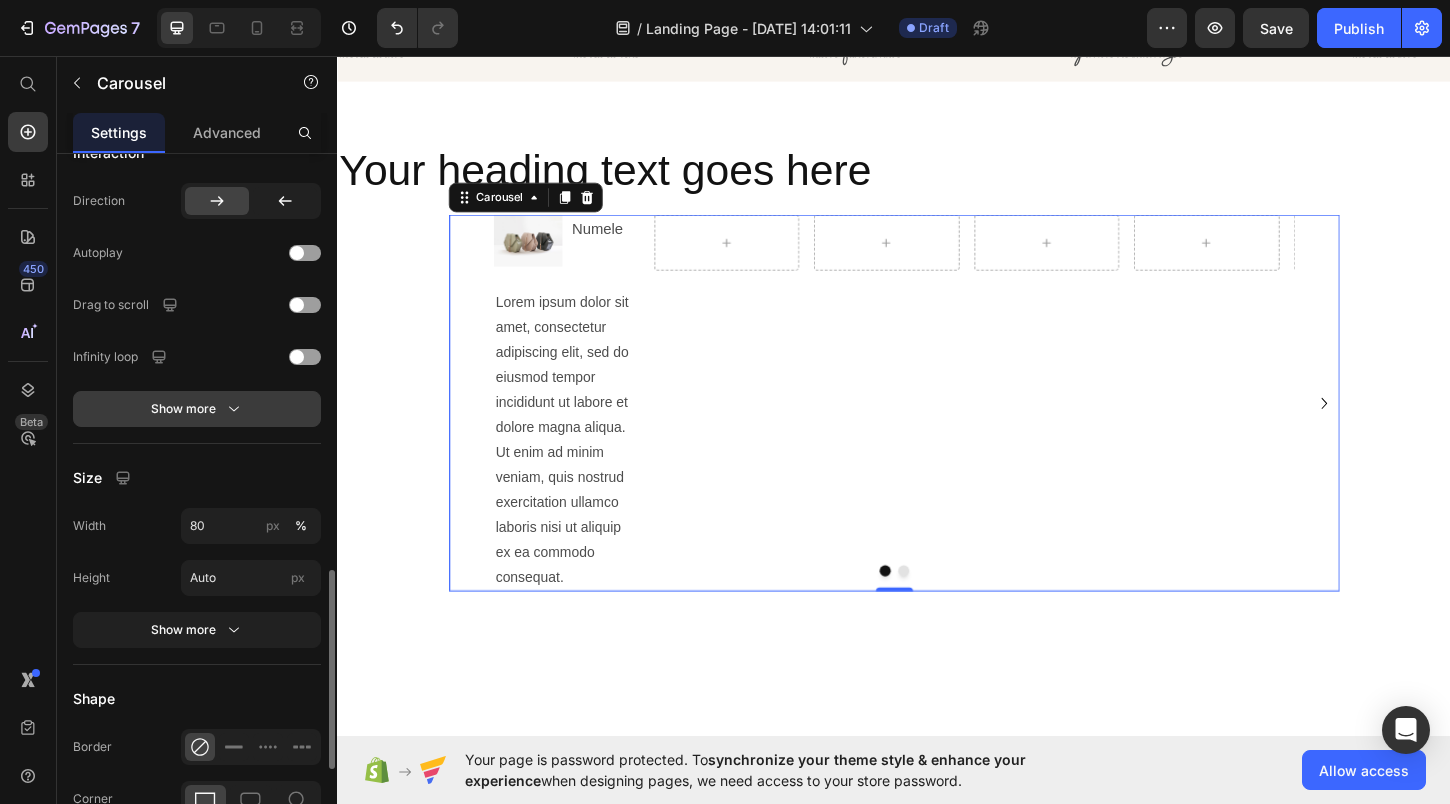 click on "Show more" at bounding box center (197, 409) 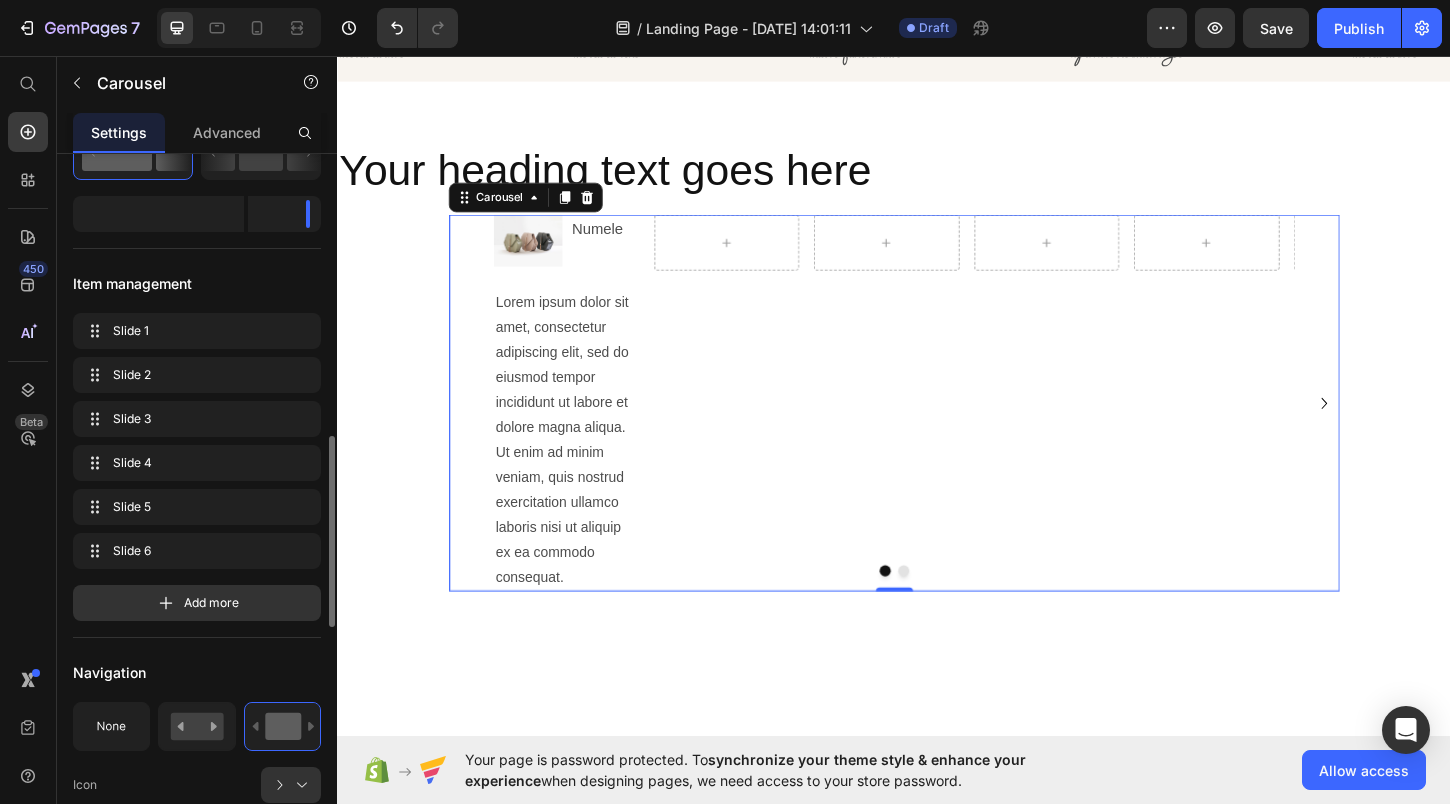 scroll, scrollTop: 0, scrollLeft: 0, axis: both 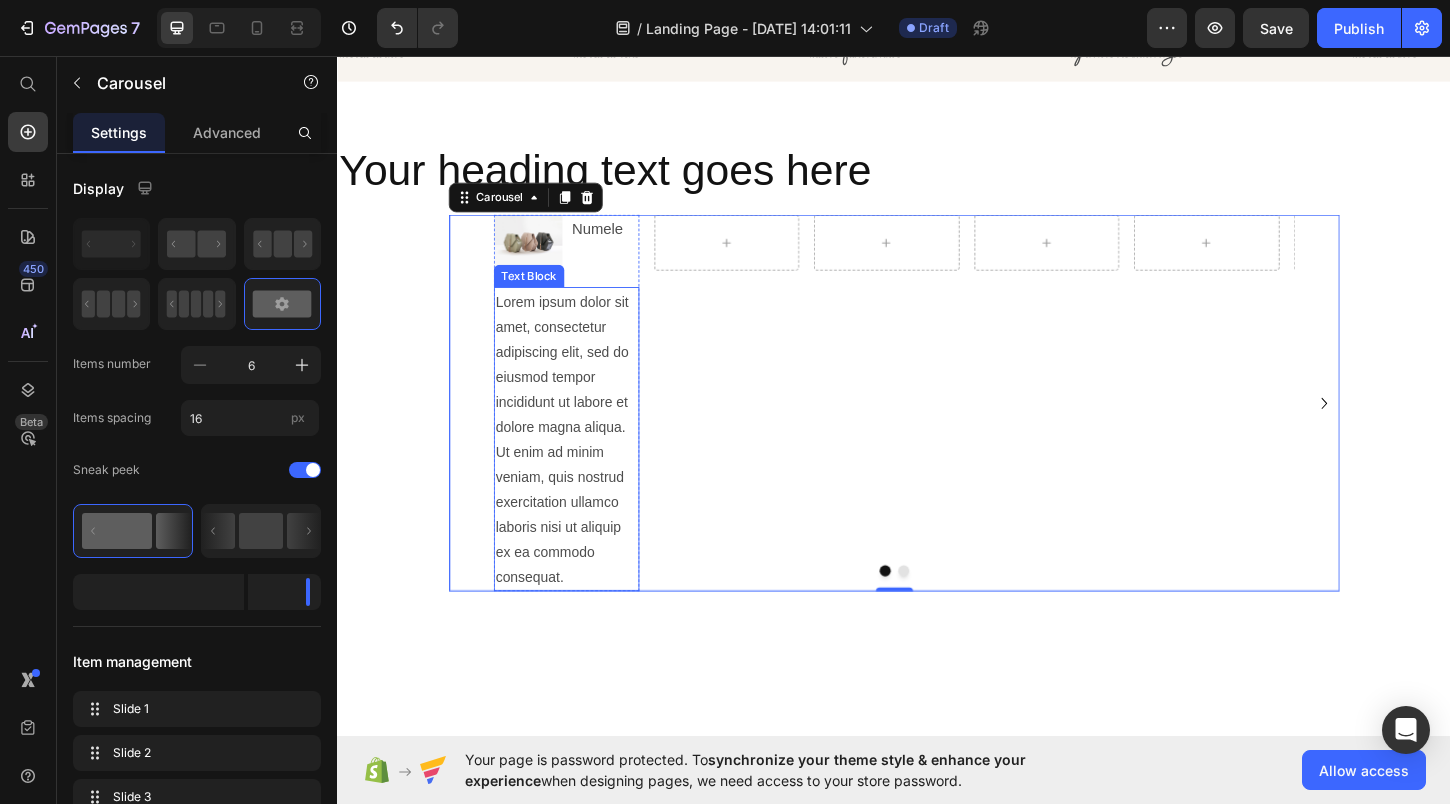 click on "Row" at bounding box center [756, 430] 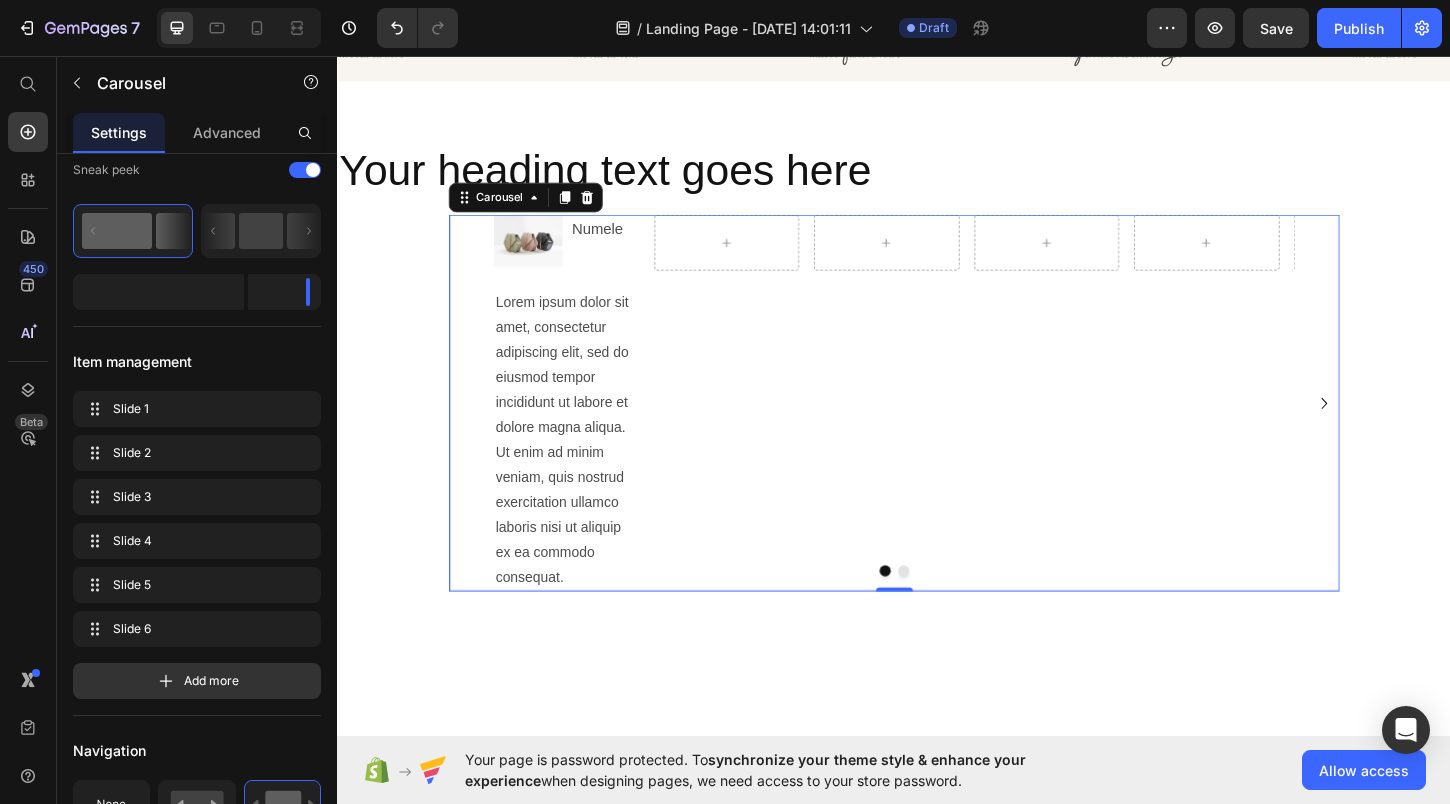 scroll, scrollTop: 0, scrollLeft: 0, axis: both 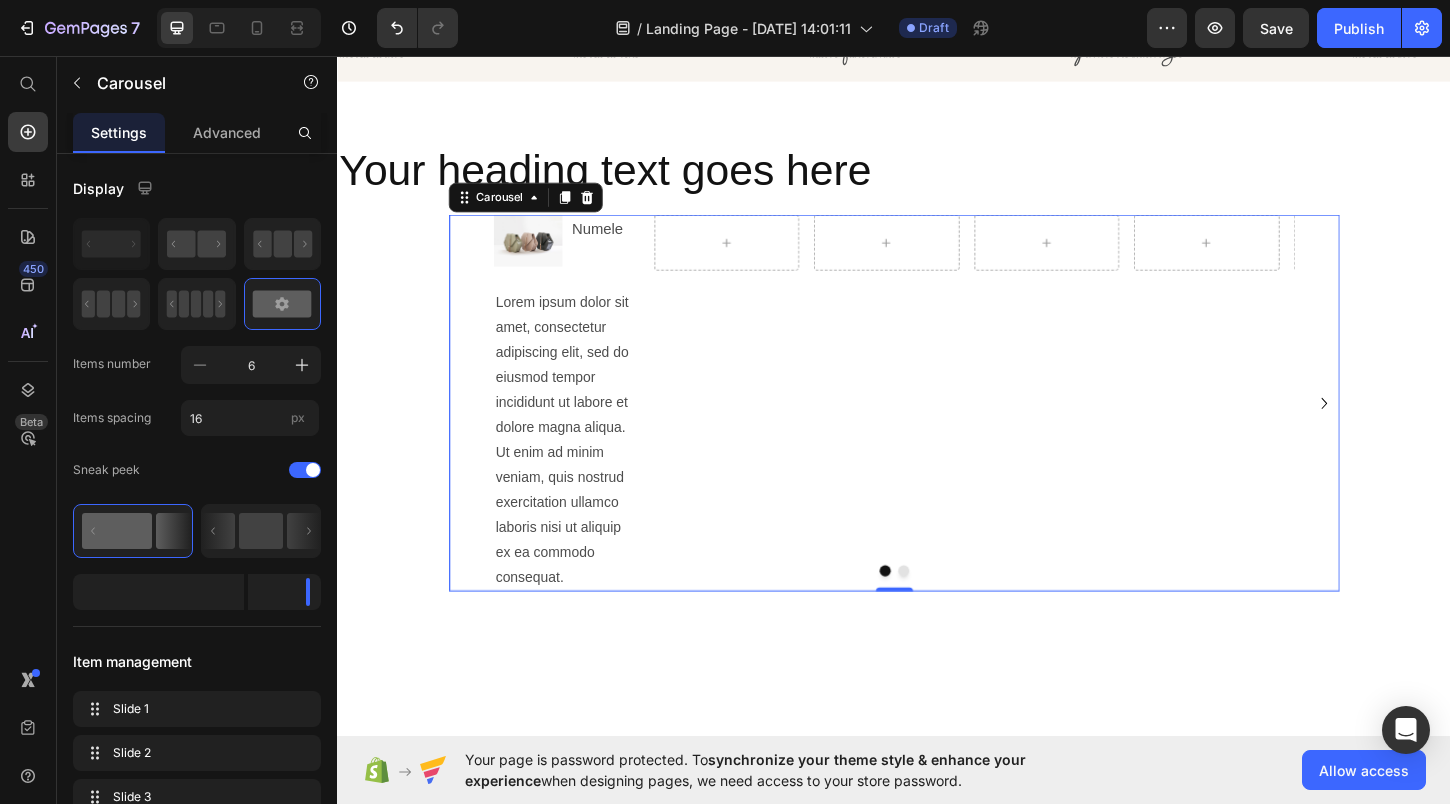 click on "Image Numele   Text Block Row Lorem ipsum dolor sit amet, consectetur adipiscing elit, sed do eiusmod tempor incididunt ut labore et dolore magna aliqua. Ut enim ad minim veniam, quis nostrud exercitation ullamco laboris nisi ut aliquip ex ea commodo consequat. Text Block Row
Row
Row
Row
Row
Row" at bounding box center (937, 430) 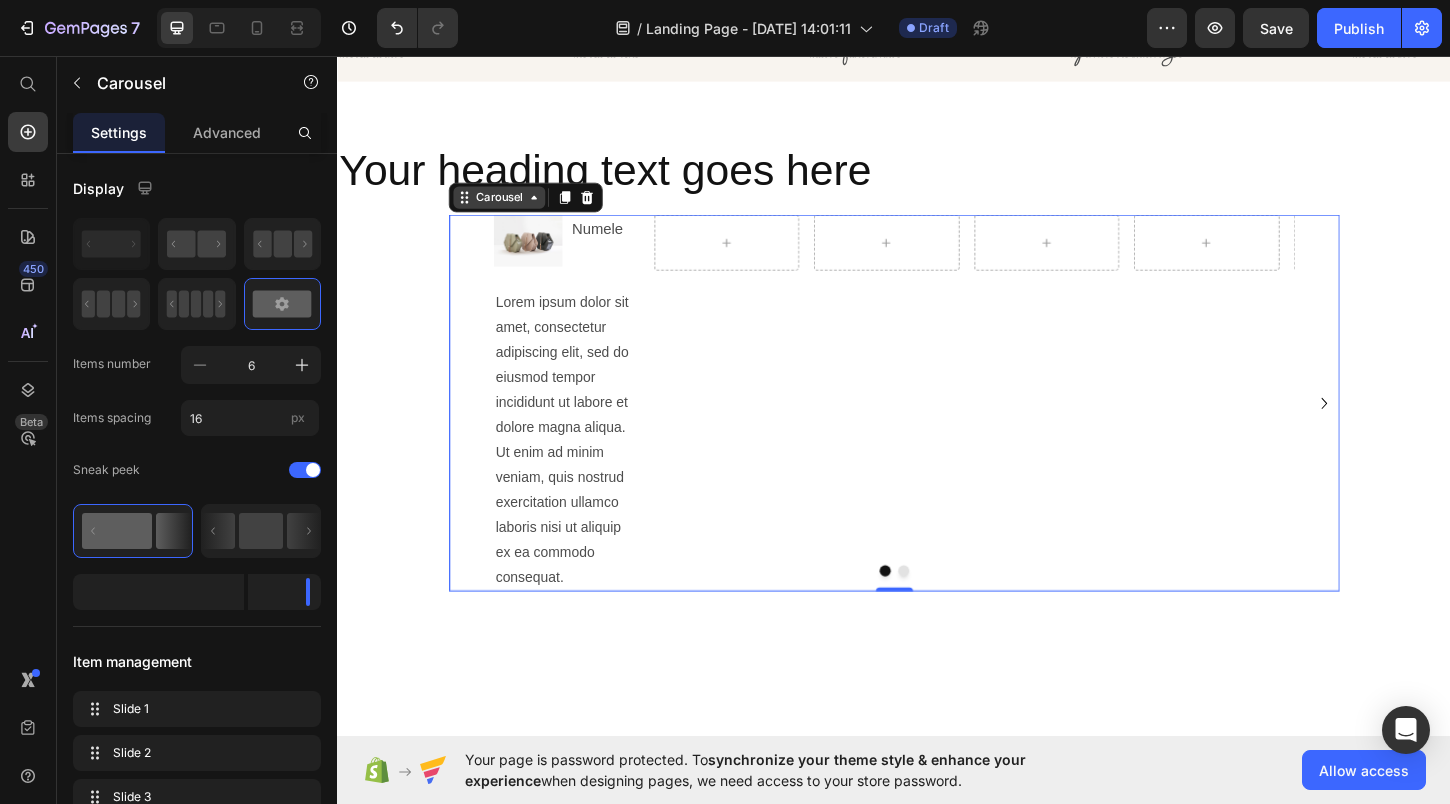 click on "Carousel" at bounding box center [511, 208] 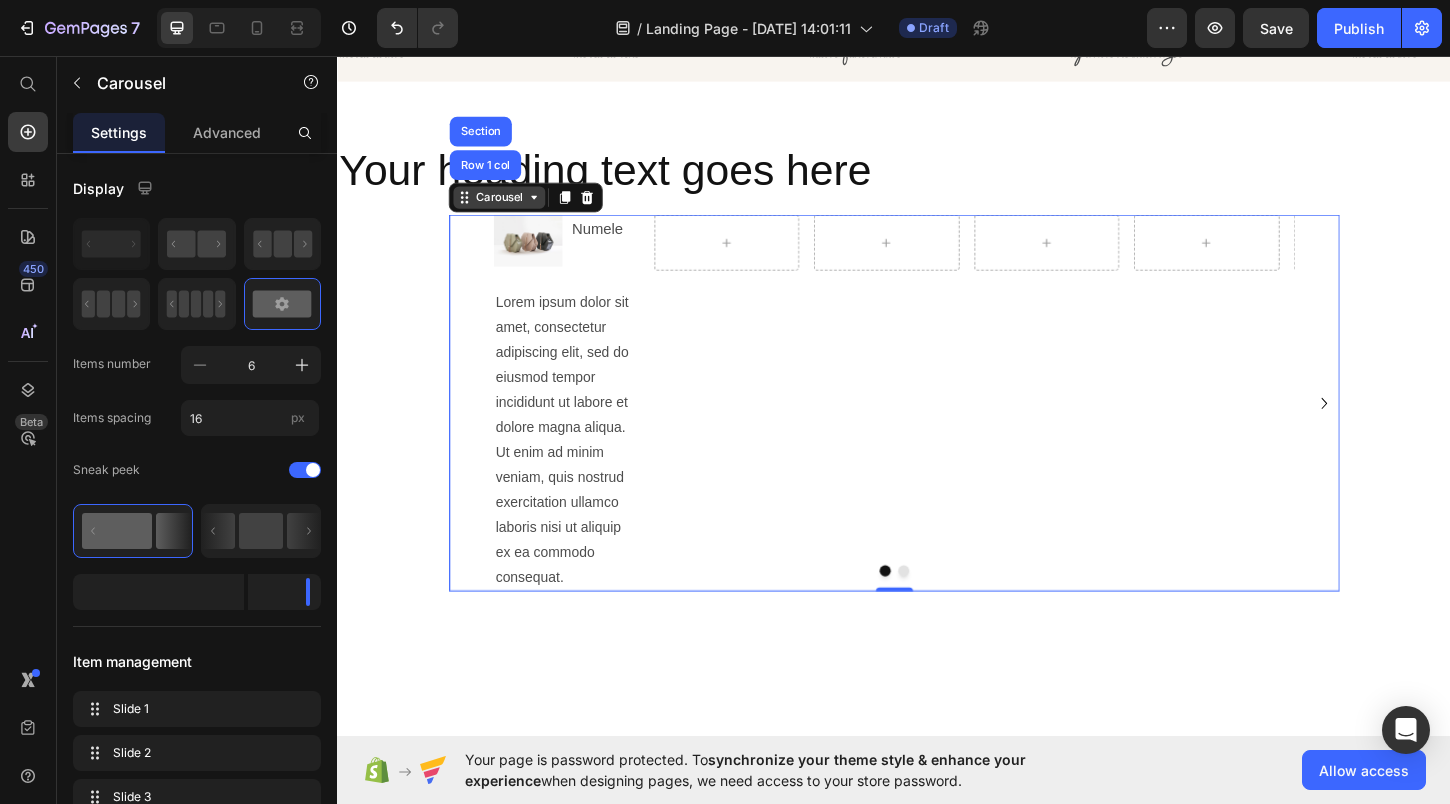 click on "Carousel" at bounding box center (511, 208) 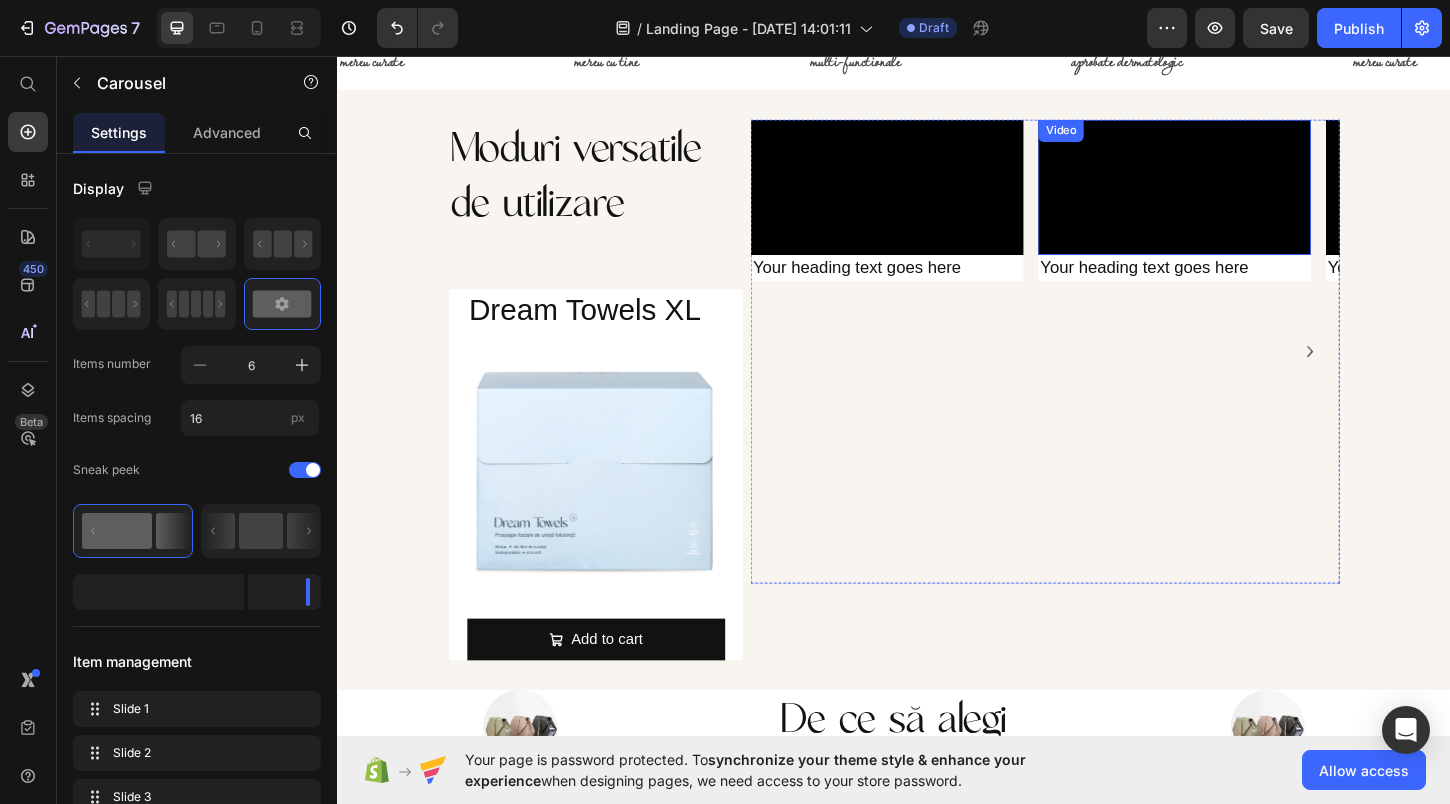 scroll, scrollTop: 768, scrollLeft: 0, axis: vertical 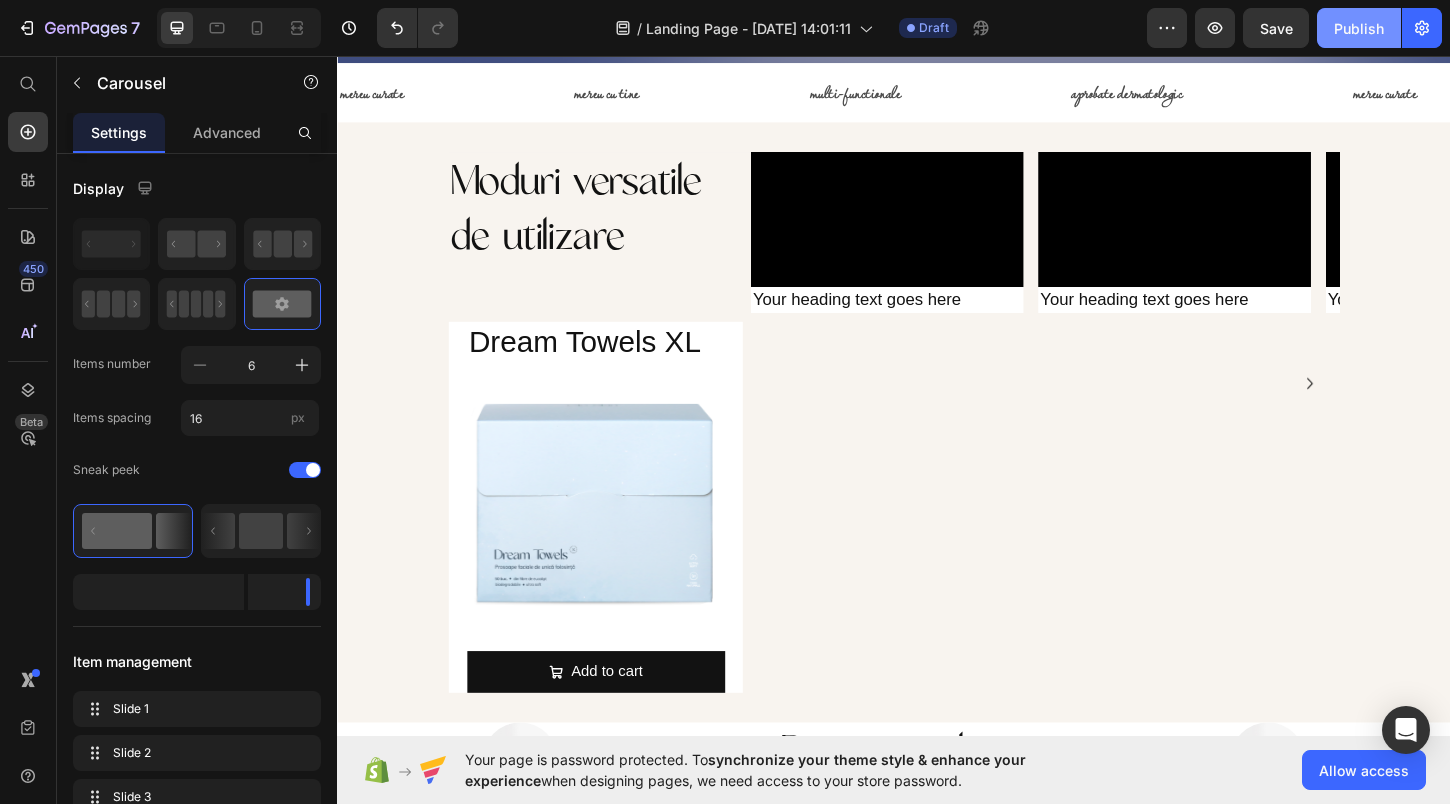 click on "Publish" at bounding box center (1359, 28) 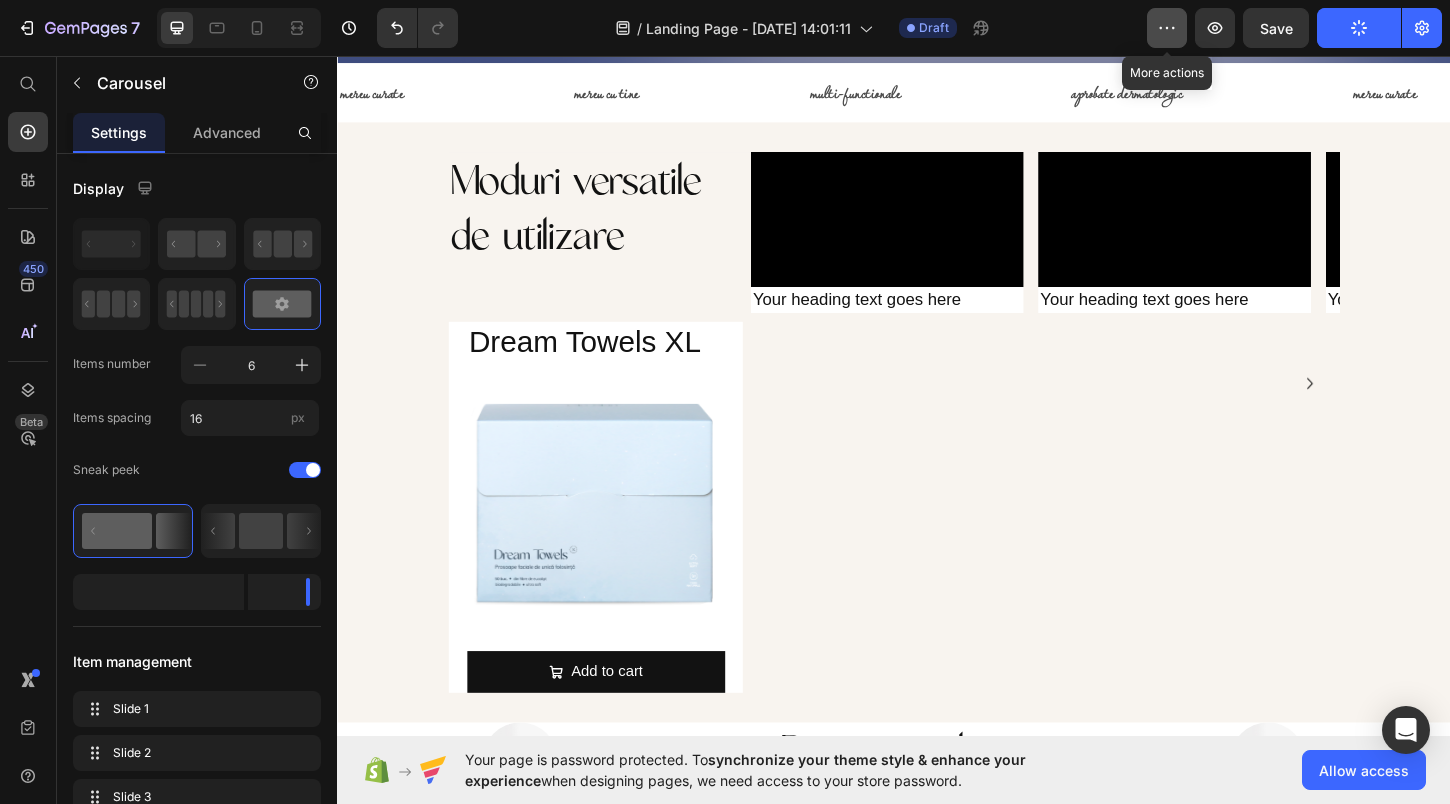 click 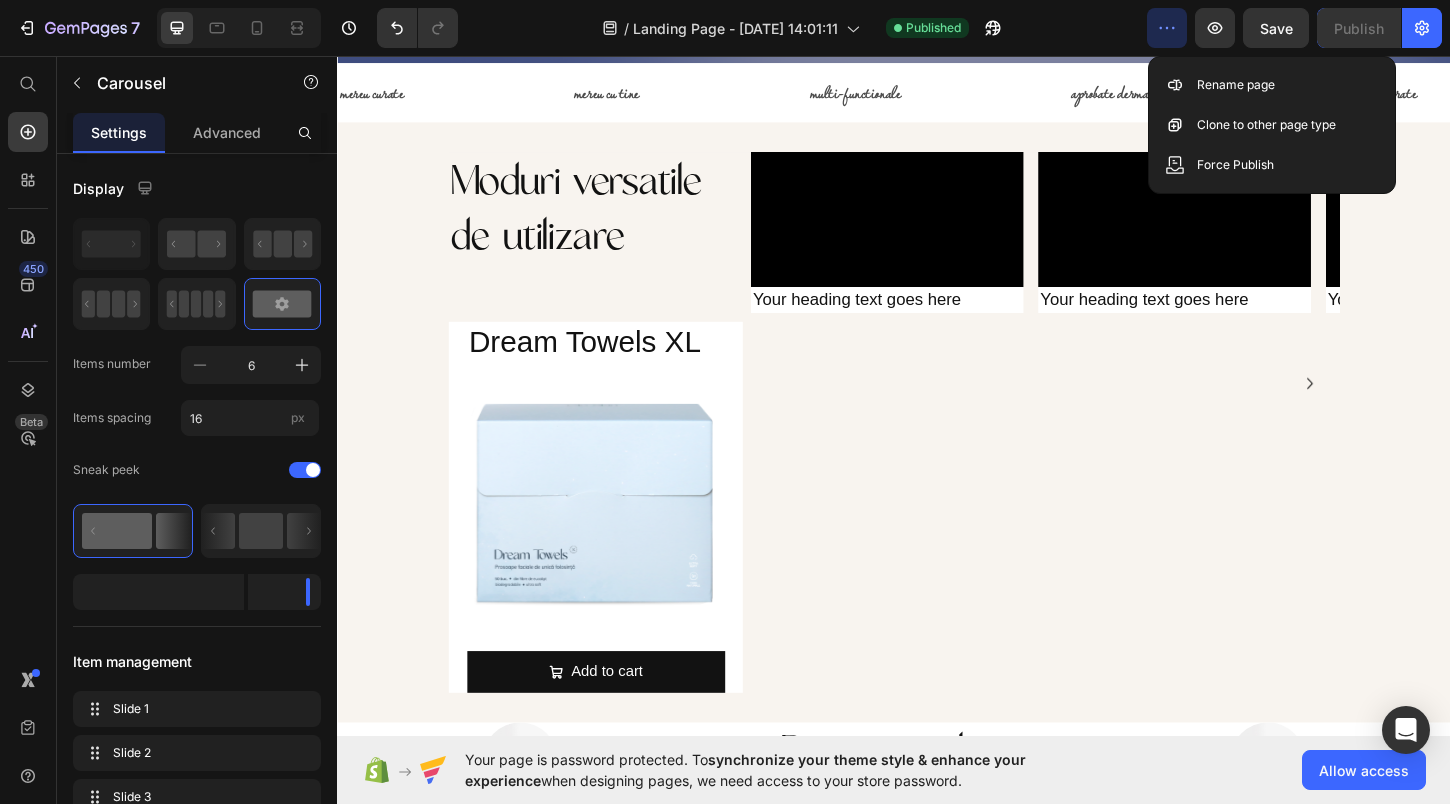 click 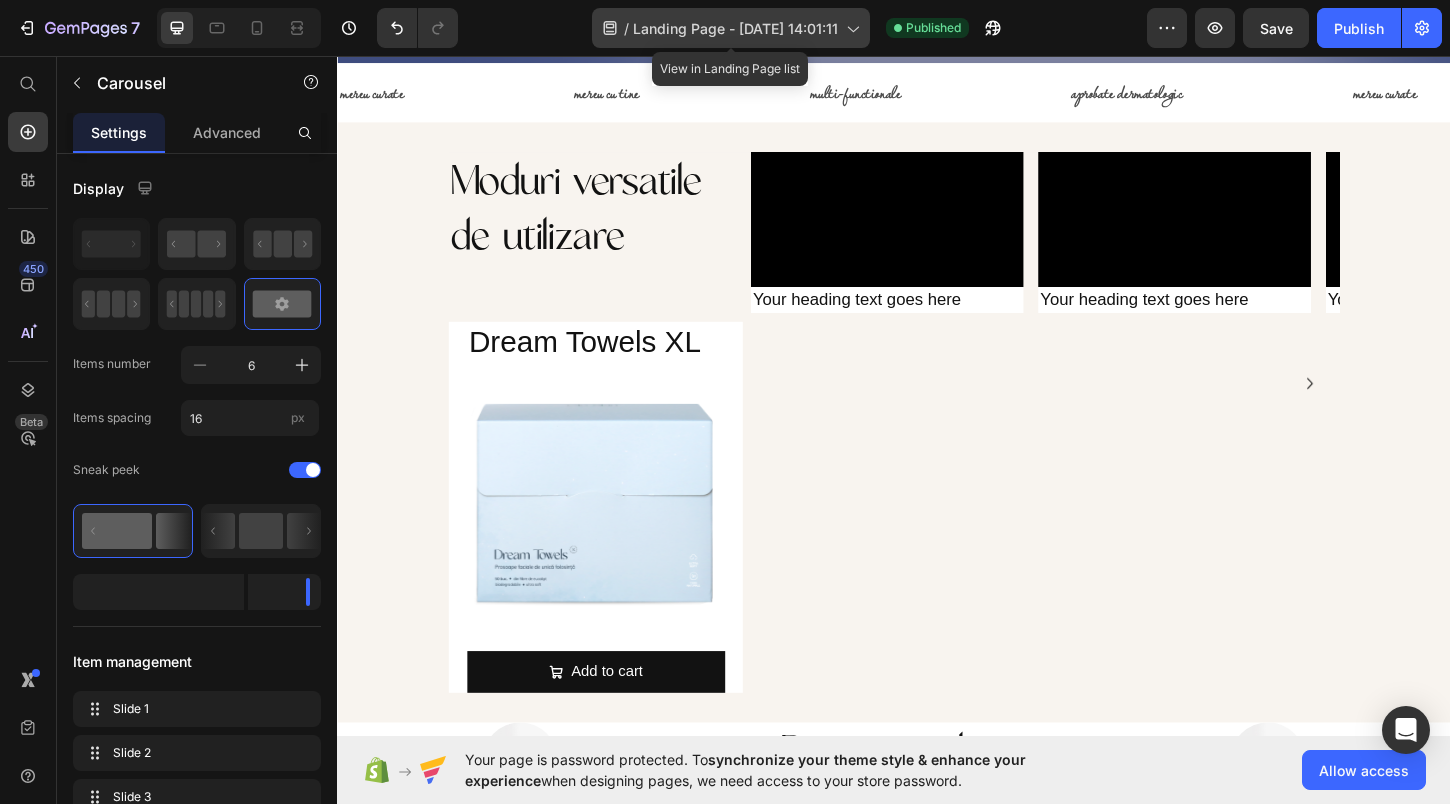 click on "/  Landing Page - [DATE] 14:01:11" 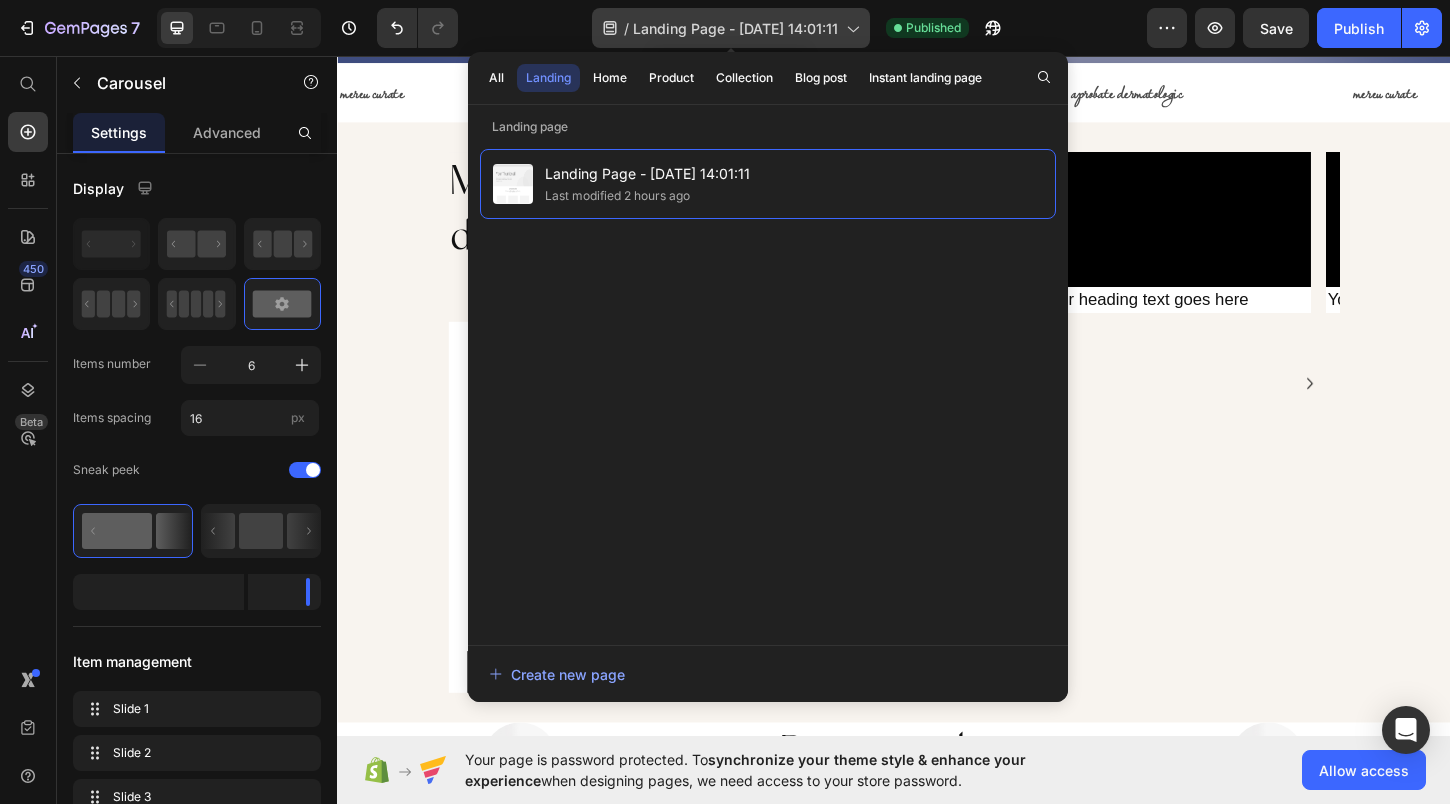 click on "/  Landing Page - [DATE] 14:01:11" 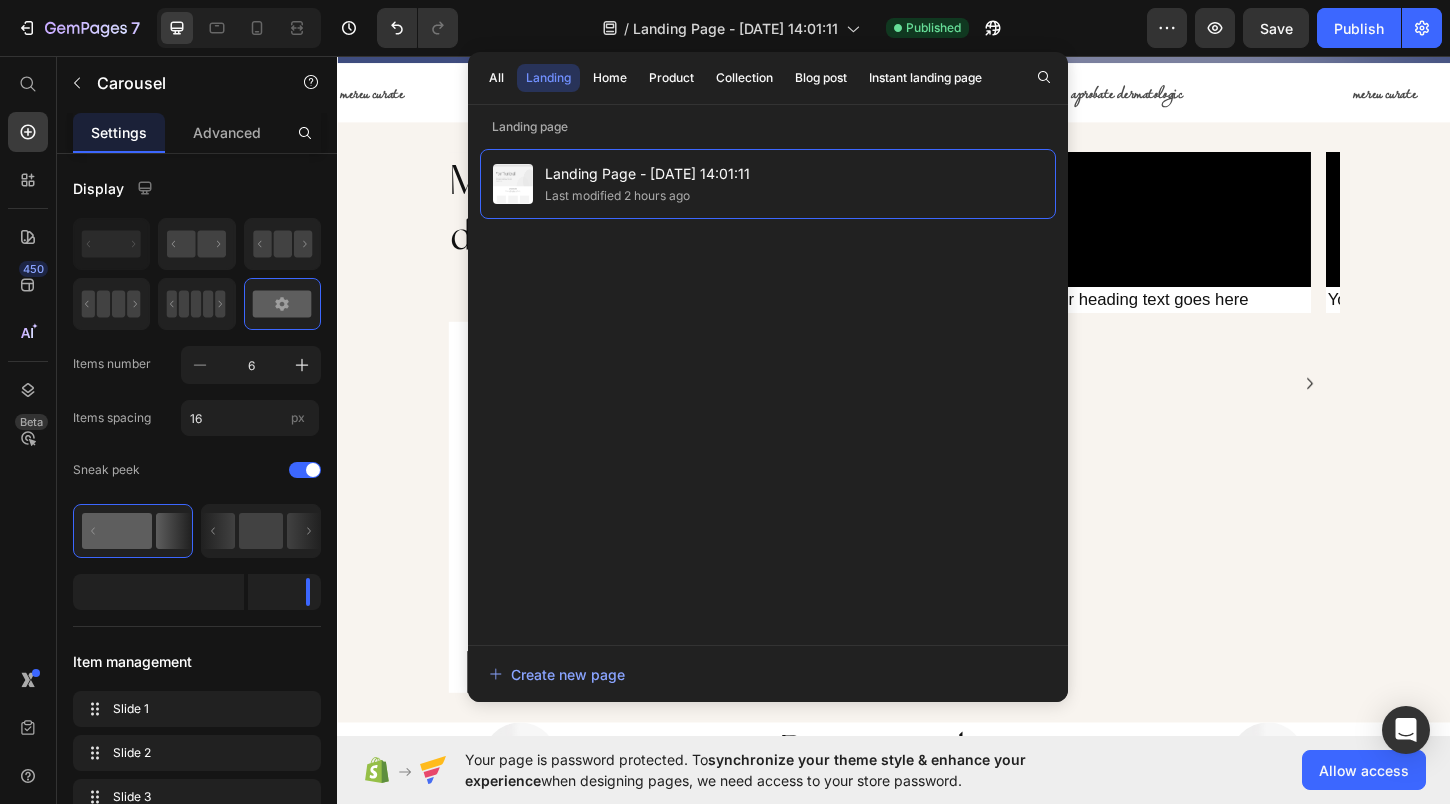 click on "/  Landing Page - [DATE] 14:01:11 Published" 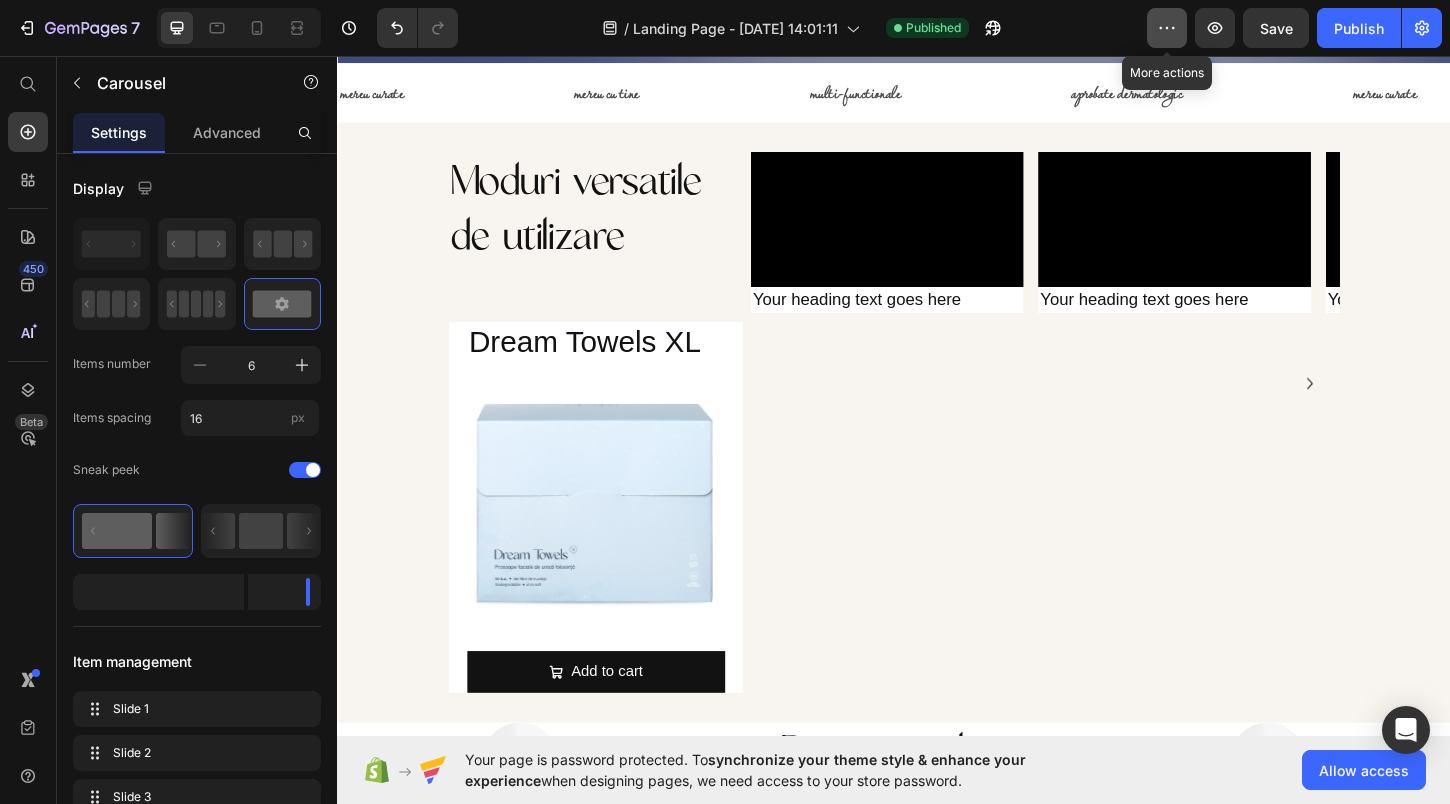 click 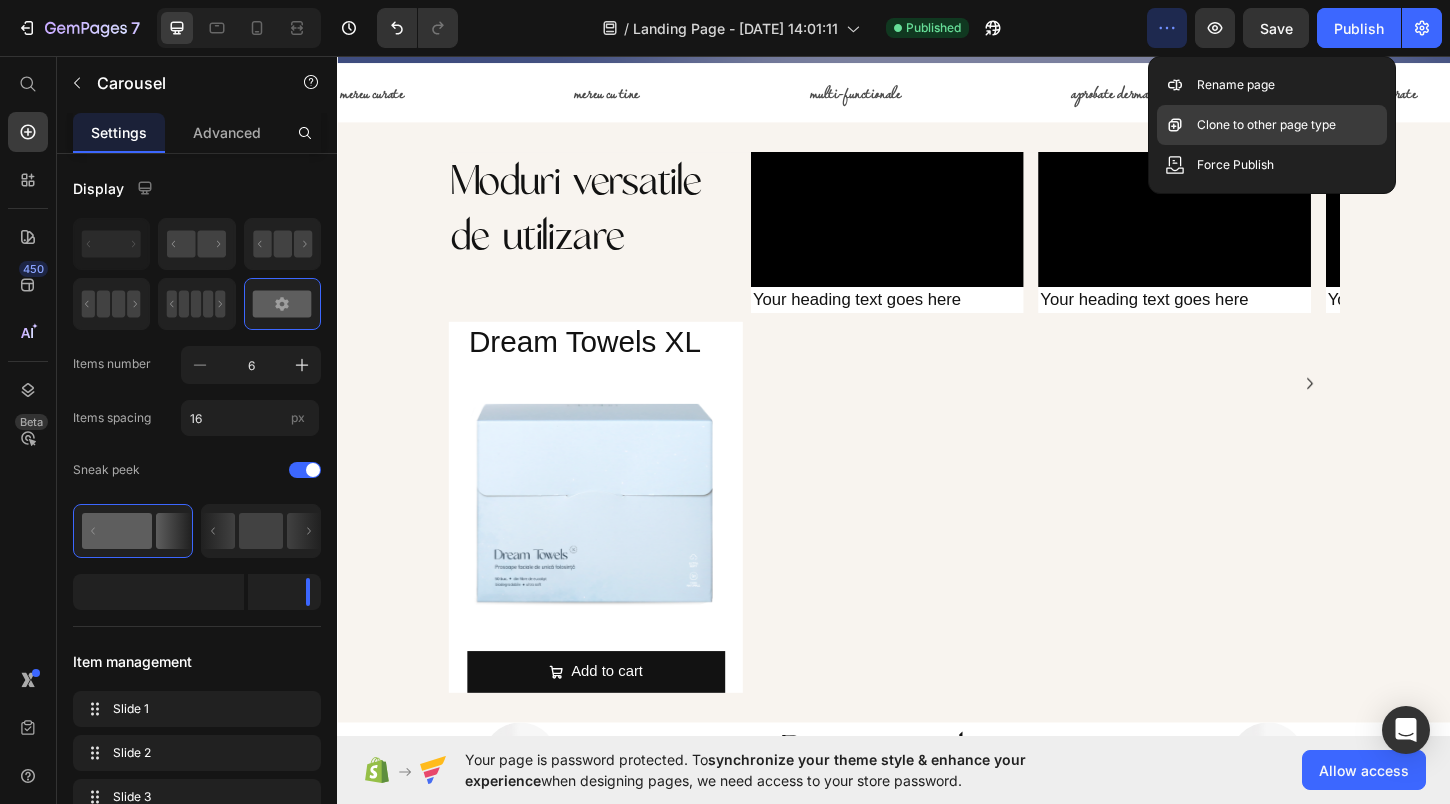 click on "Clone to other page type" 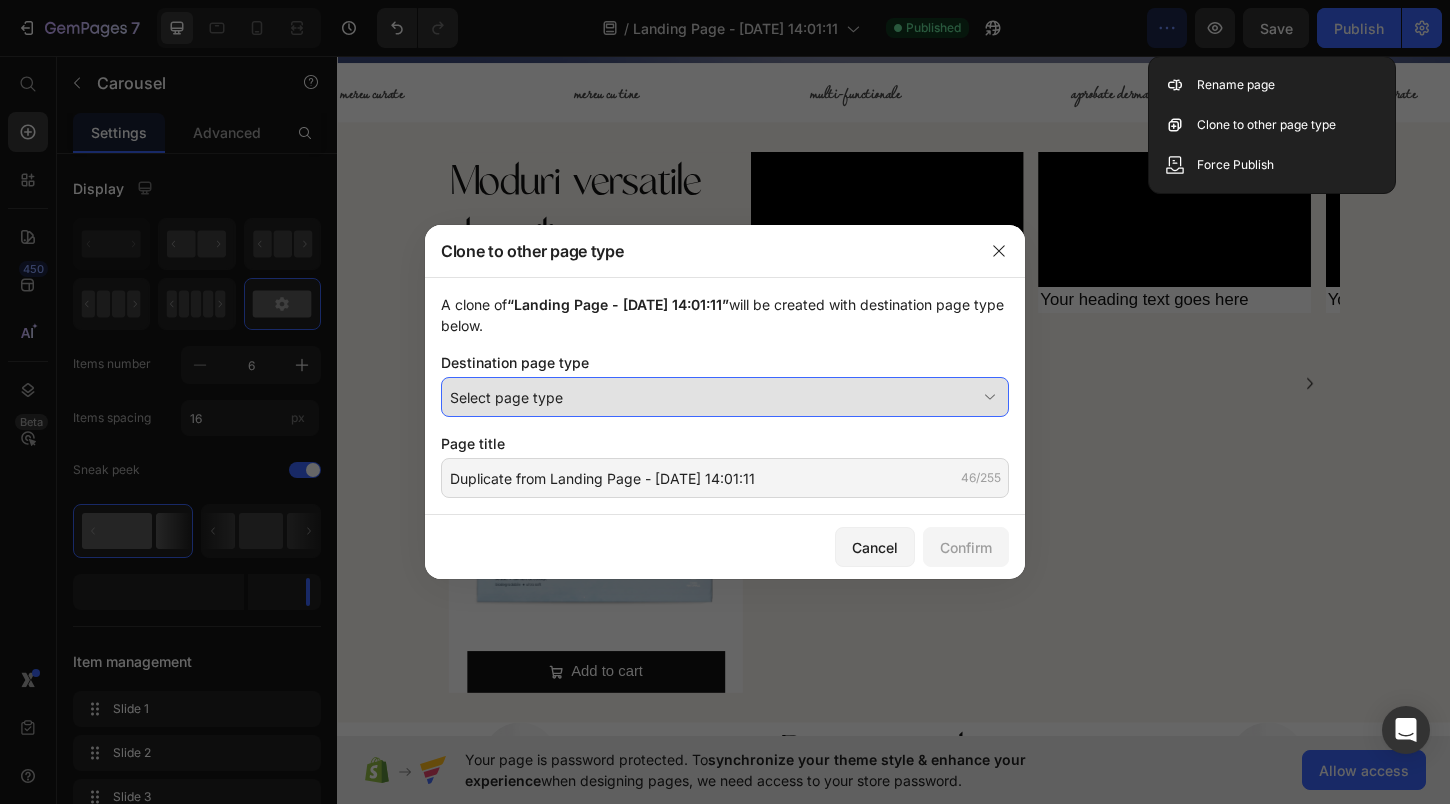 click on "Select page type" at bounding box center [713, 397] 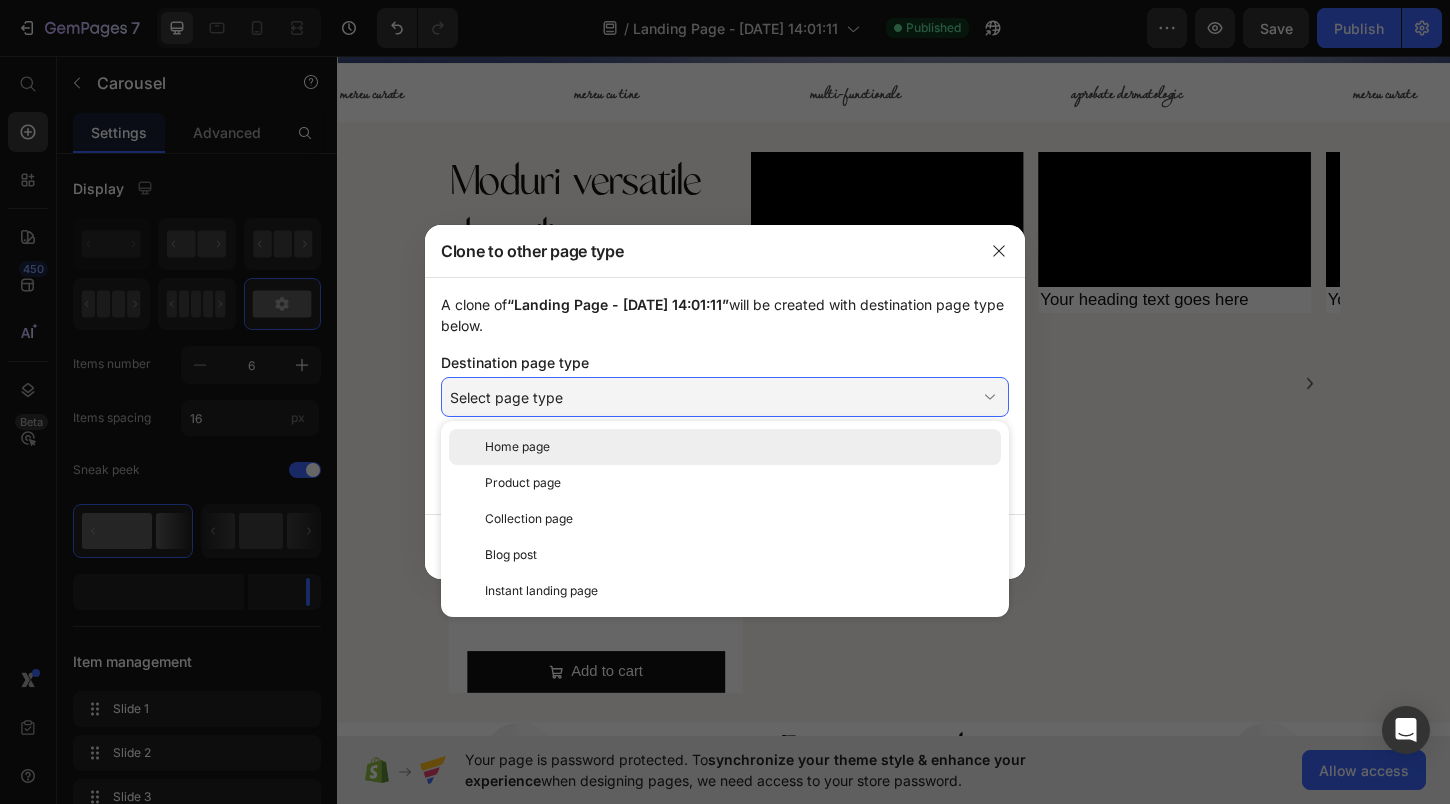 click on "Home page" 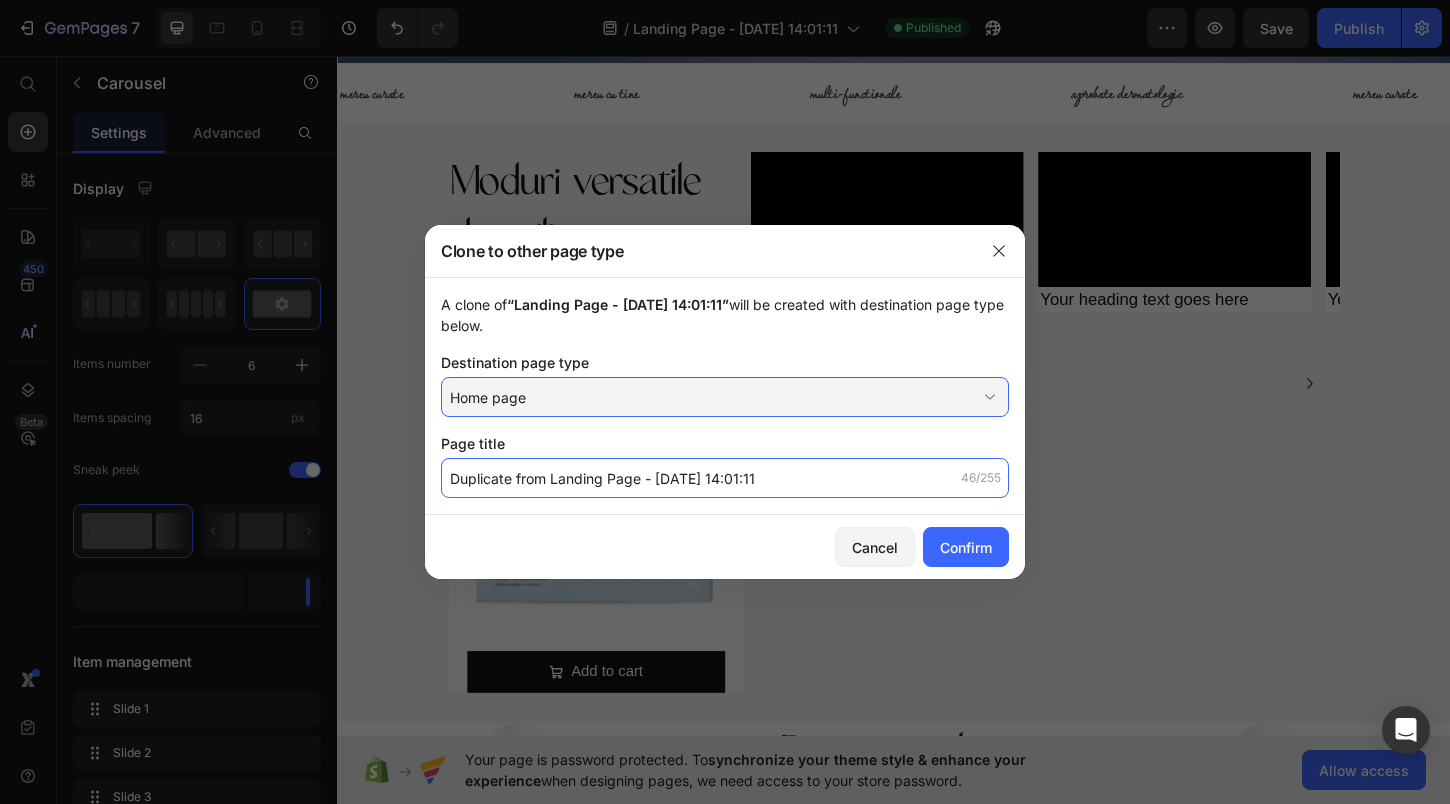 click on "Duplicate from Landing Page - [DATE] 14:01:11" 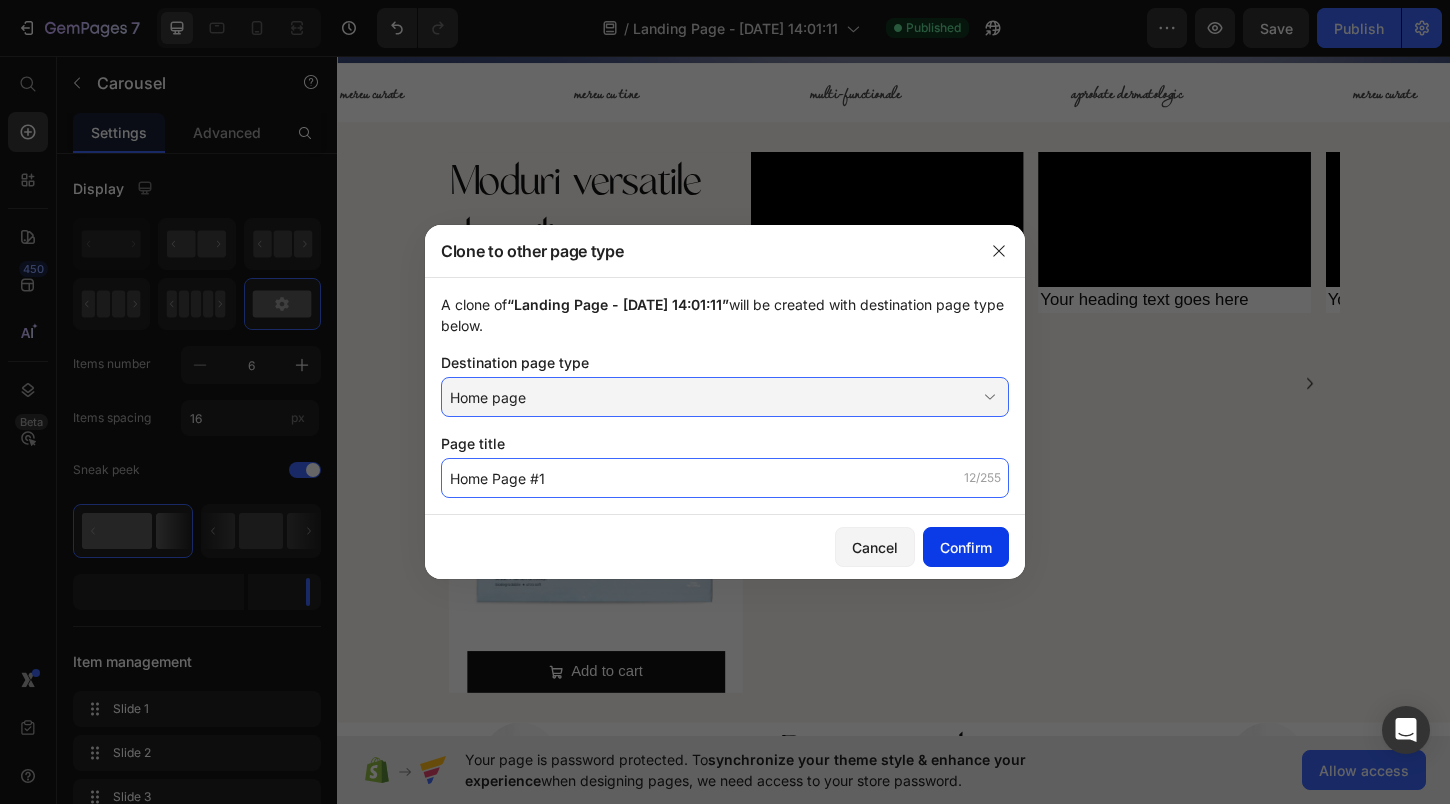type on "Home Page #1" 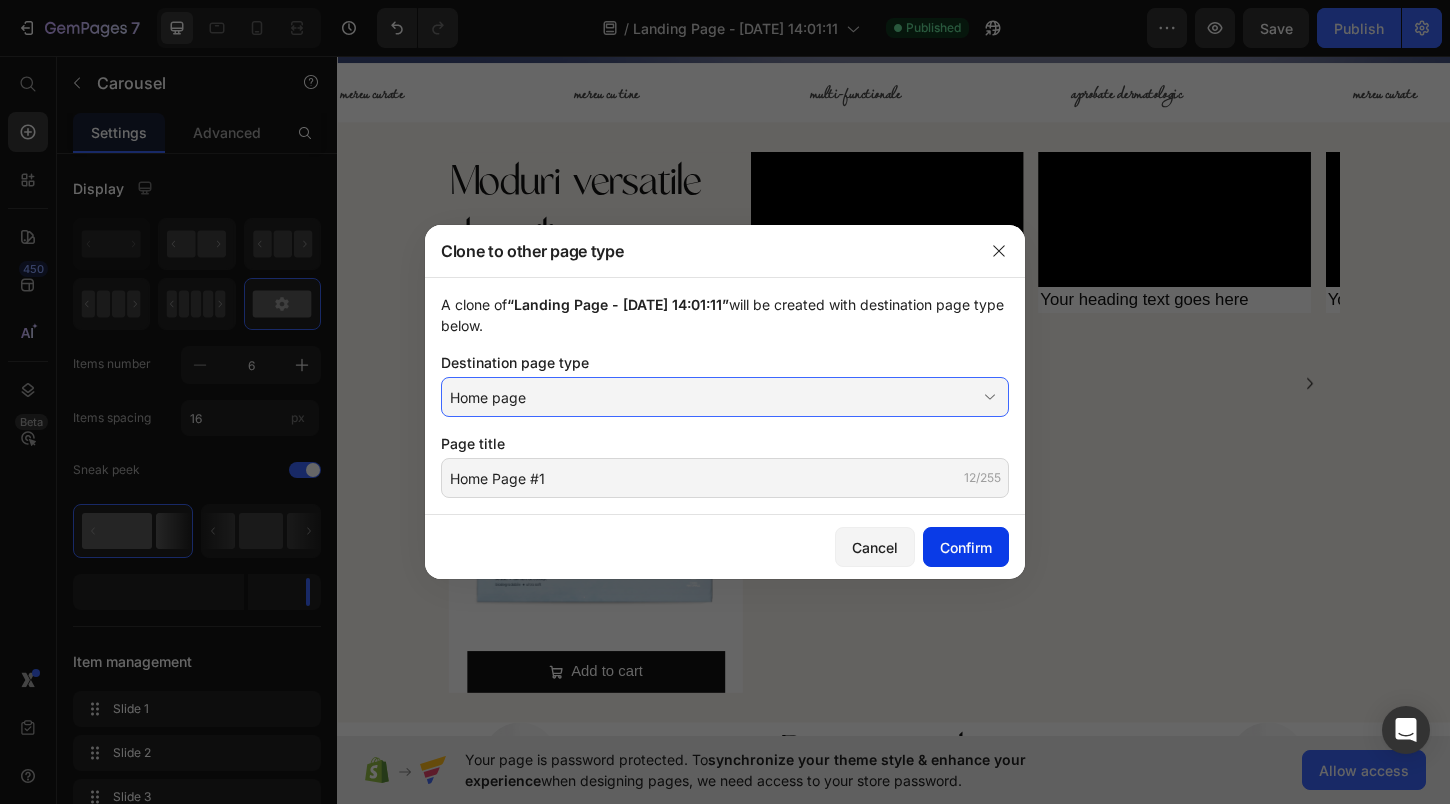 click on "Confirm" at bounding box center [966, 547] 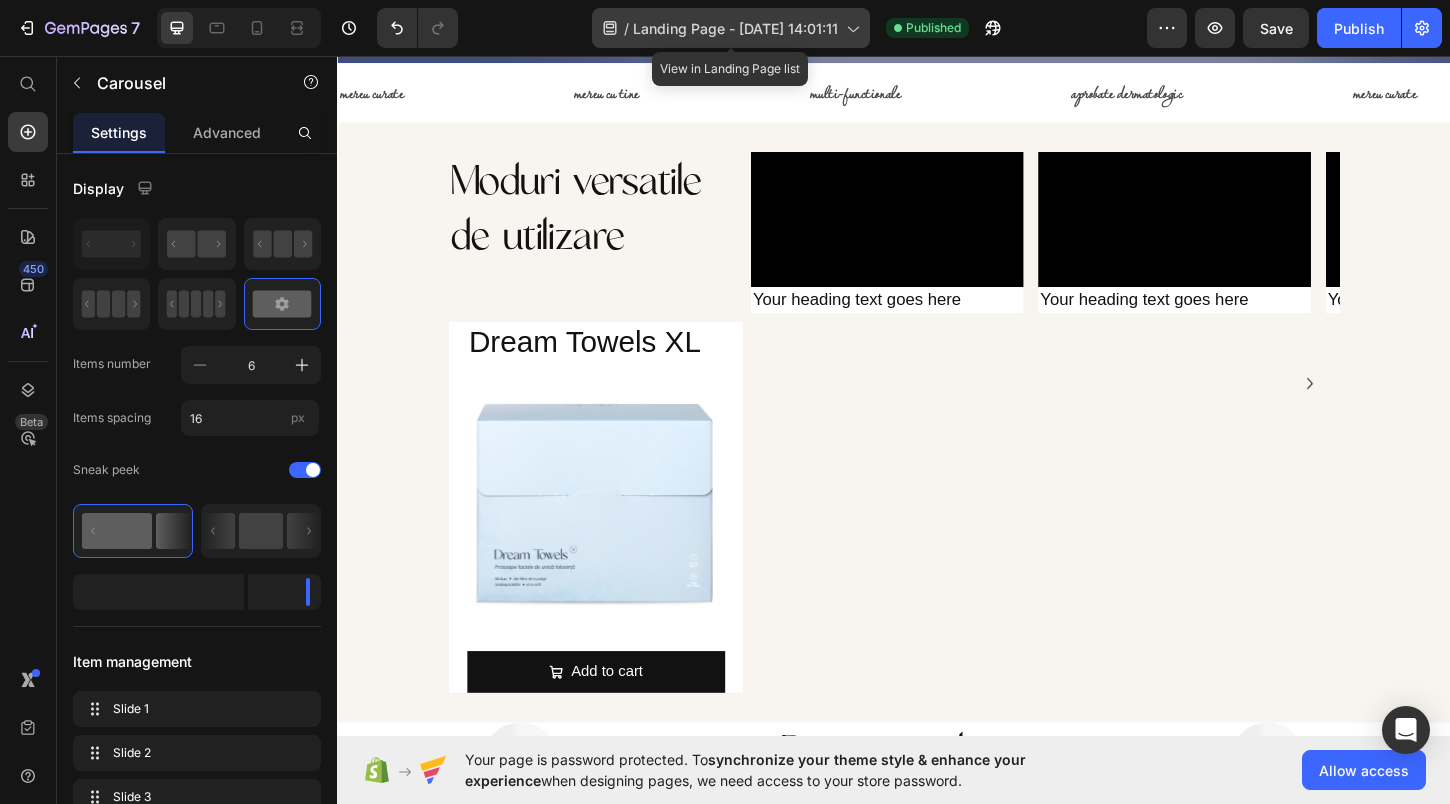 click on "/  Landing Page - [DATE] 14:01:11" 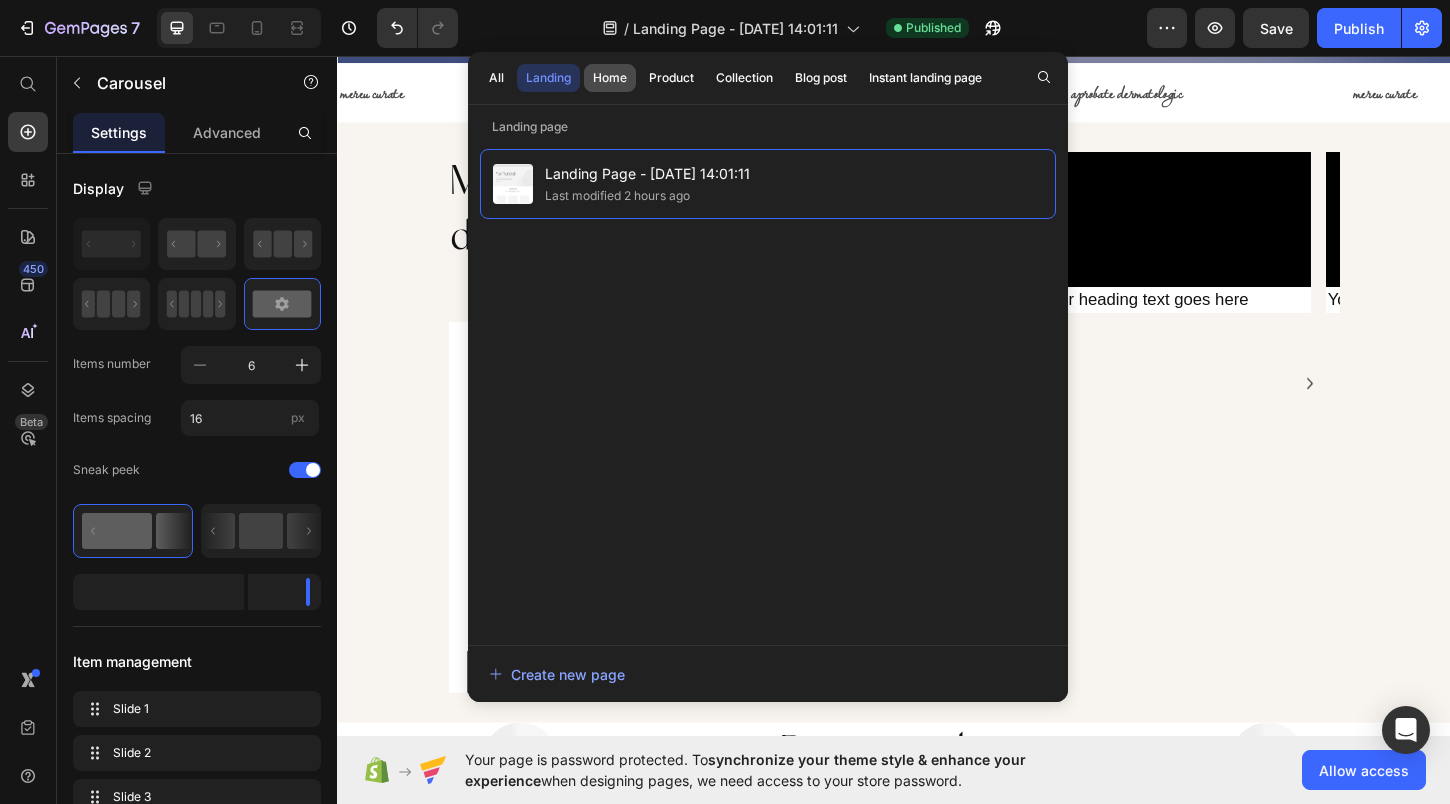 click on "Home" 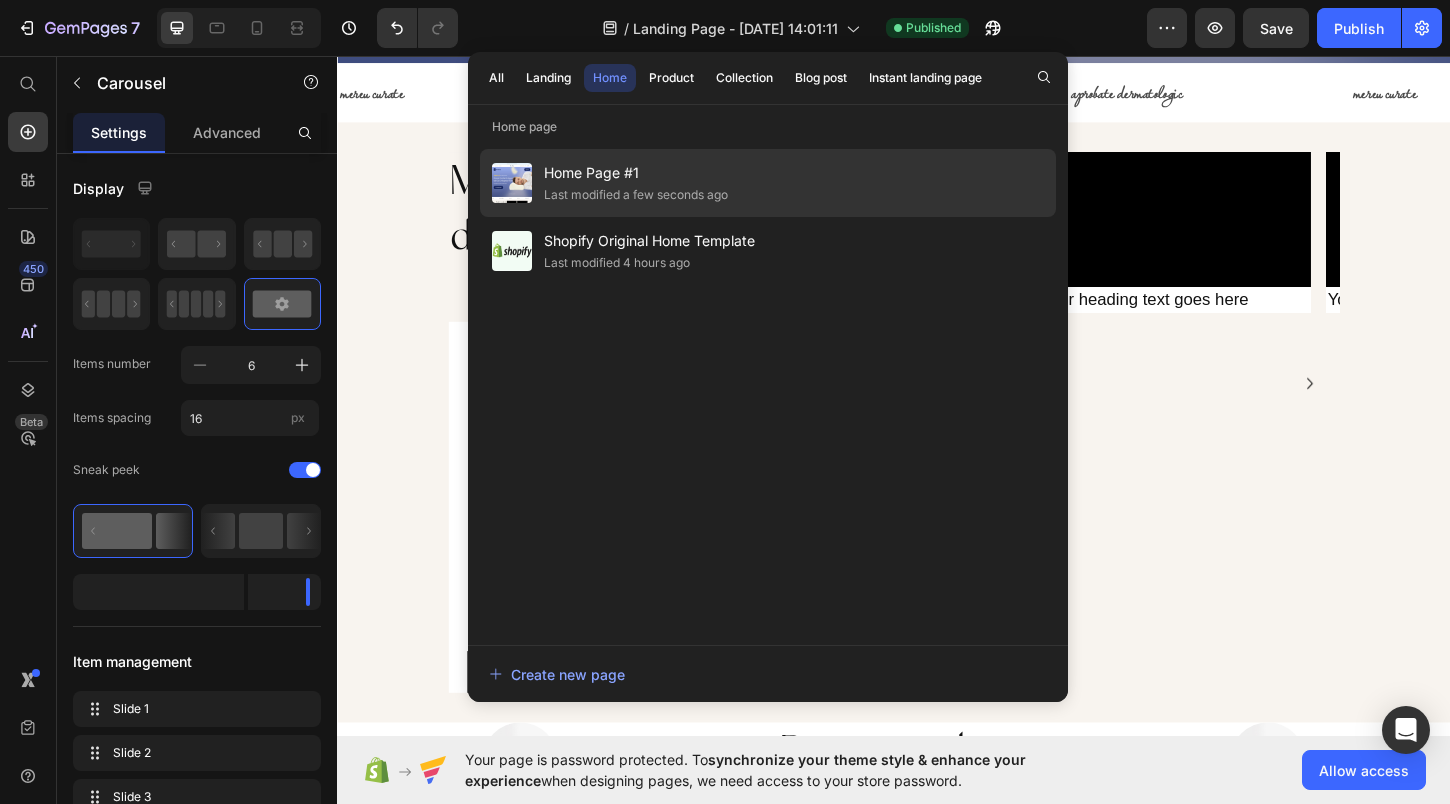 click on "Home Page #1" at bounding box center [636, 173] 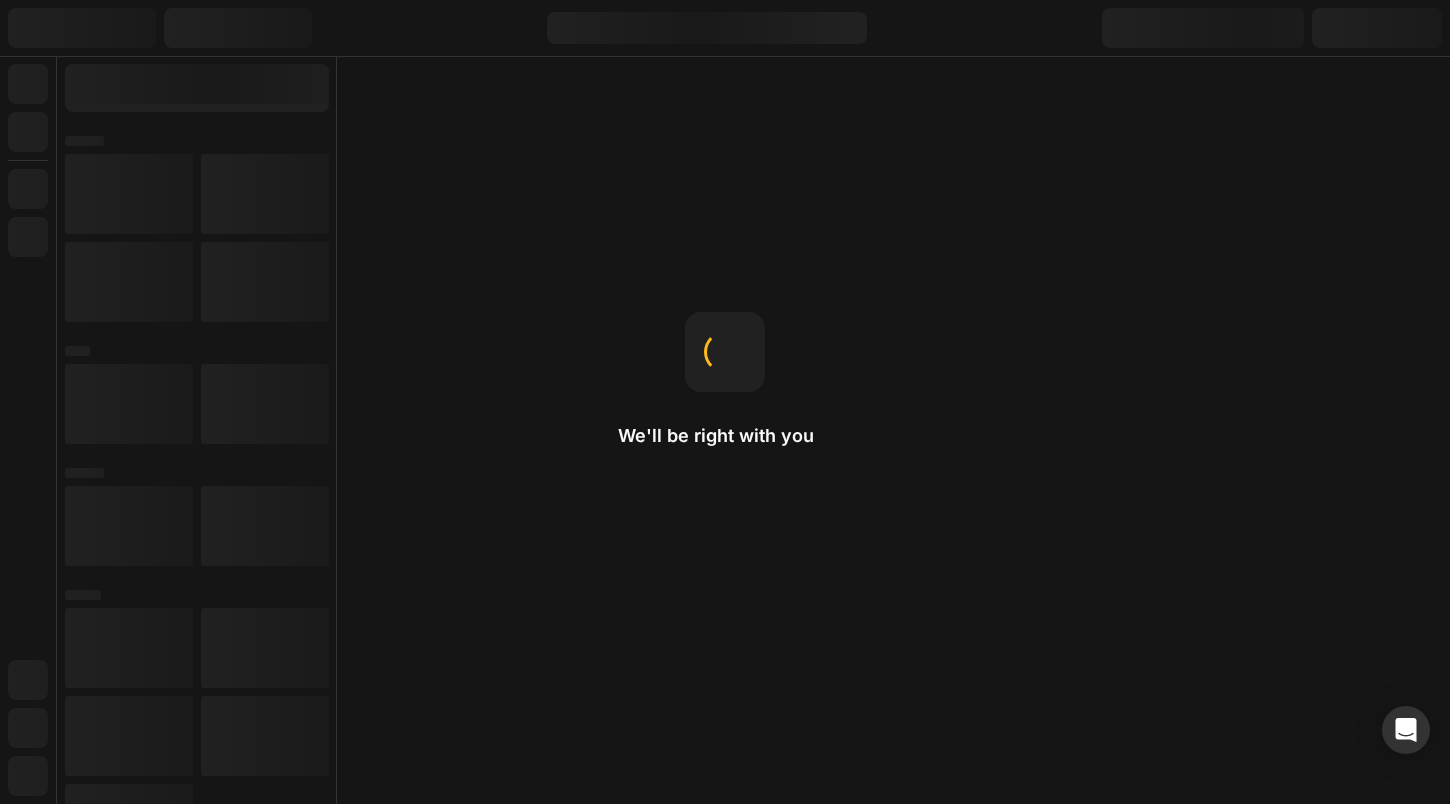 scroll, scrollTop: 0, scrollLeft: 0, axis: both 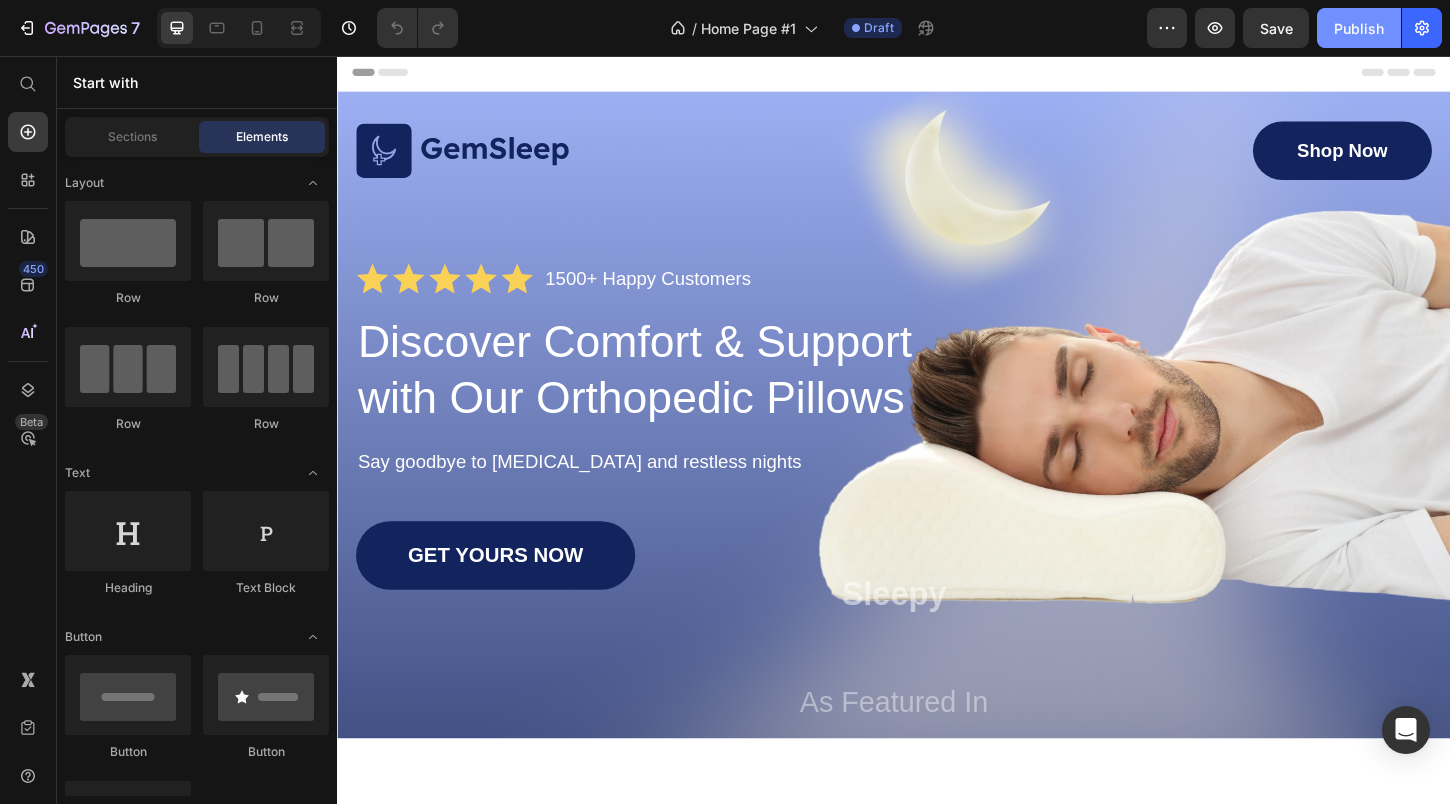 click on "Publish" 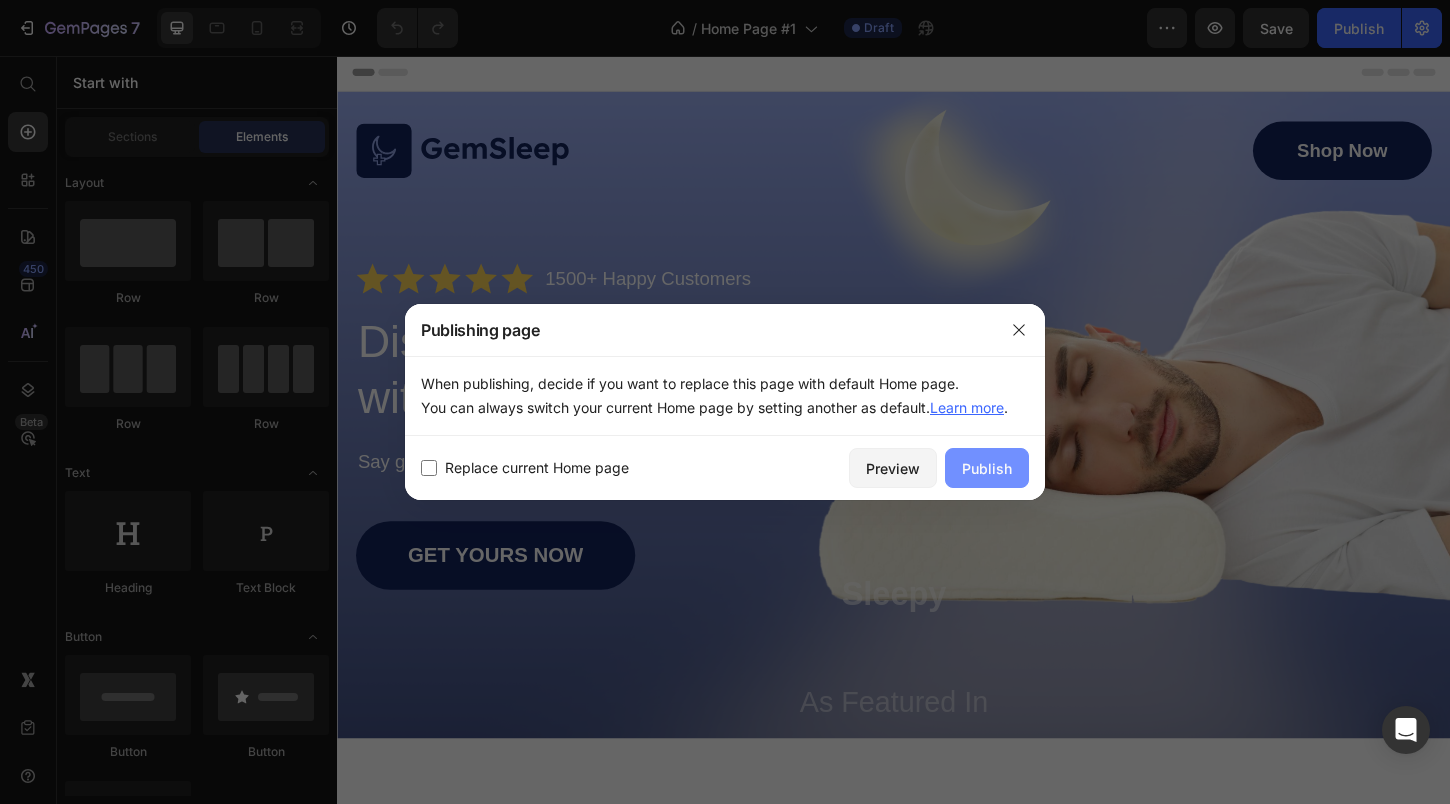 click on "Publish" at bounding box center [987, 468] 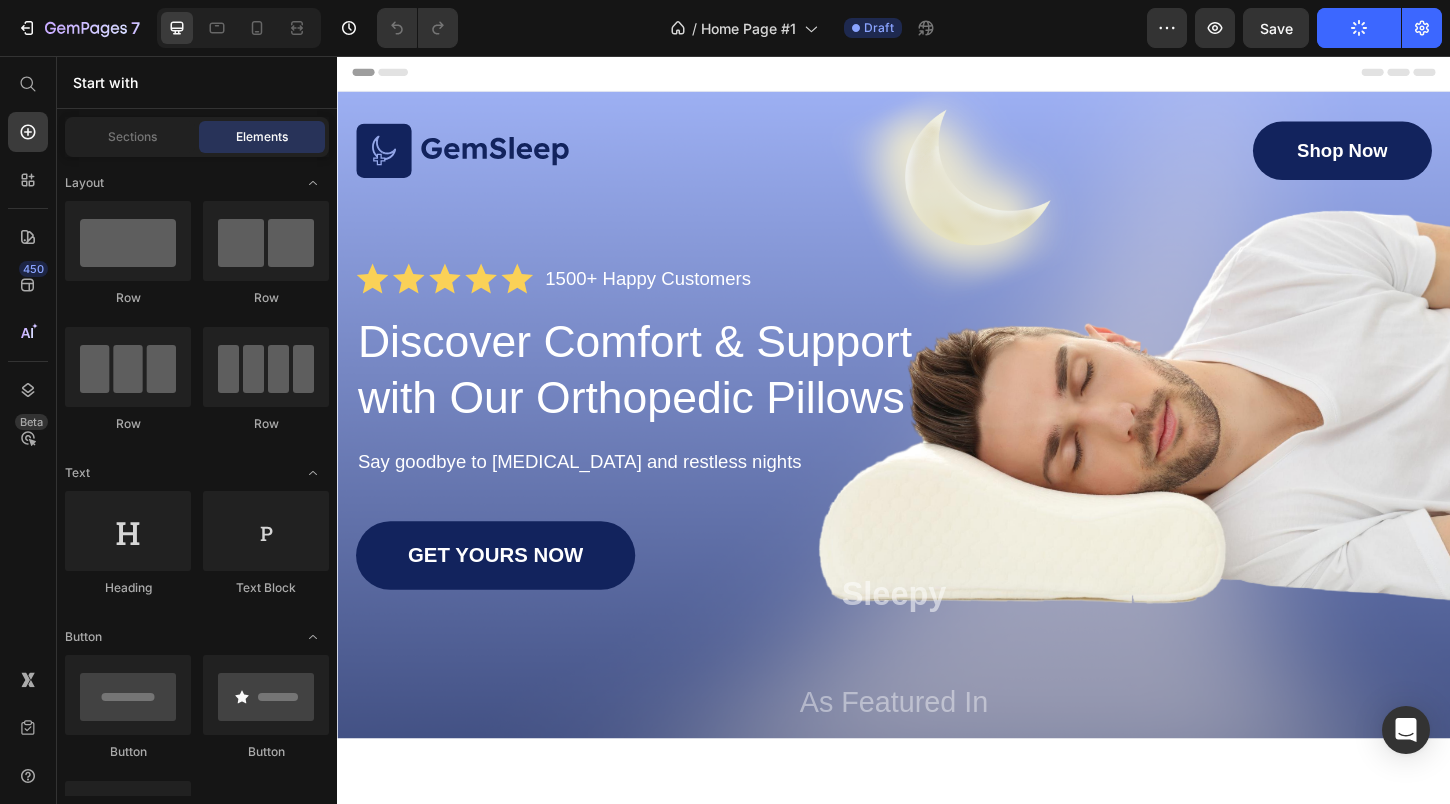 click on "Publish" 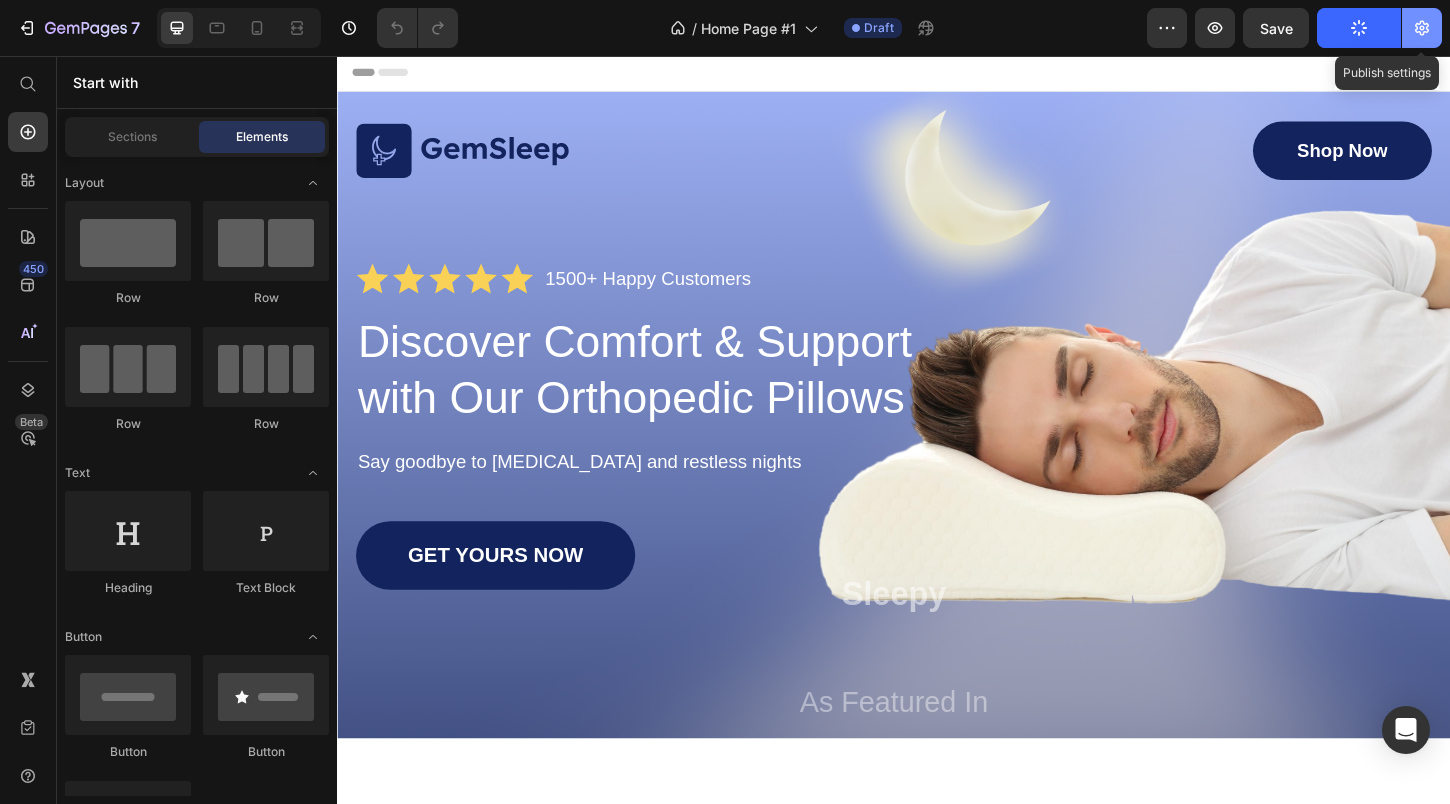 click 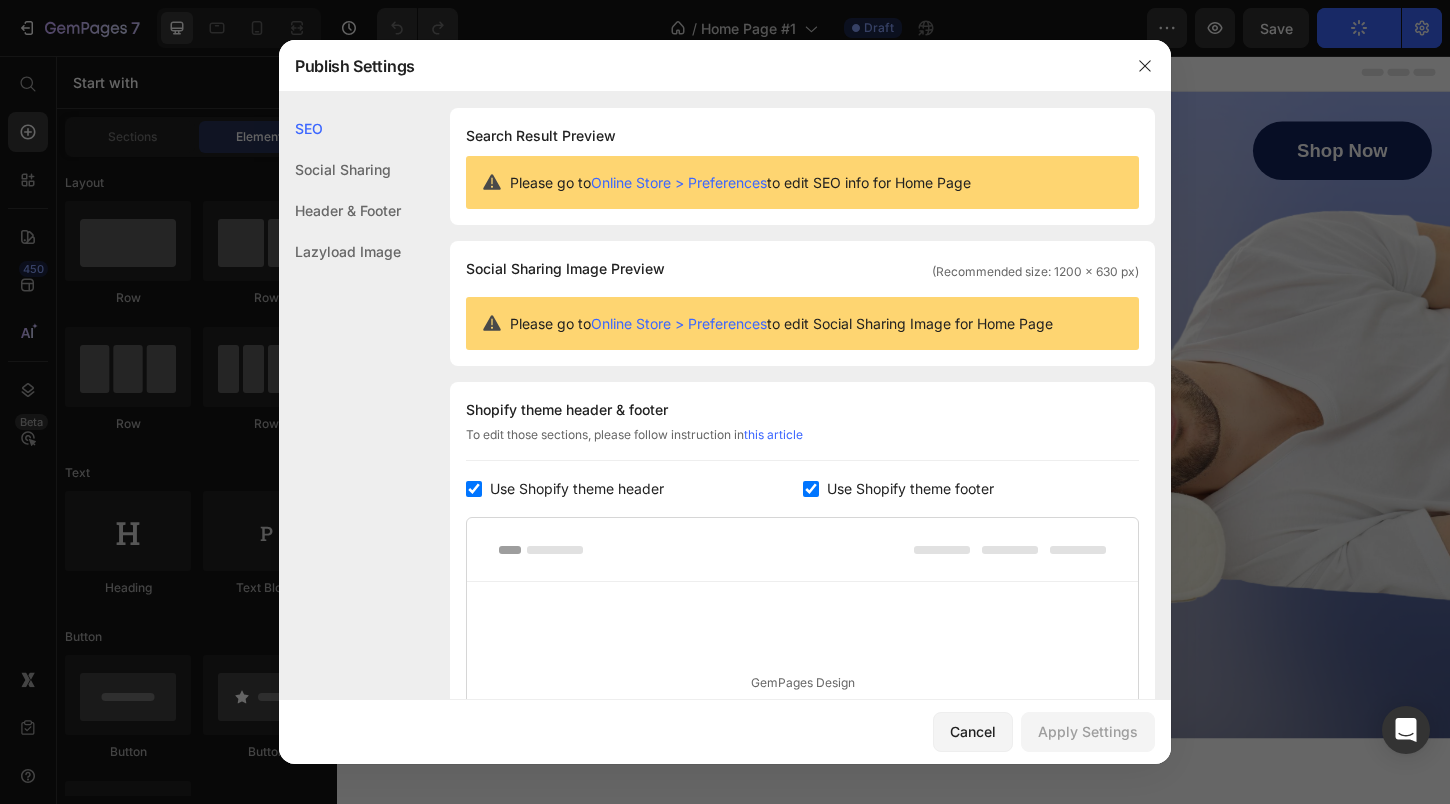 scroll, scrollTop: 0, scrollLeft: 0, axis: both 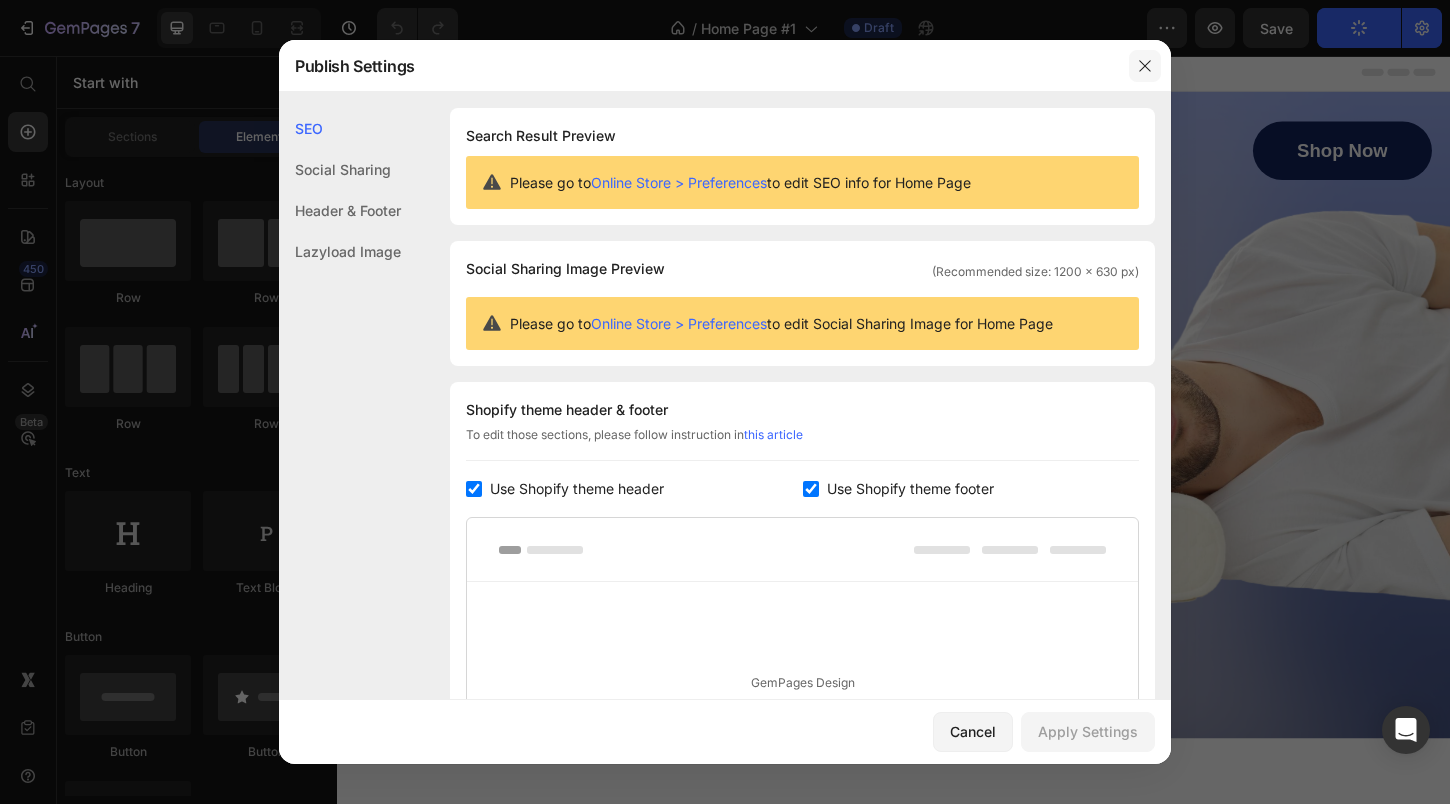 click 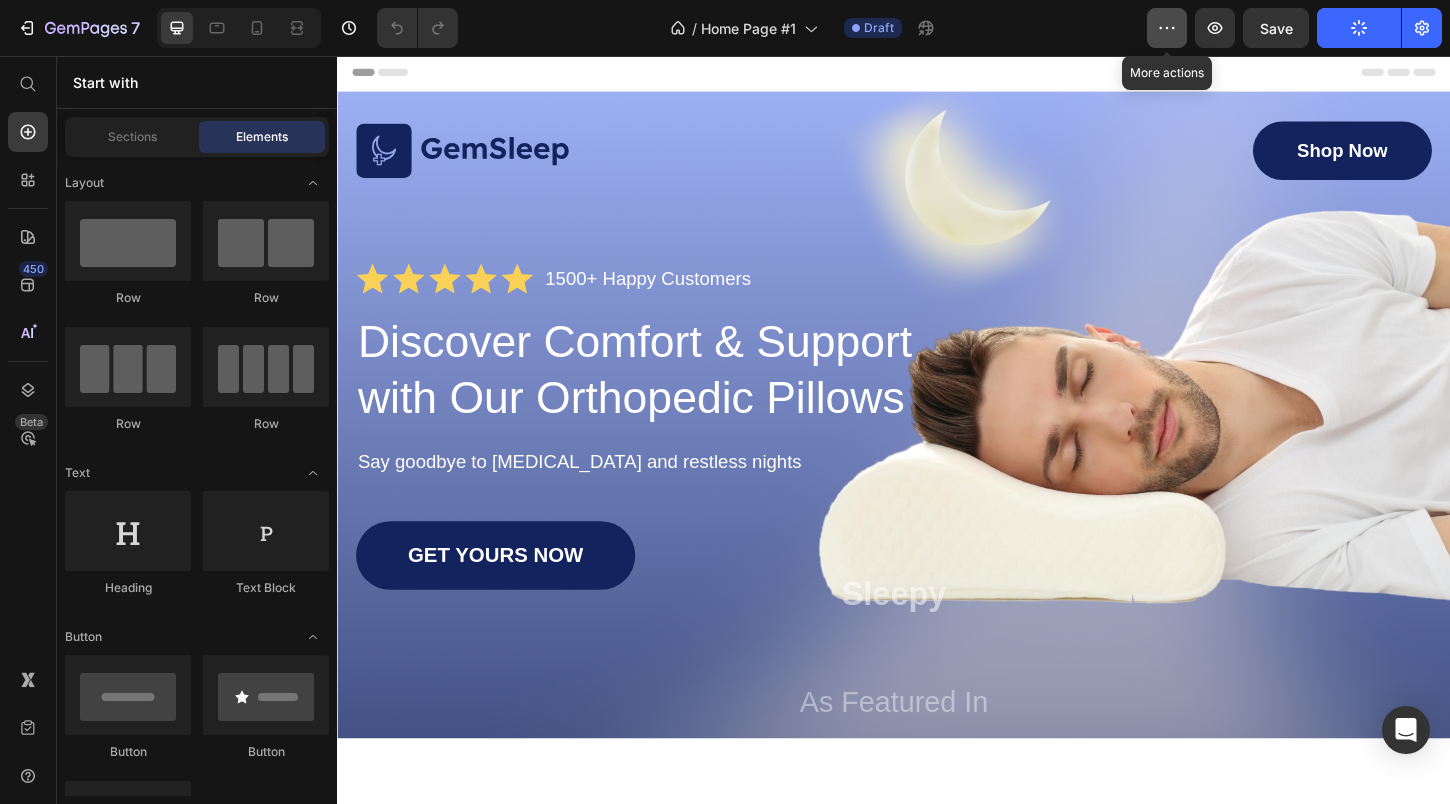 click 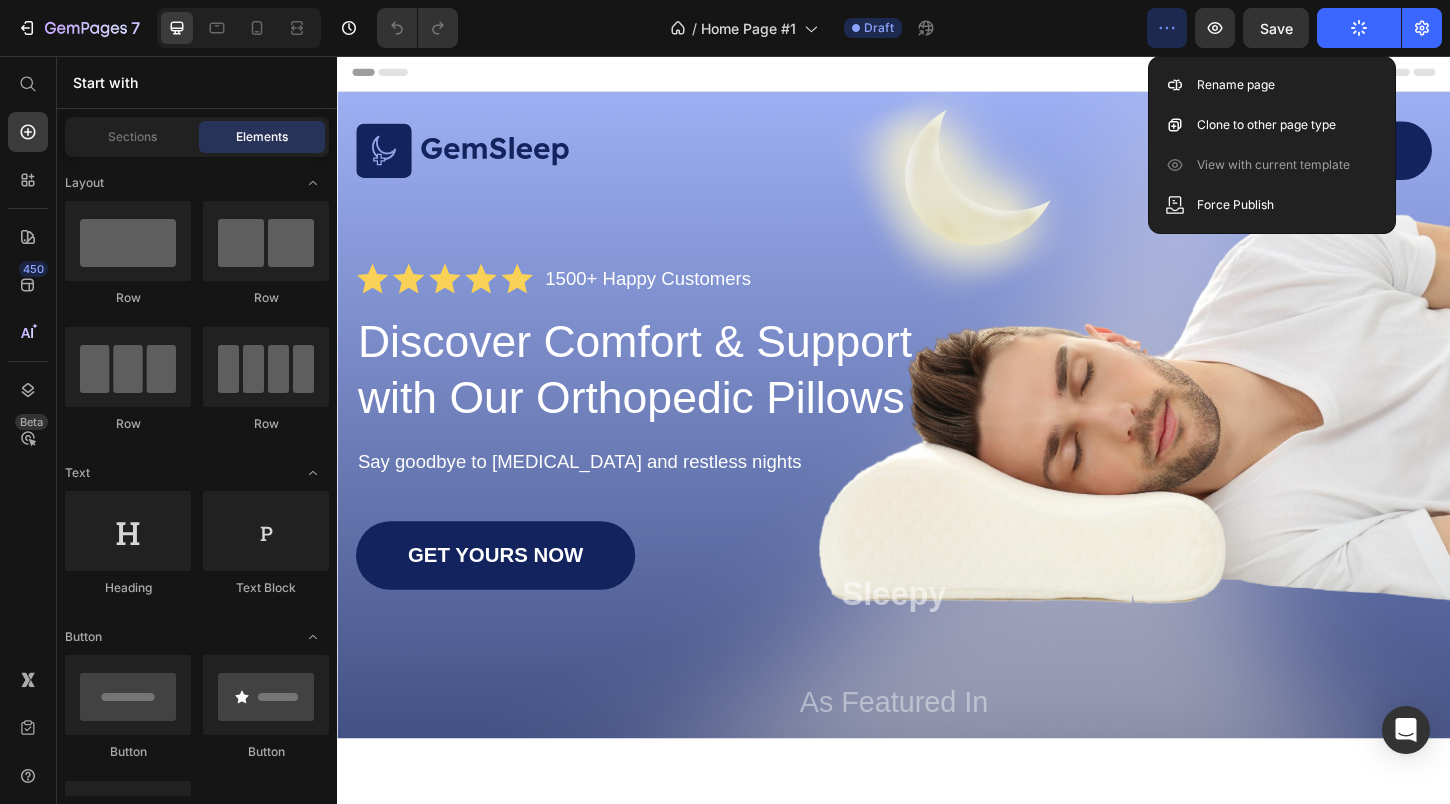 click 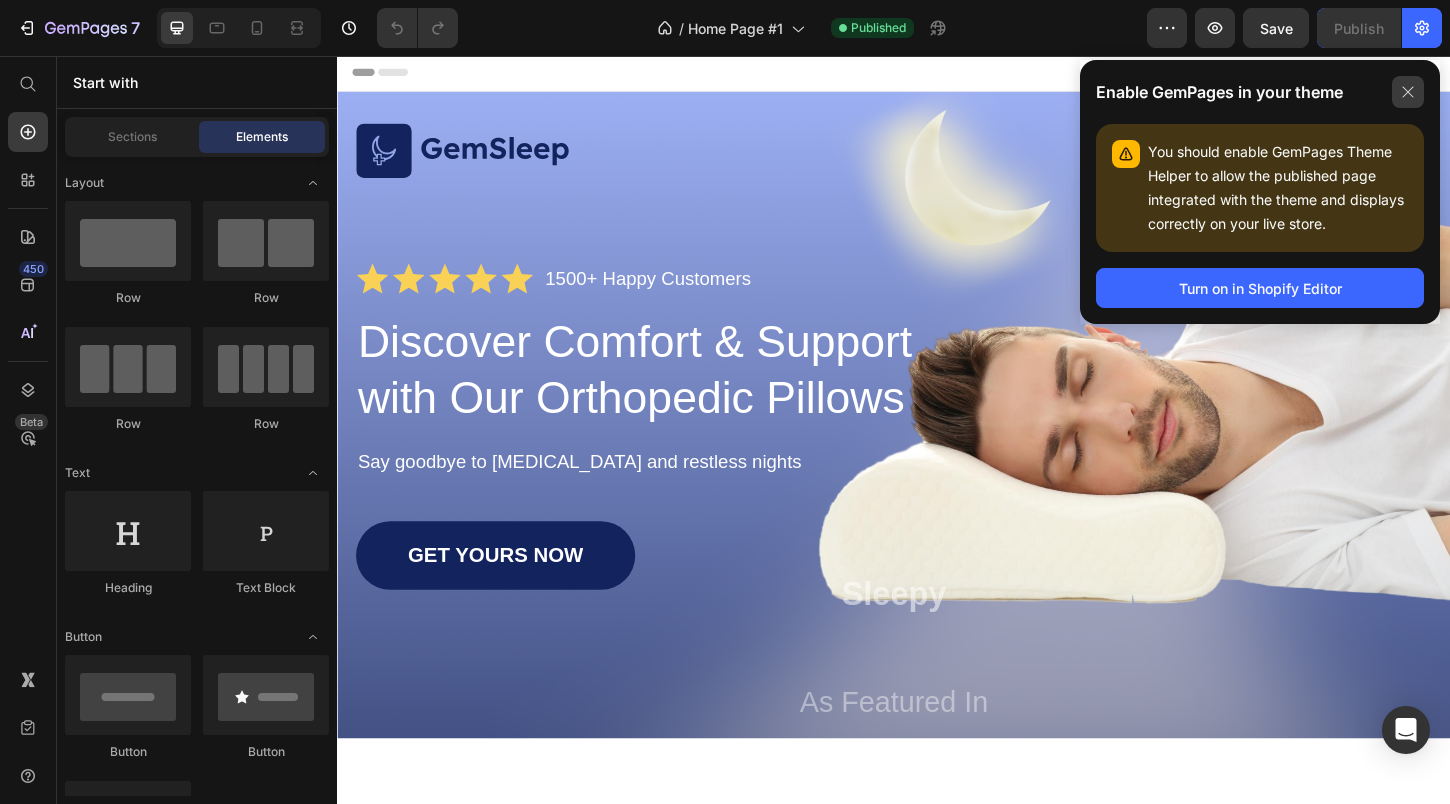 click 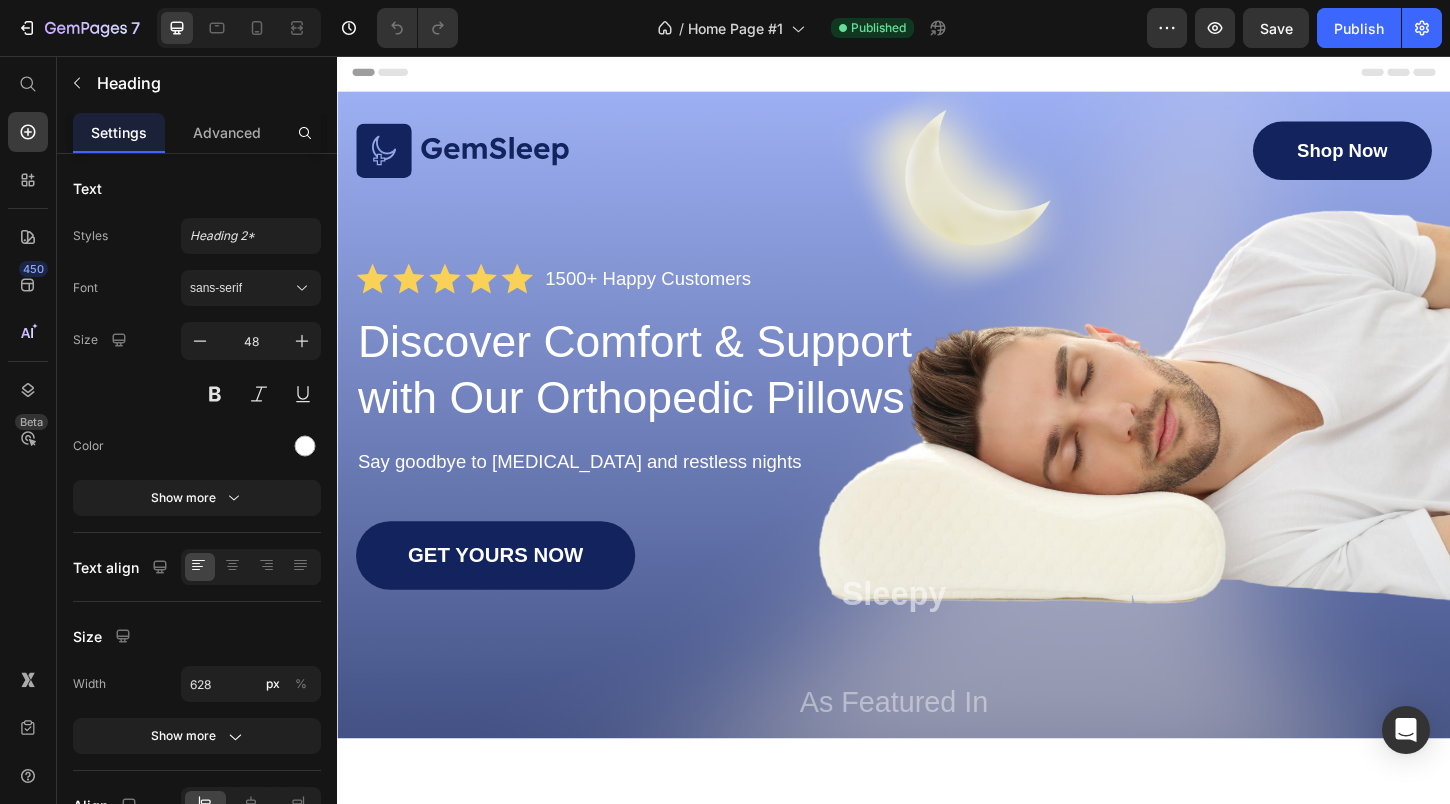 drag, startPoint x: 1439, startPoint y: 55, endPoint x: 735, endPoint y: 407, distance: 787.09595 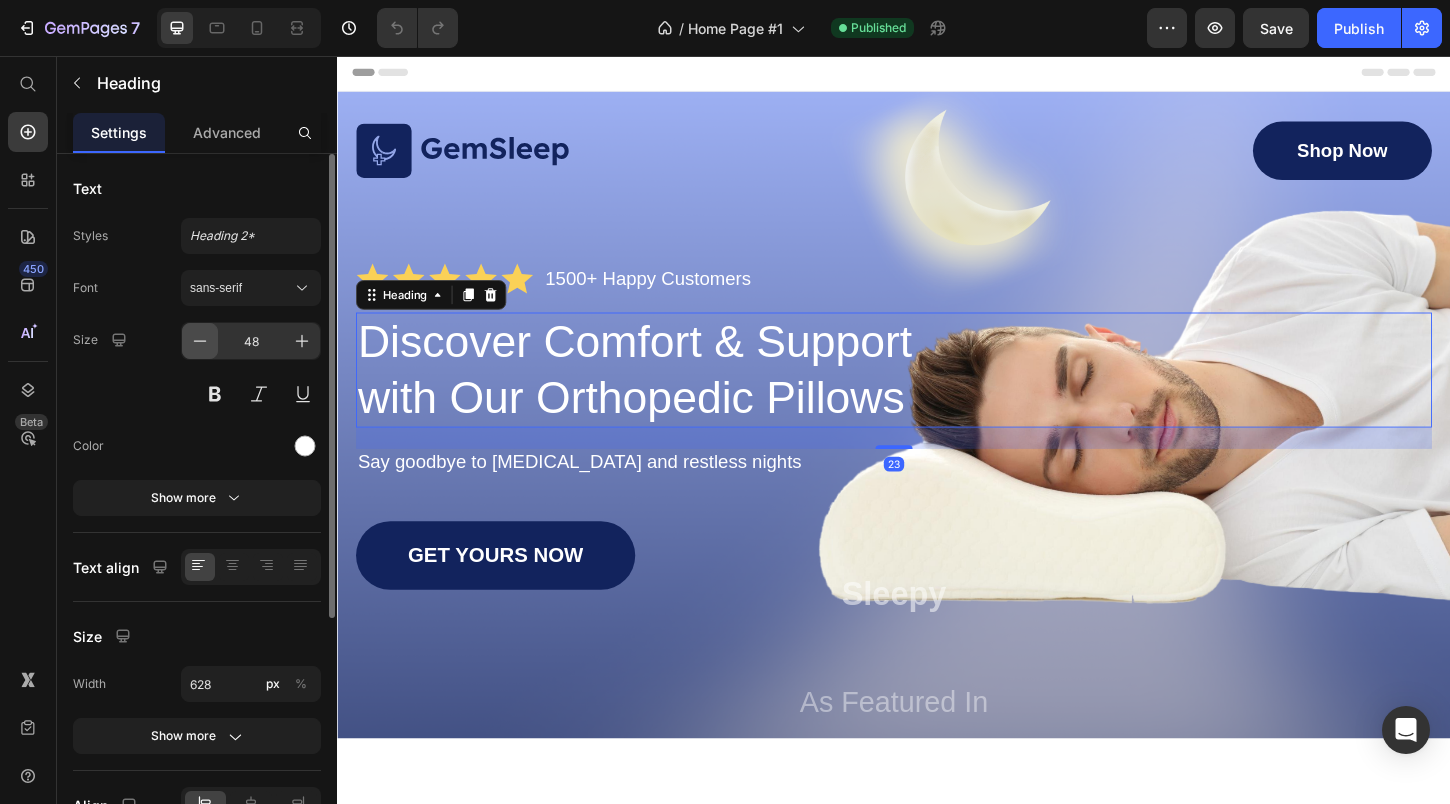 click at bounding box center (200, 341) 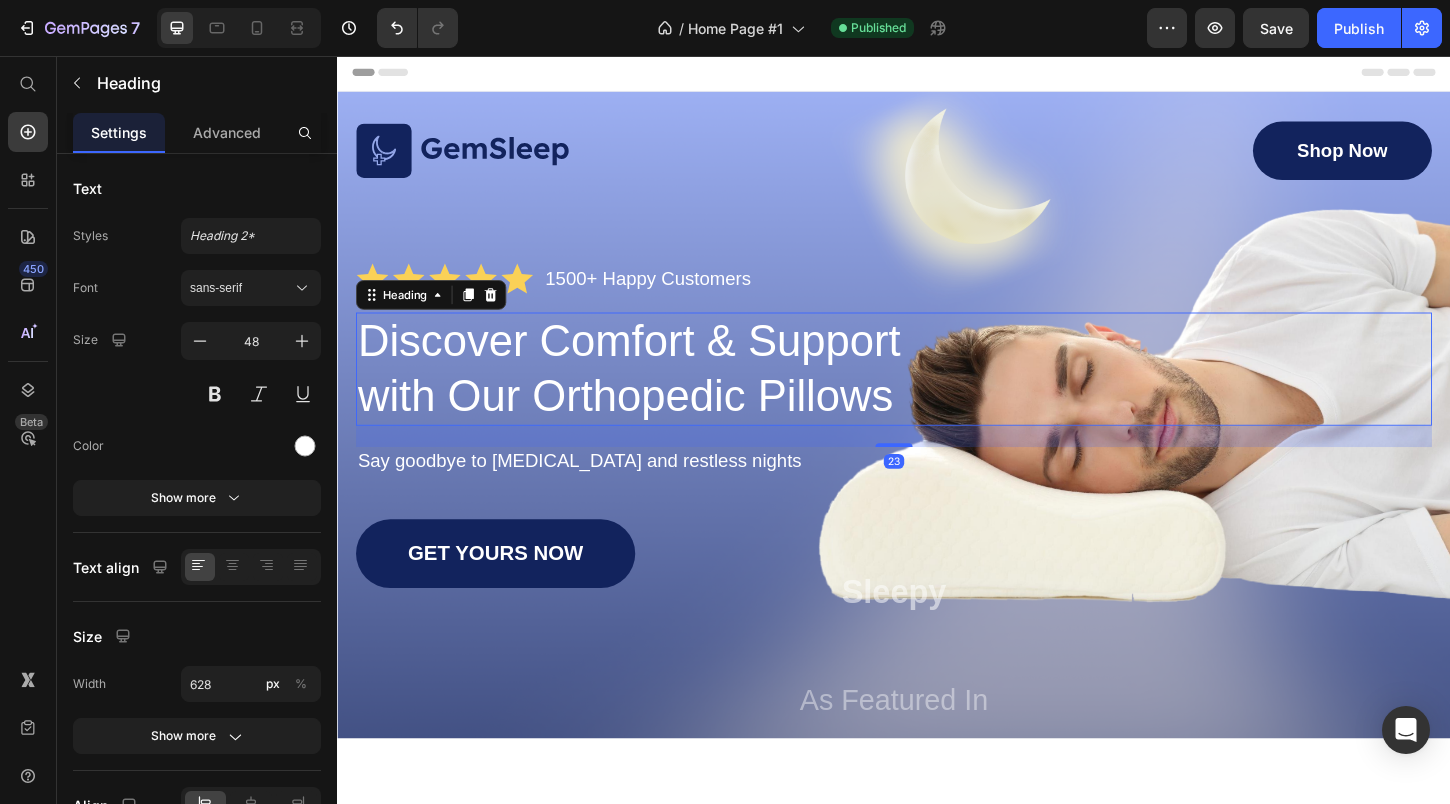 type on "47" 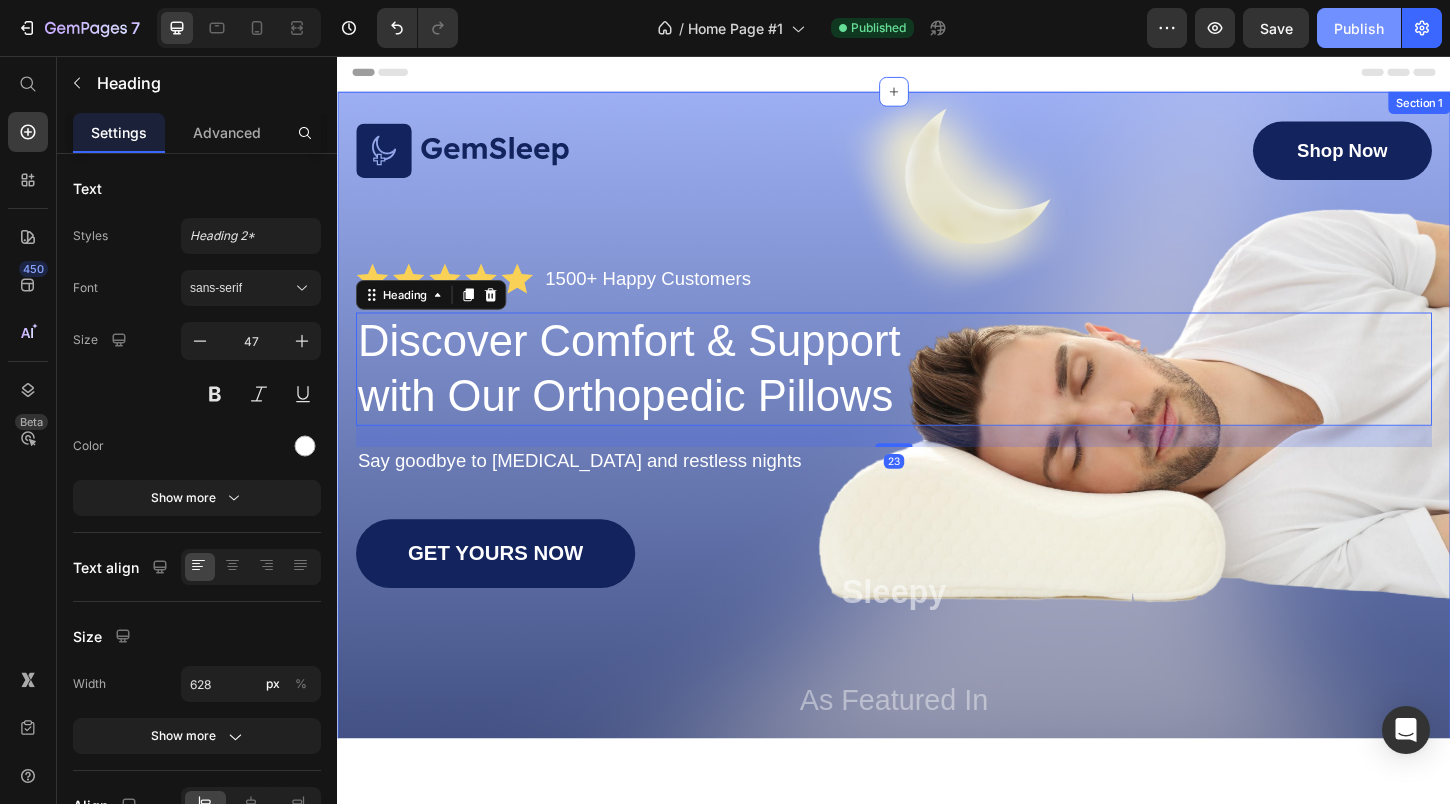 click on "Publish" at bounding box center [1359, 28] 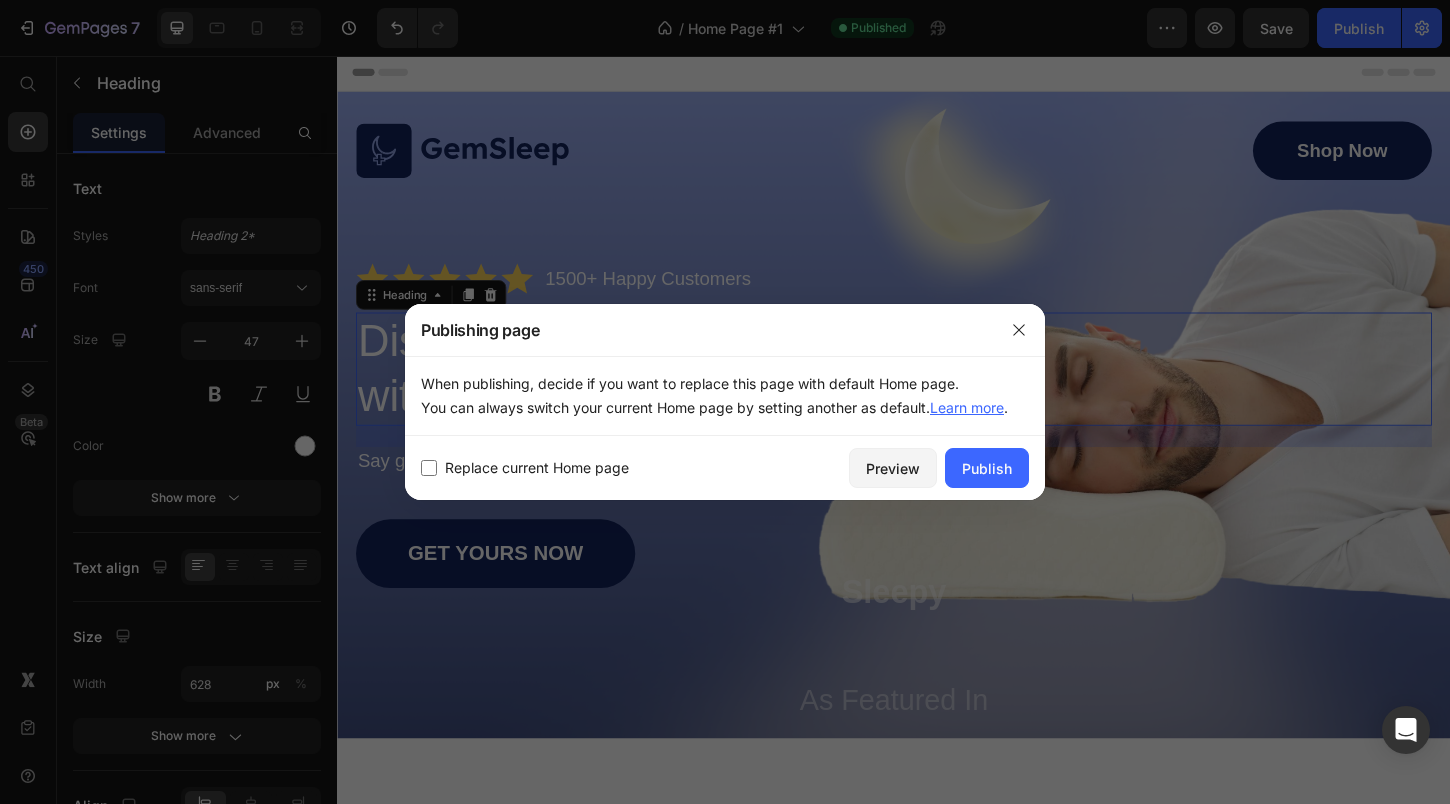 click on "Replace current Home page" at bounding box center (537, 468) 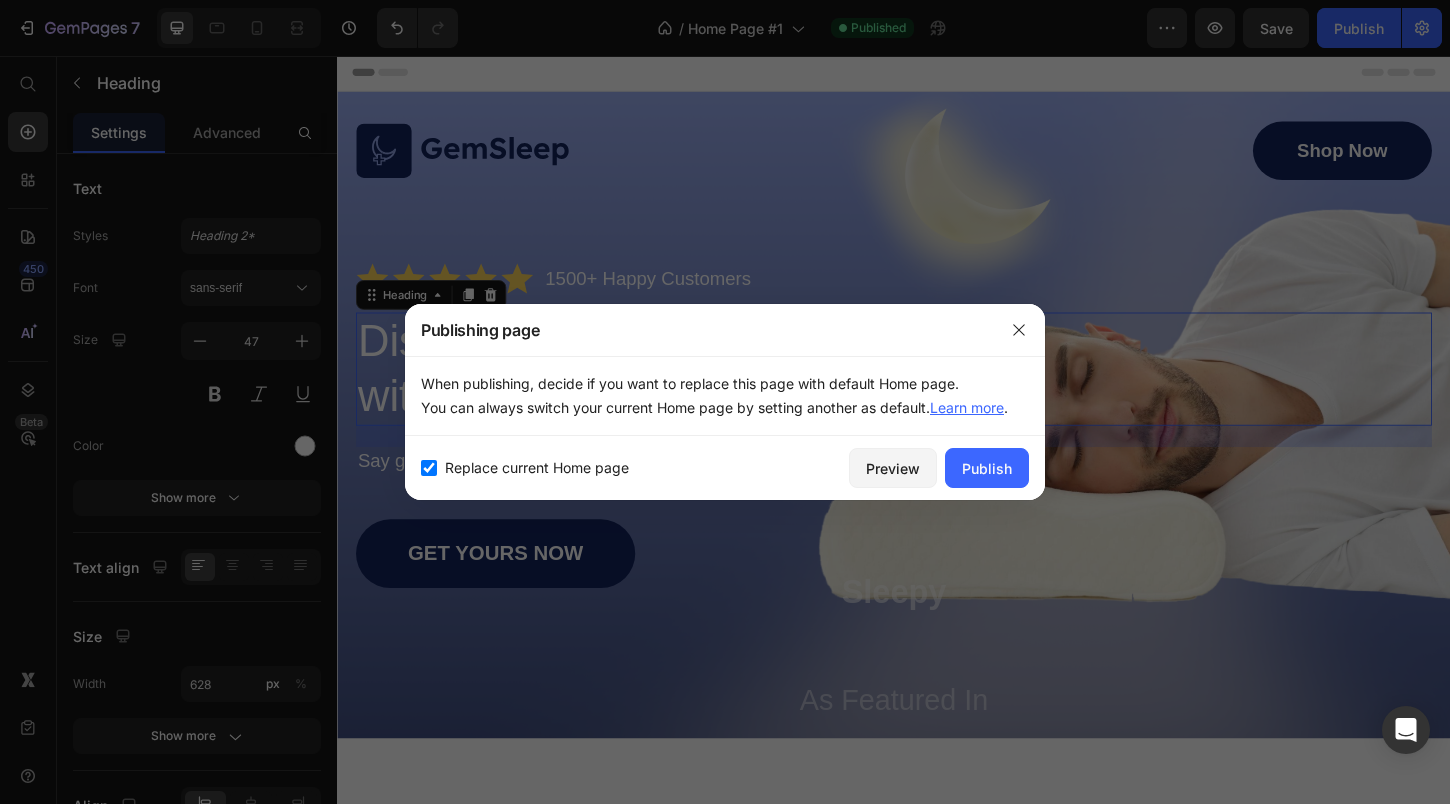 checkbox on "true" 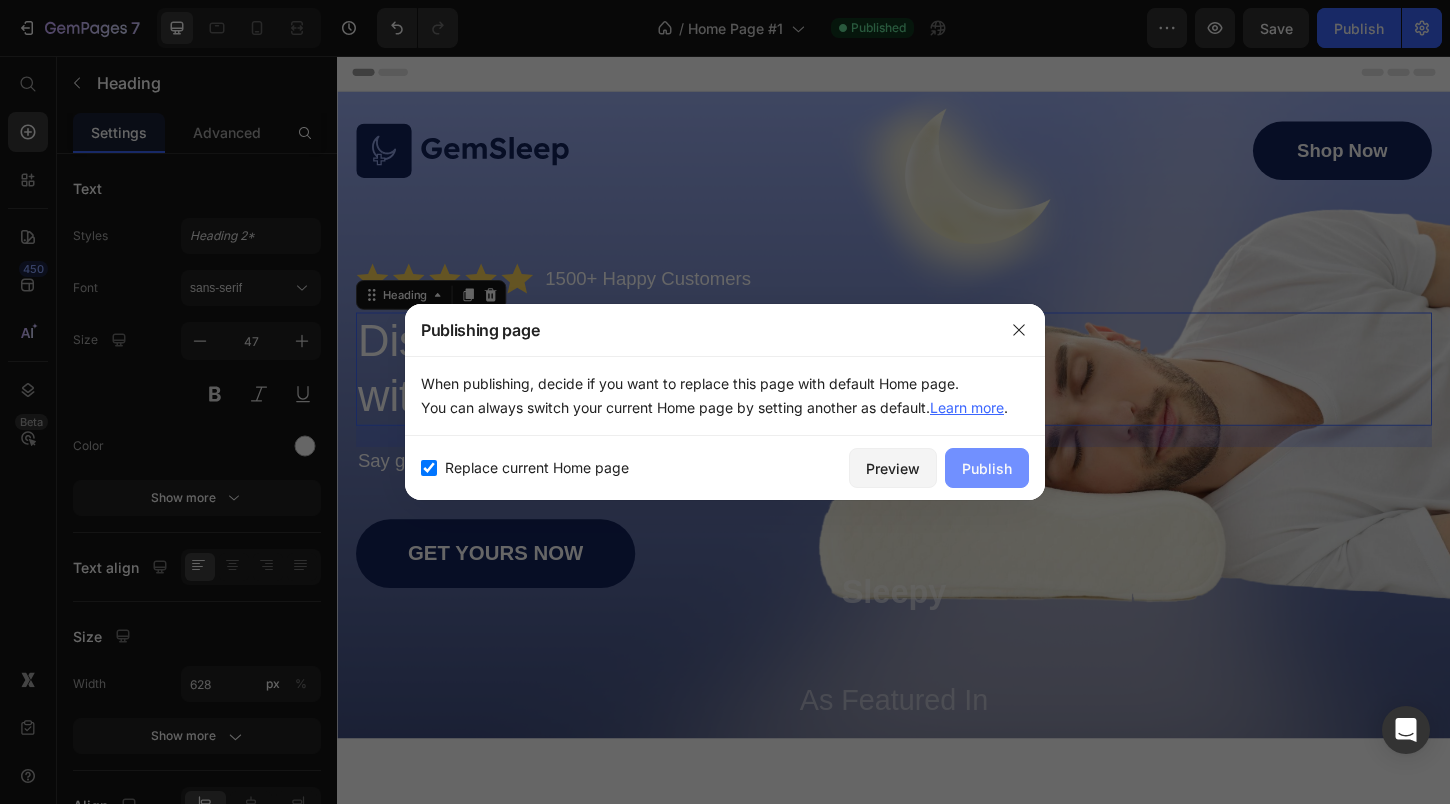 click on "Publish" at bounding box center (987, 468) 